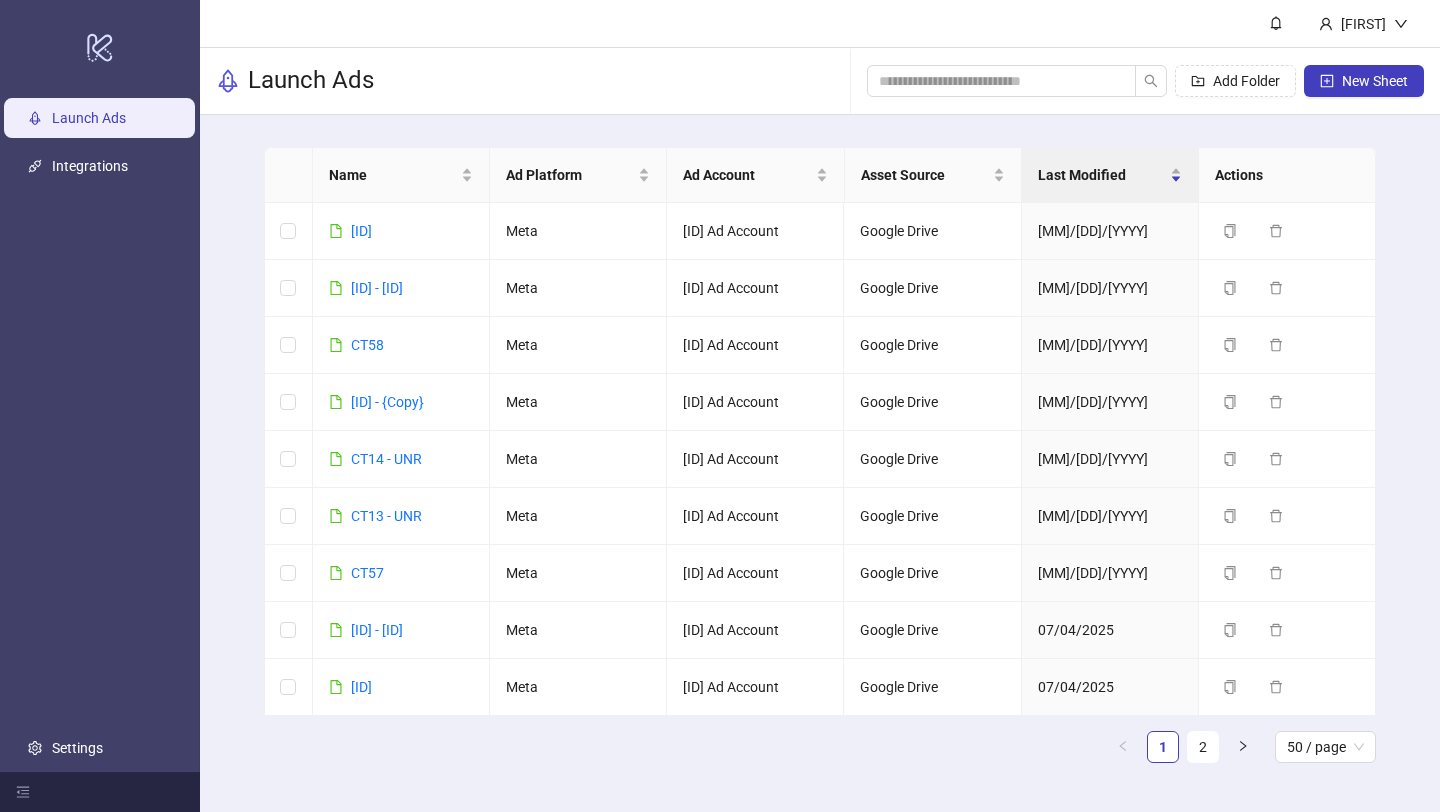 scroll, scrollTop: 0, scrollLeft: 0, axis: both 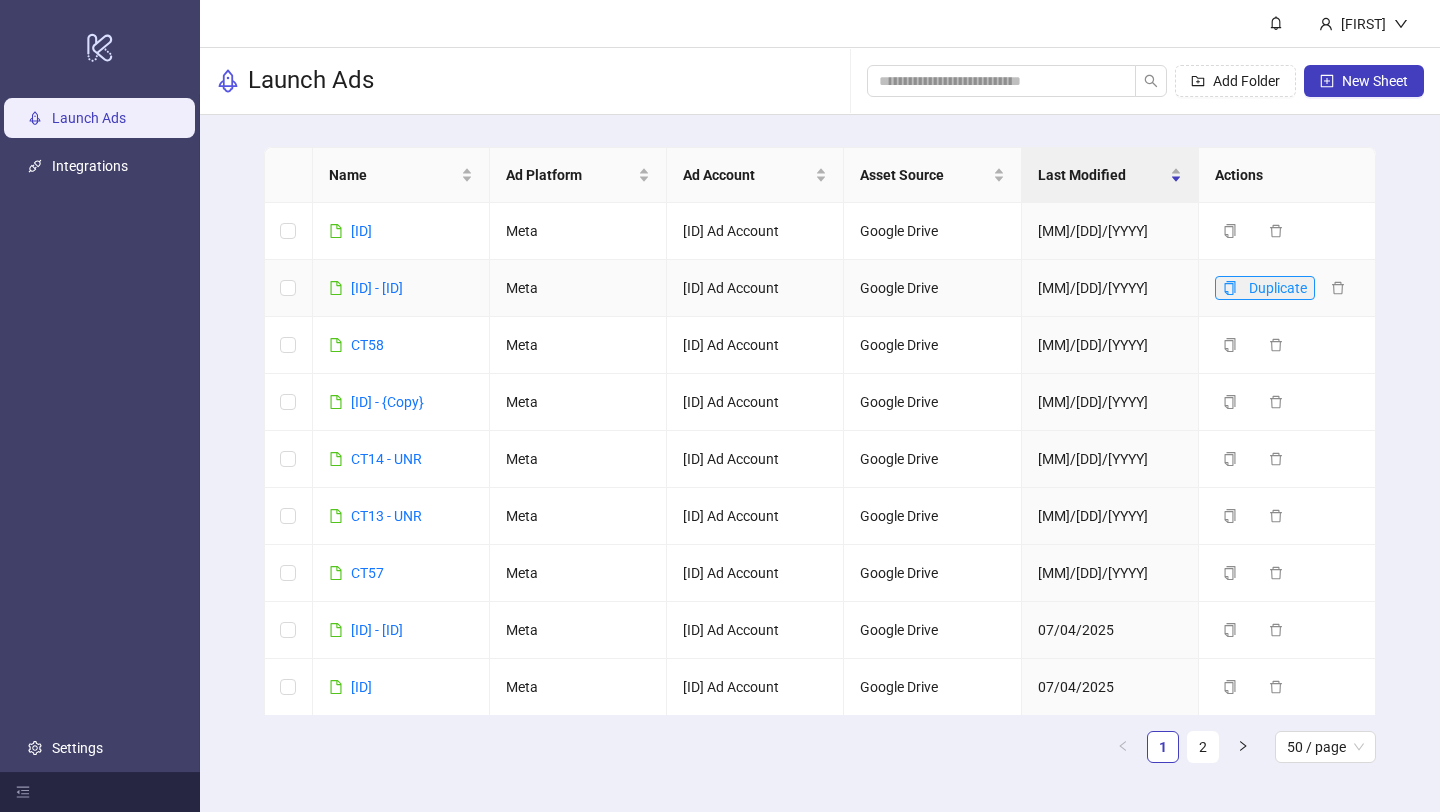 click 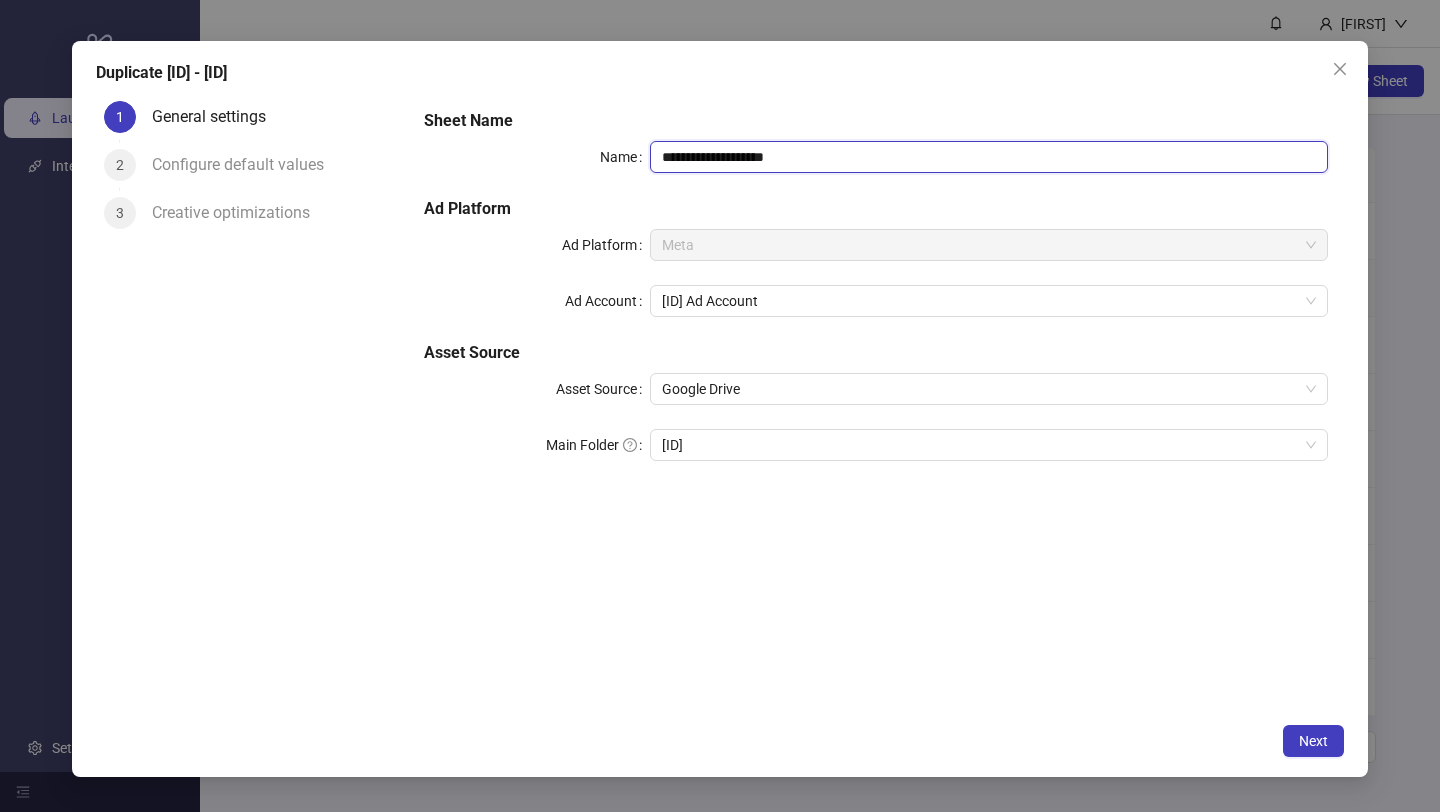 click on "**********" at bounding box center [989, 157] 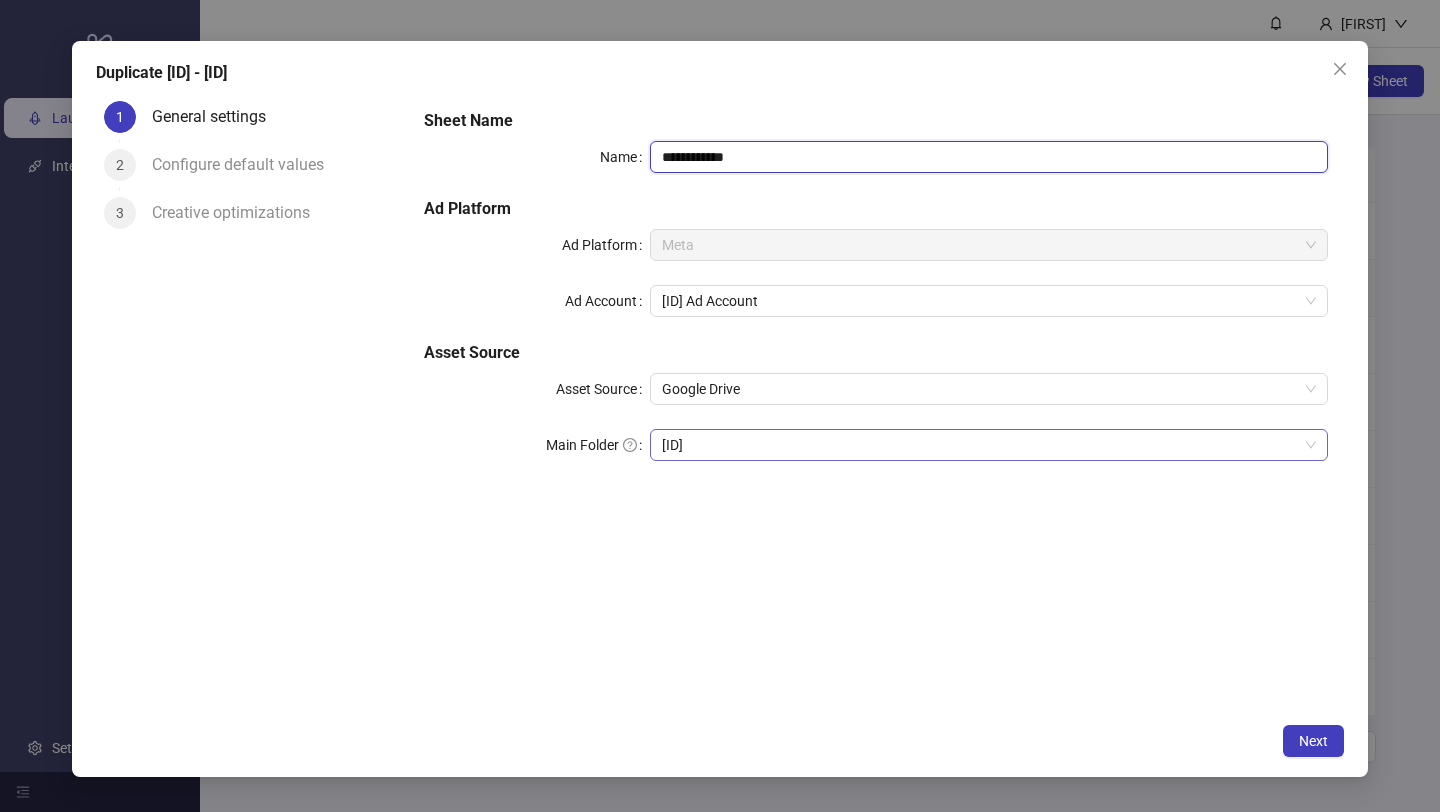 click on "[ID]" at bounding box center (989, 445) 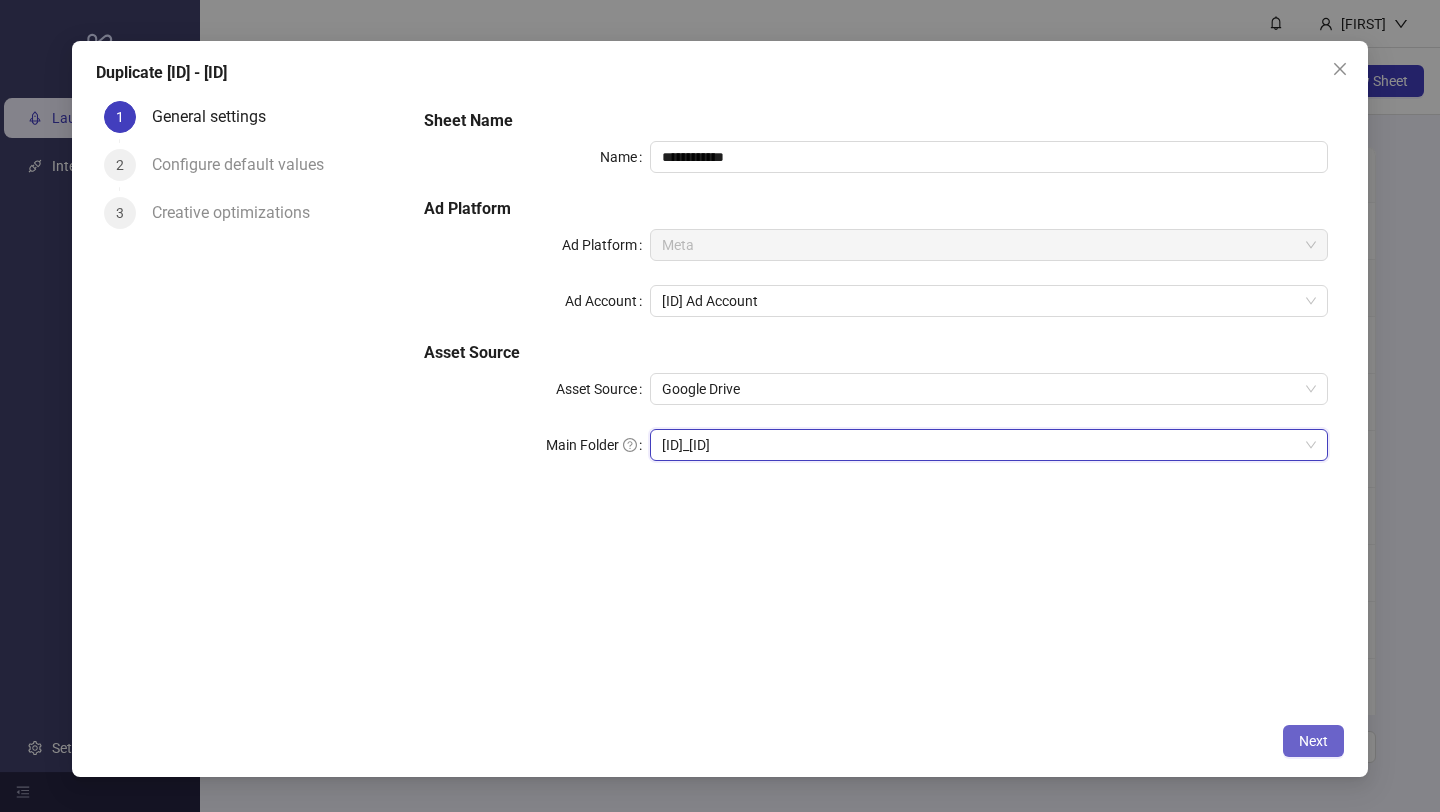 click on "Next" at bounding box center [1313, 741] 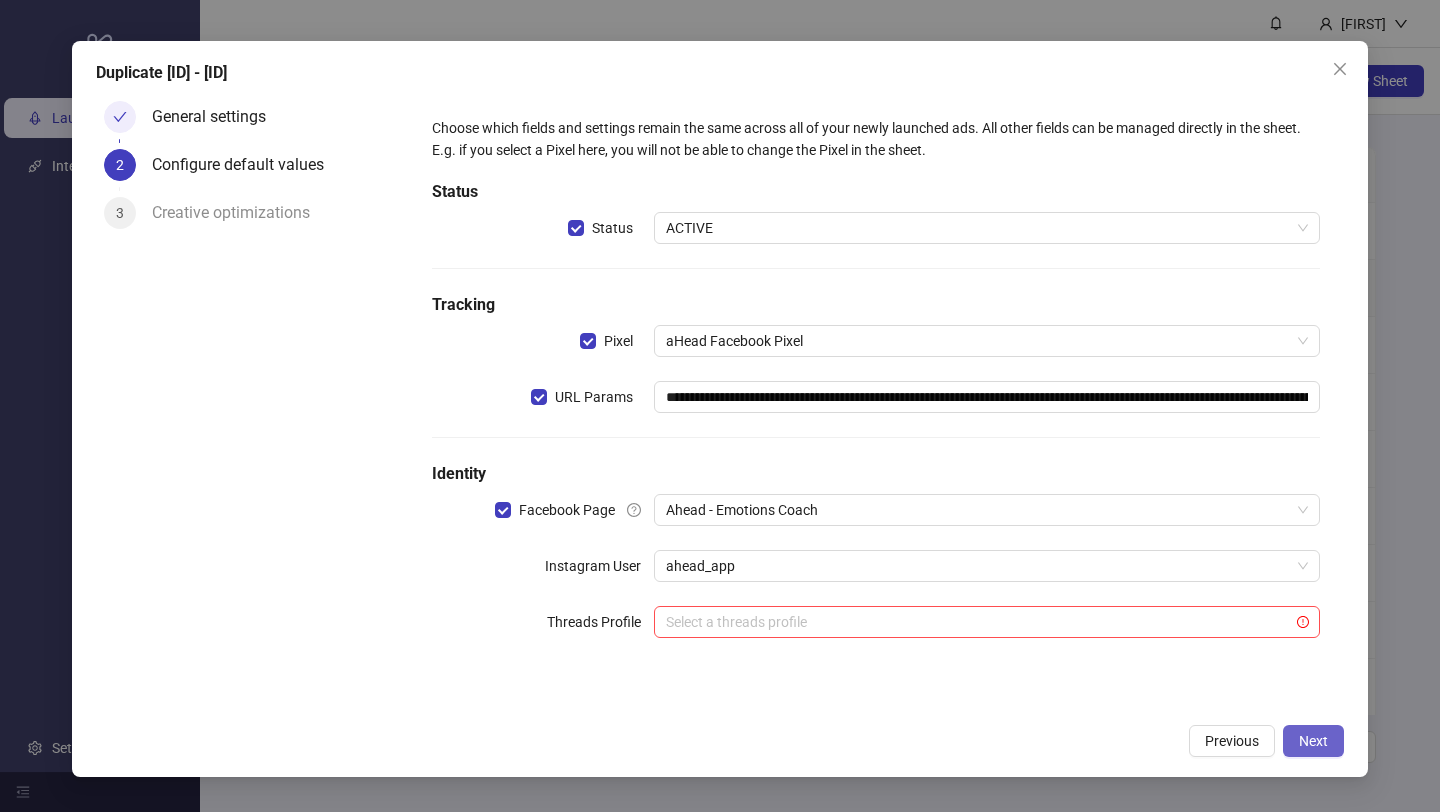 click on "Next" at bounding box center (1313, 741) 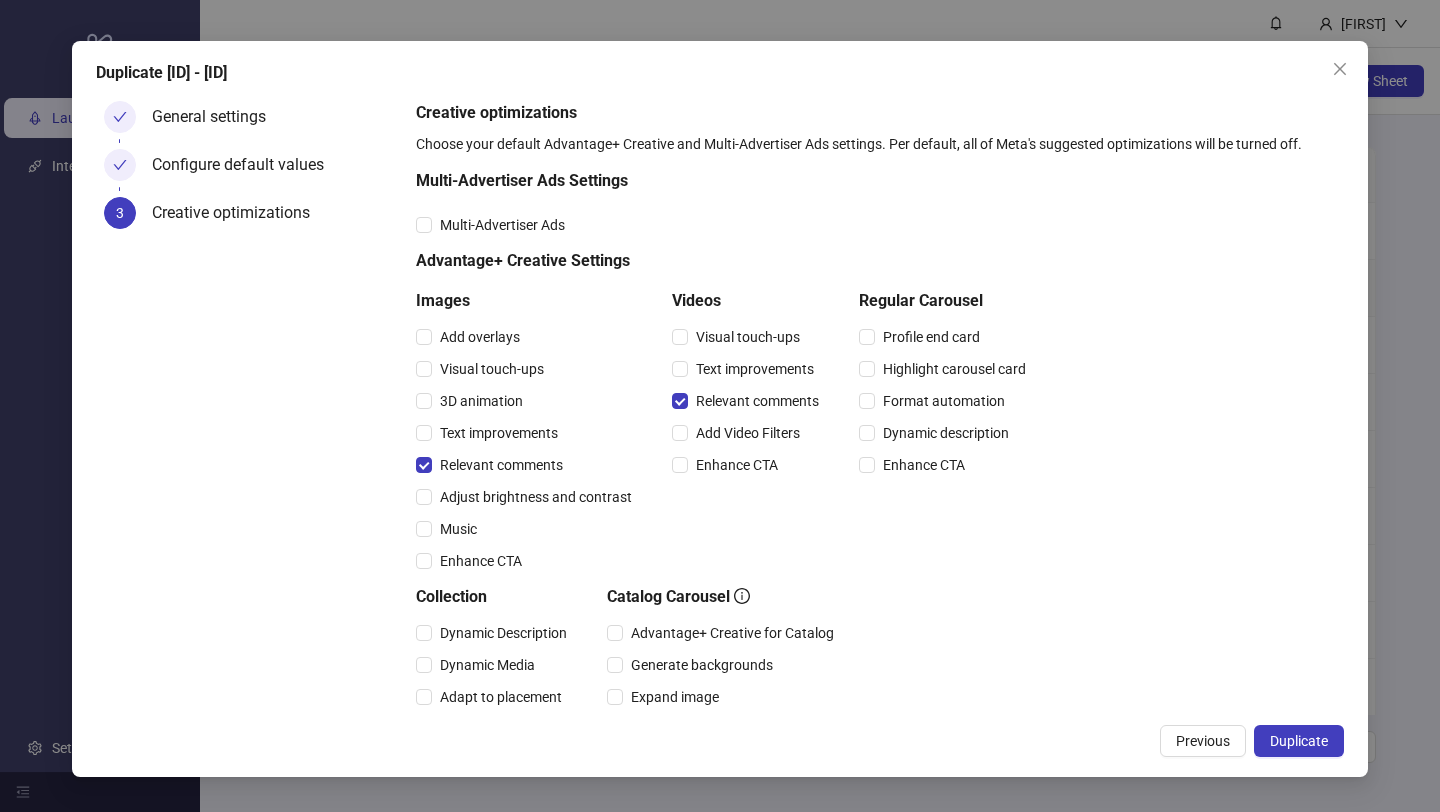 click on "Duplicate" at bounding box center (1299, 741) 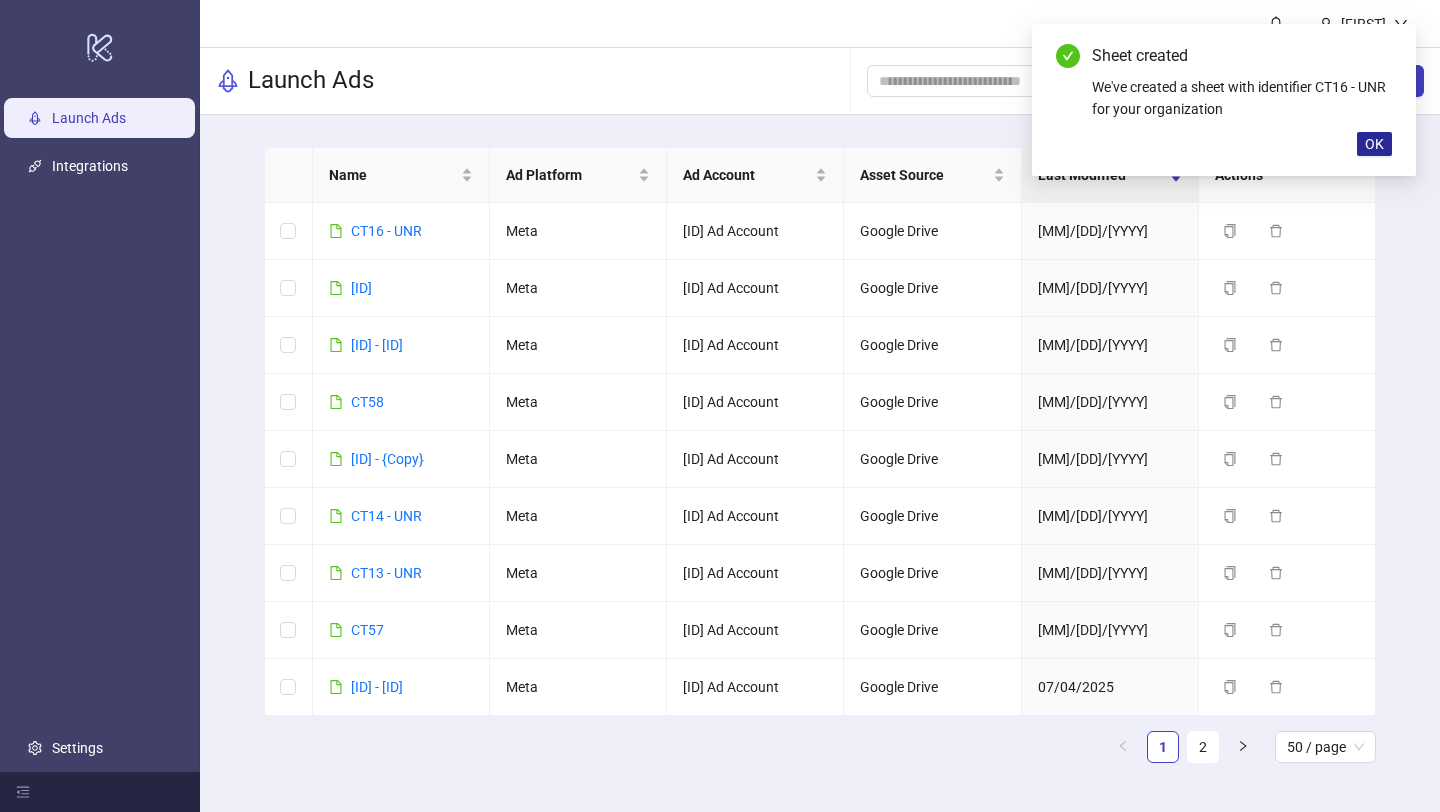 click on "OK" at bounding box center (1374, 144) 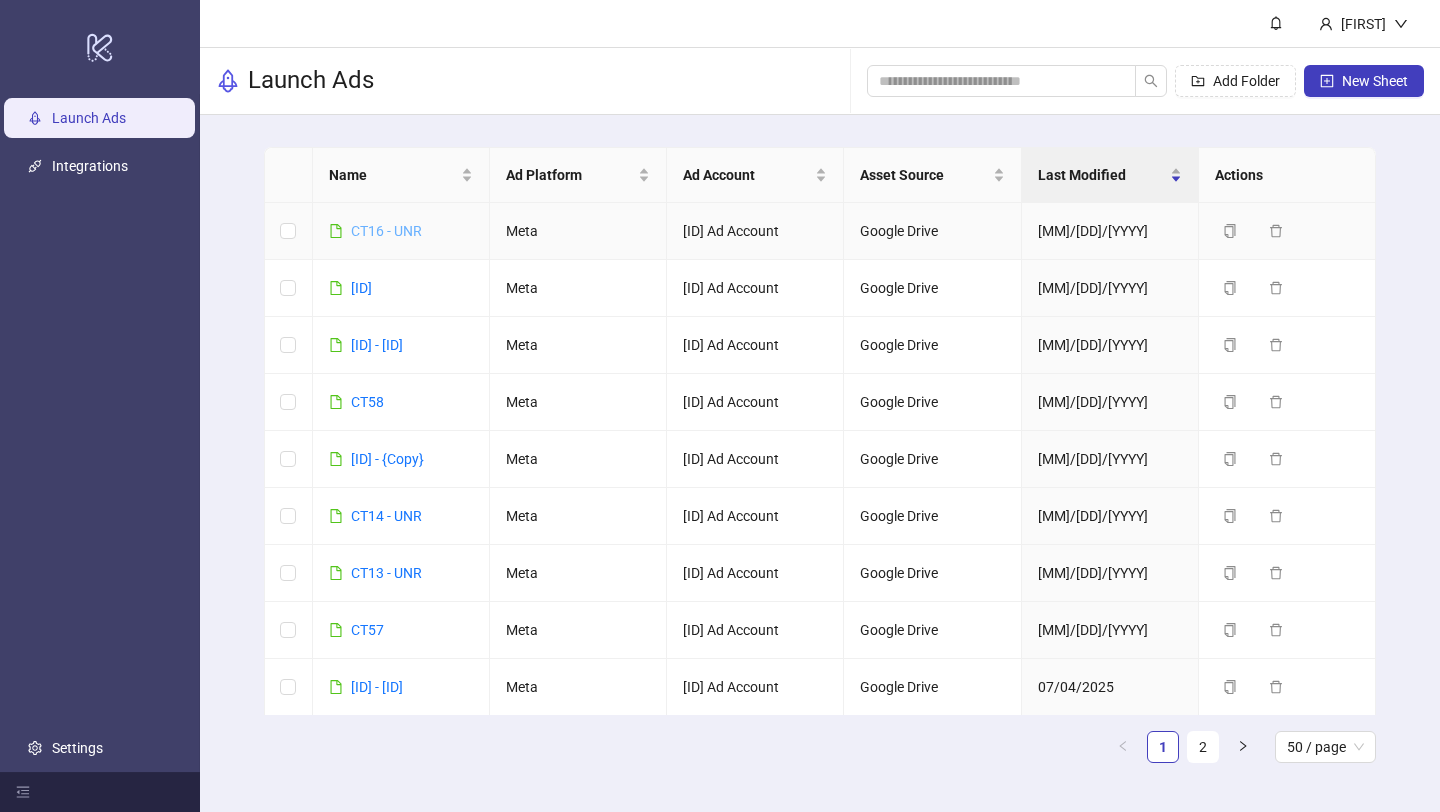 click on "CT16 - UNR" at bounding box center (386, 231) 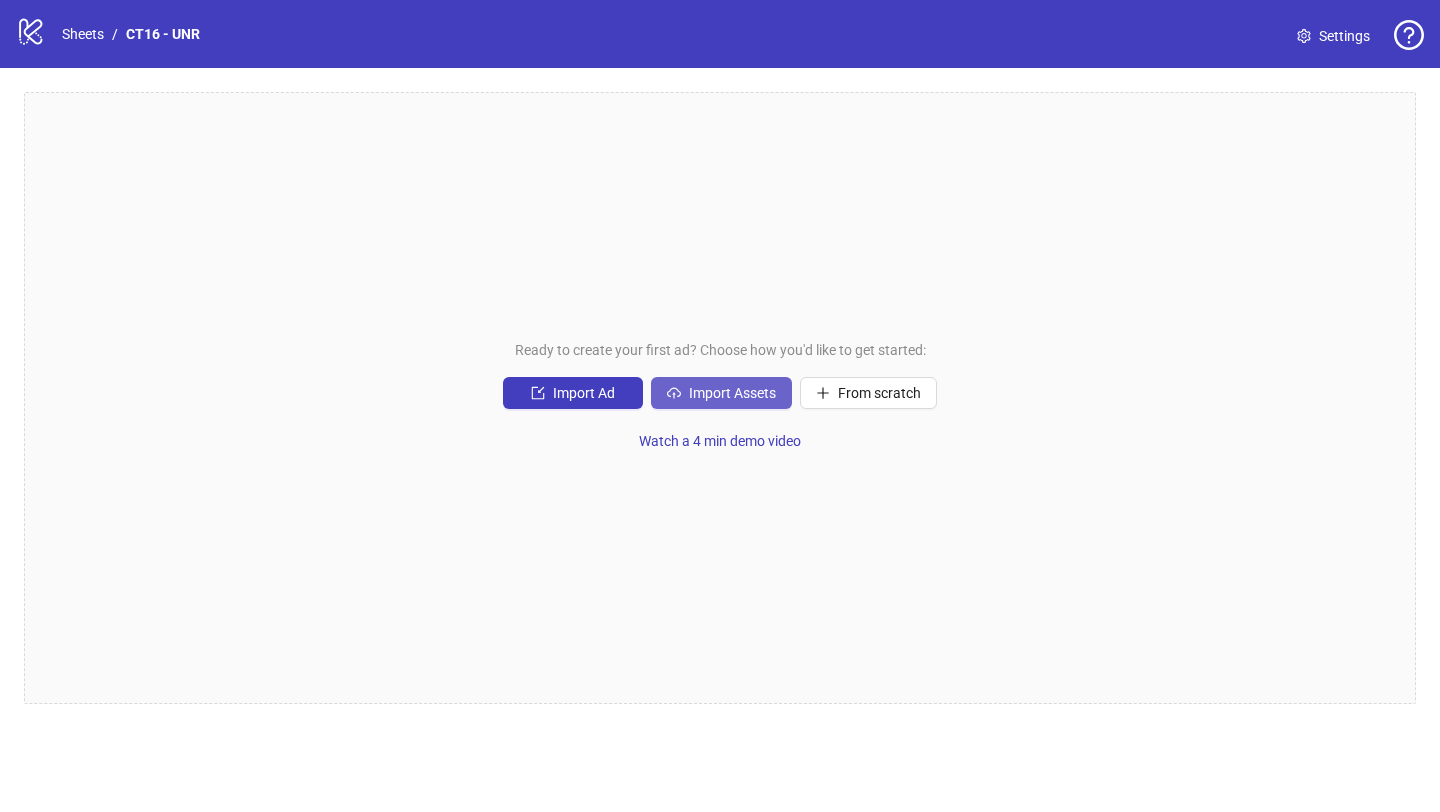 click on "Import Assets" at bounding box center [732, 393] 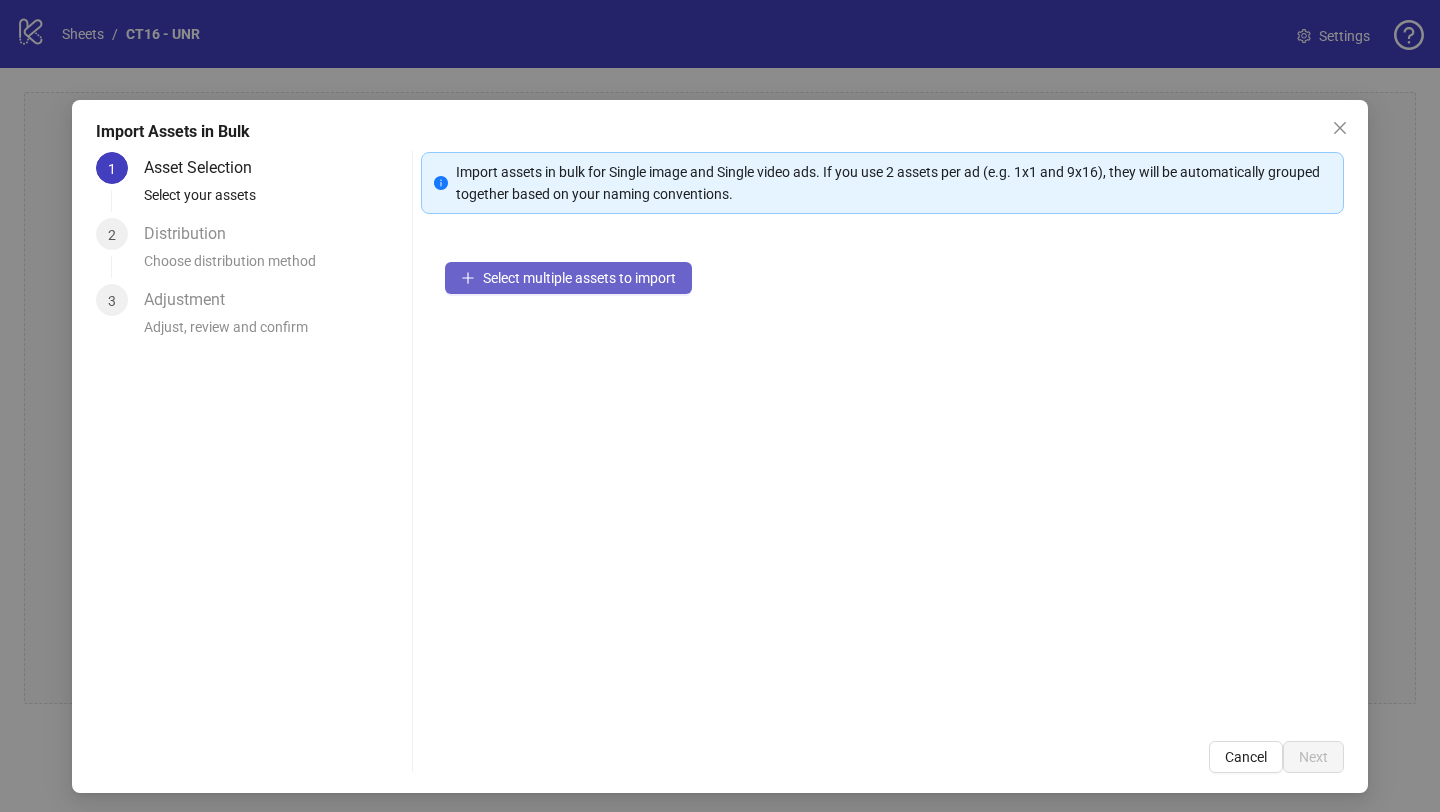 click on "Select multiple assets to import" at bounding box center [579, 278] 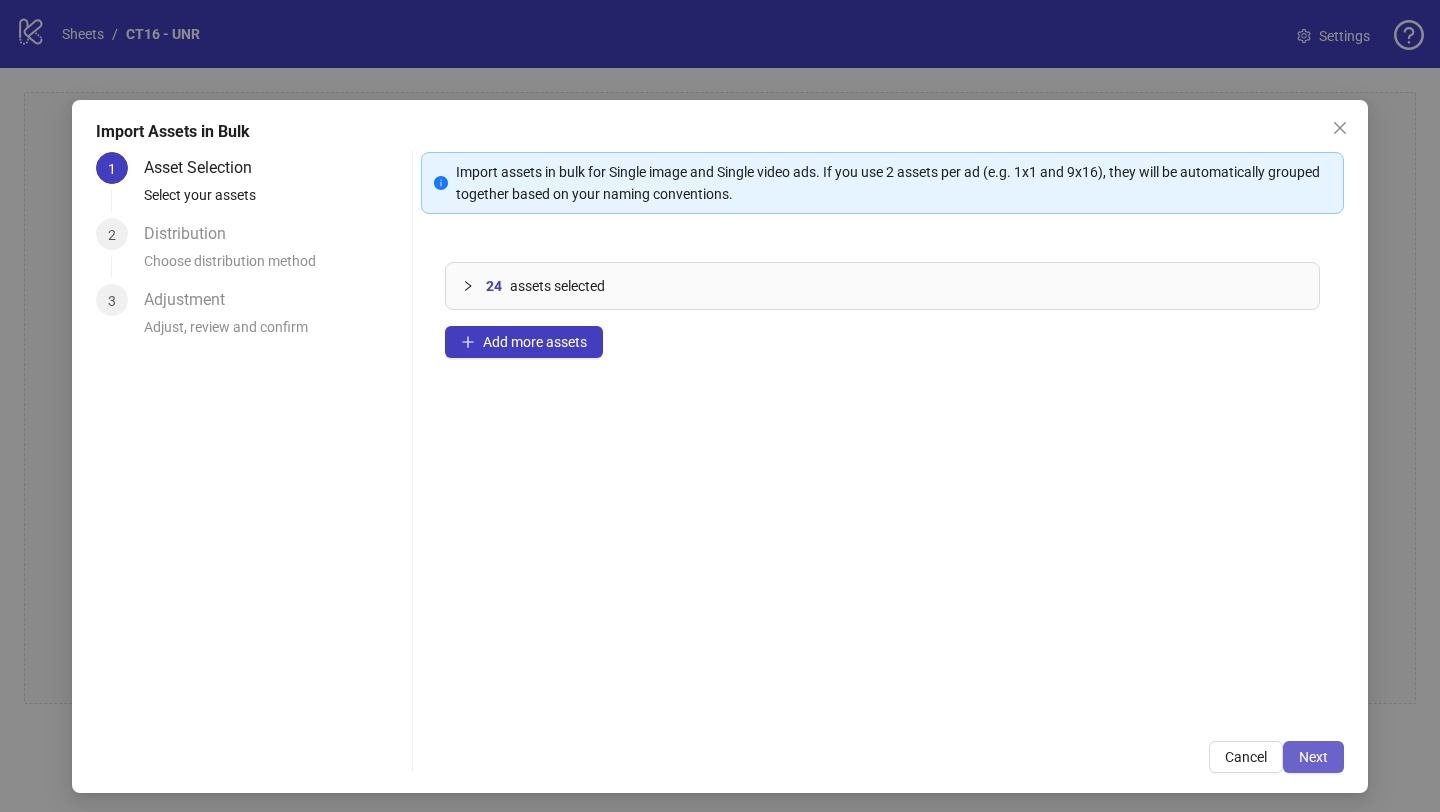 click on "Next" at bounding box center [1313, 757] 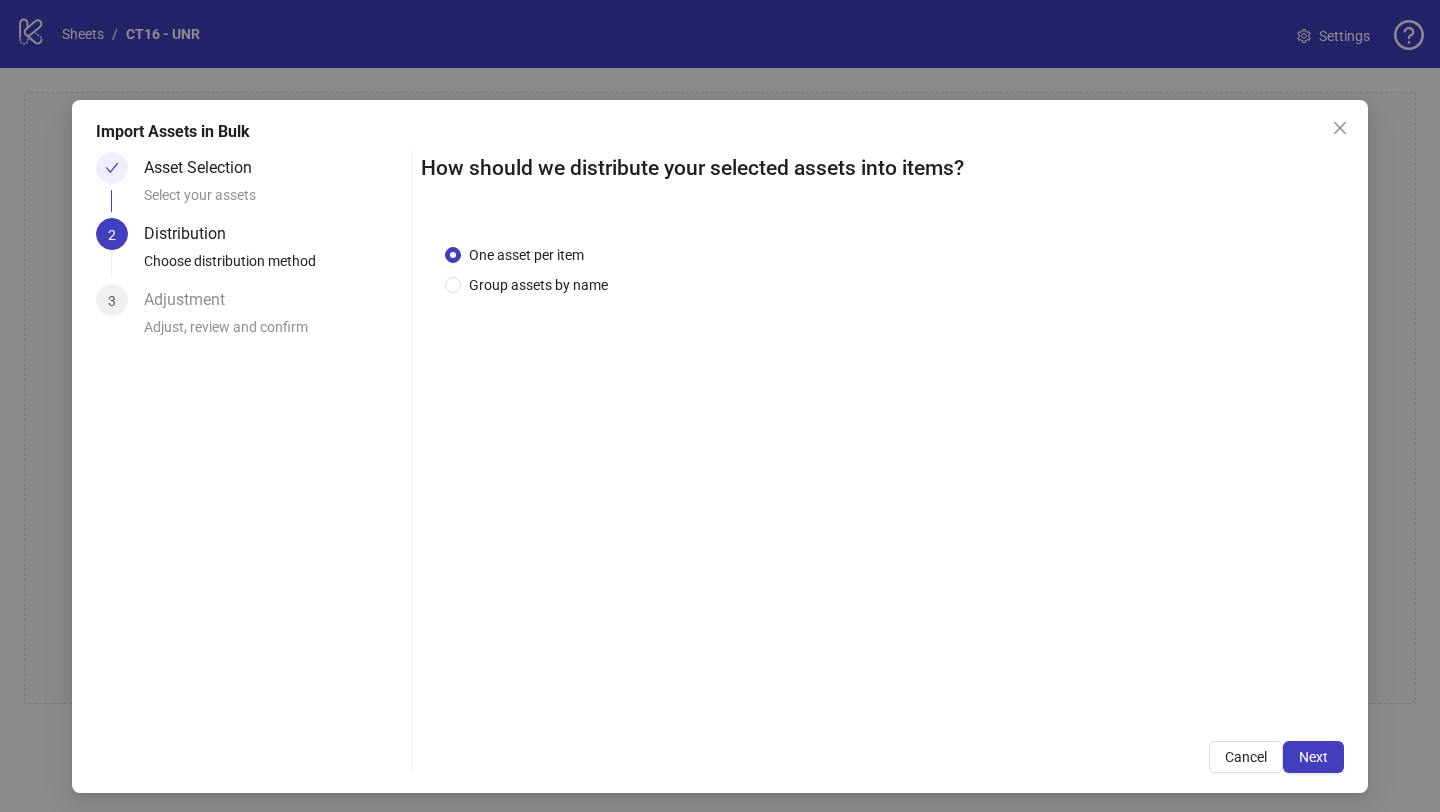 click on "Next" at bounding box center (1313, 757) 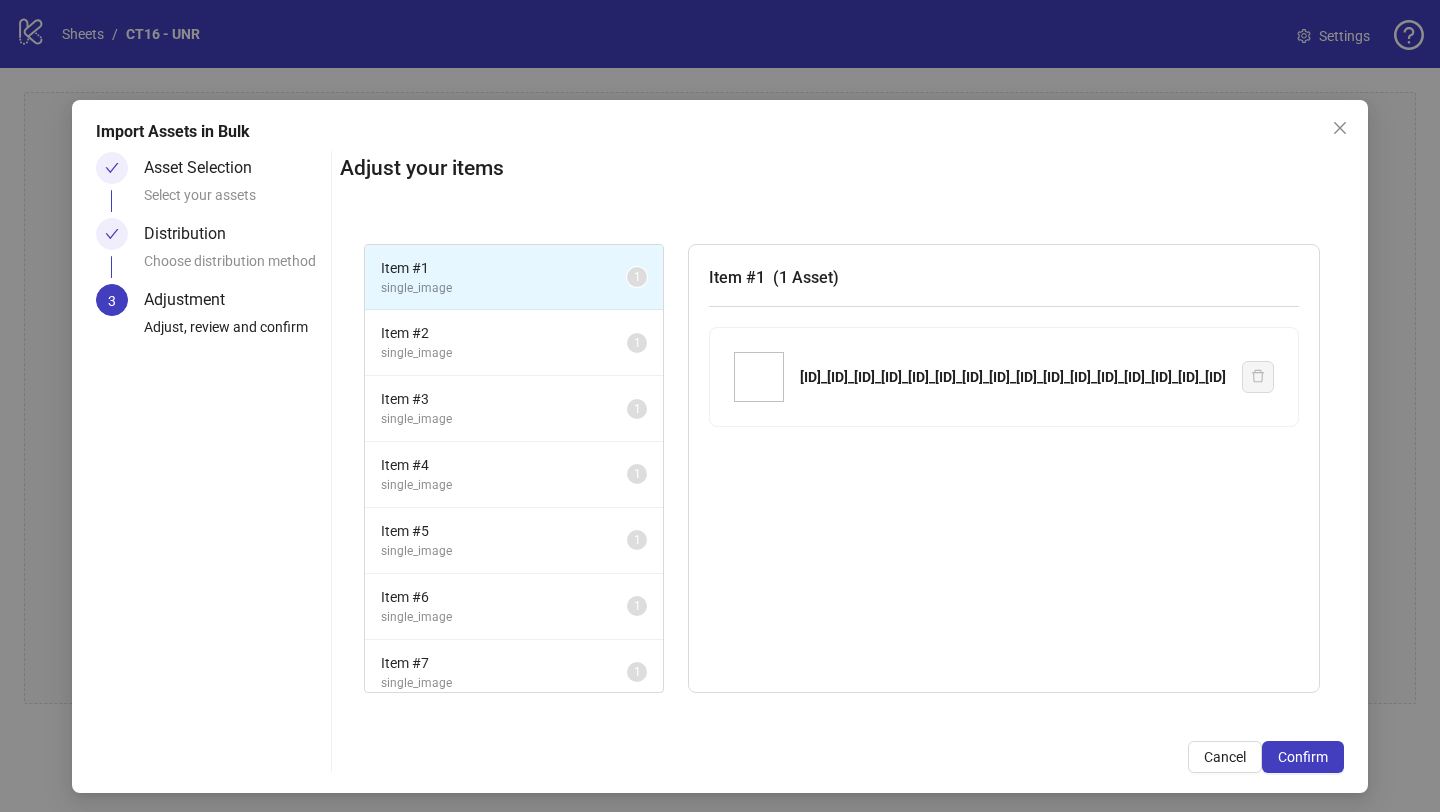 click on "Confirm" at bounding box center (1303, 757) 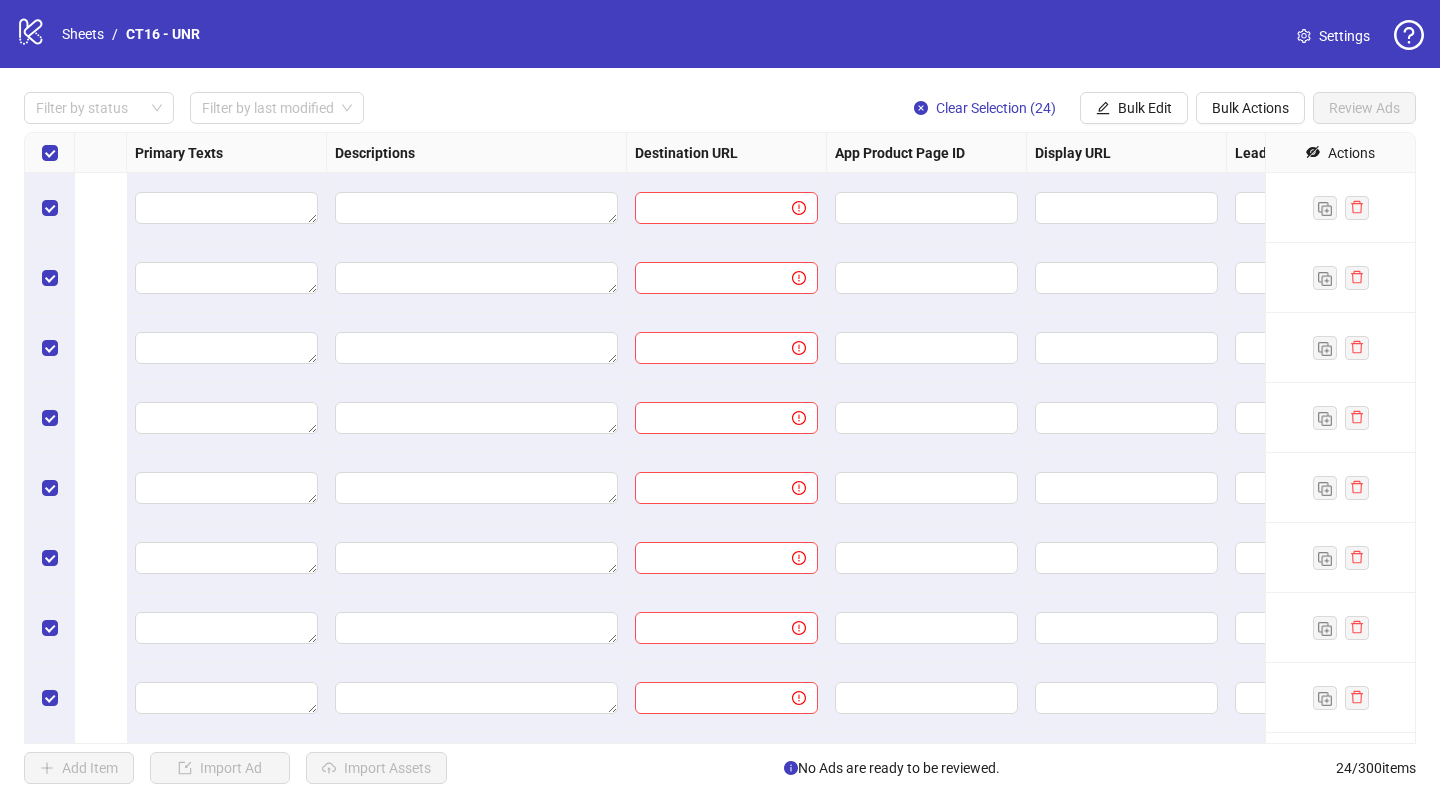 scroll, scrollTop: 0, scrollLeft: 1880, axis: horizontal 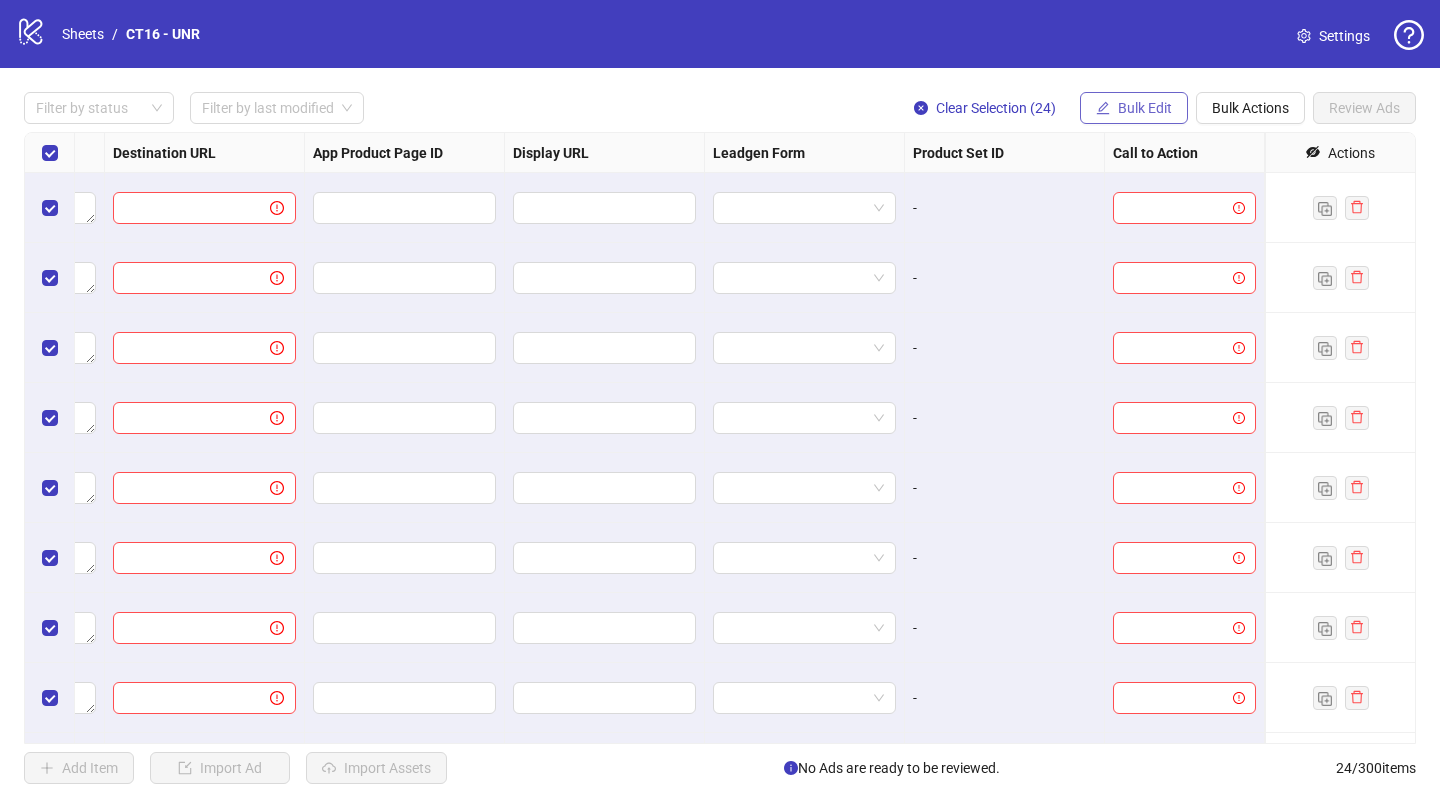 click on "Bulk Edit" at bounding box center (1145, 108) 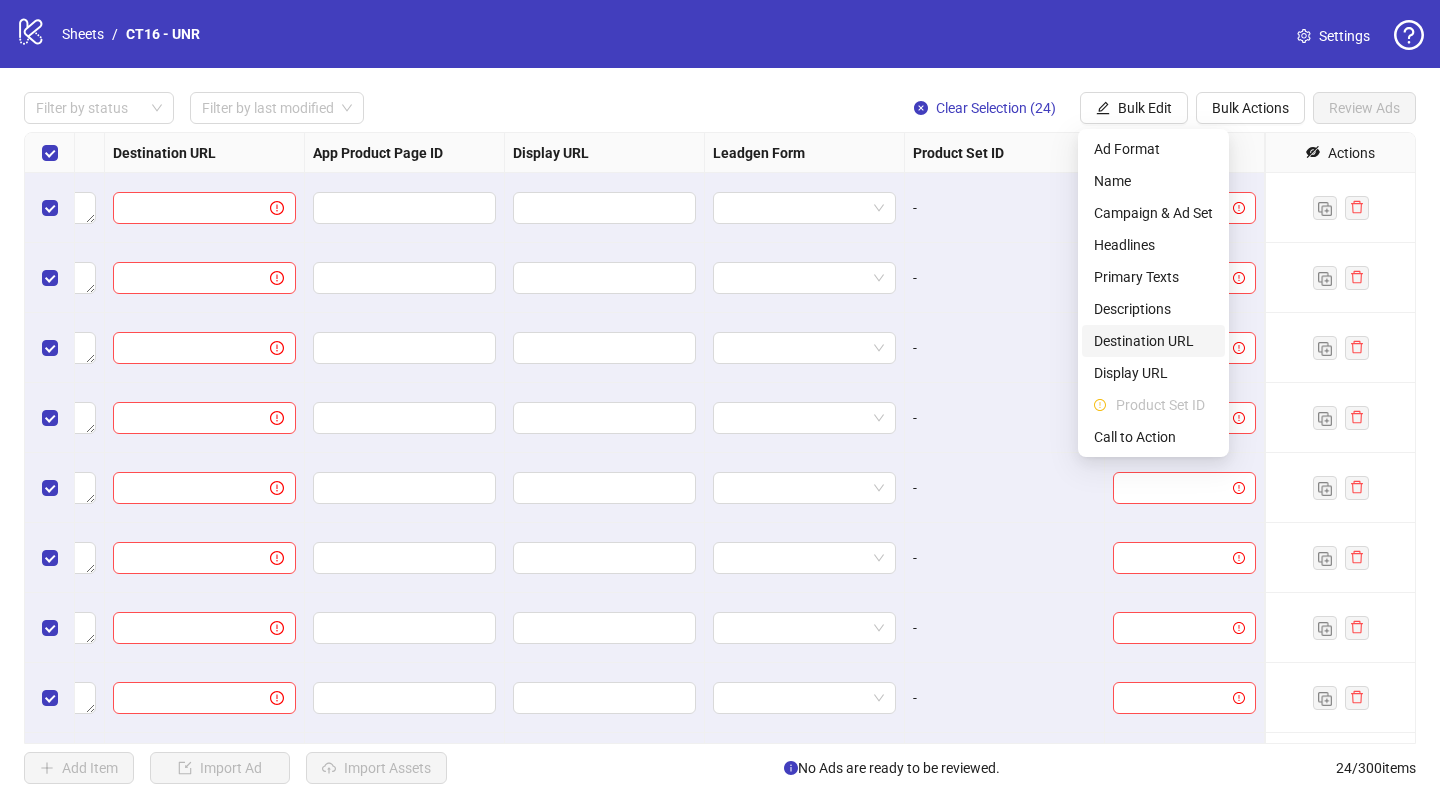 click on "Destination URL" at bounding box center [1153, 341] 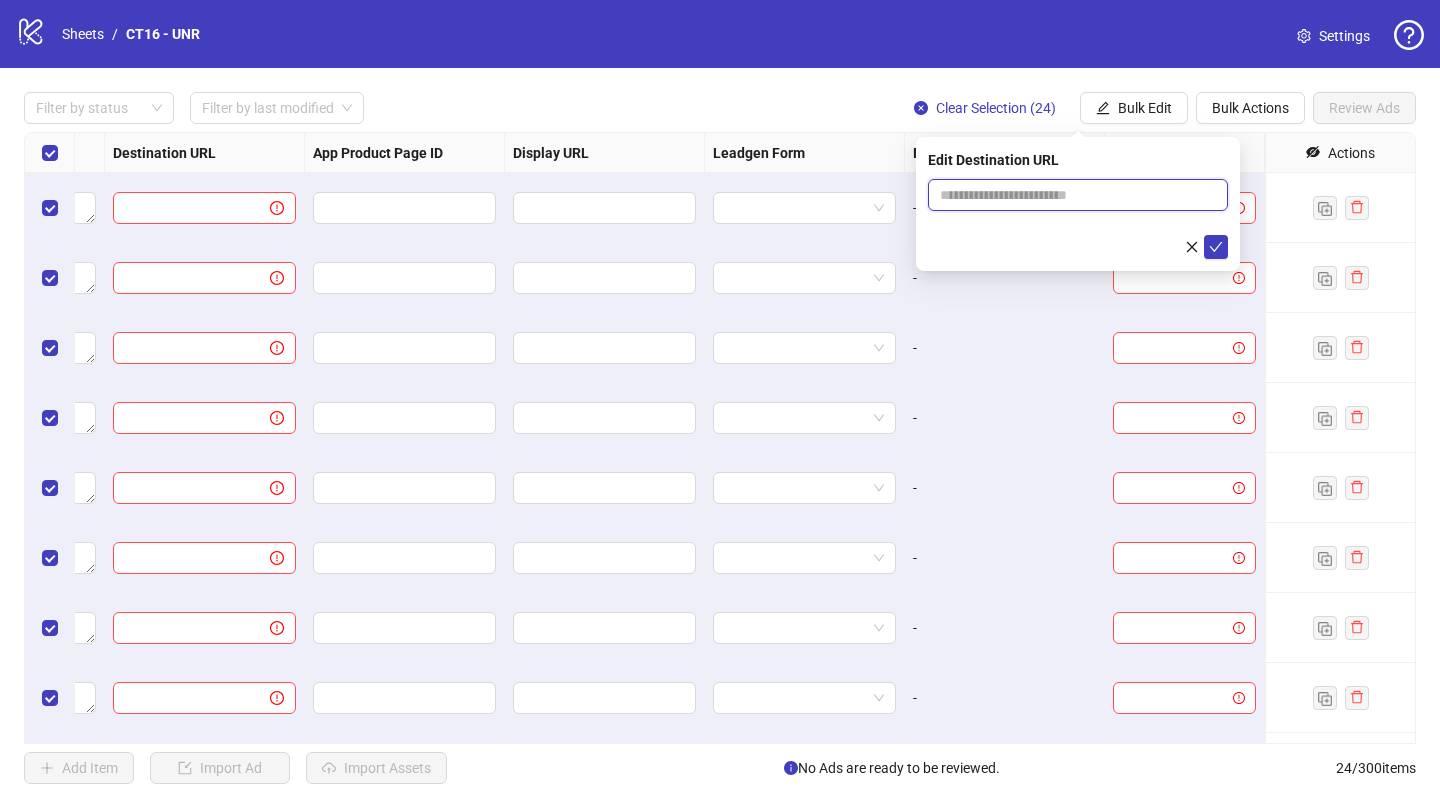 click at bounding box center [1070, 195] 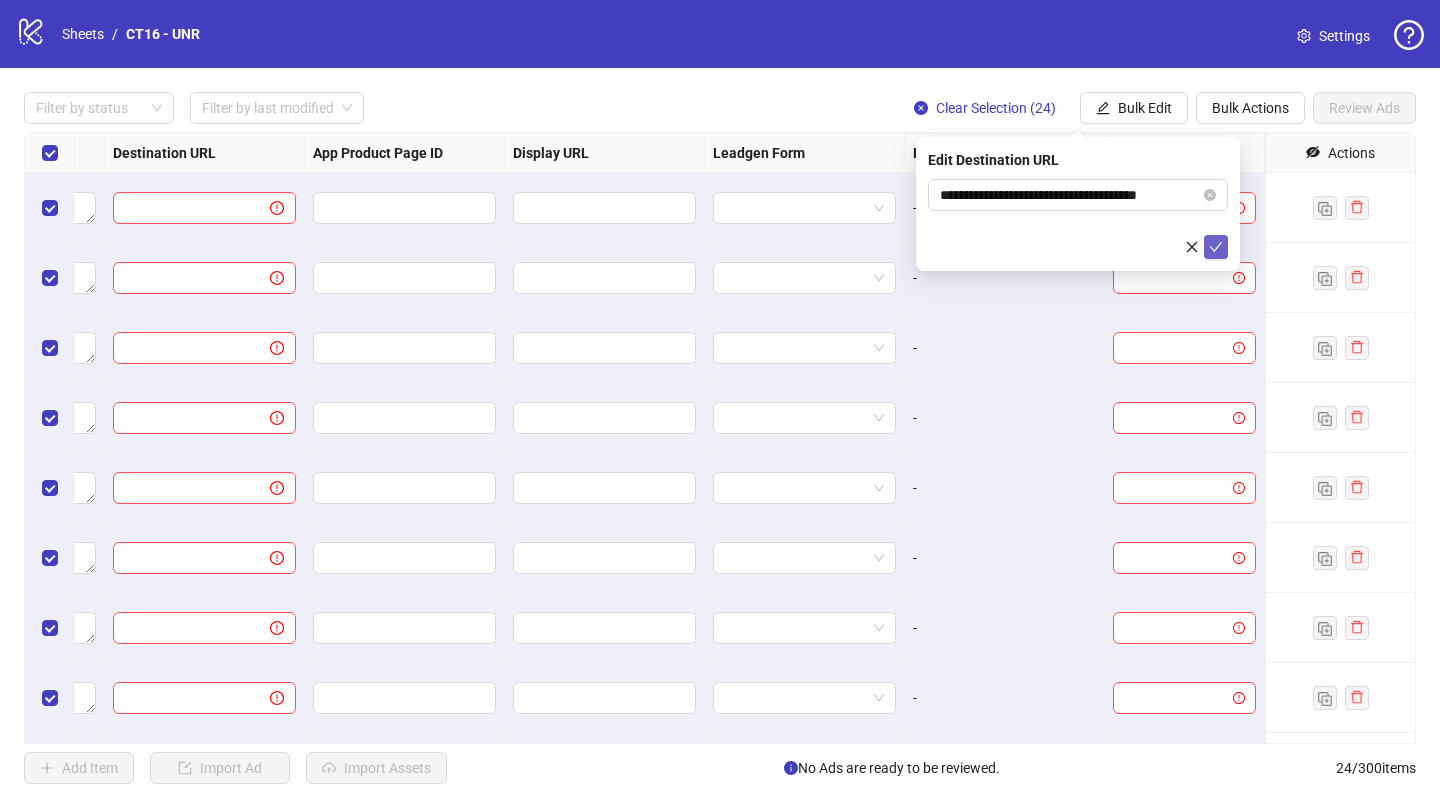 click 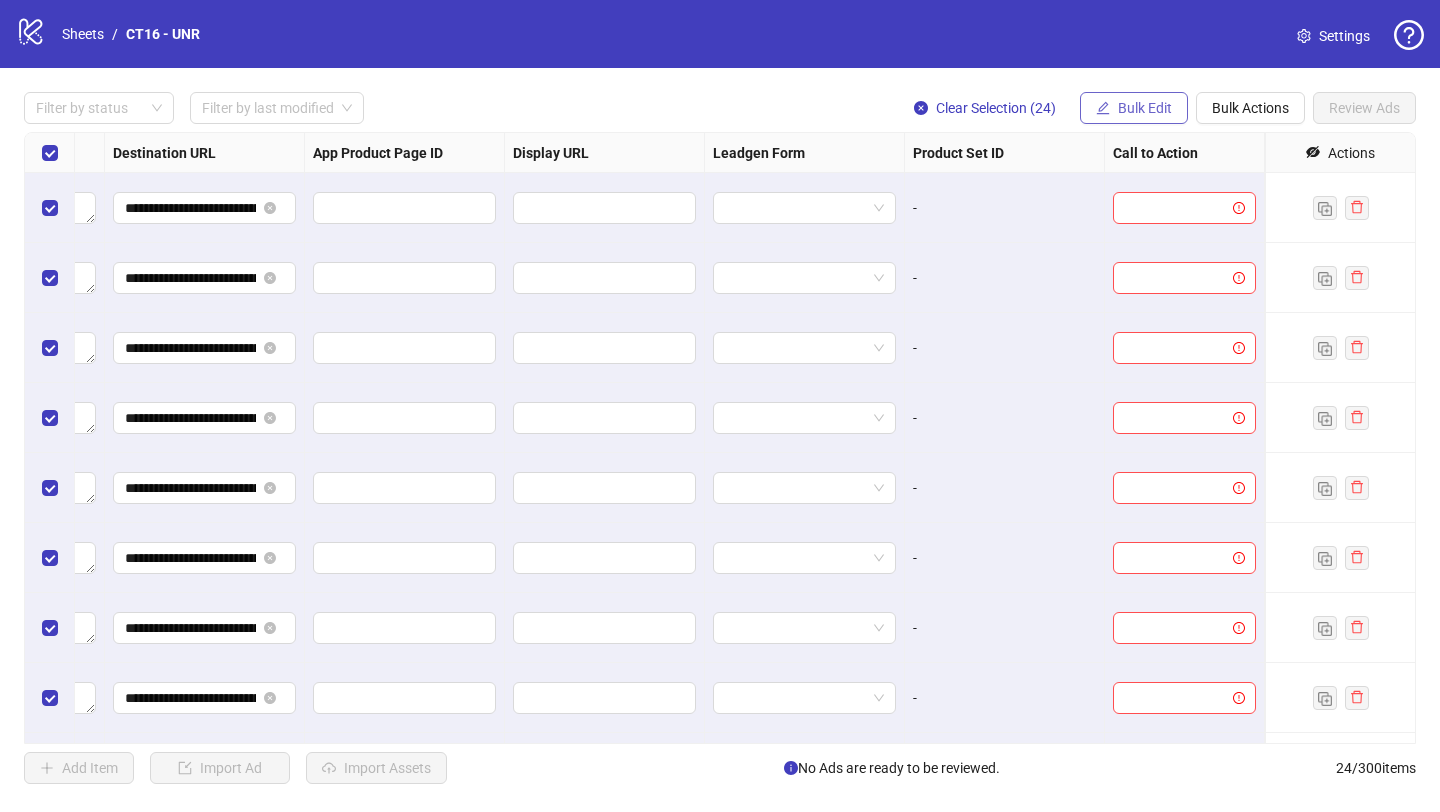 click on "Bulk Edit" at bounding box center [1145, 108] 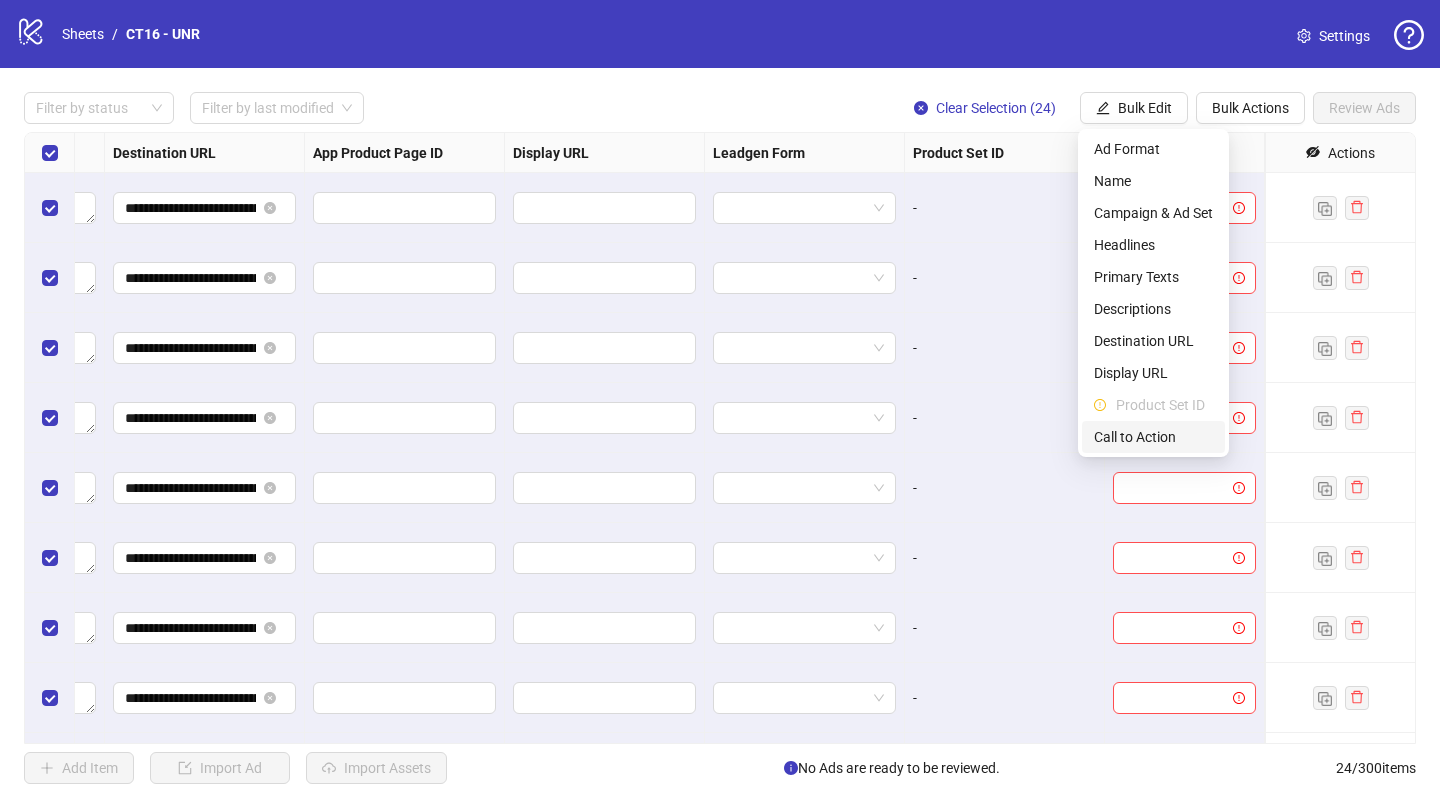 click on "Call to Action" at bounding box center (1153, 437) 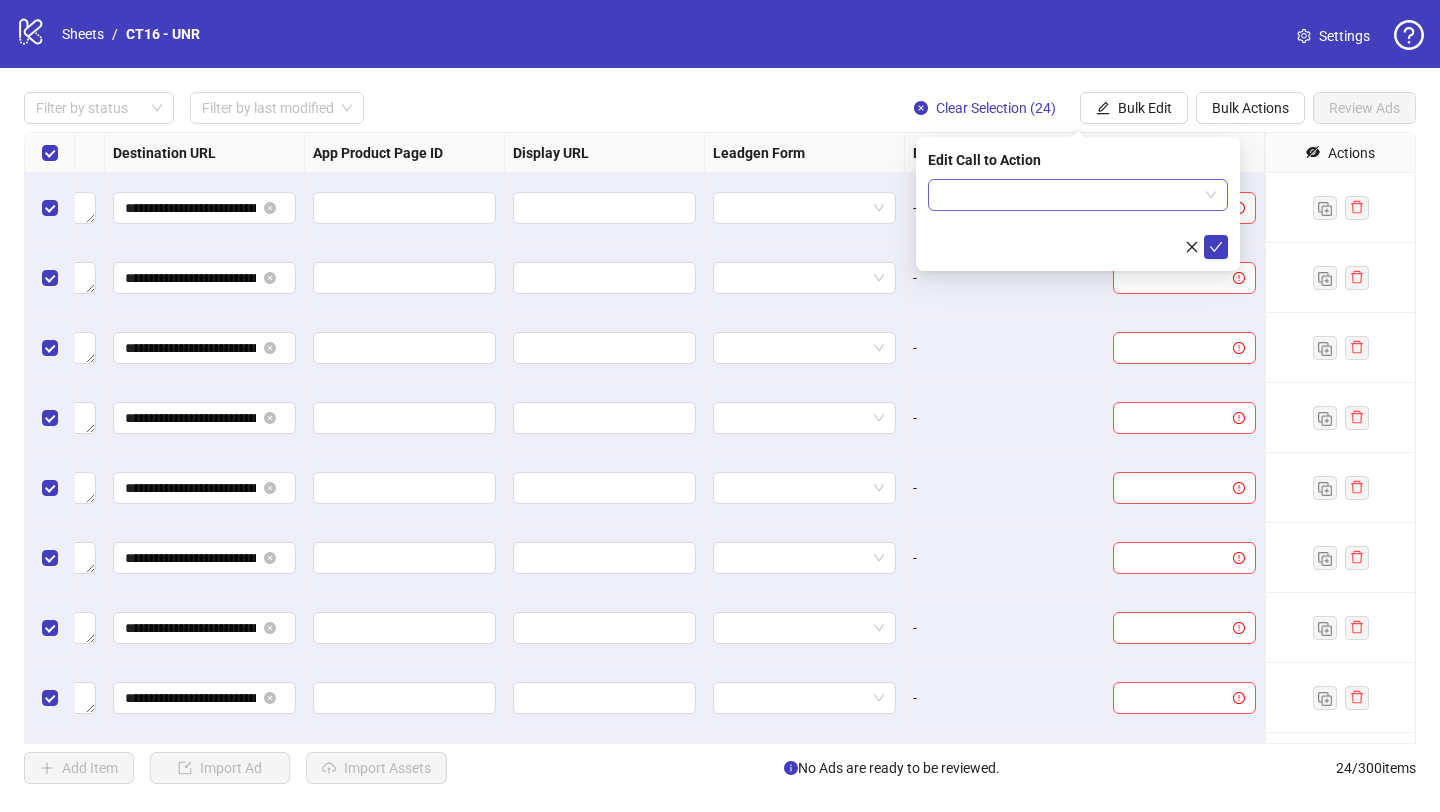 click at bounding box center (1069, 195) 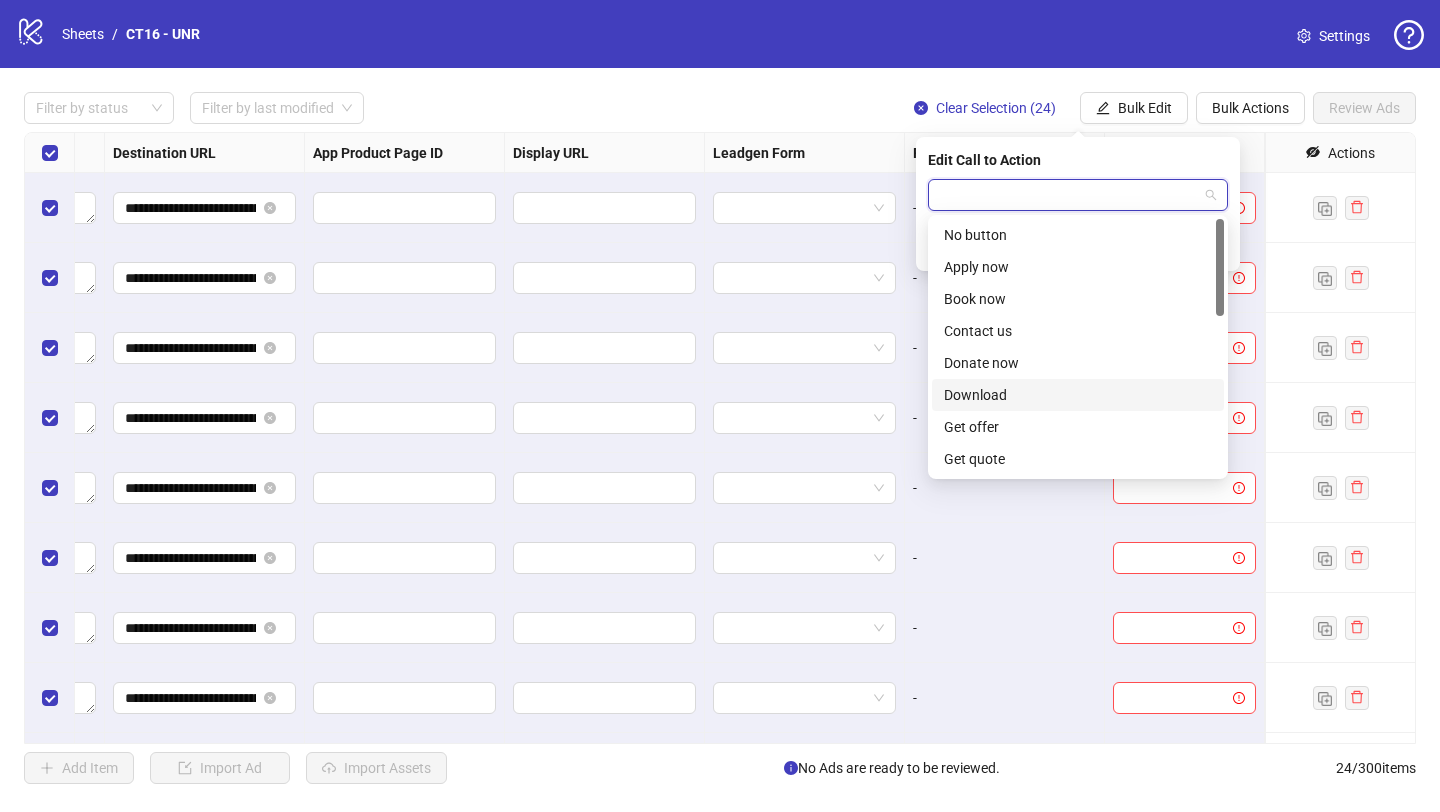 click on "Download" at bounding box center [1078, 395] 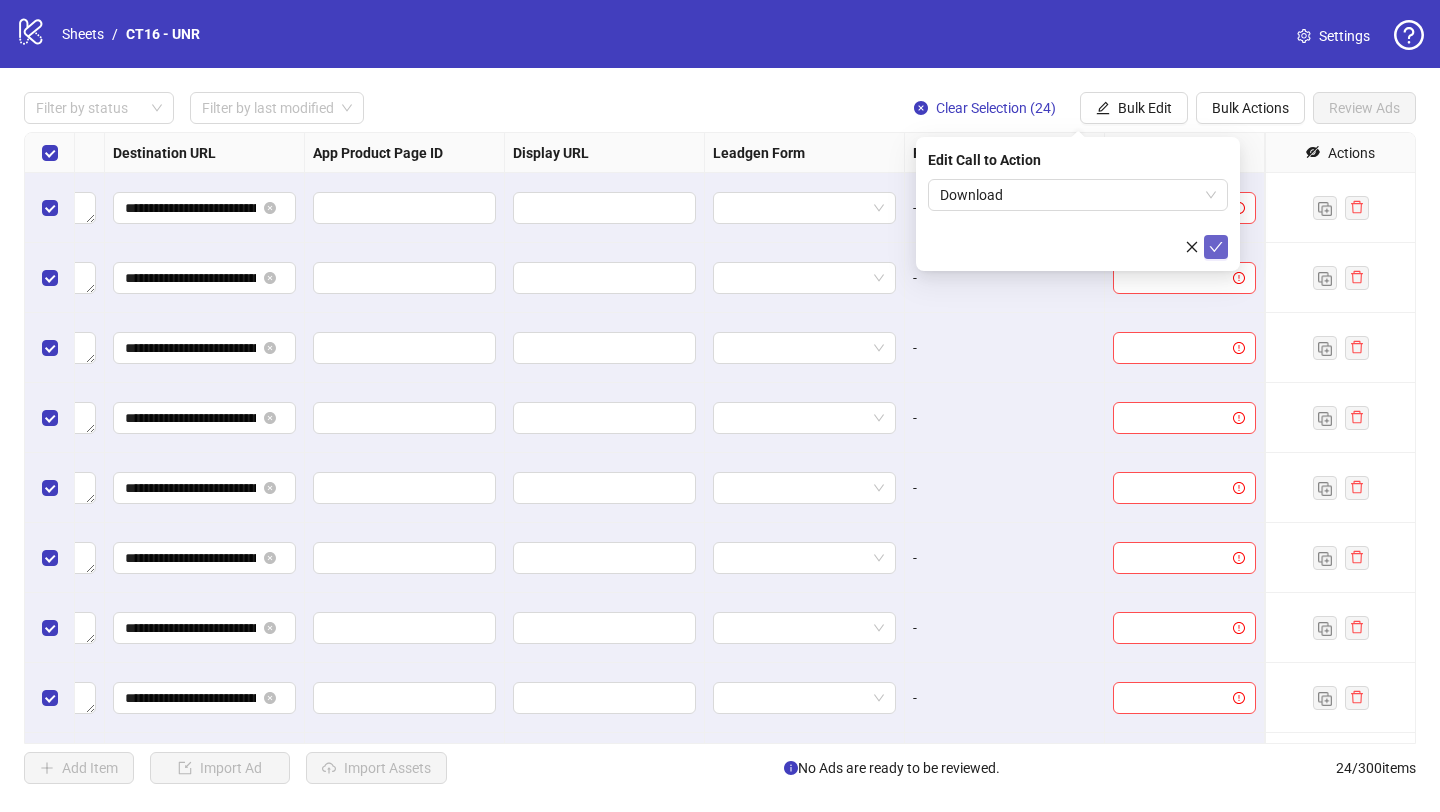 click 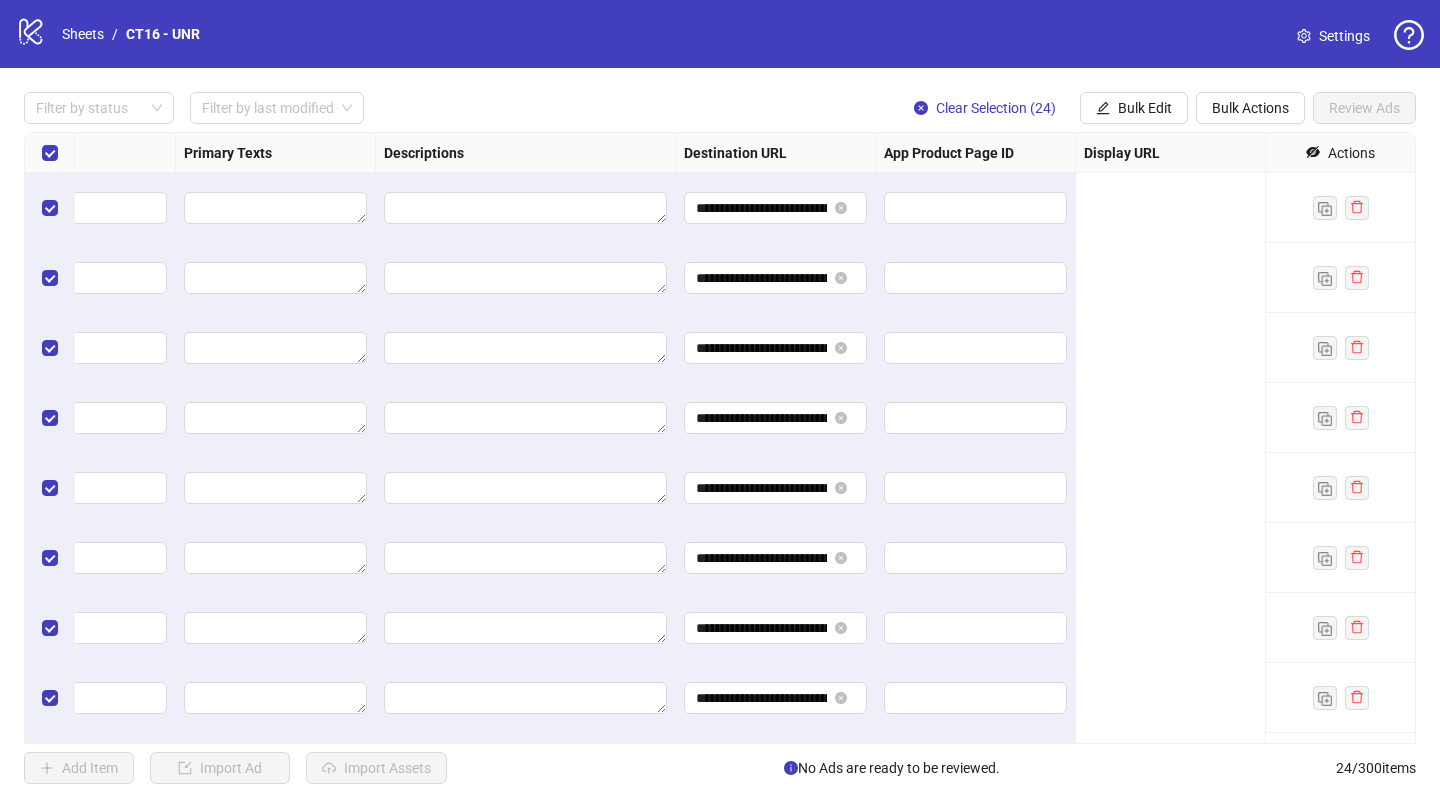 scroll, scrollTop: 0, scrollLeft: 579, axis: horizontal 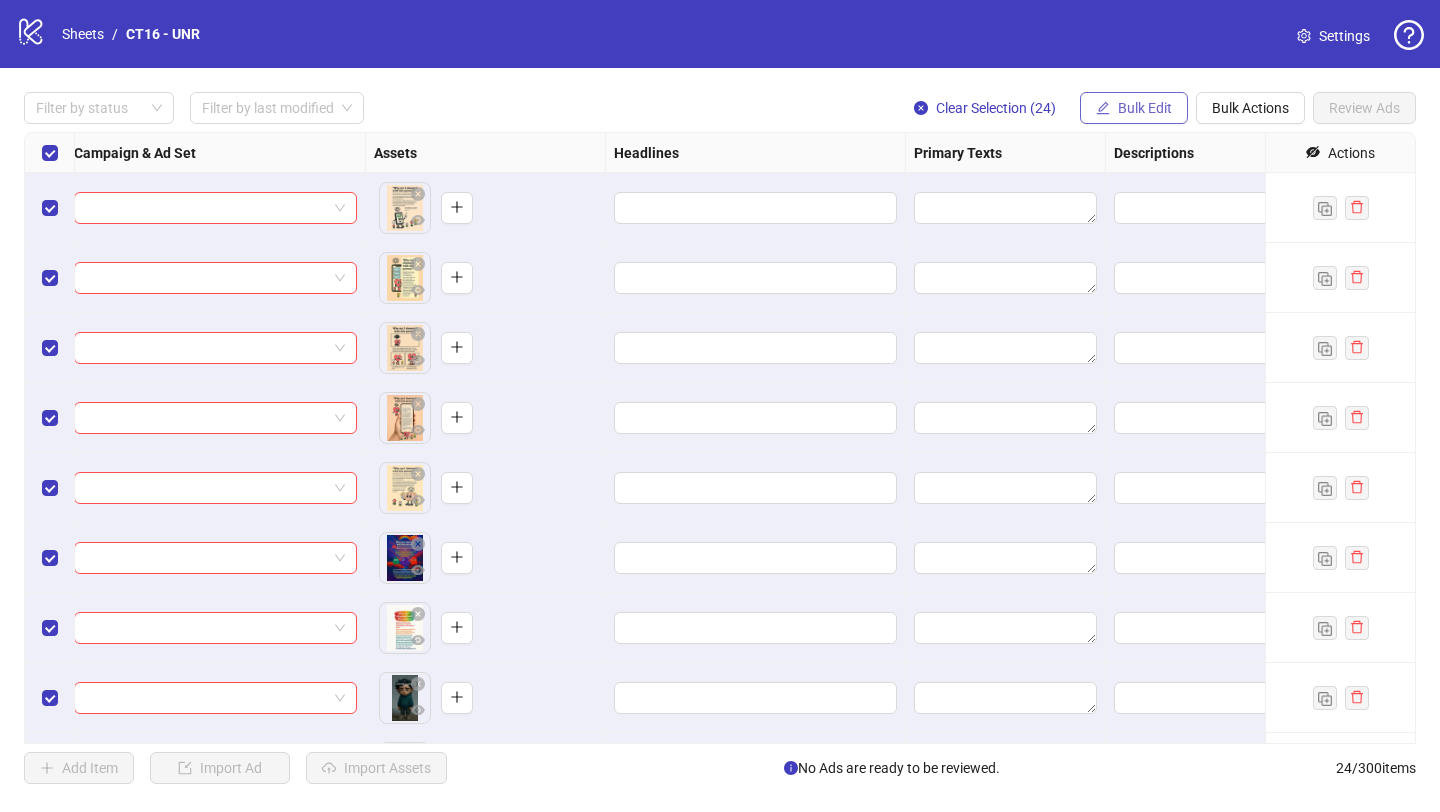 click on "Bulk Edit" at bounding box center [1145, 108] 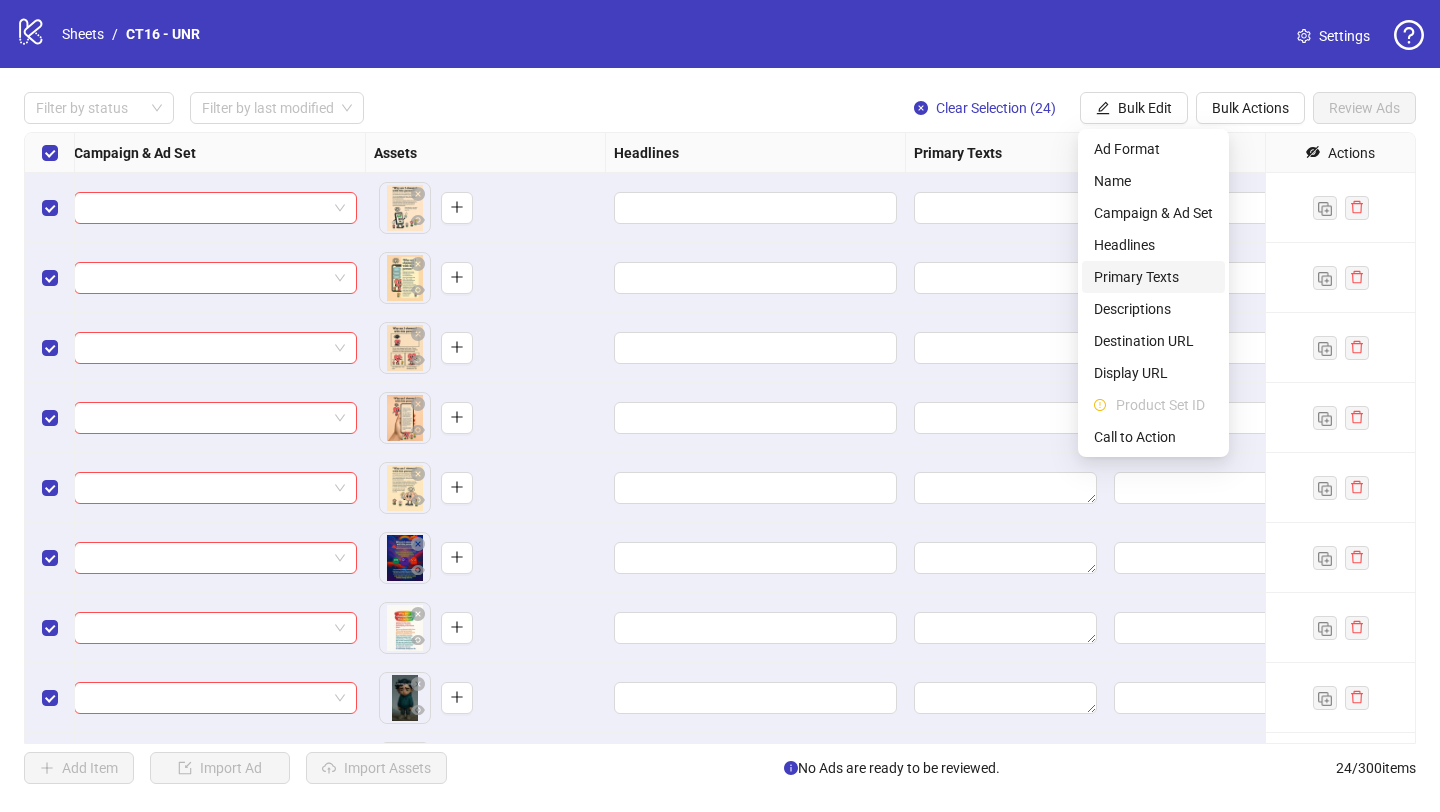 click on "Primary Texts" at bounding box center (1153, 277) 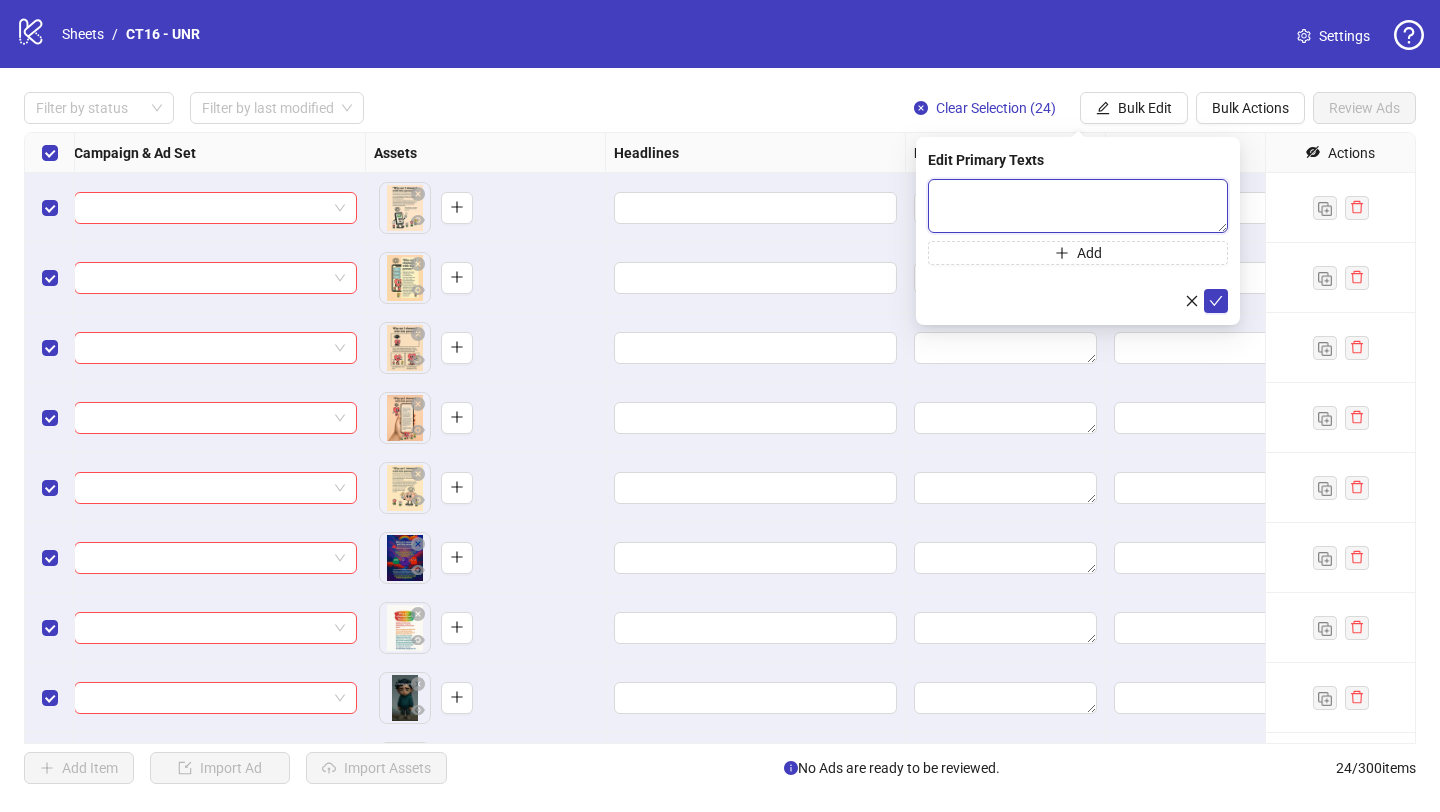 click at bounding box center [1078, 206] 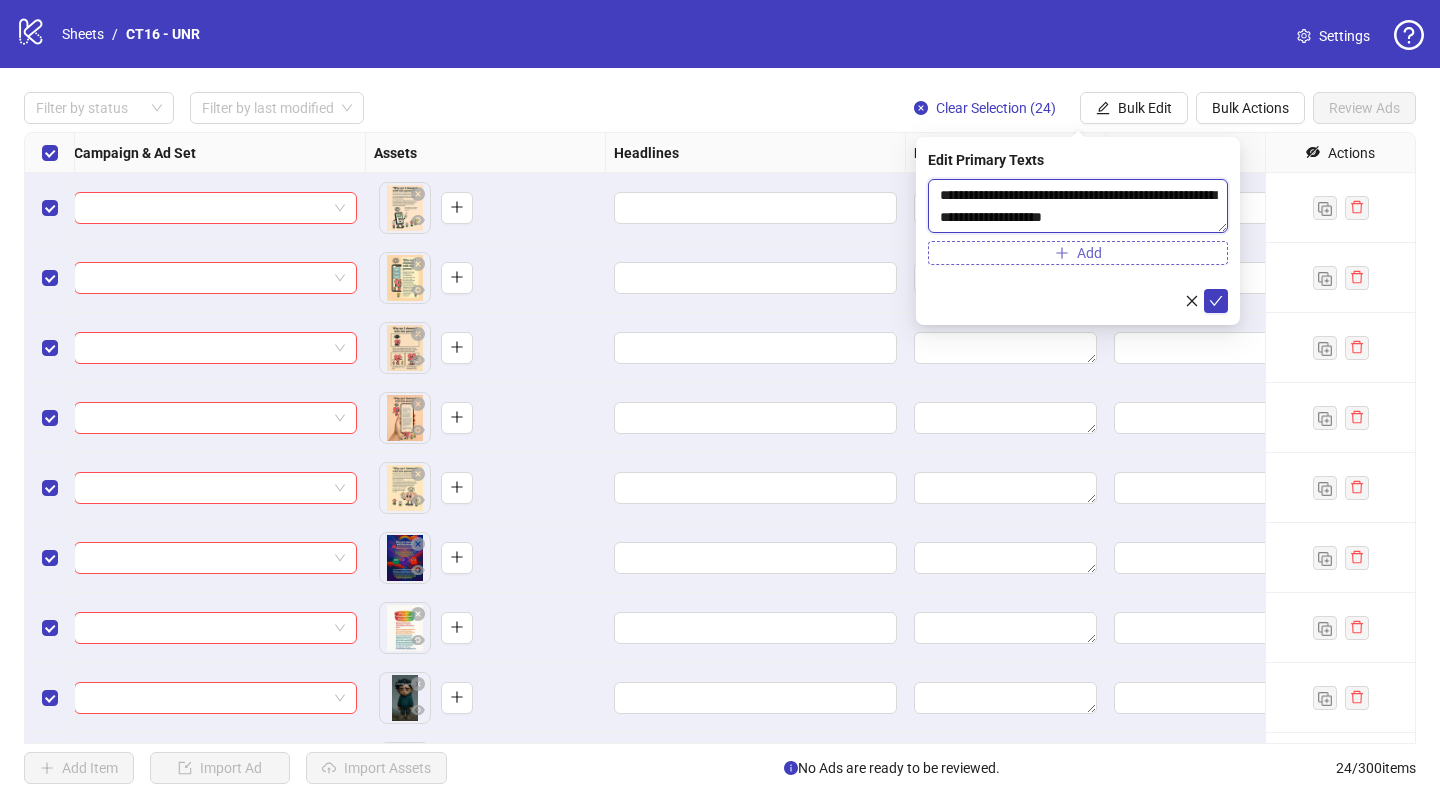 type on "**********" 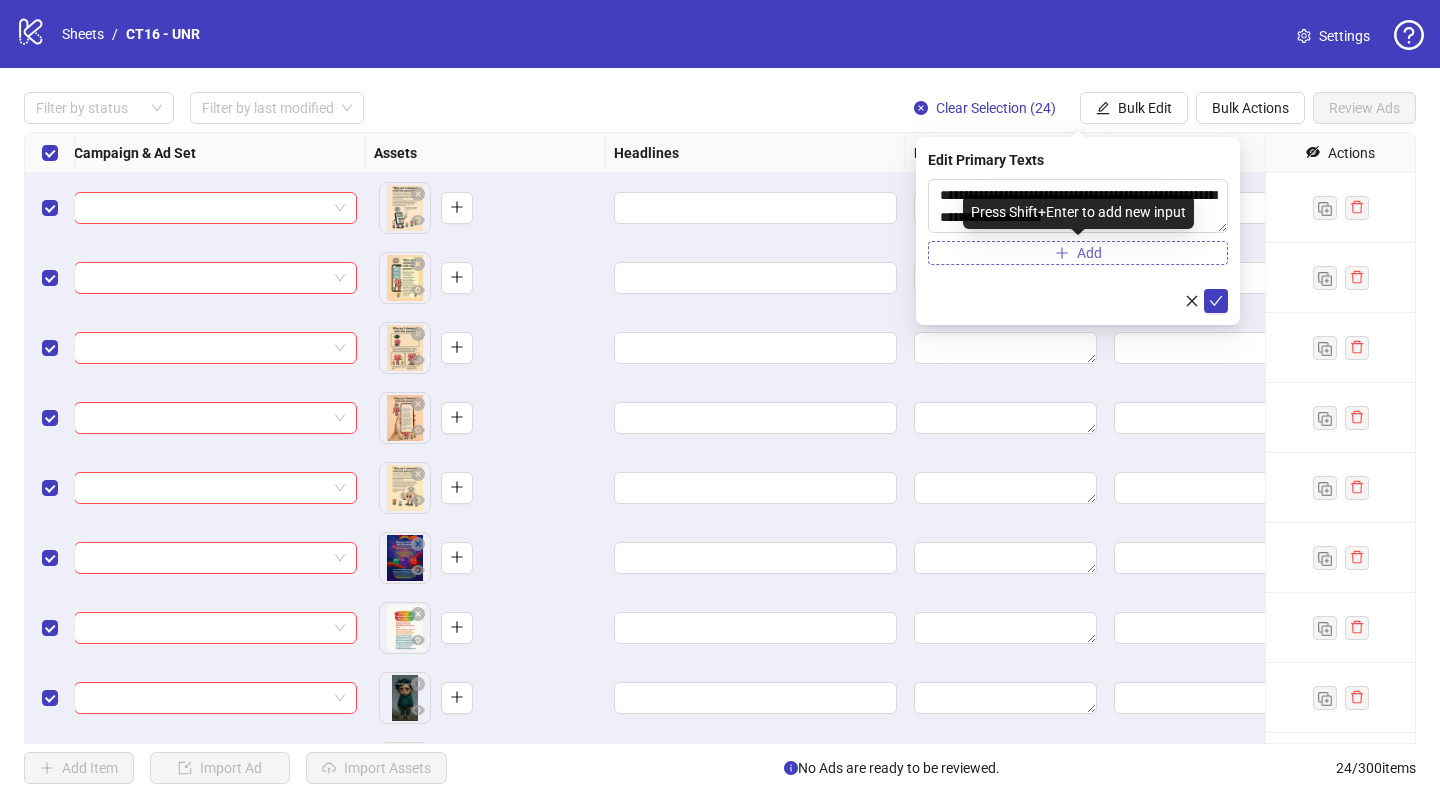 click on "Add" at bounding box center (1078, 253) 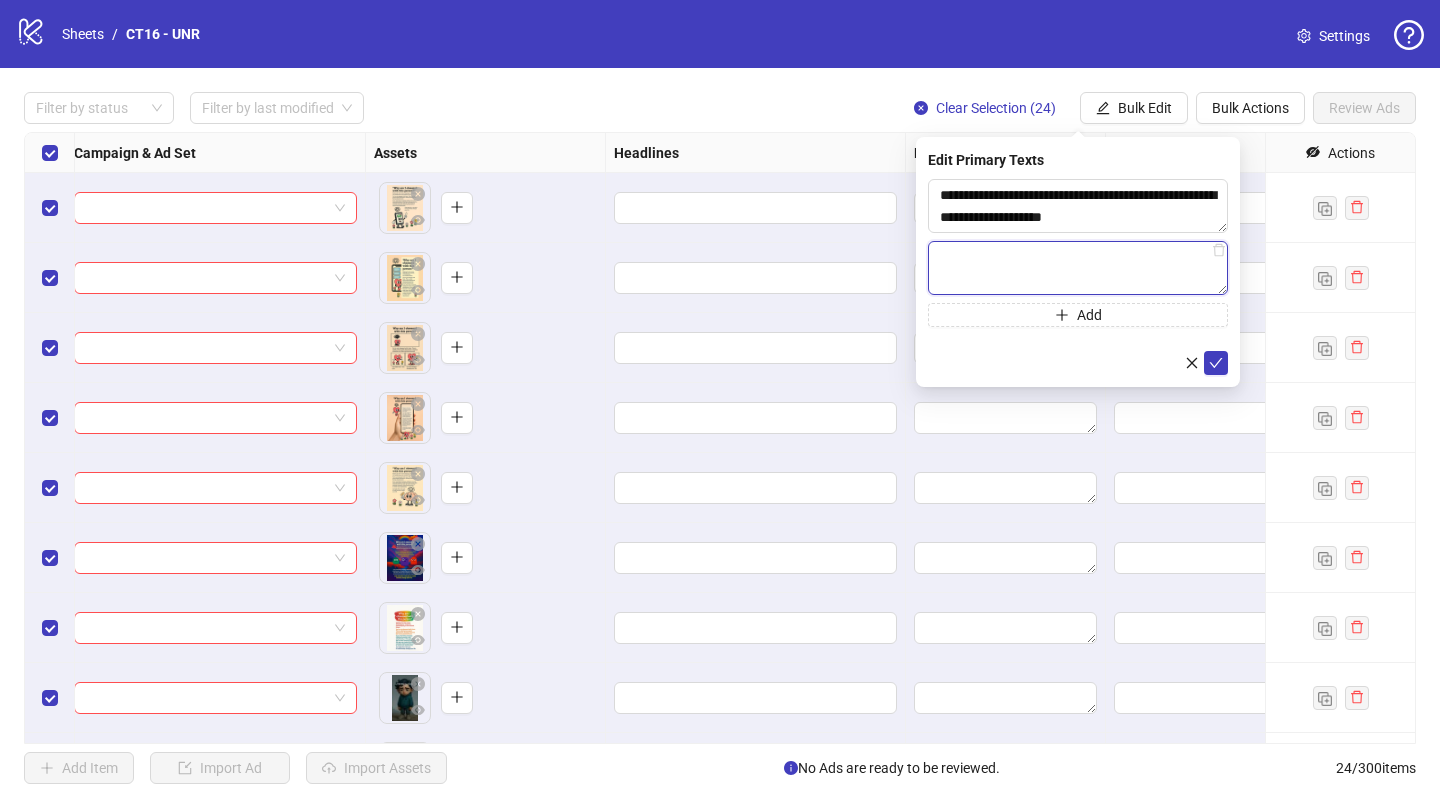 paste on "**********" 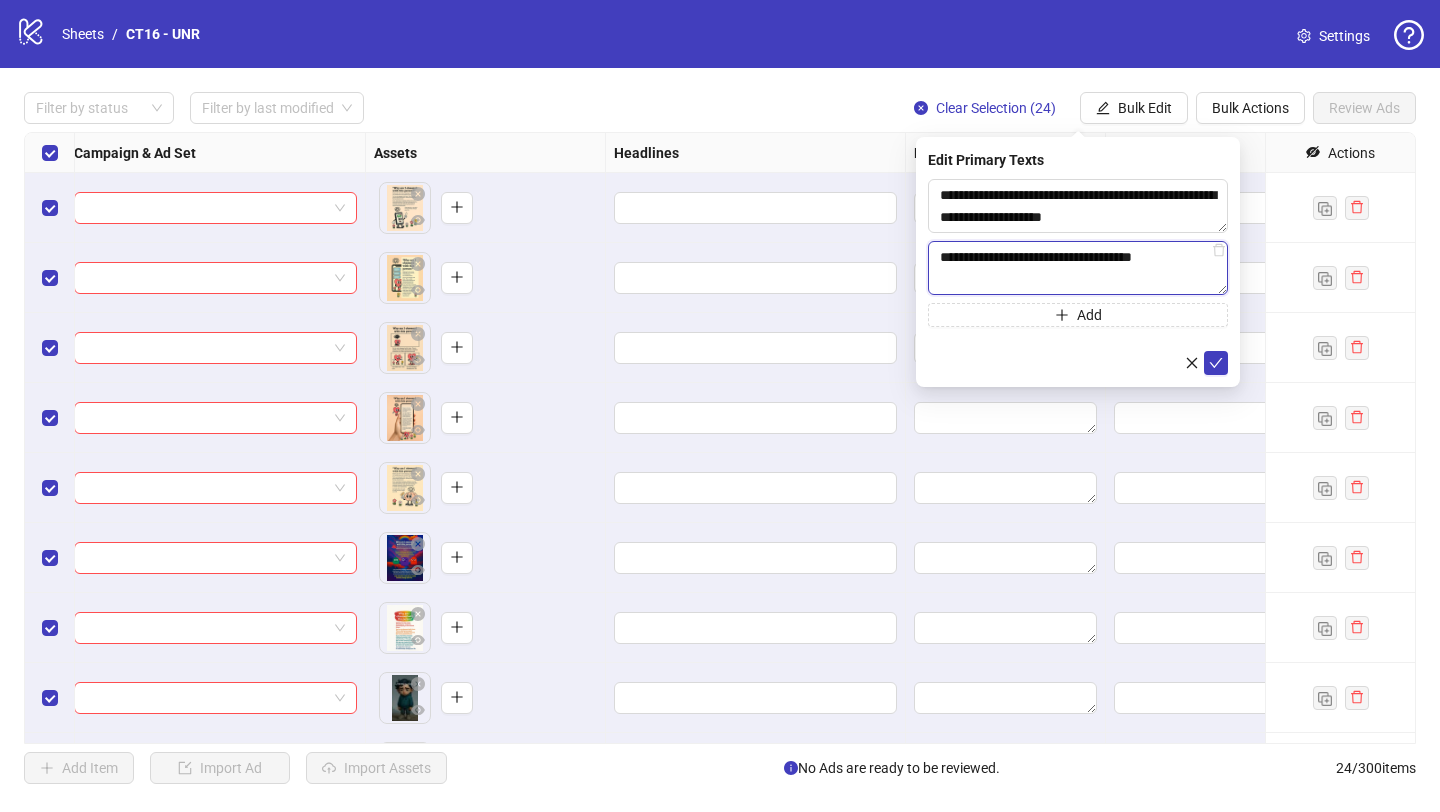 type on "**********" 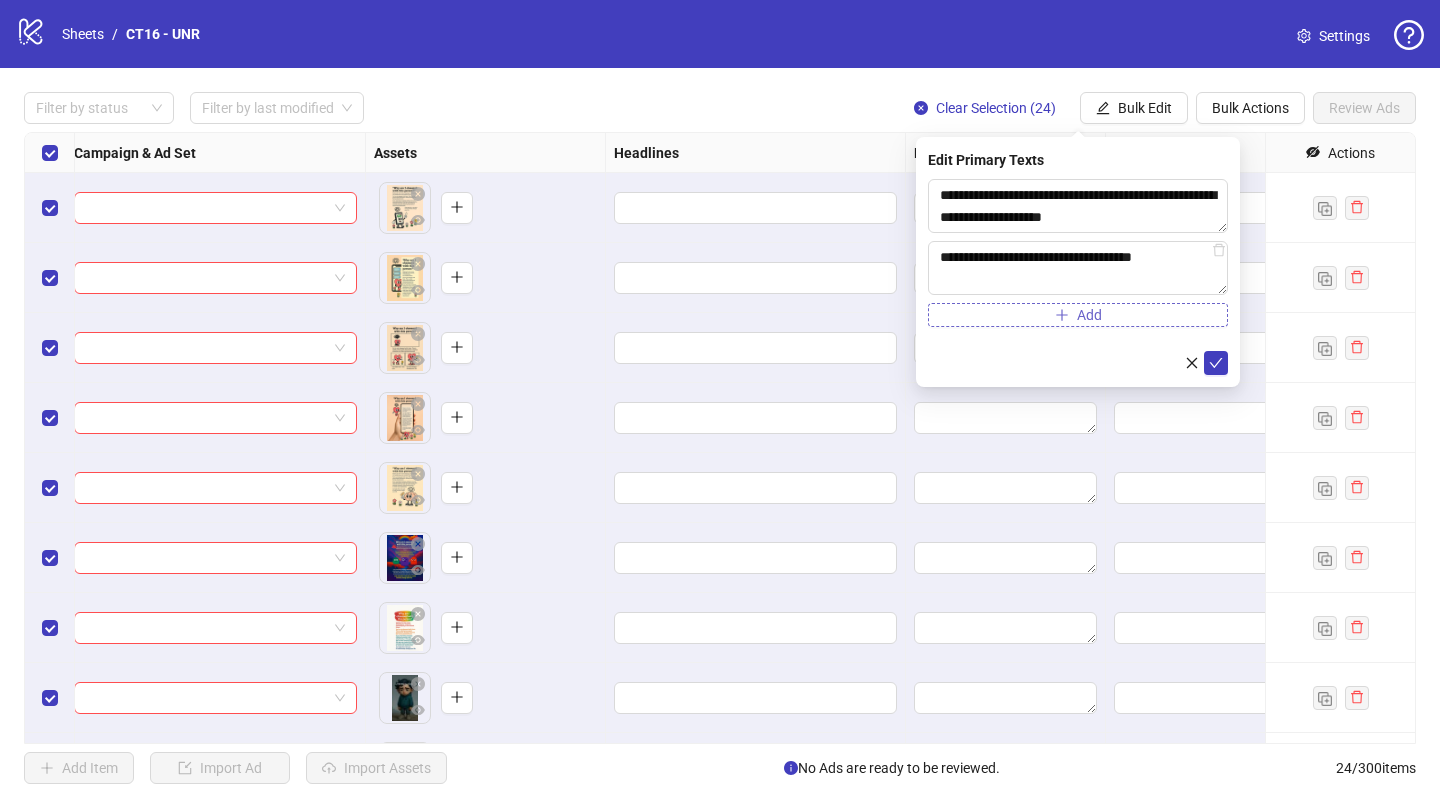 click on "Add" at bounding box center [1078, 315] 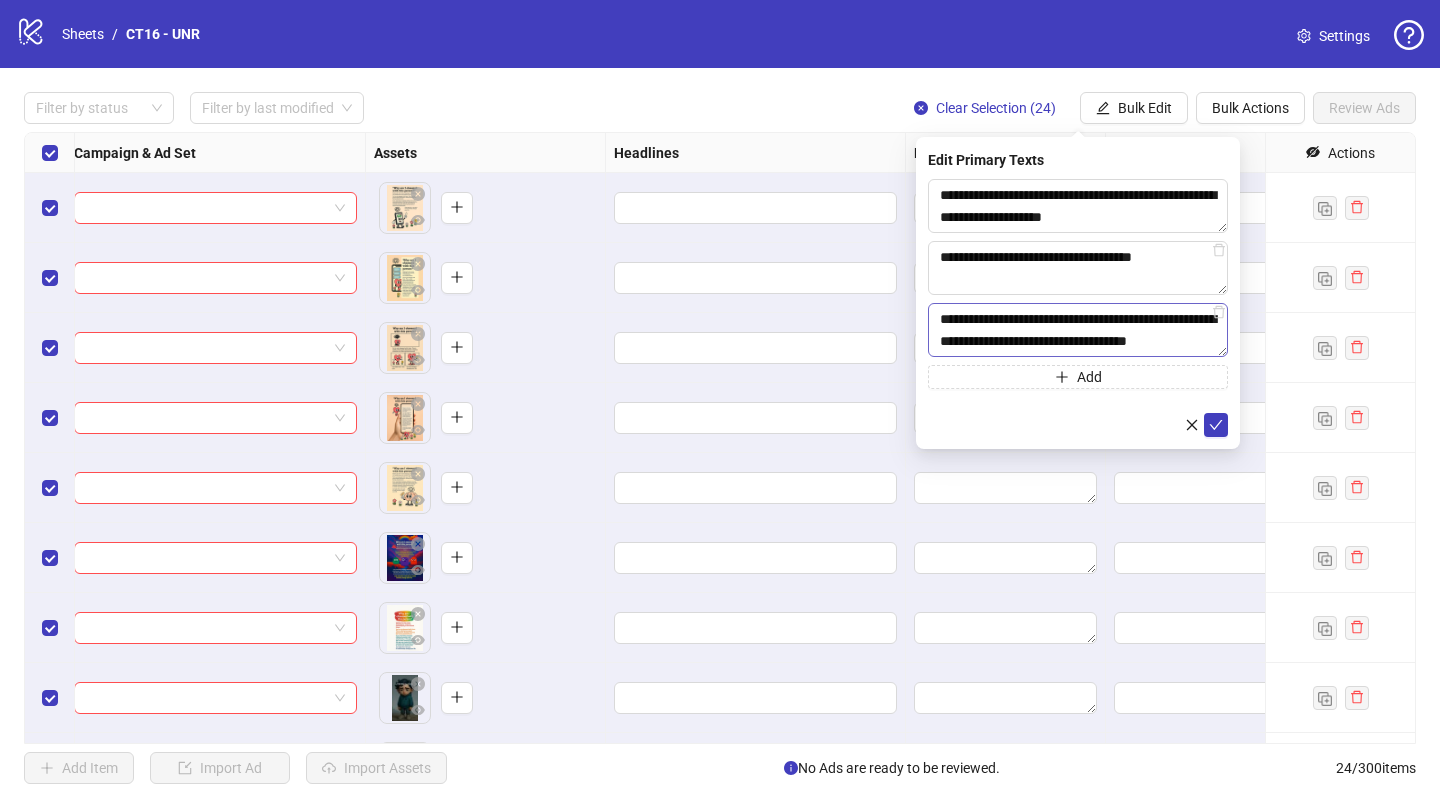 scroll, scrollTop: 15, scrollLeft: 0, axis: vertical 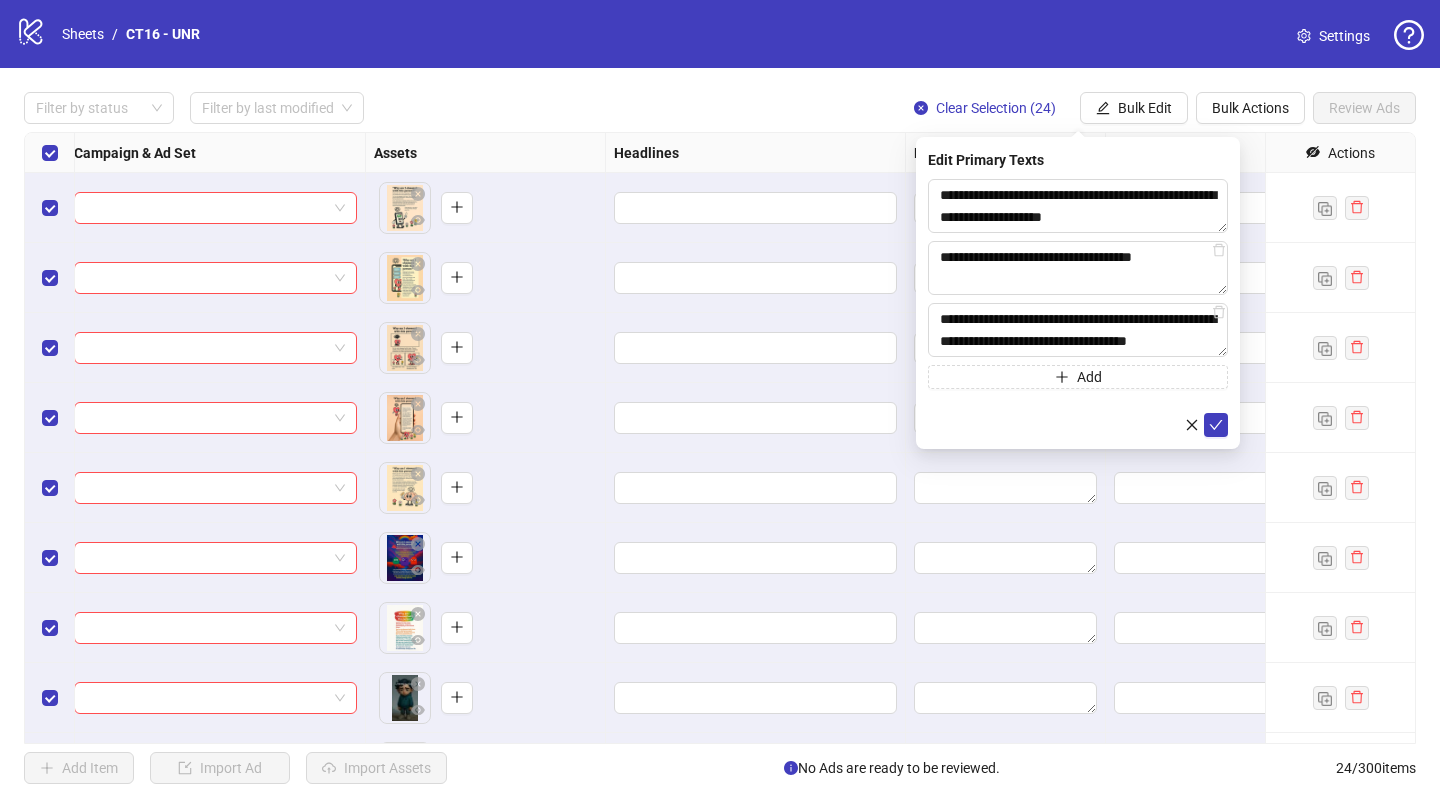 type on "**********" 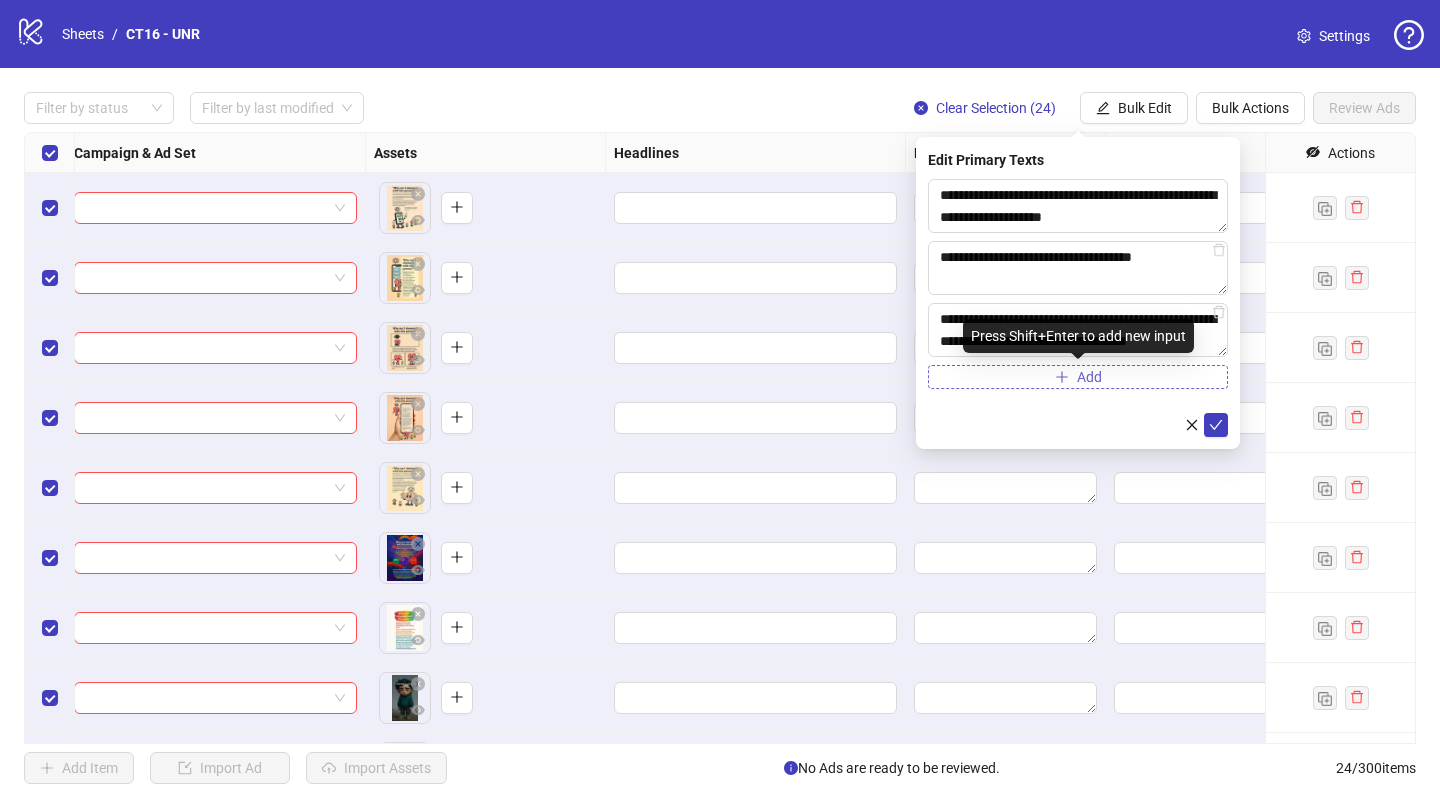 click on "Add" at bounding box center [1078, 377] 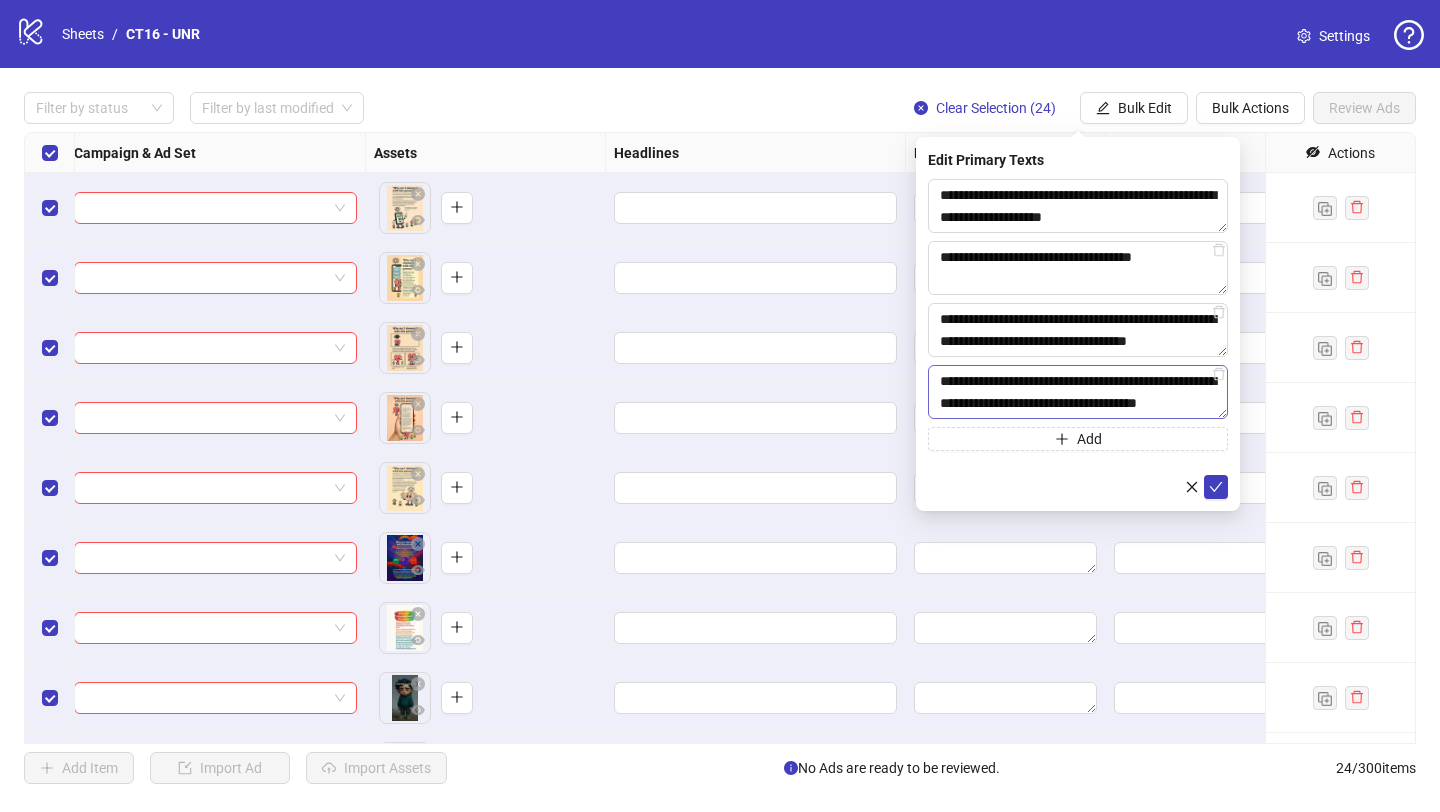 scroll, scrollTop: 15, scrollLeft: 0, axis: vertical 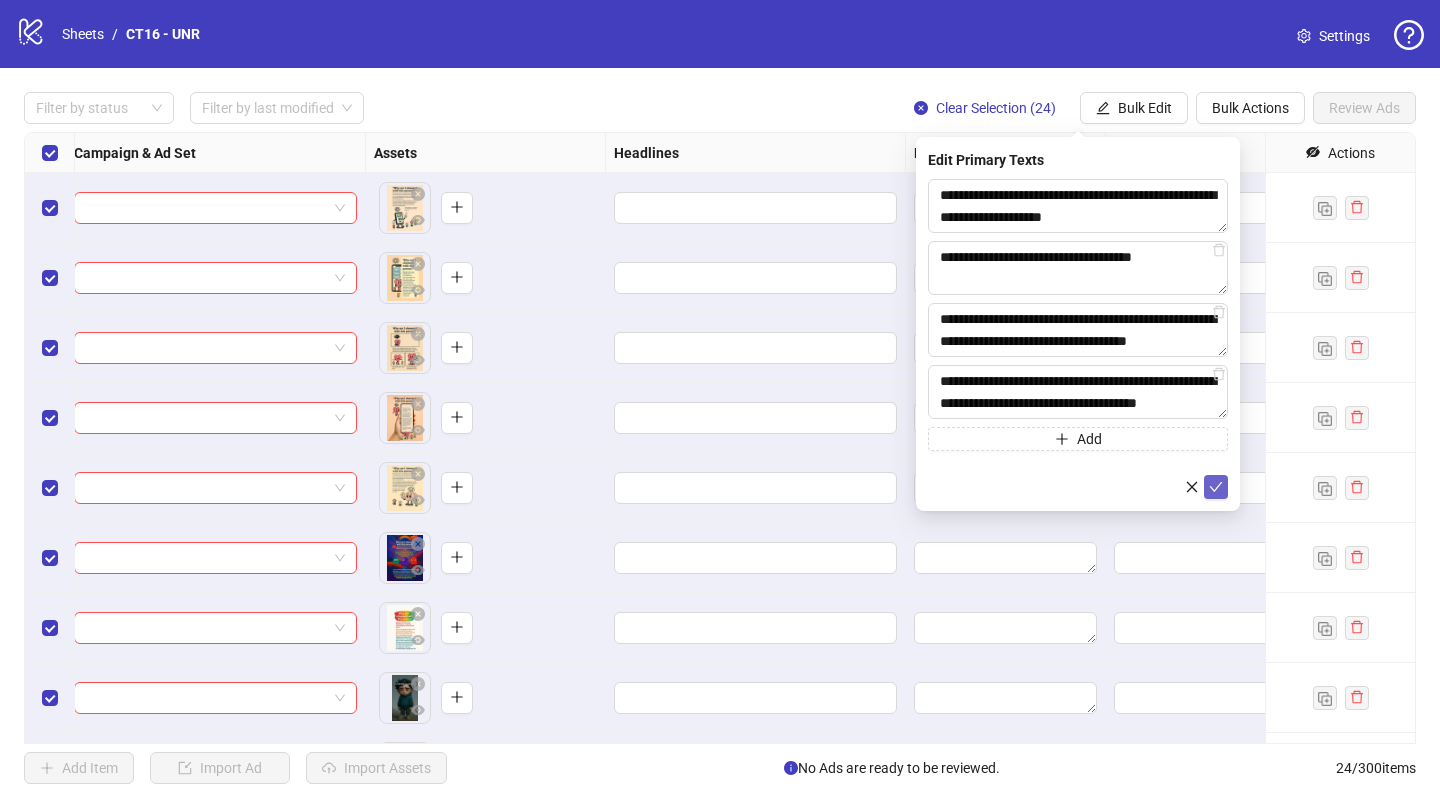 type on "**********" 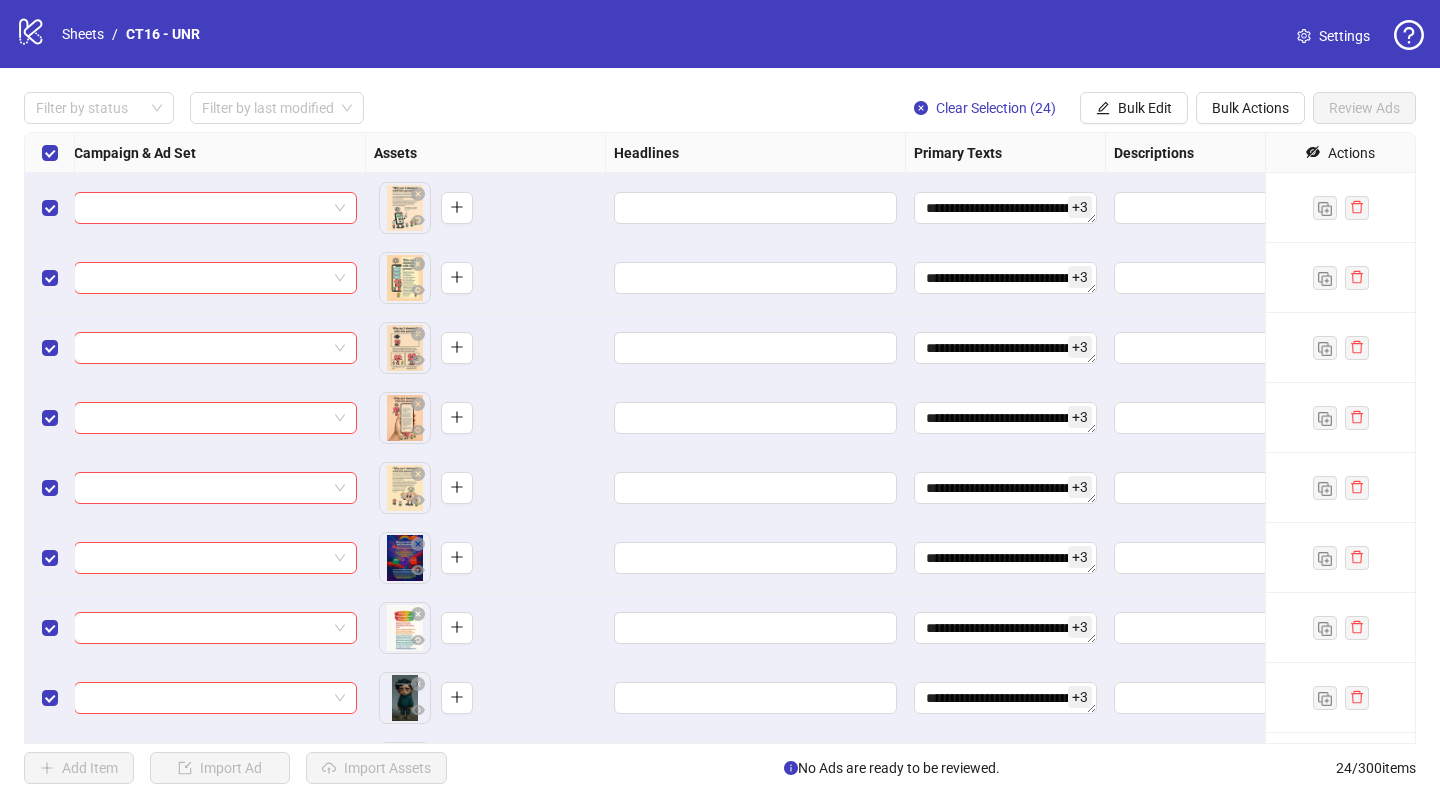 scroll, scrollTop: 0, scrollLeft: 0, axis: both 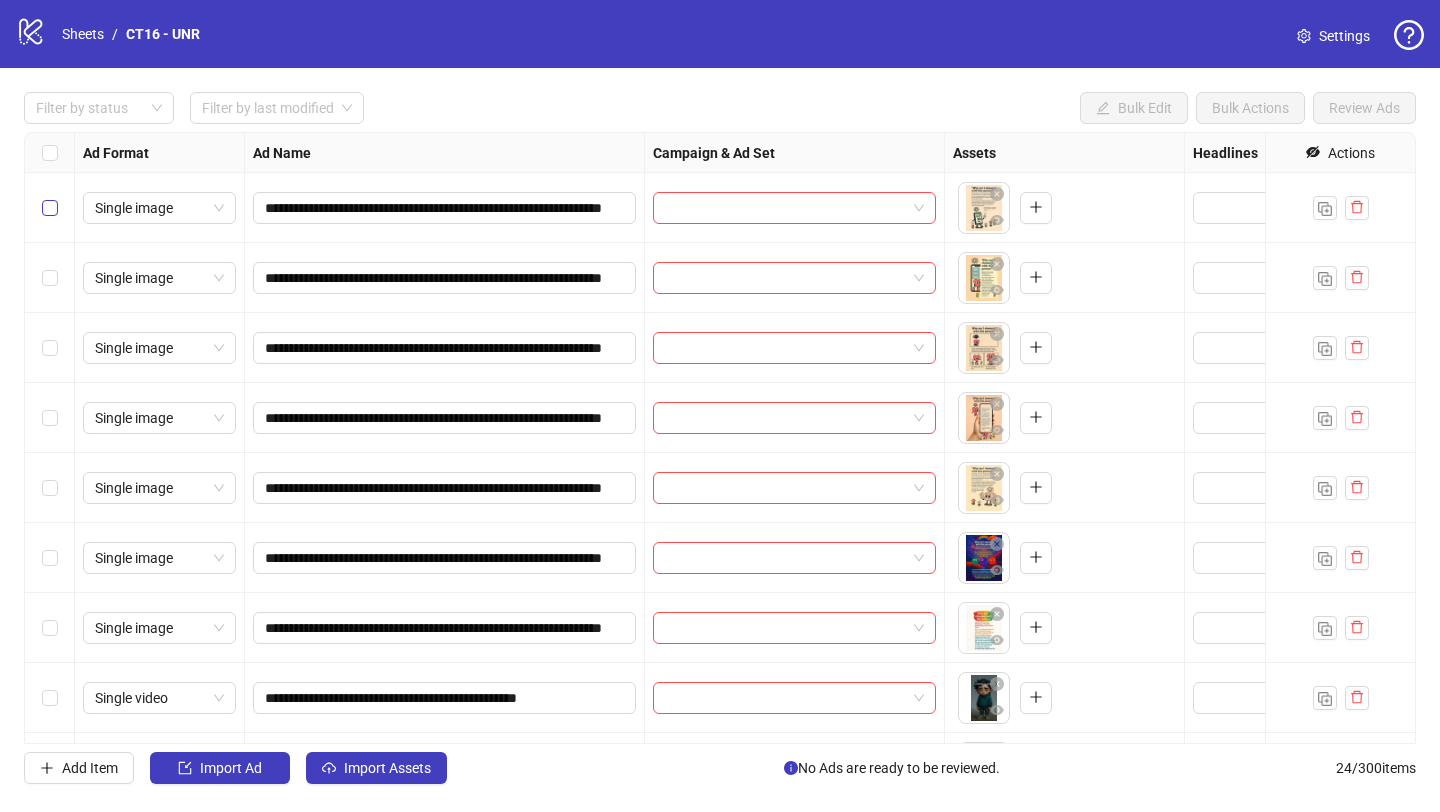 click at bounding box center (50, 208) 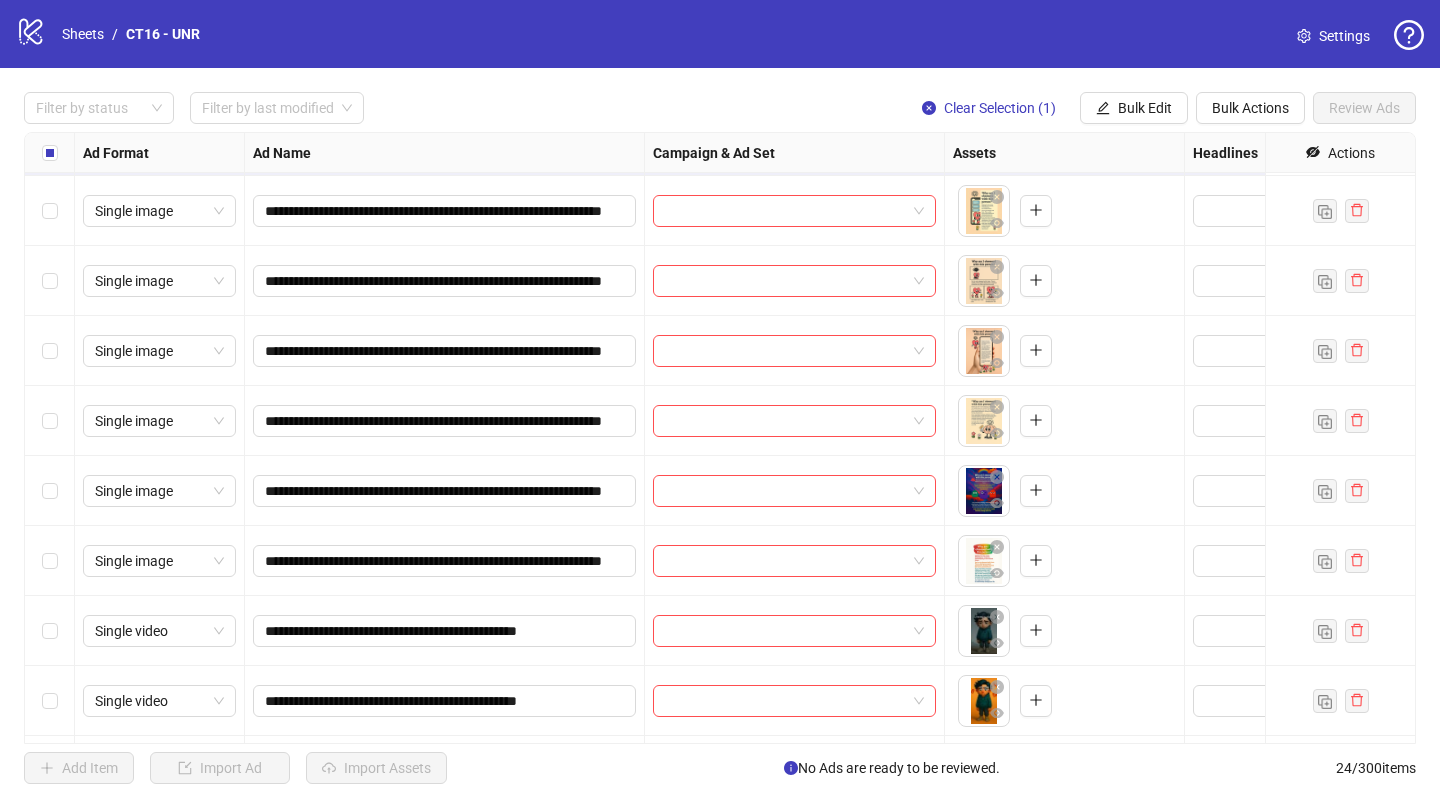 scroll, scrollTop: 72, scrollLeft: 0, axis: vertical 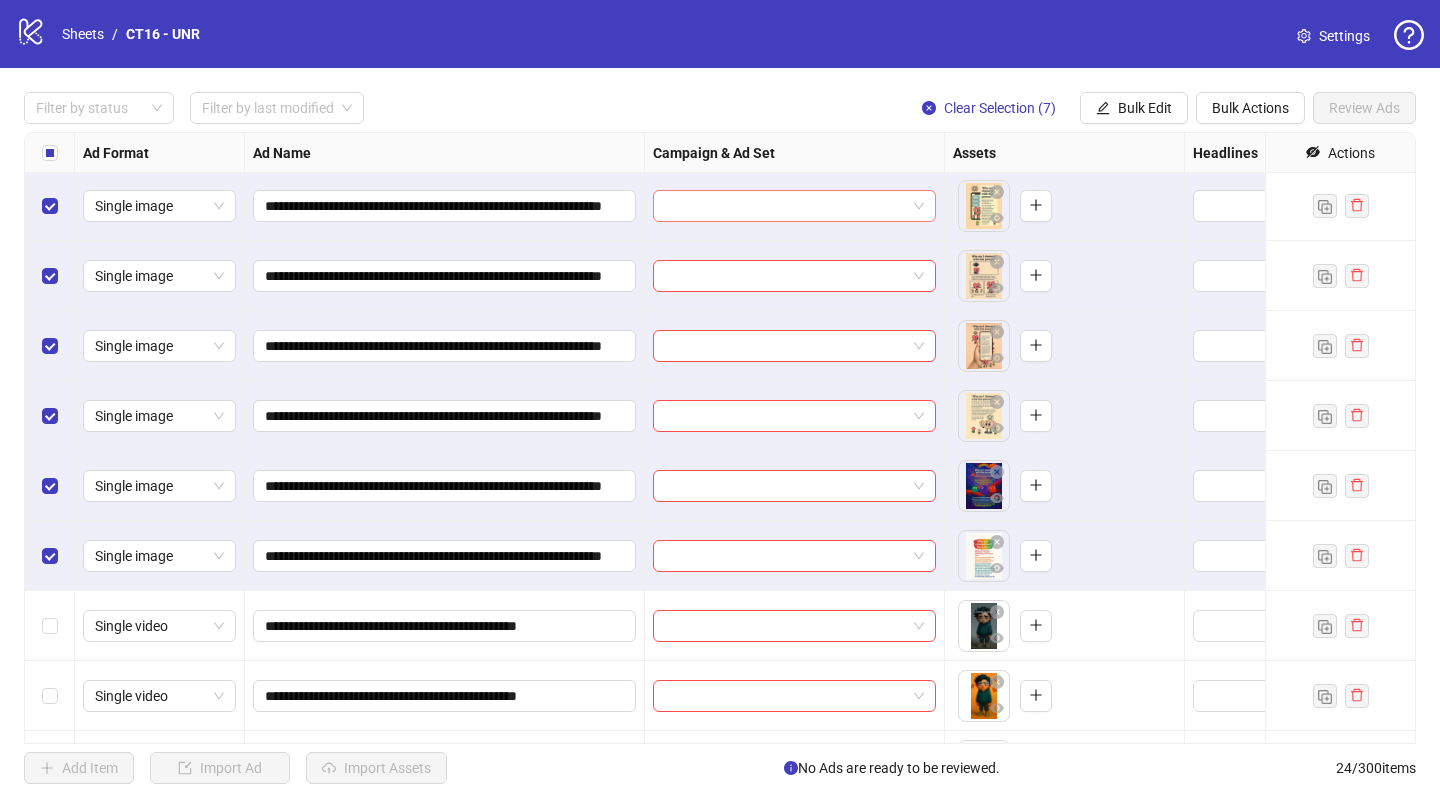 click at bounding box center [785, 206] 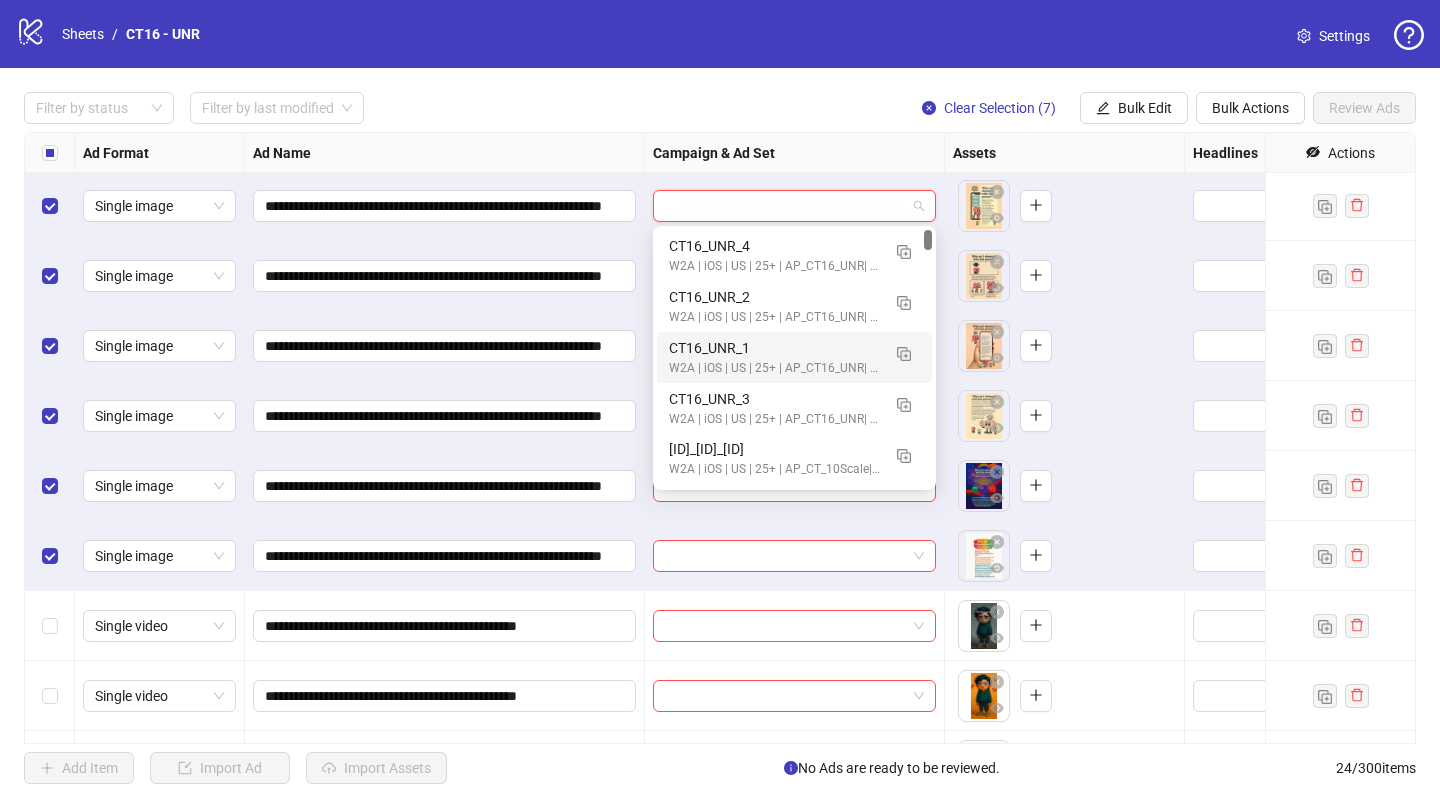 click on "W2A | iOS  | US | 25+ | AP_CT16_UNR| FreePaidTrial |2025-[MM]-[DD]" at bounding box center [774, 368] 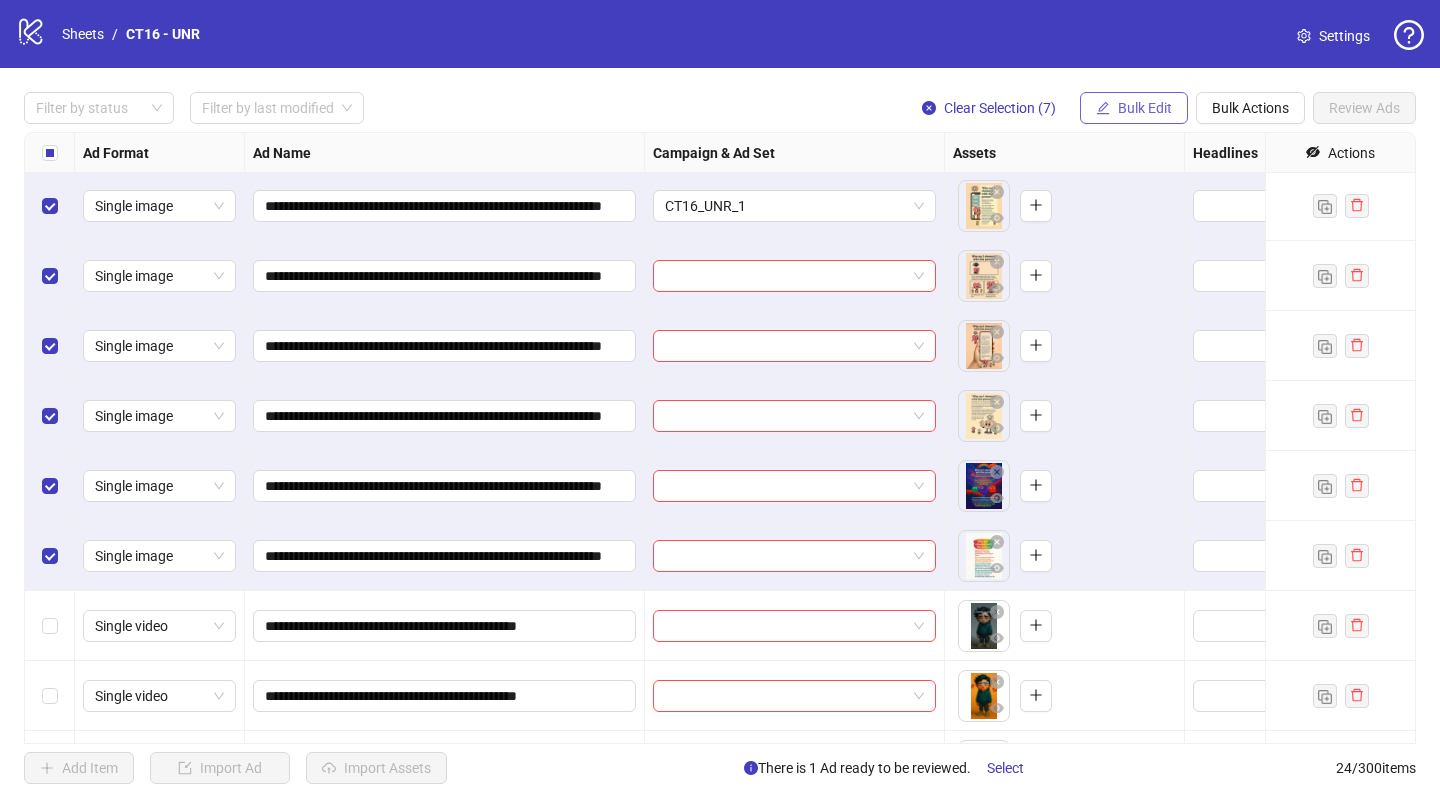 click on "Bulk Edit" at bounding box center [1145, 108] 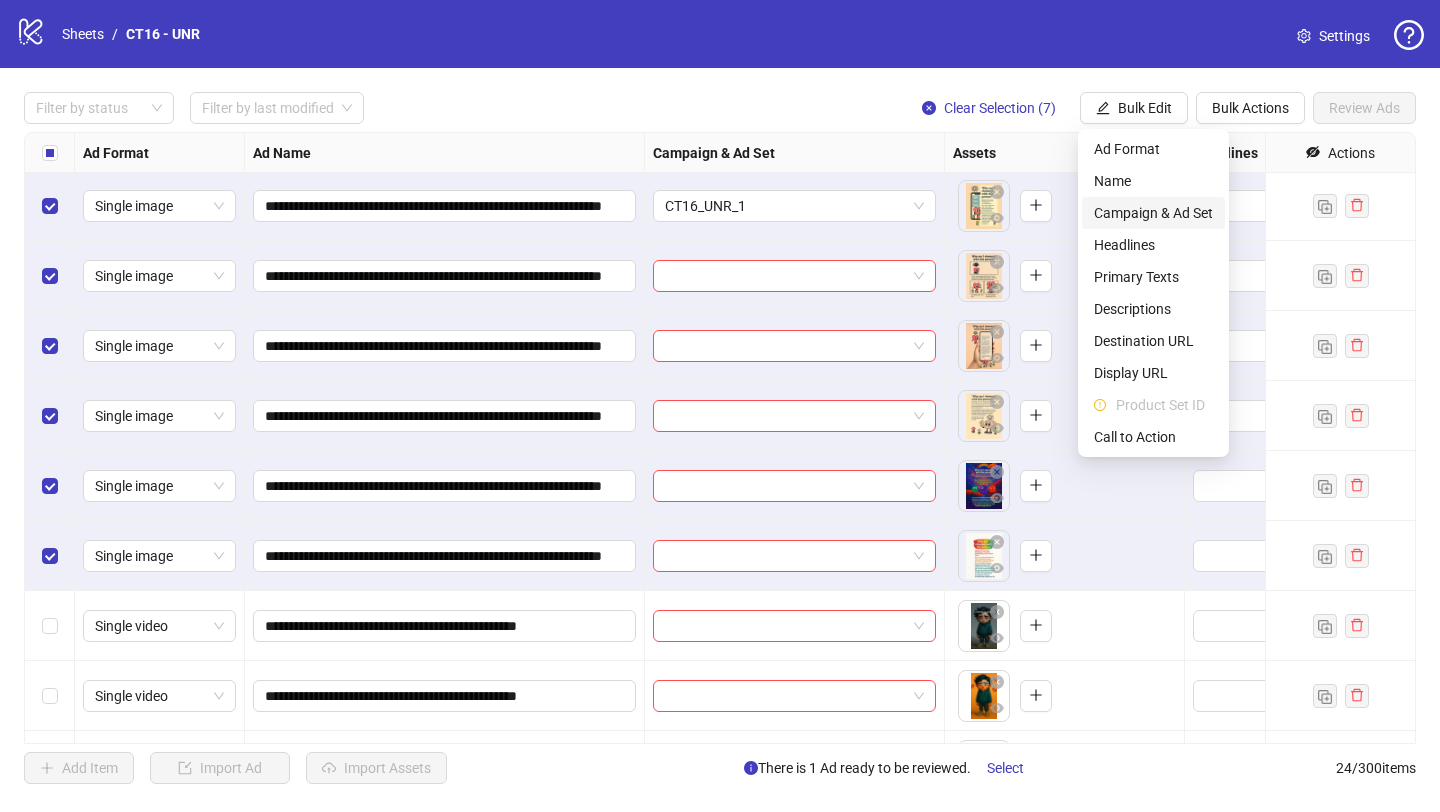 click on "Campaign & Ad Set" at bounding box center [1153, 213] 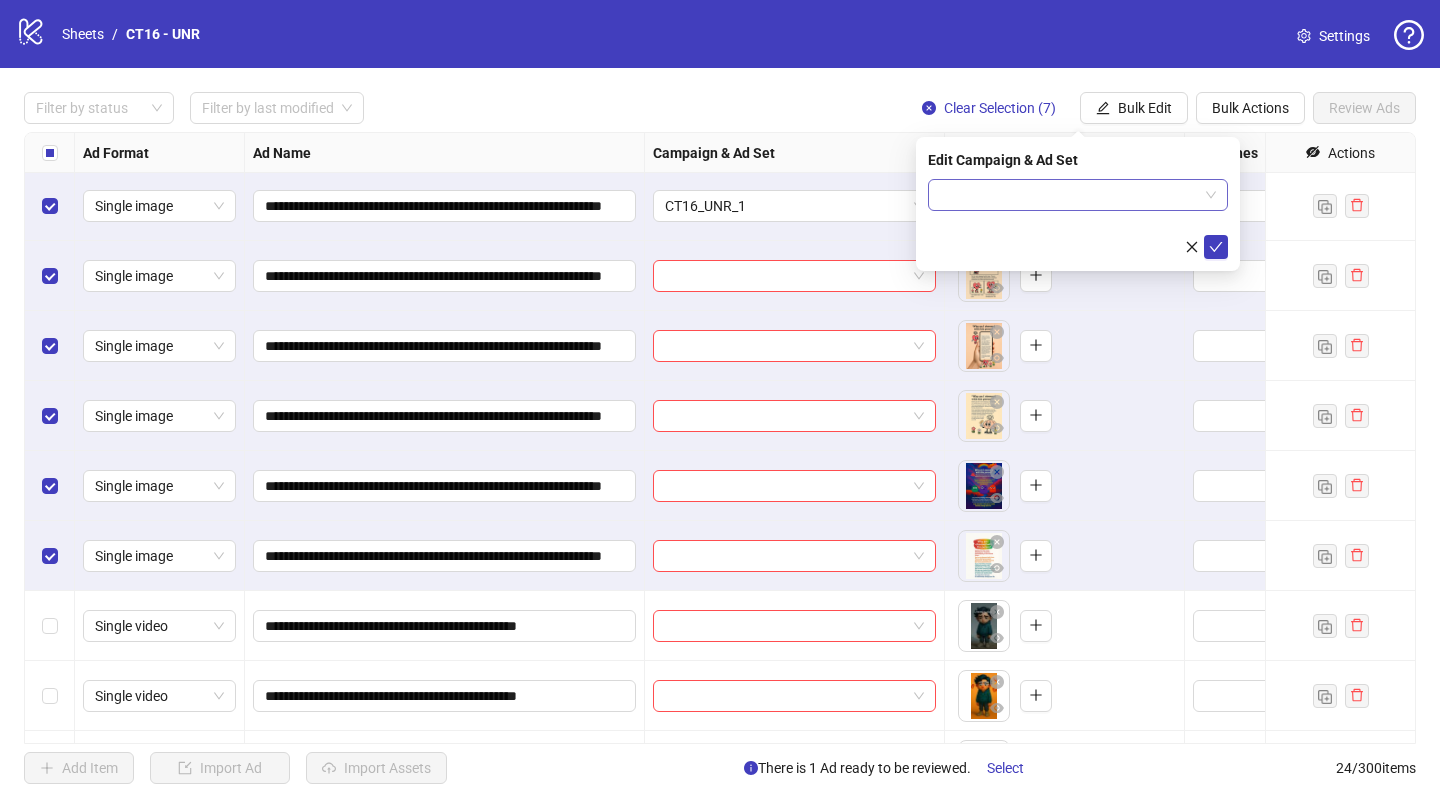 click at bounding box center (1069, 195) 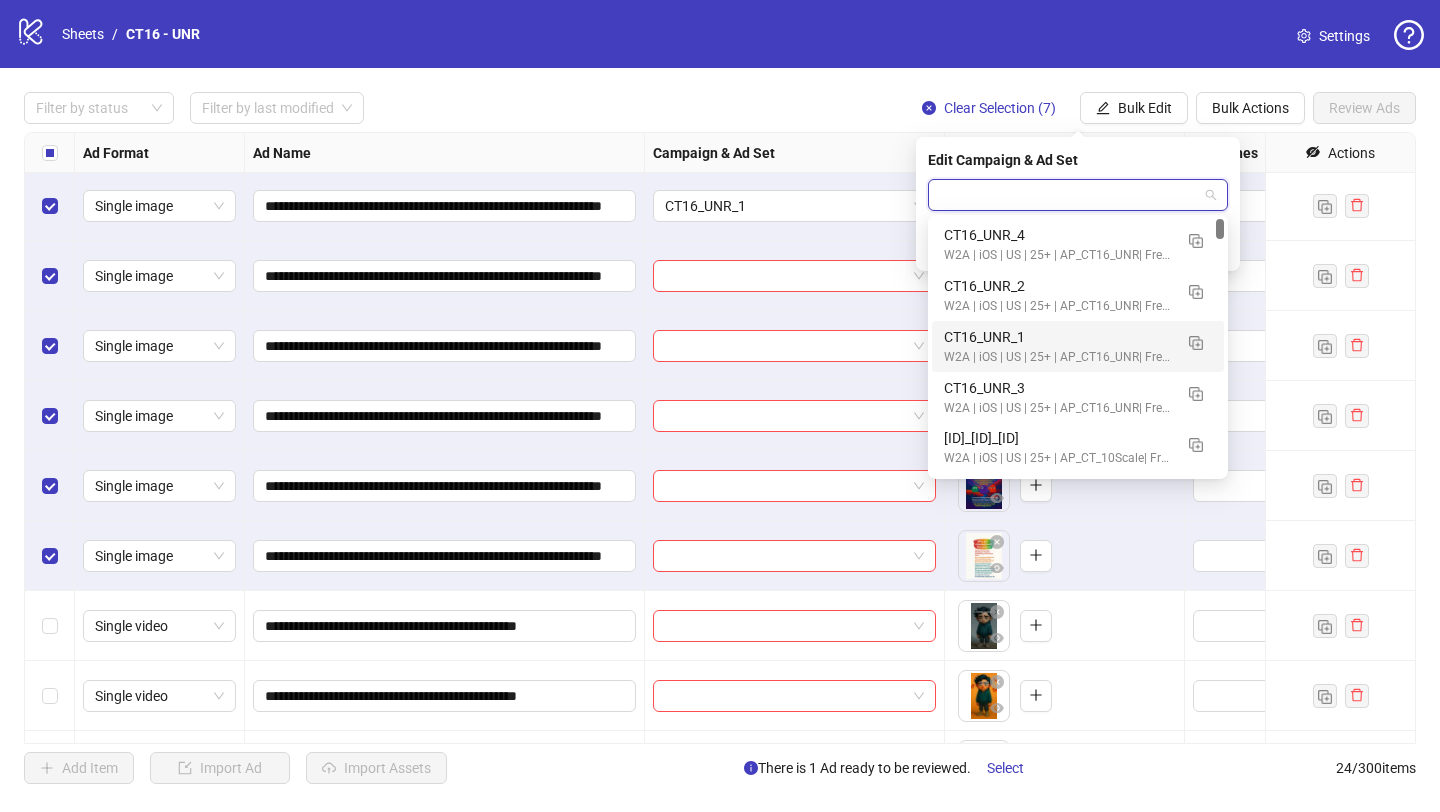 click on "CT16_UNR_1" at bounding box center (1058, 337) 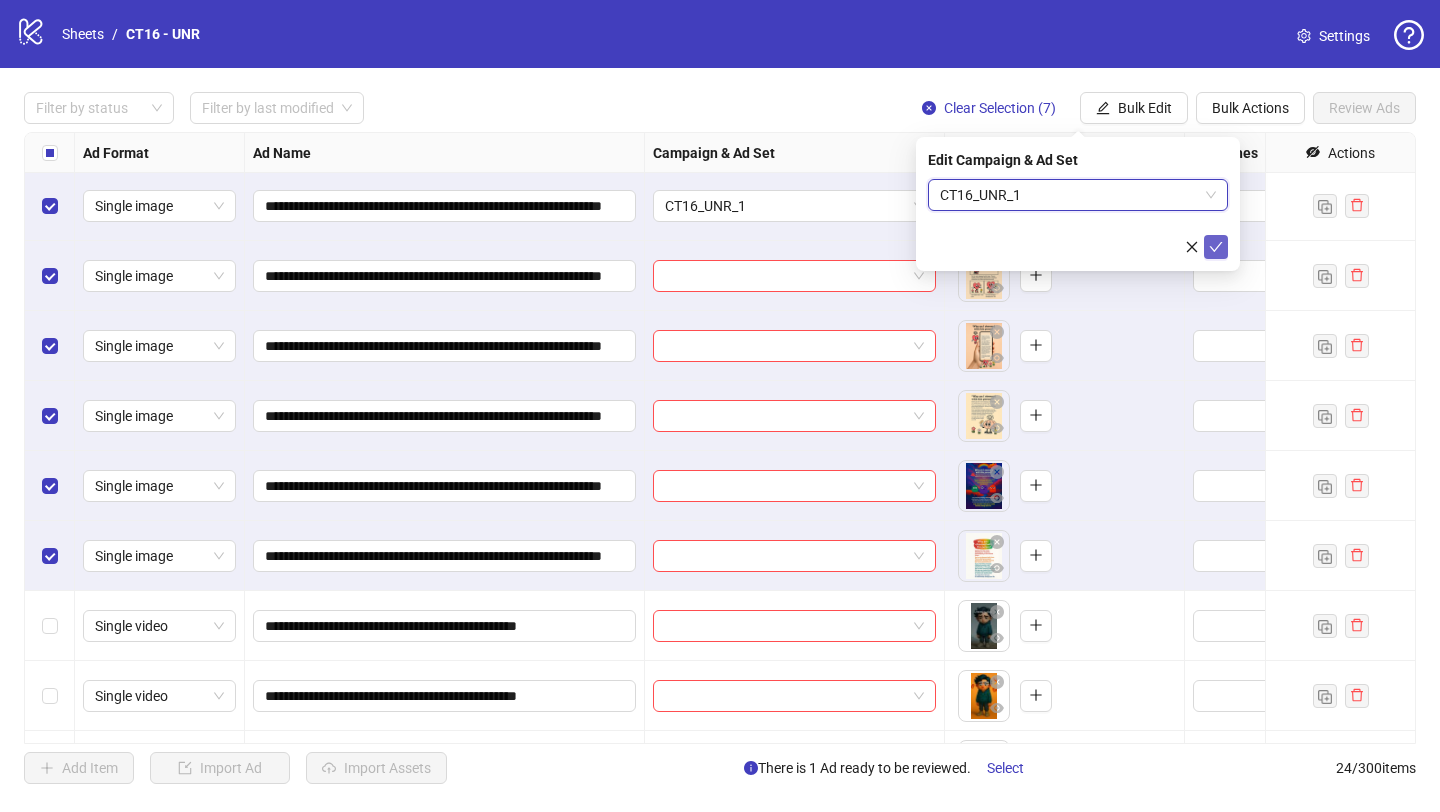 click 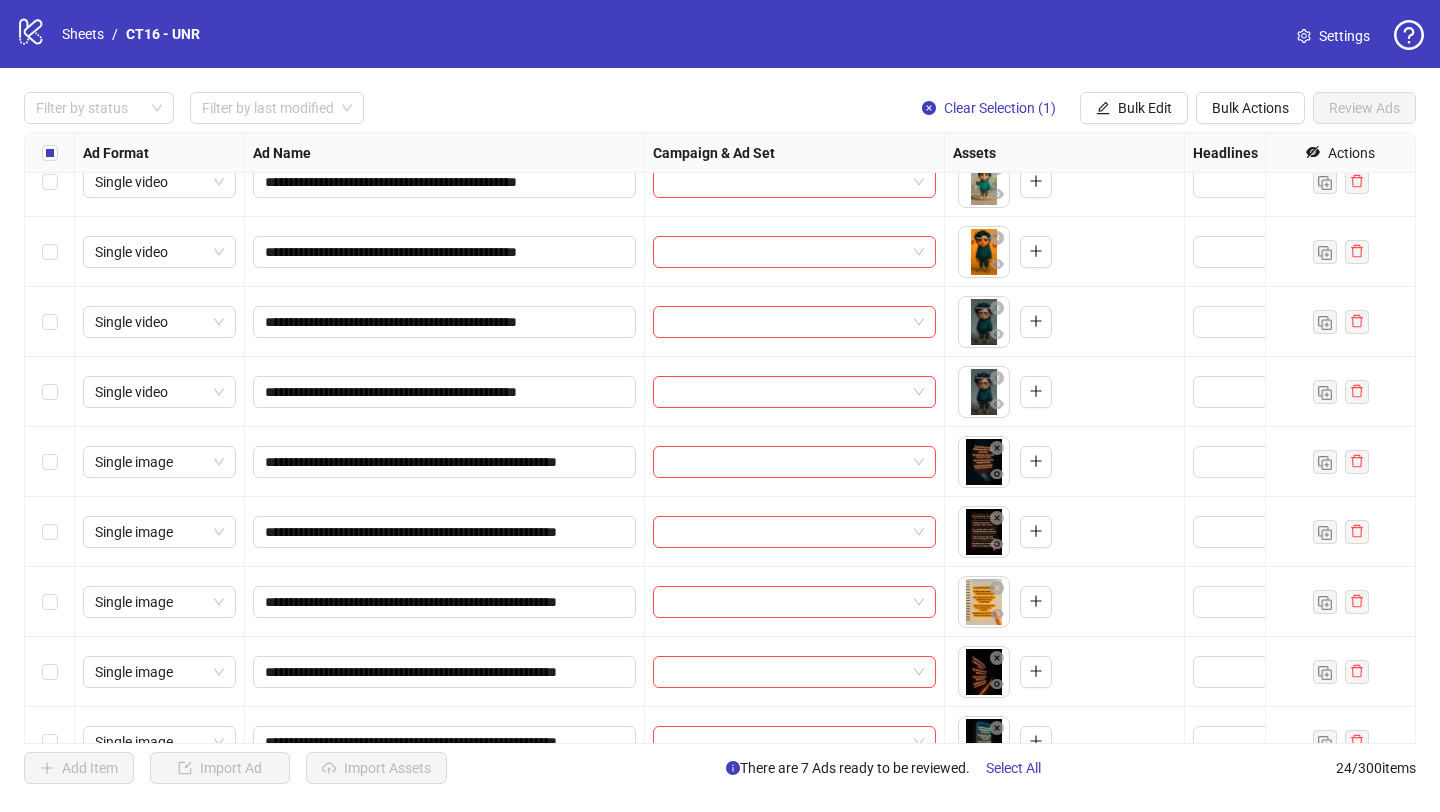 scroll, scrollTop: 689, scrollLeft: 0, axis: vertical 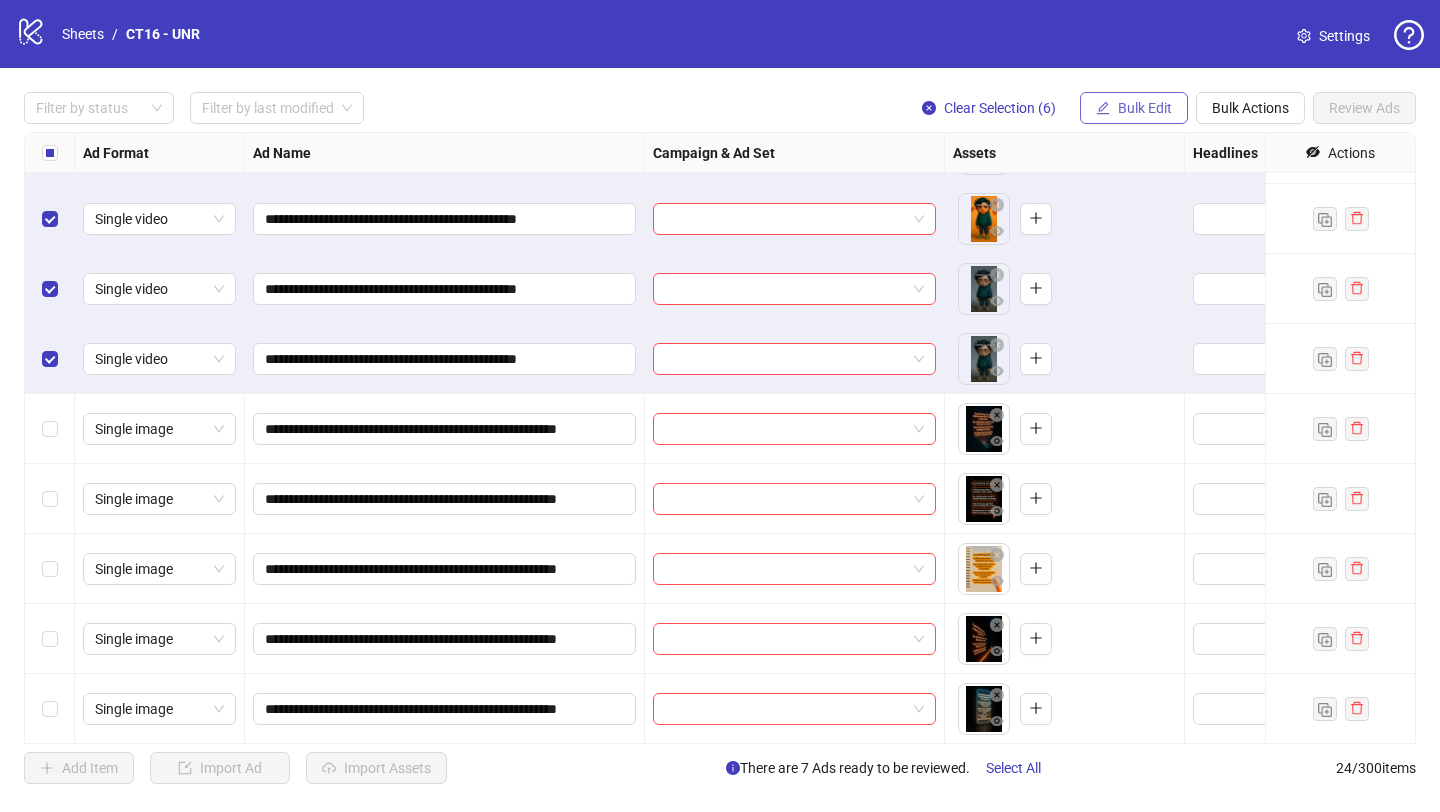 click on "Bulk Edit" at bounding box center (1145, 108) 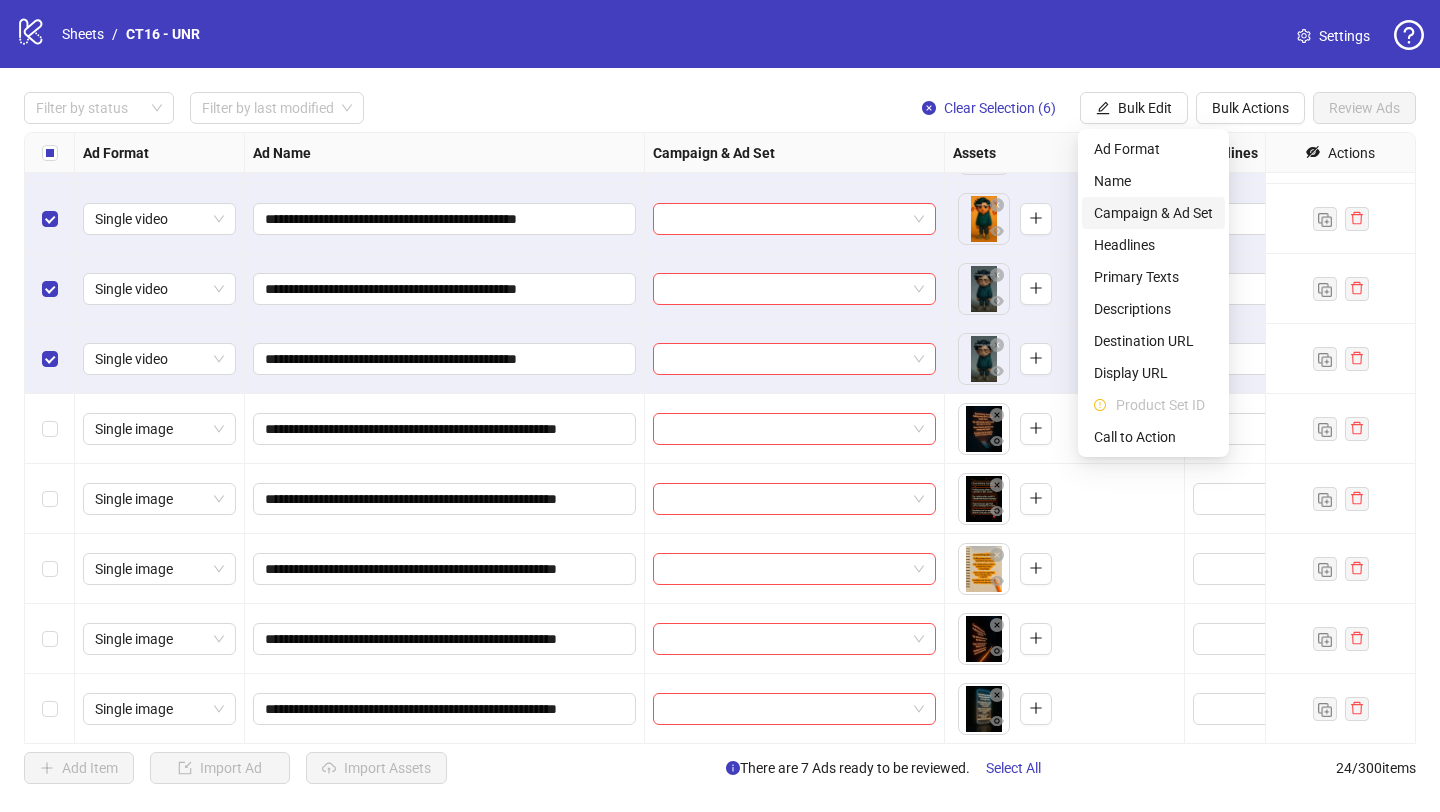 click on "Campaign & Ad Set" at bounding box center [1153, 213] 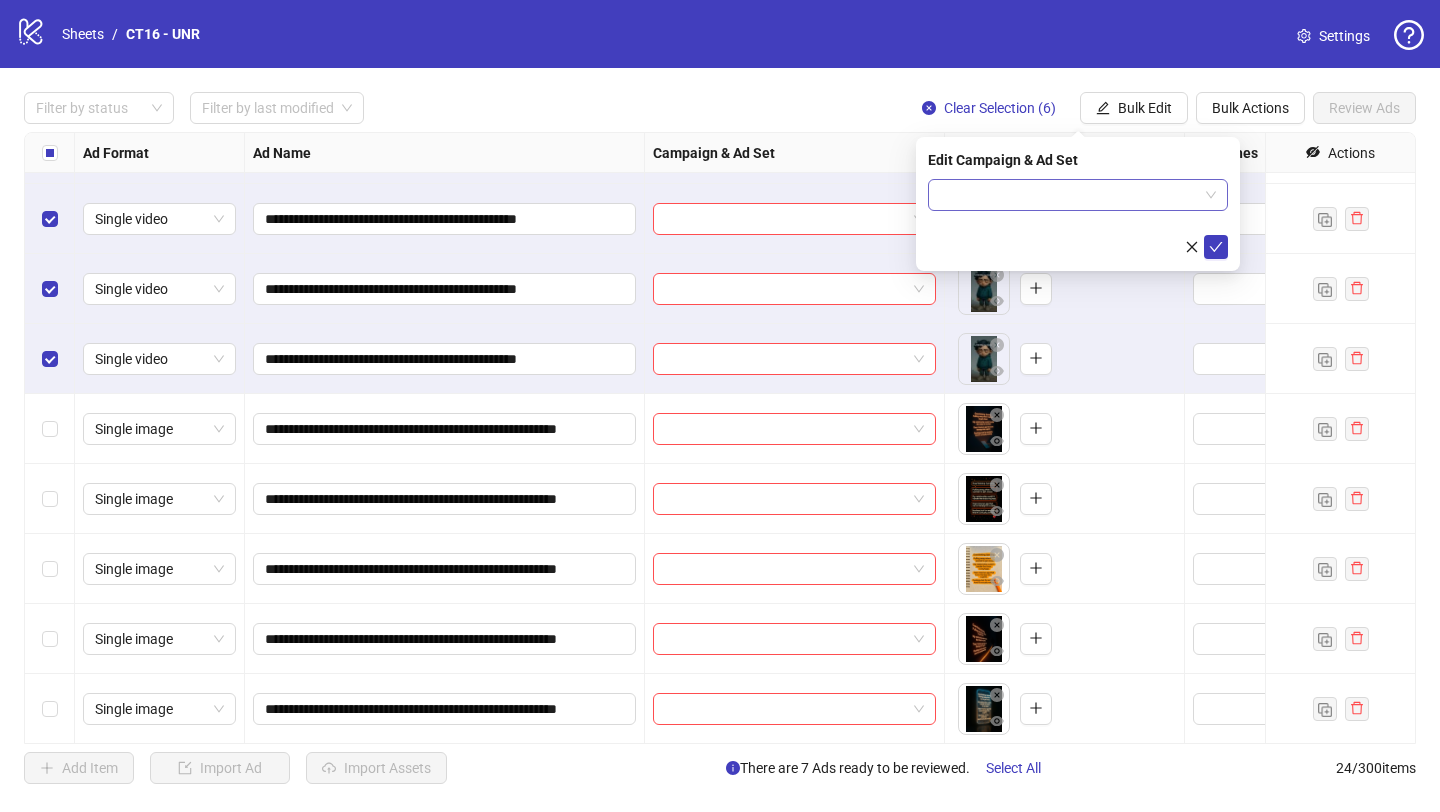 click at bounding box center [1069, 195] 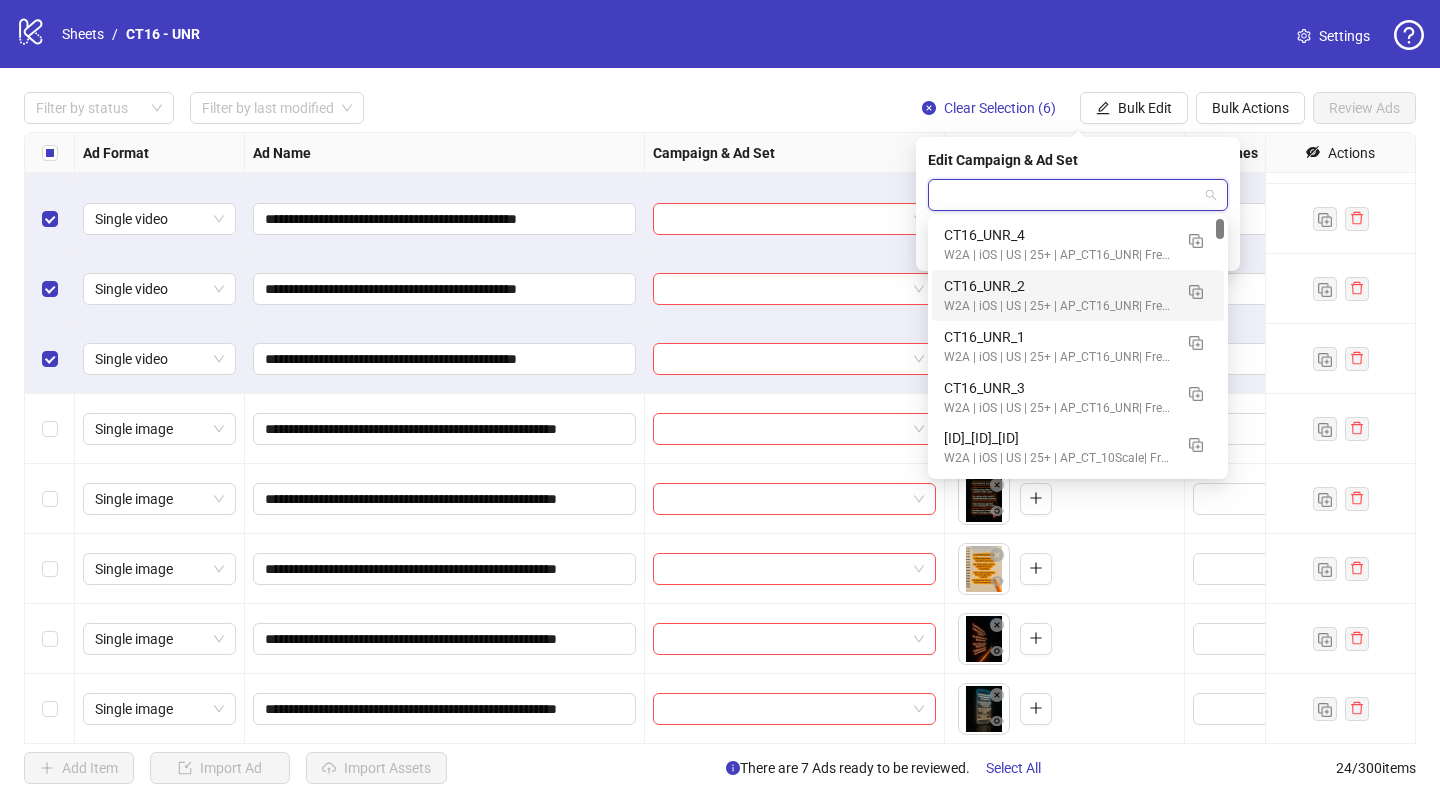 click on "W2A | iOS  | US | 25+ | AP_CT16_UNR| FreePaidTrial |2025-[MM]-[DD]" at bounding box center [1058, 306] 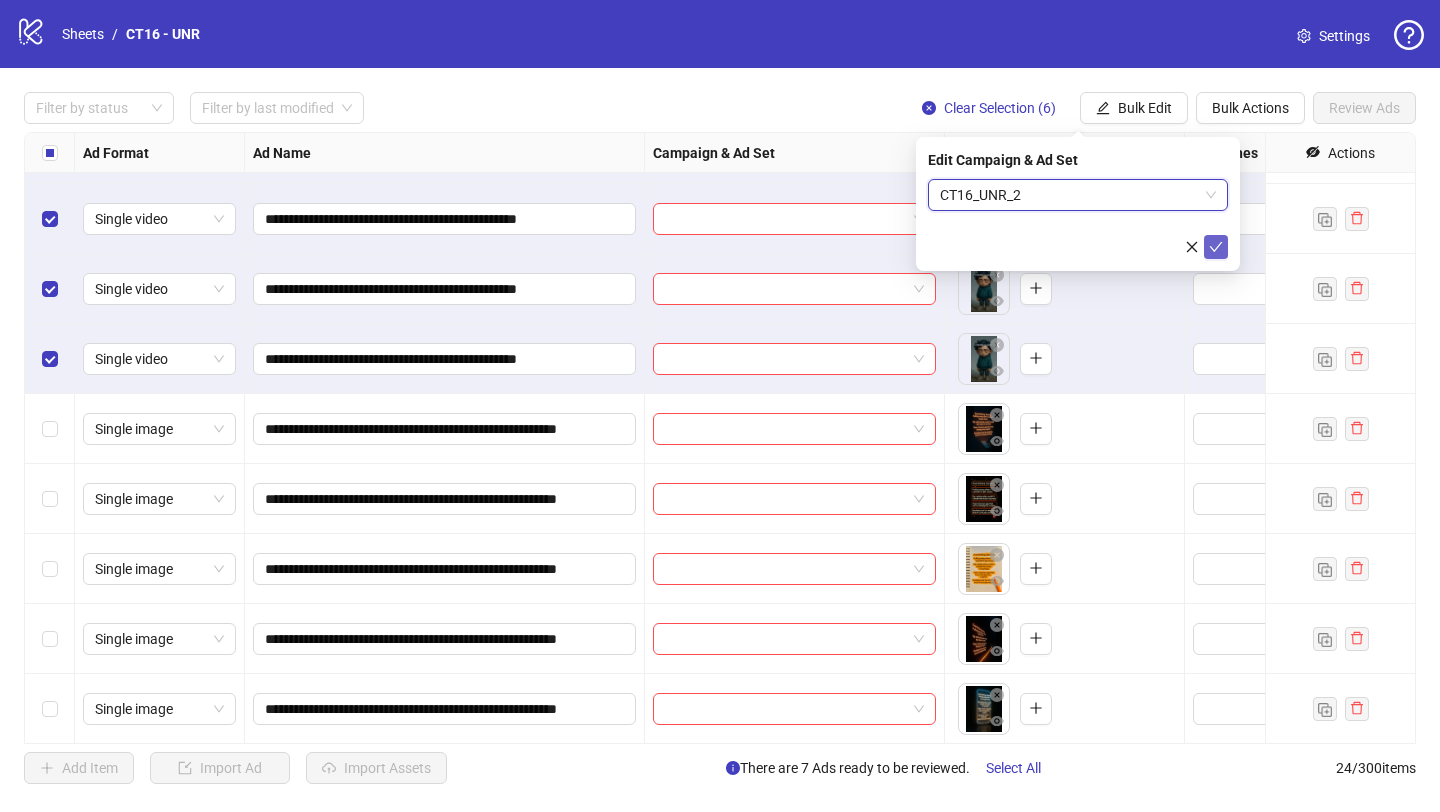 click 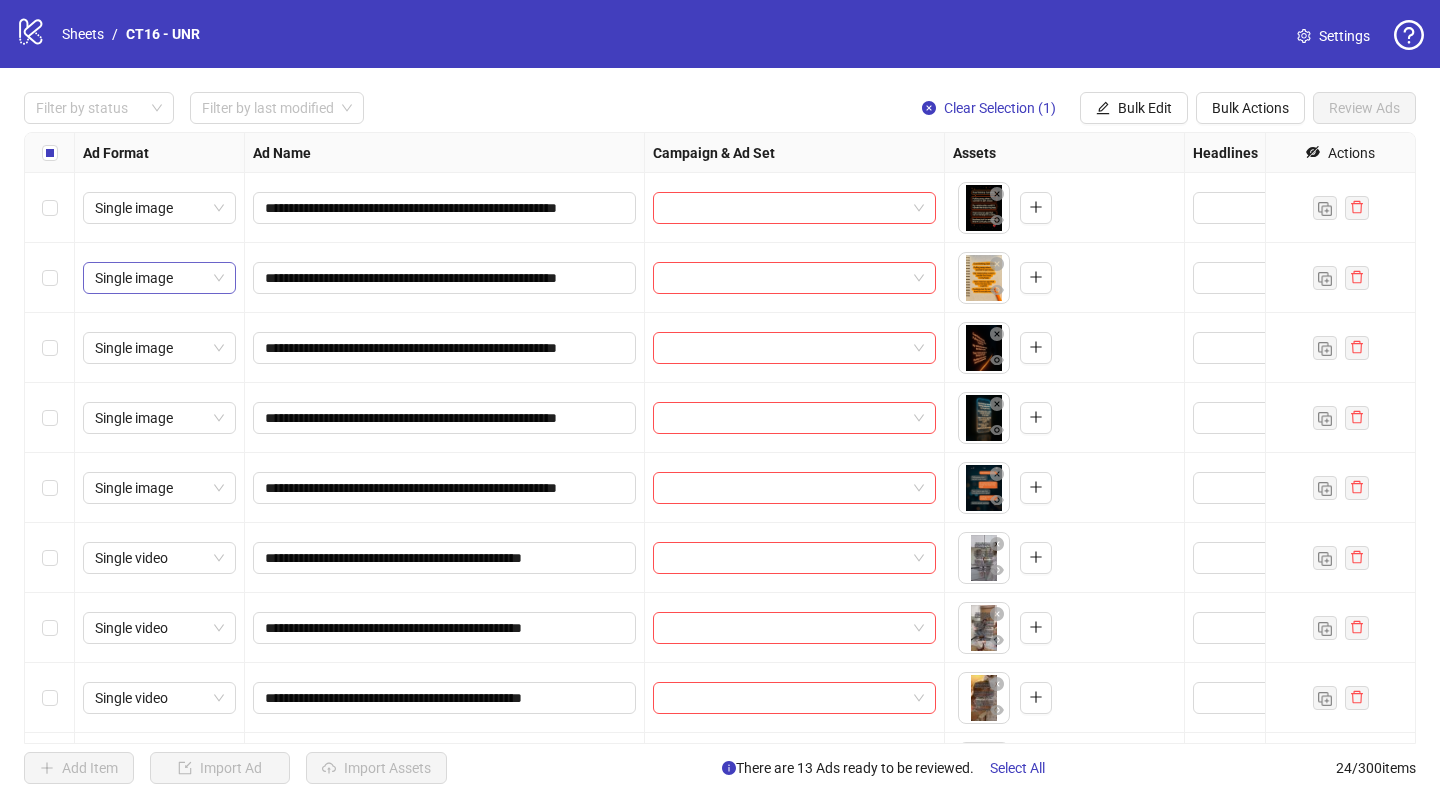 scroll, scrollTop: 982, scrollLeft: 0, axis: vertical 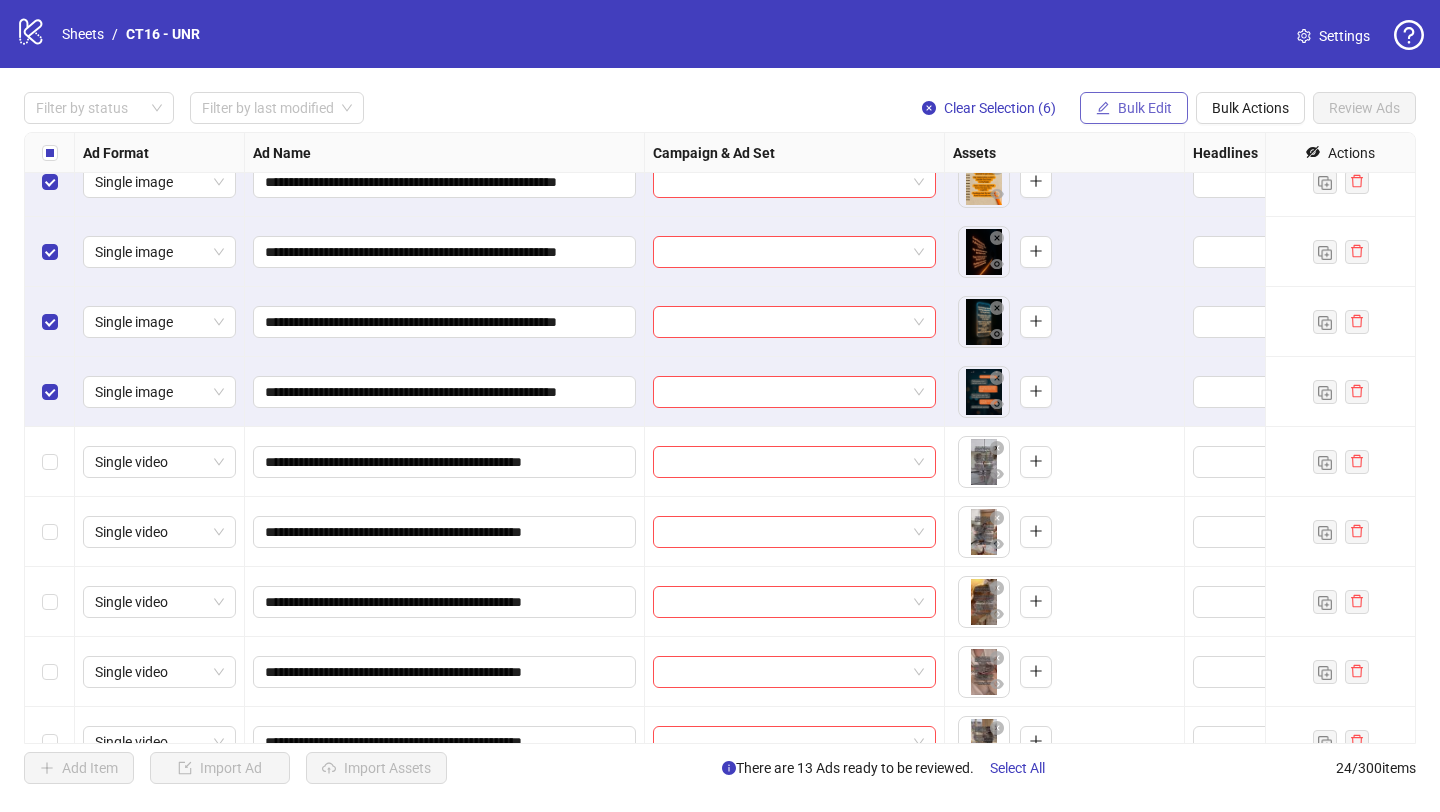 click on "Bulk Edit" at bounding box center (1145, 108) 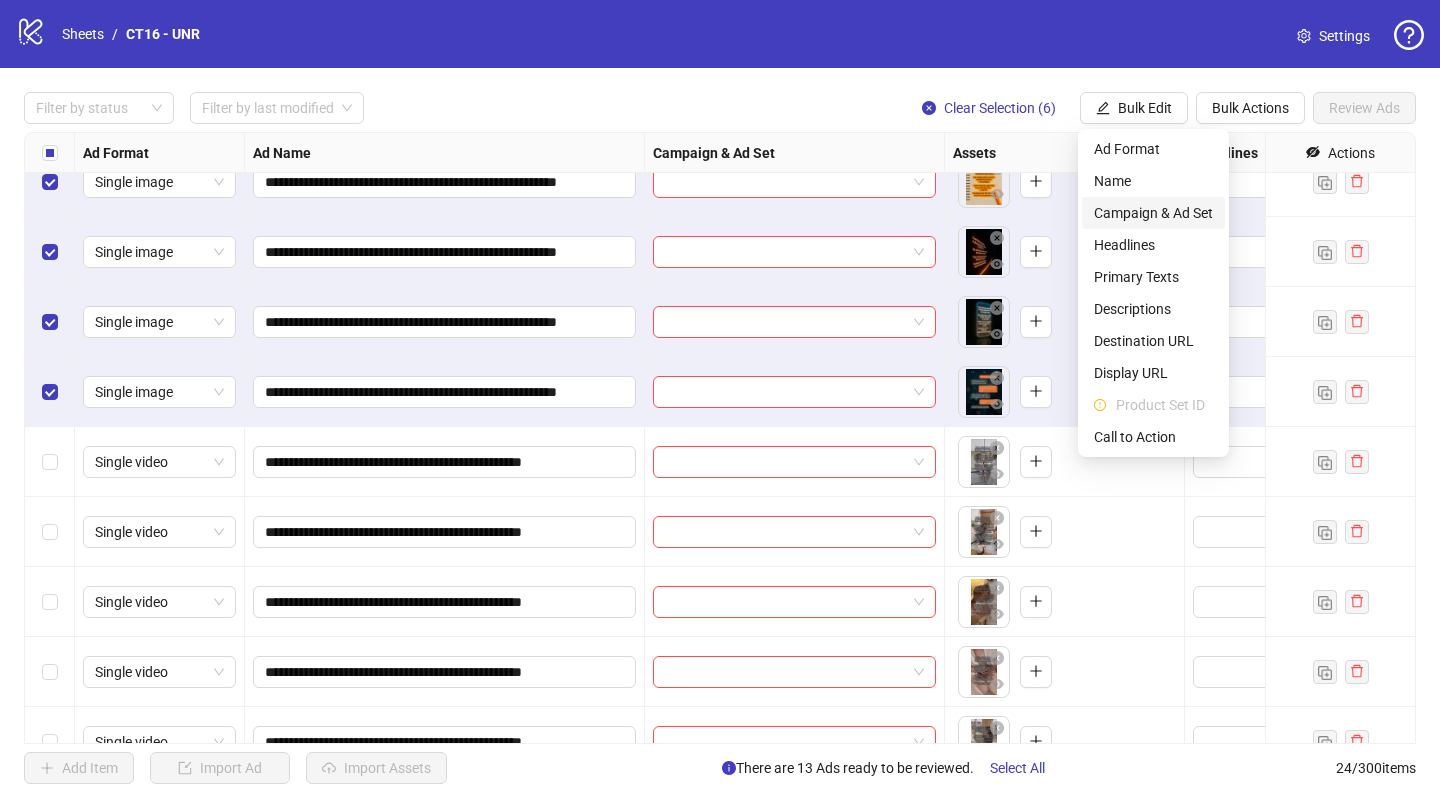 click on "Campaign & Ad Set" at bounding box center (1153, 213) 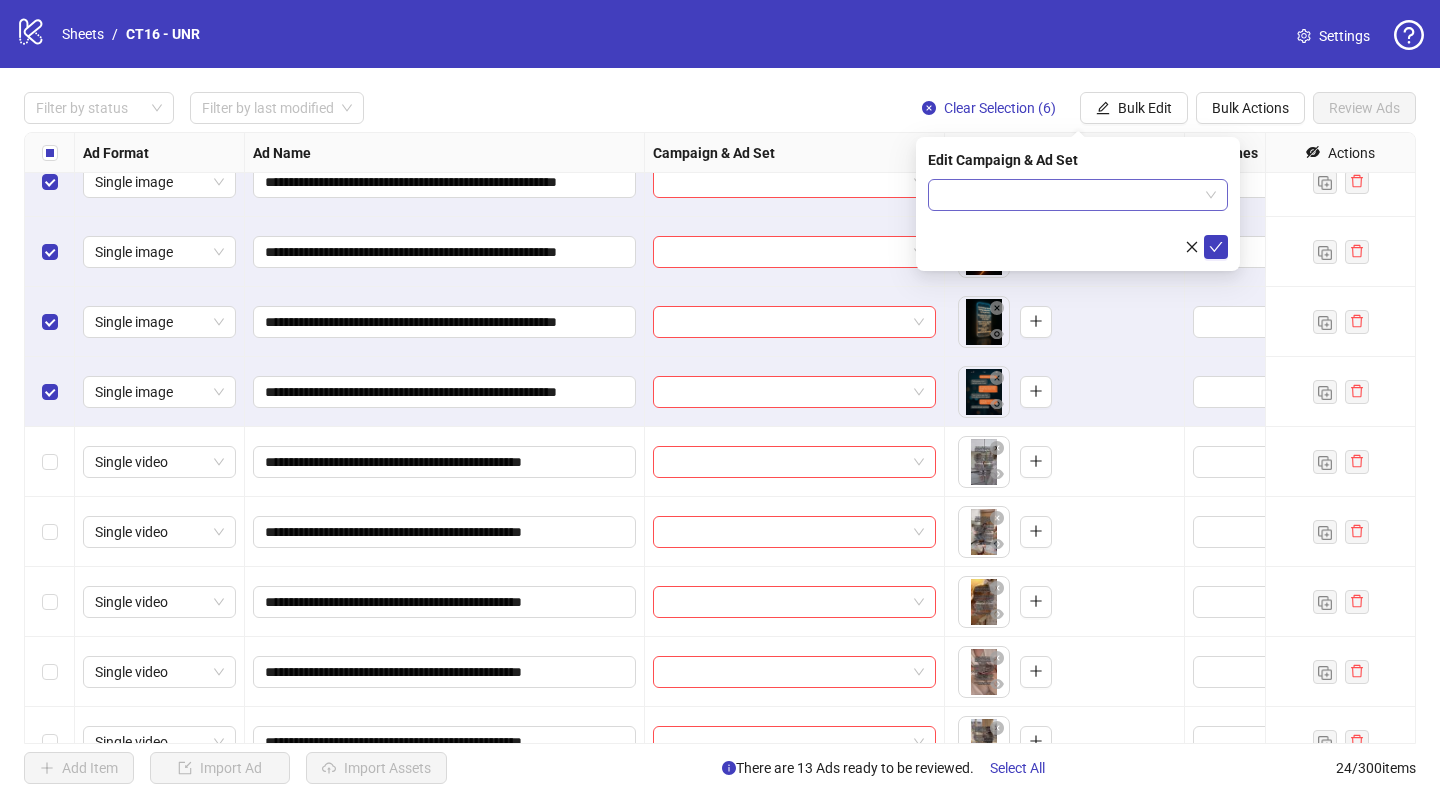click at bounding box center (1069, 195) 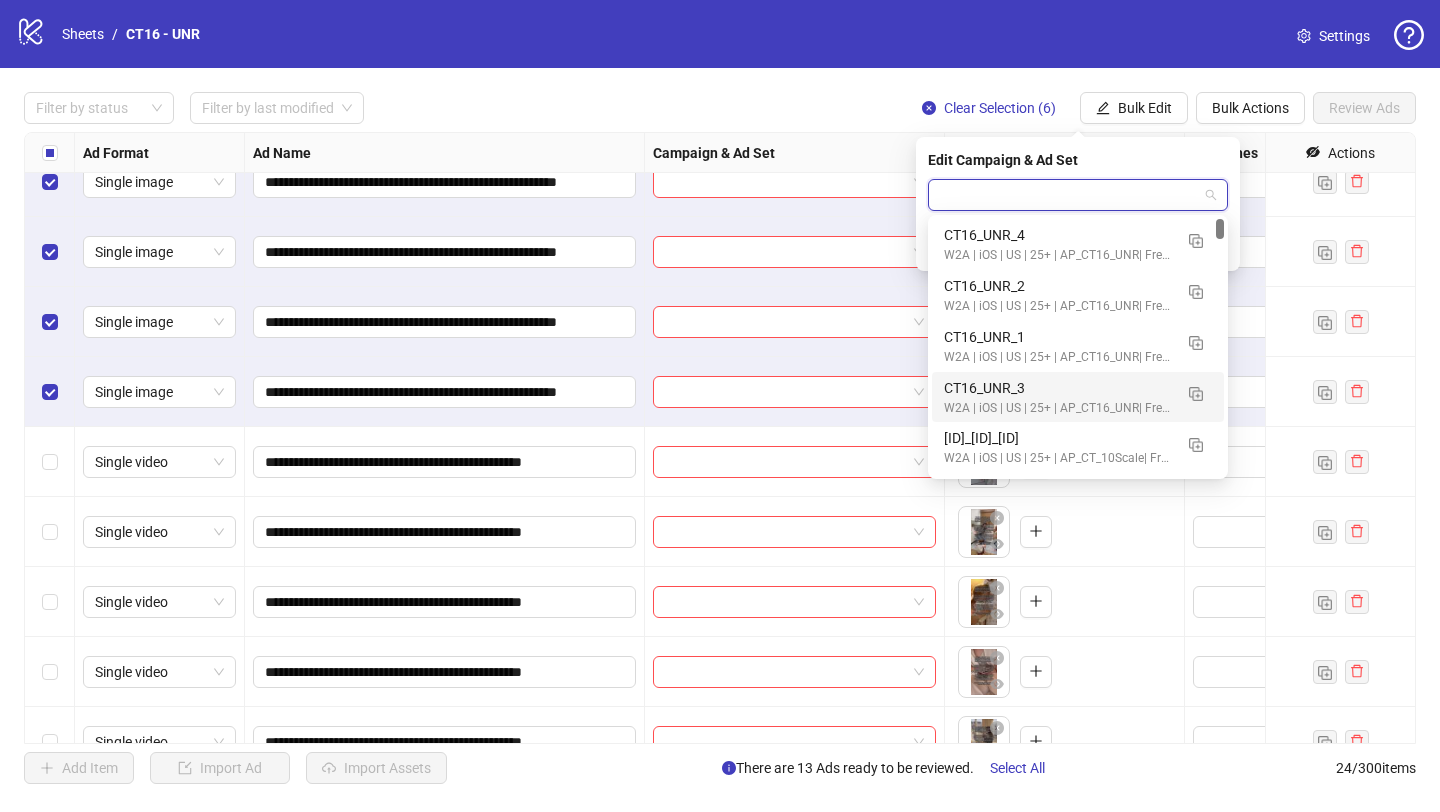 click on "CT16_UNR_3" at bounding box center (1058, 388) 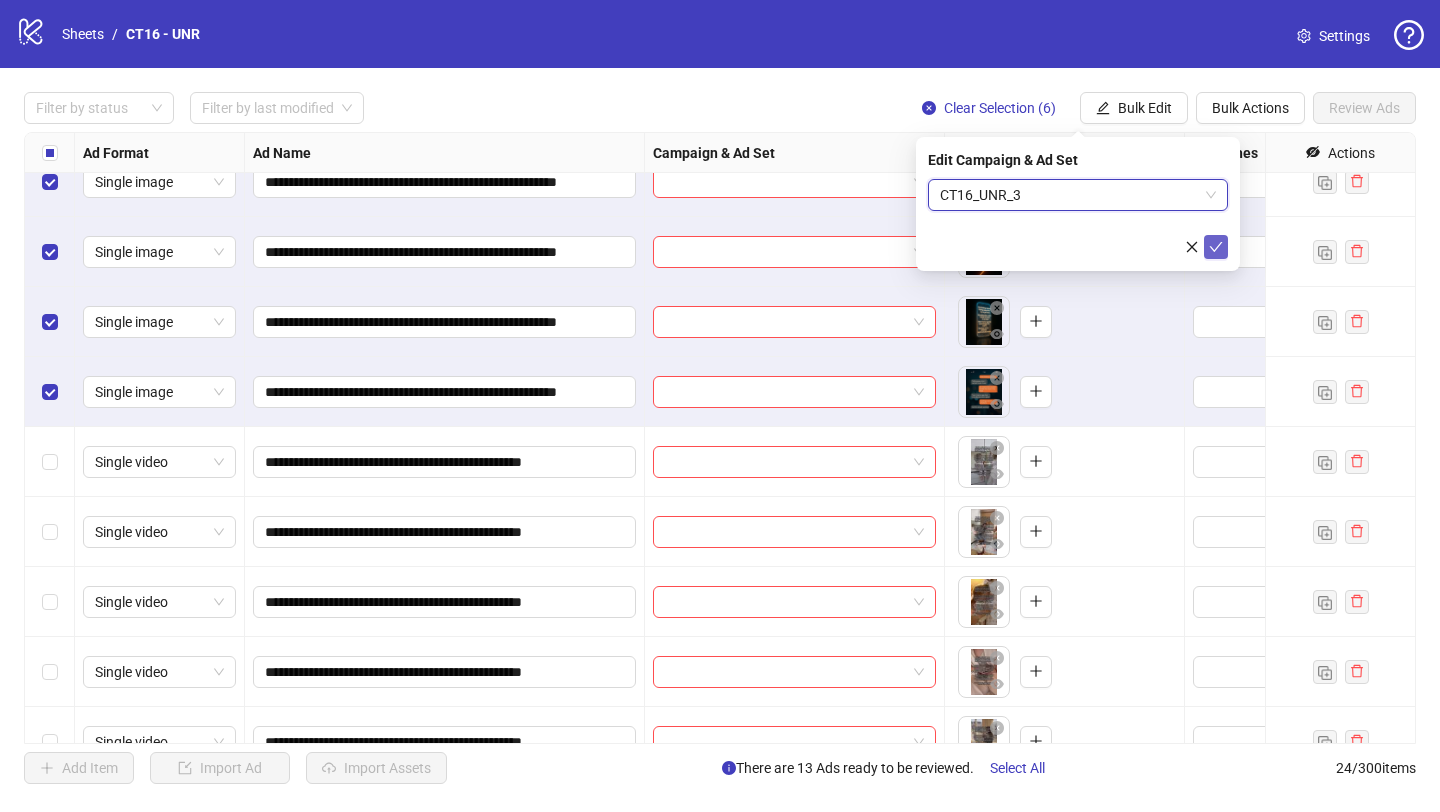 click 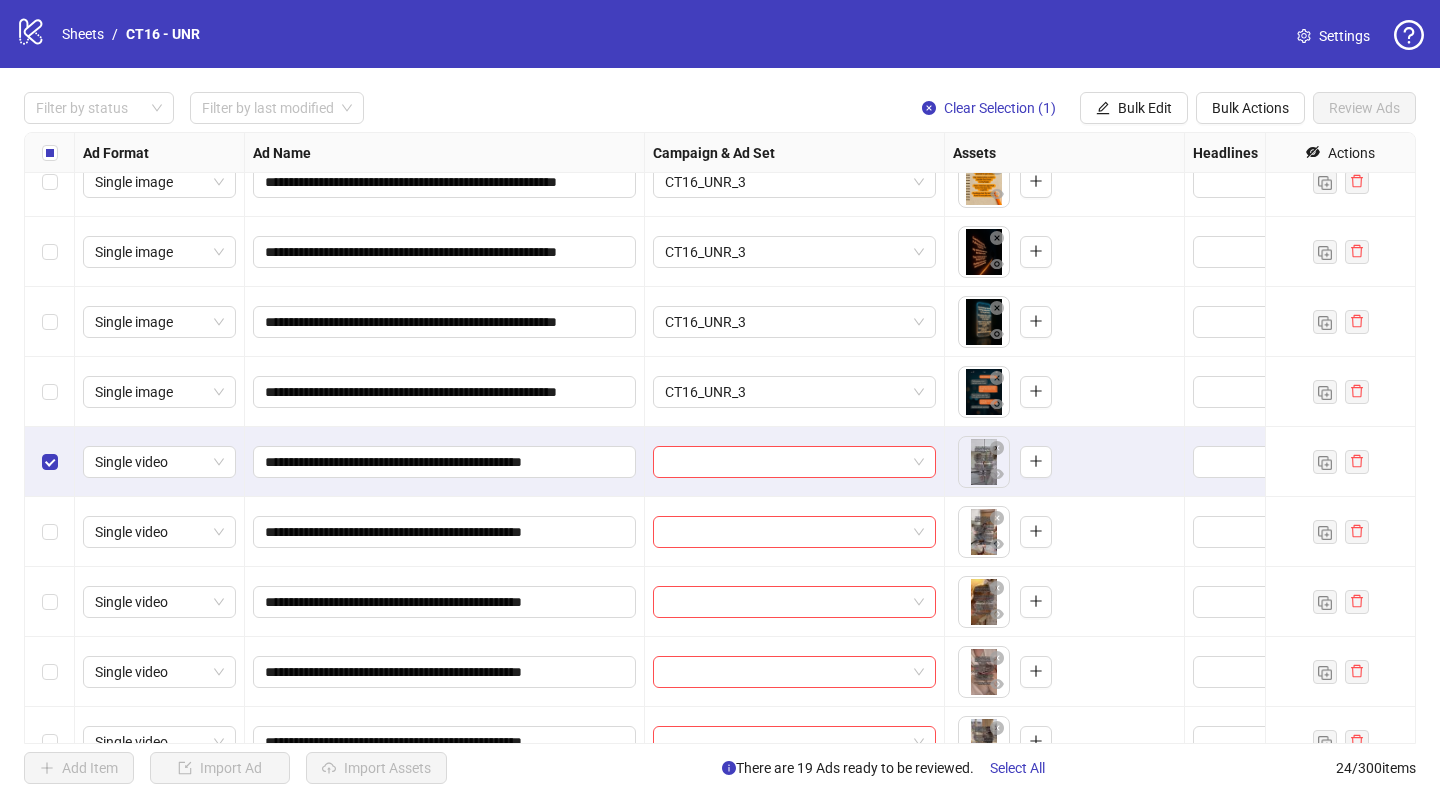 scroll, scrollTop: 1110, scrollLeft: 0, axis: vertical 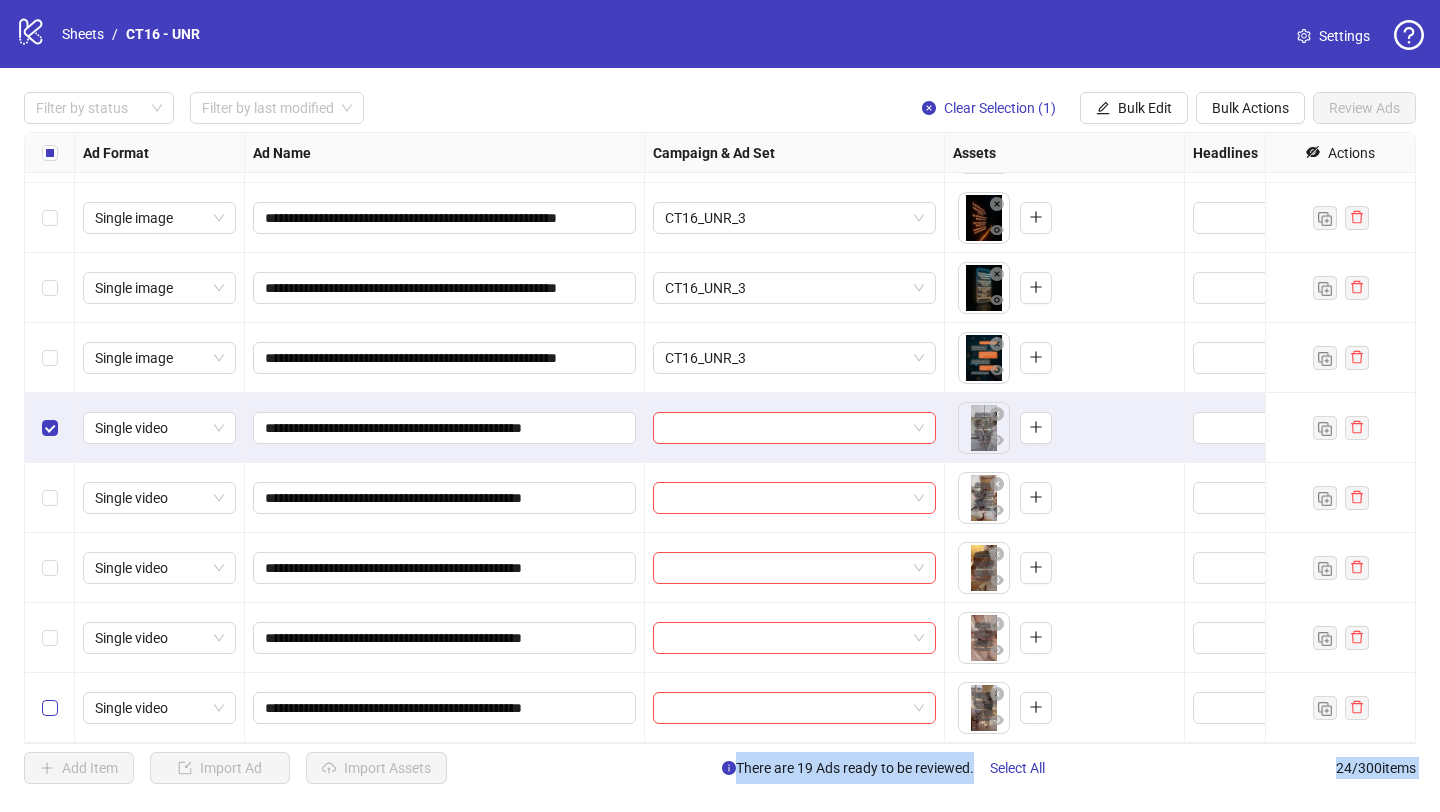 click at bounding box center [50, 708] 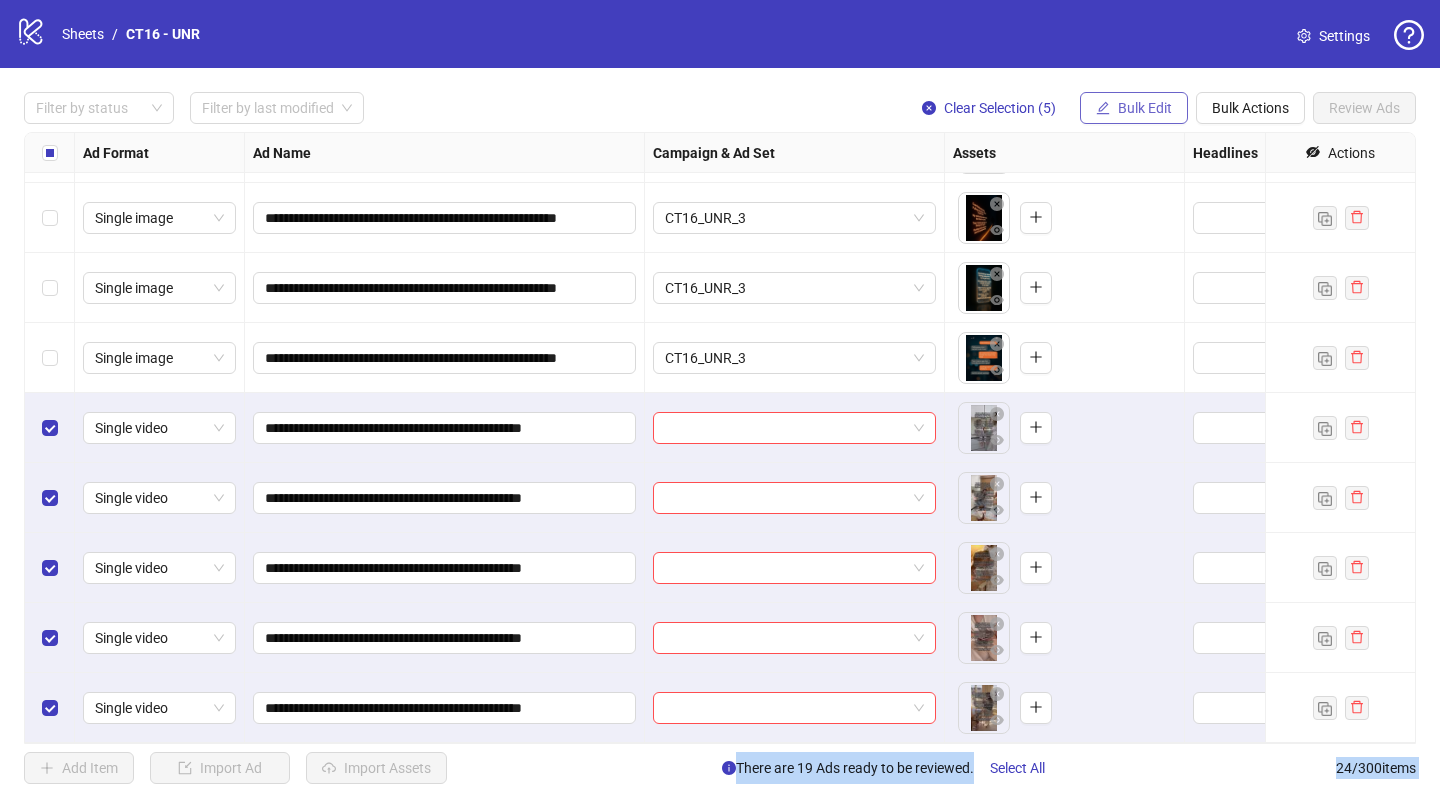 click on "Bulk Edit" at bounding box center (1145, 108) 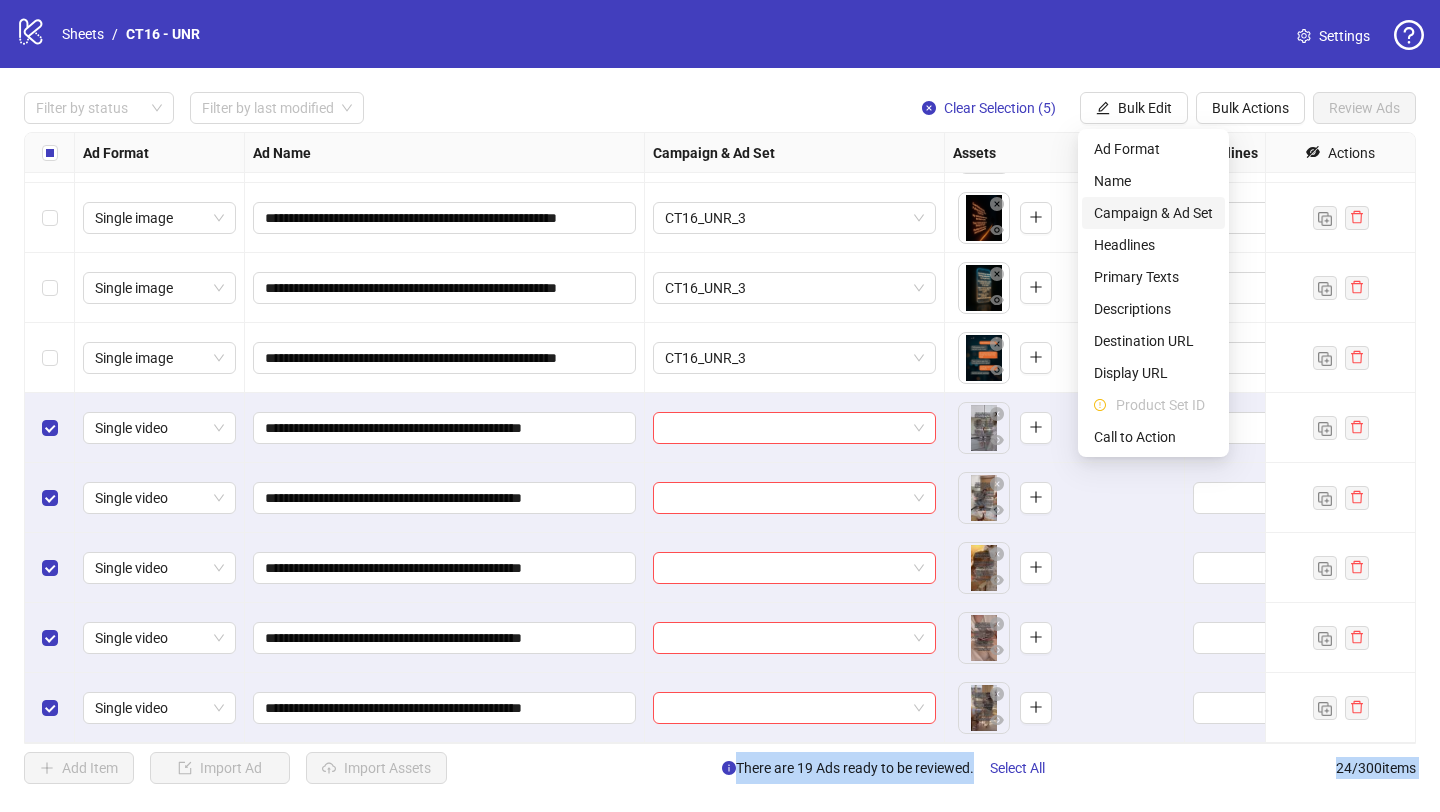 click on "Campaign & Ad Set" at bounding box center [1153, 213] 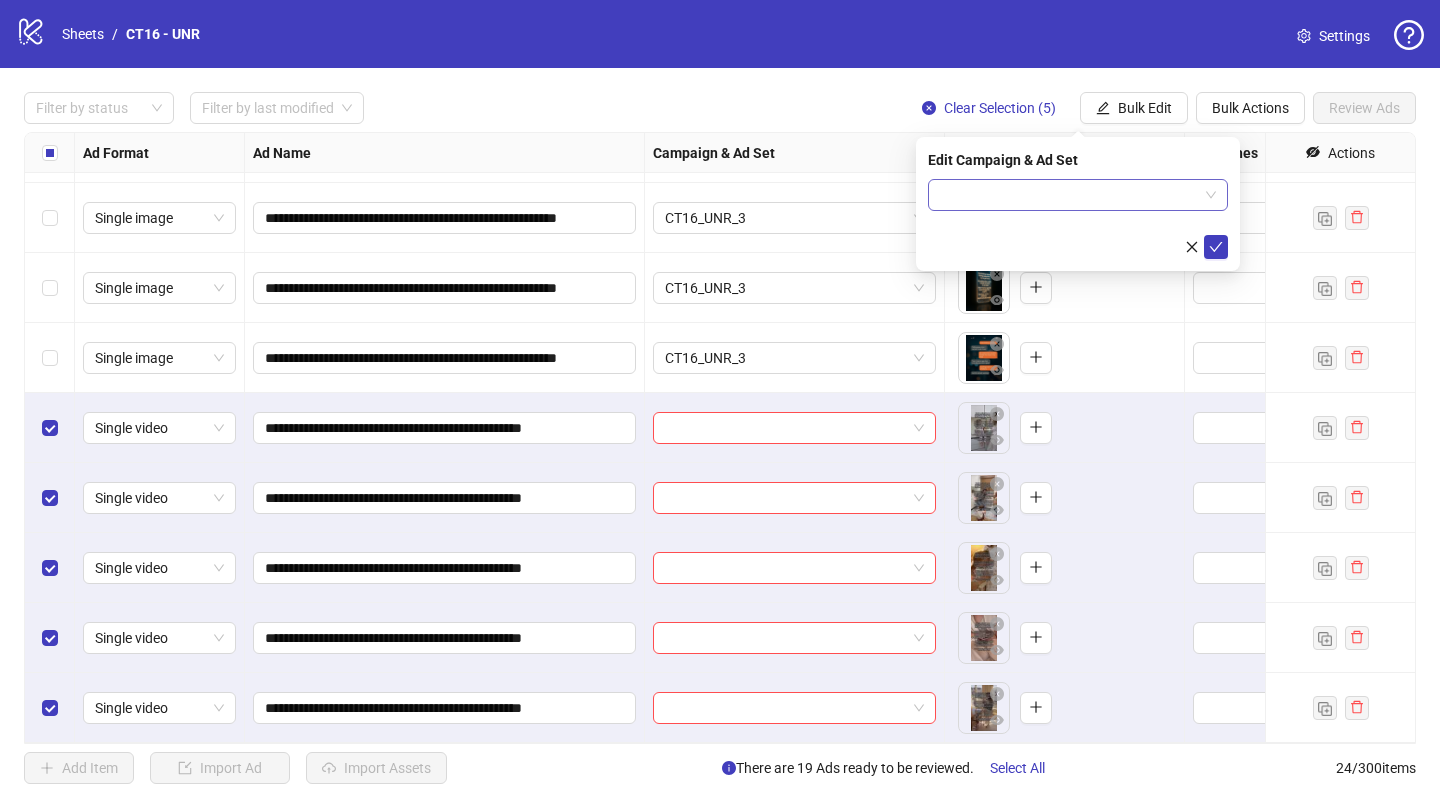click at bounding box center [1069, 195] 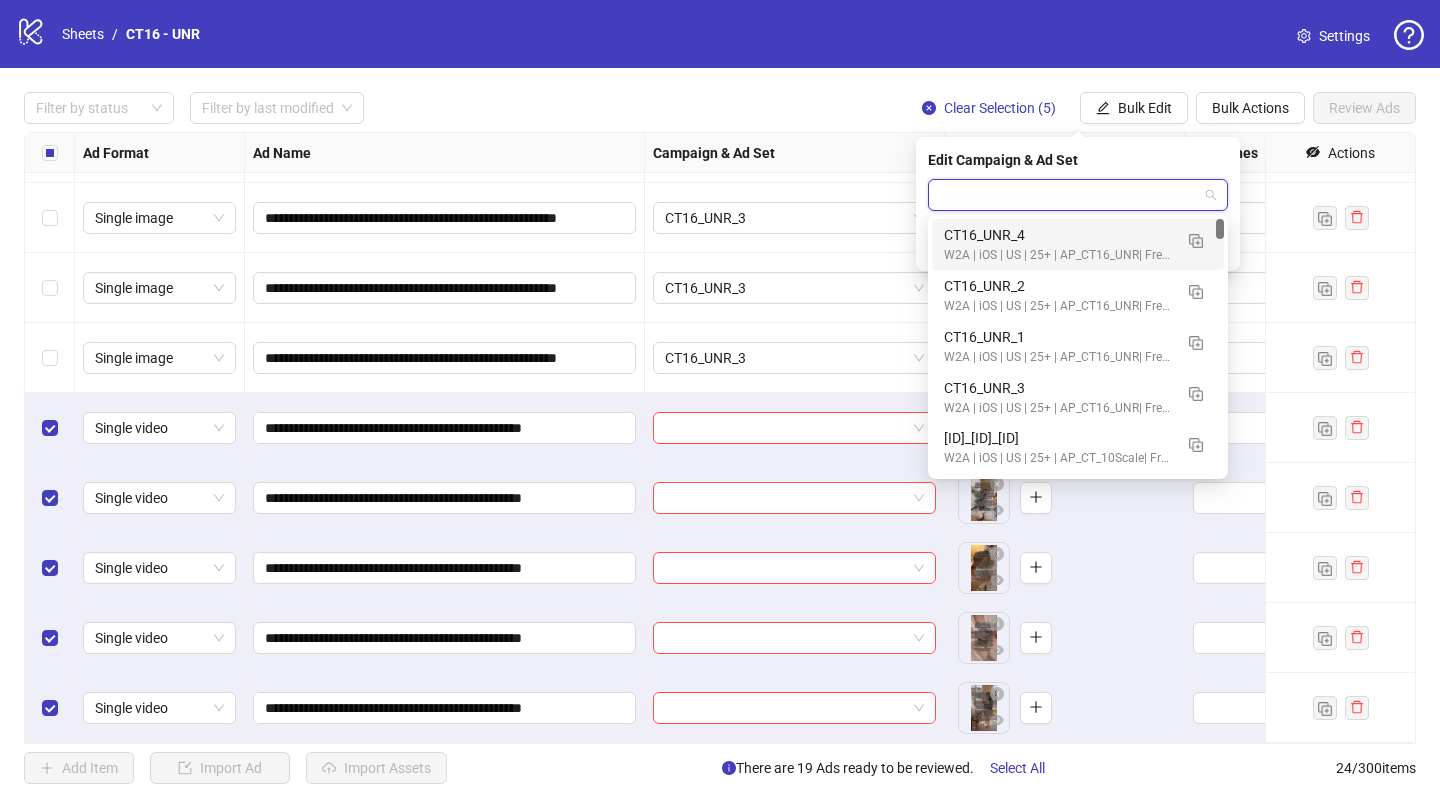 click on "CT16_UNR_4" at bounding box center [1058, 235] 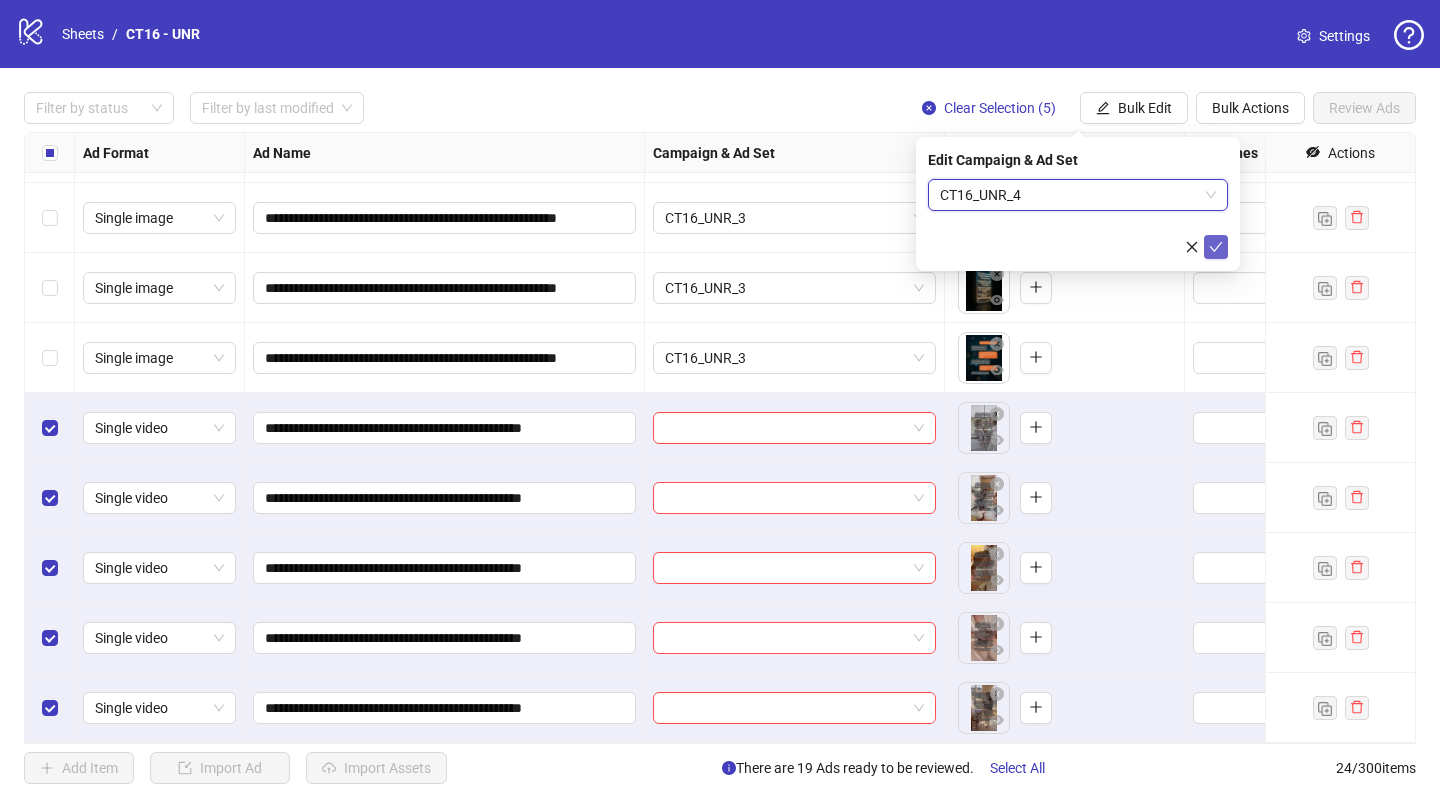 click at bounding box center [1216, 247] 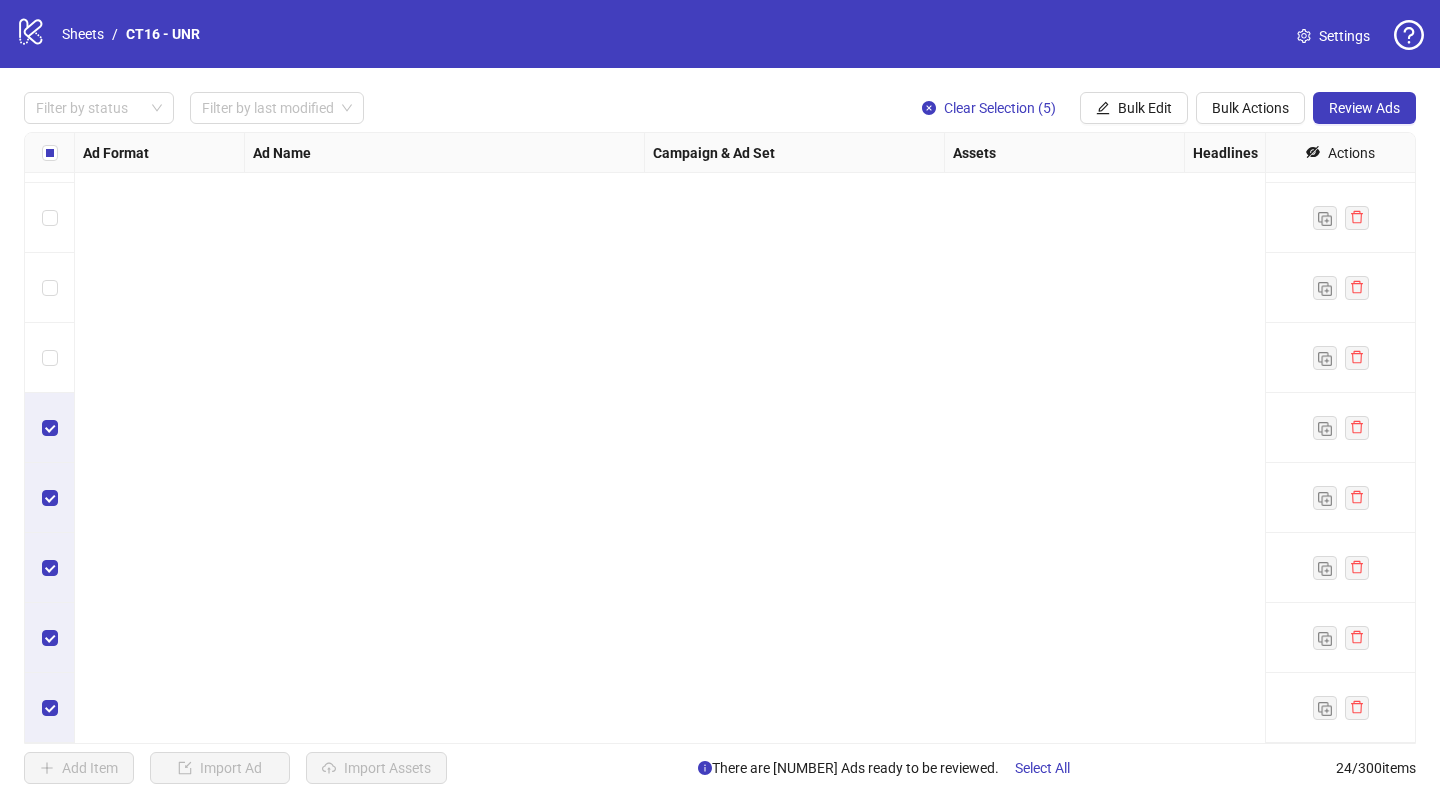 scroll, scrollTop: 0, scrollLeft: 0, axis: both 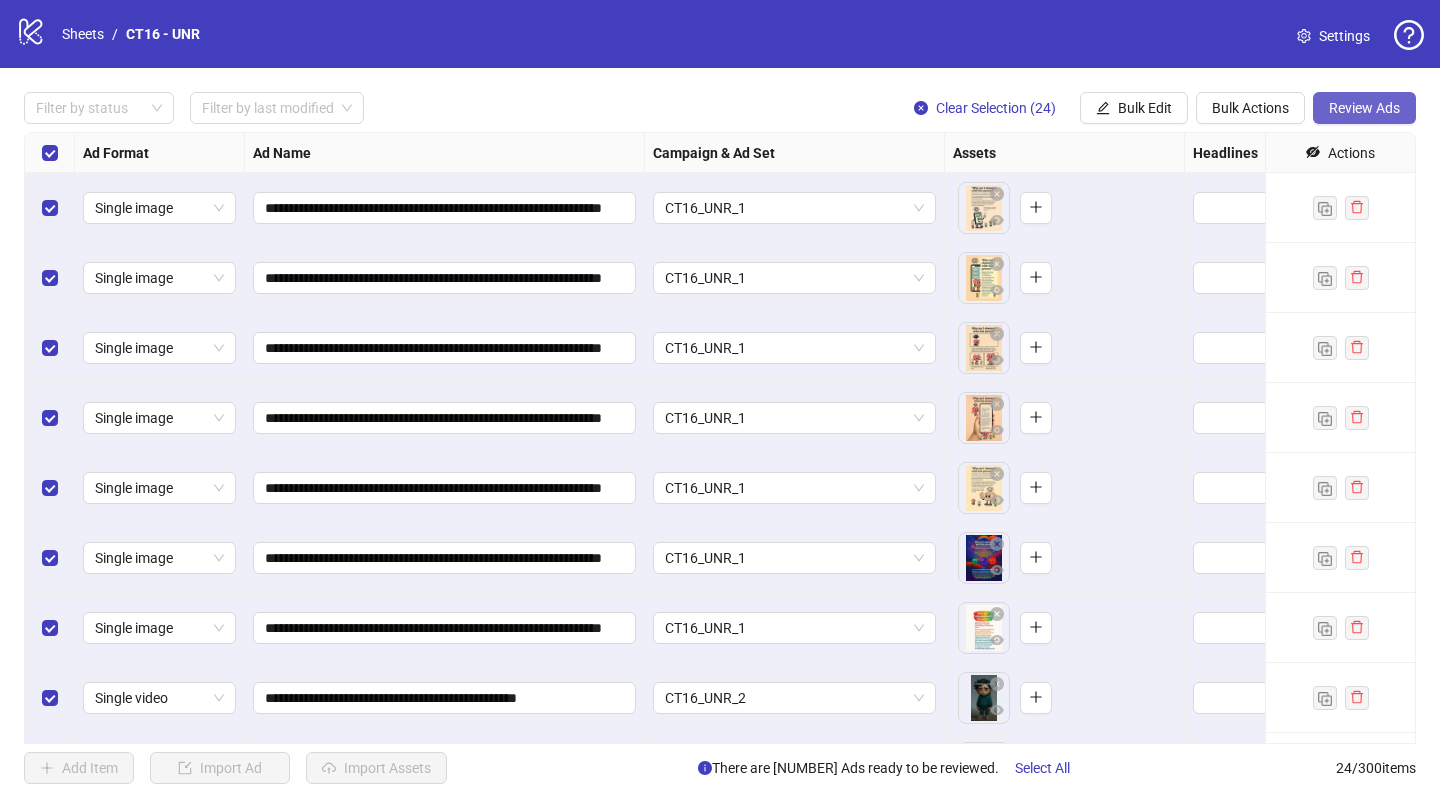 click on "Review Ads" at bounding box center [1364, 108] 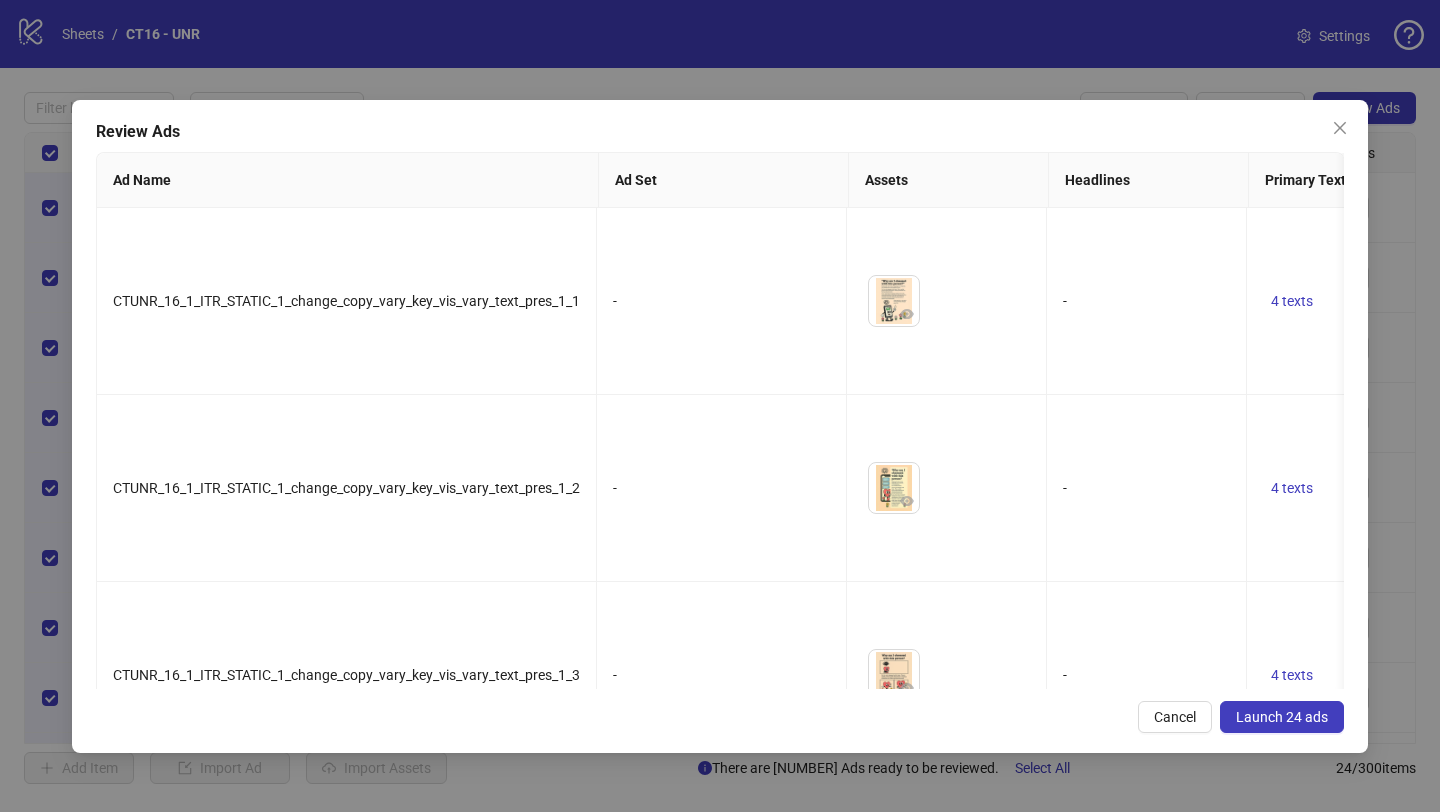 click on "Launch 24 ads" at bounding box center (1282, 717) 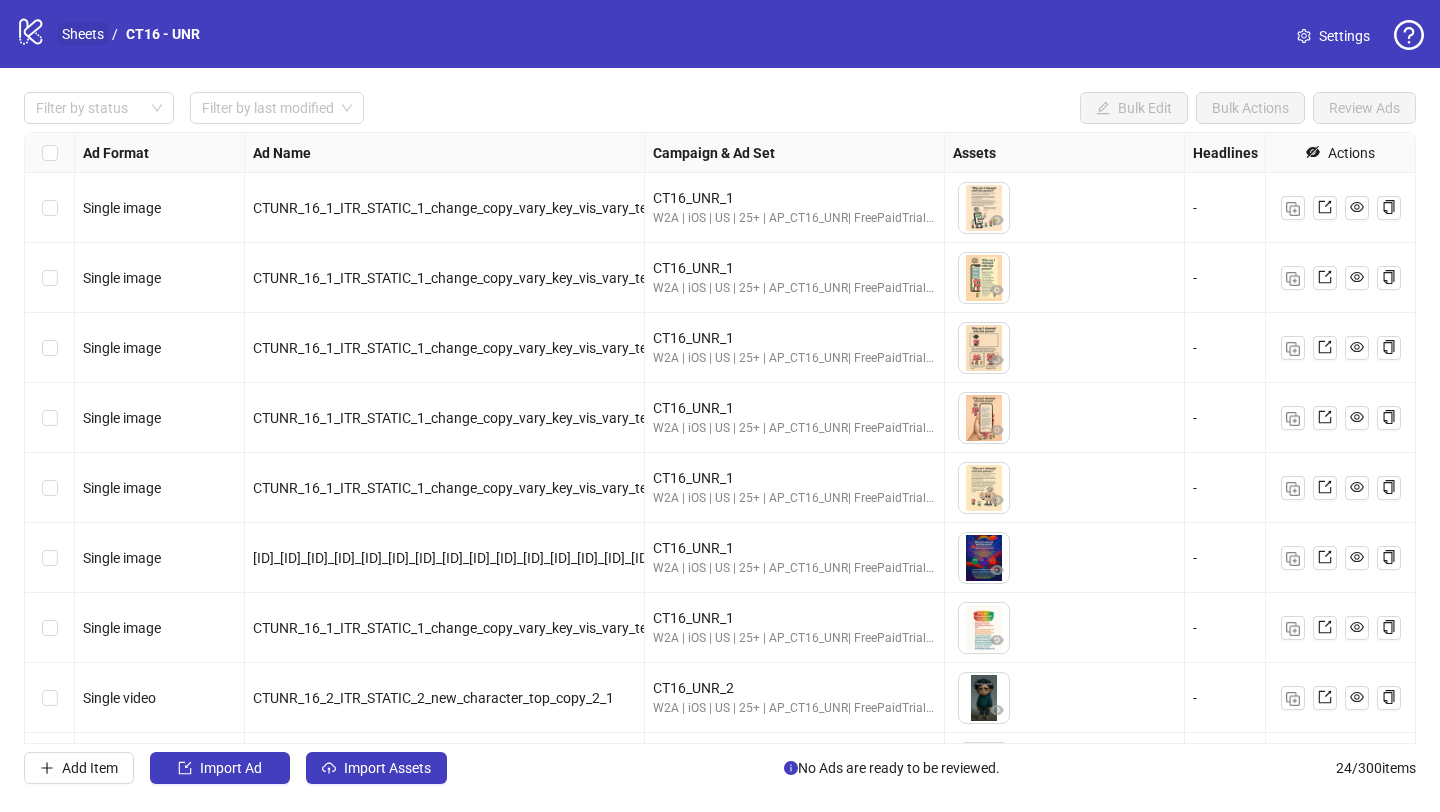 click on "Sheets" at bounding box center [83, 34] 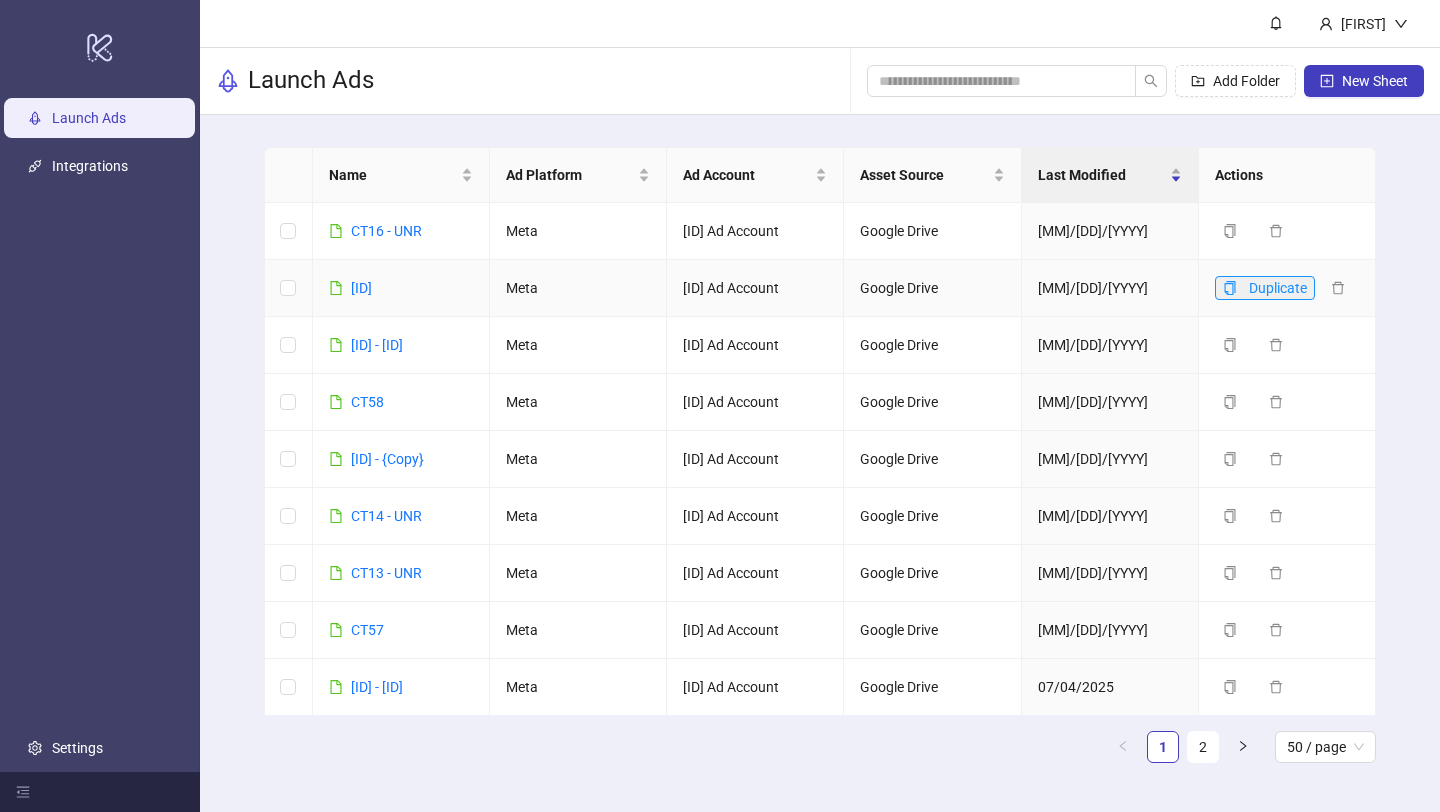click 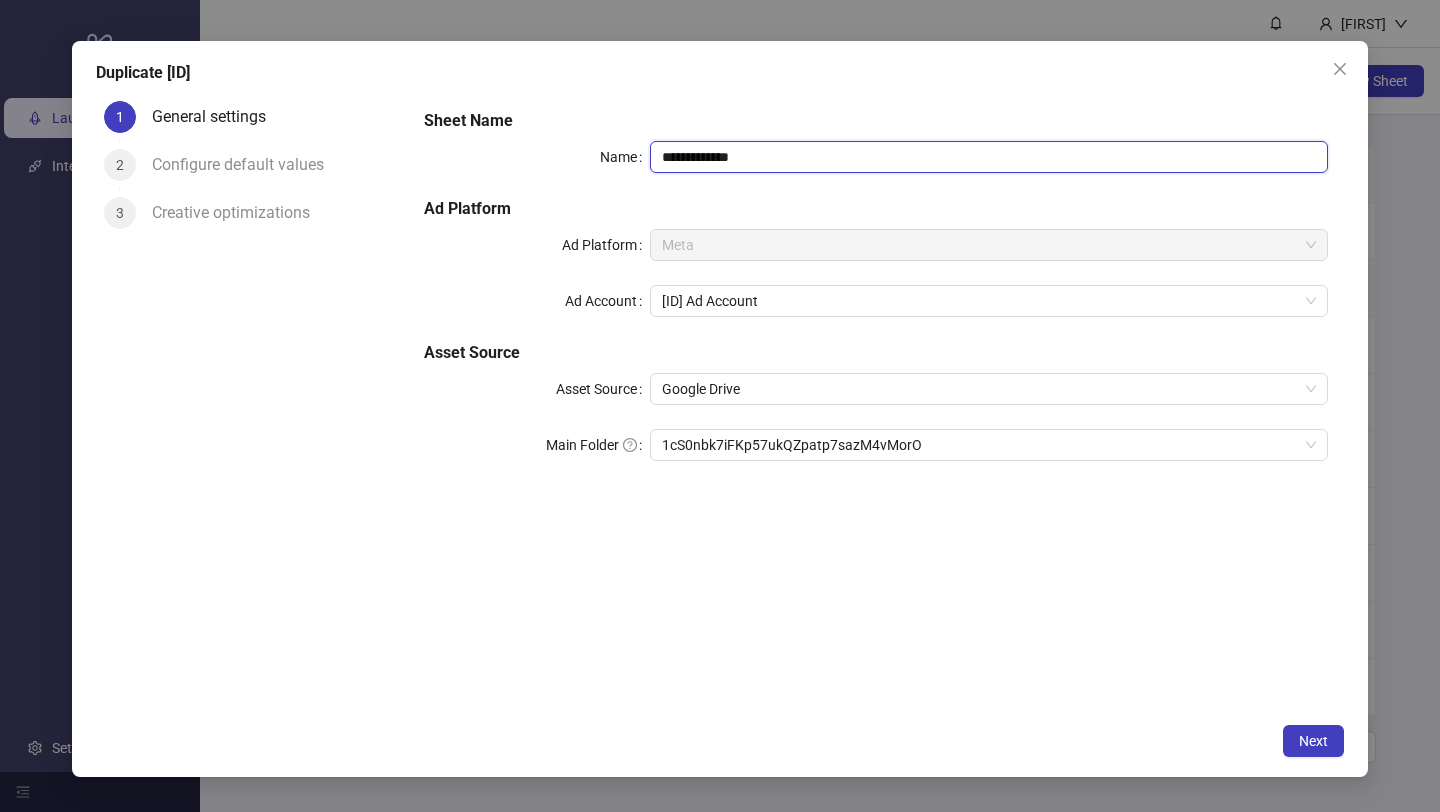 drag, startPoint x: 682, startPoint y: 156, endPoint x: 815, endPoint y: 158, distance: 133.01503 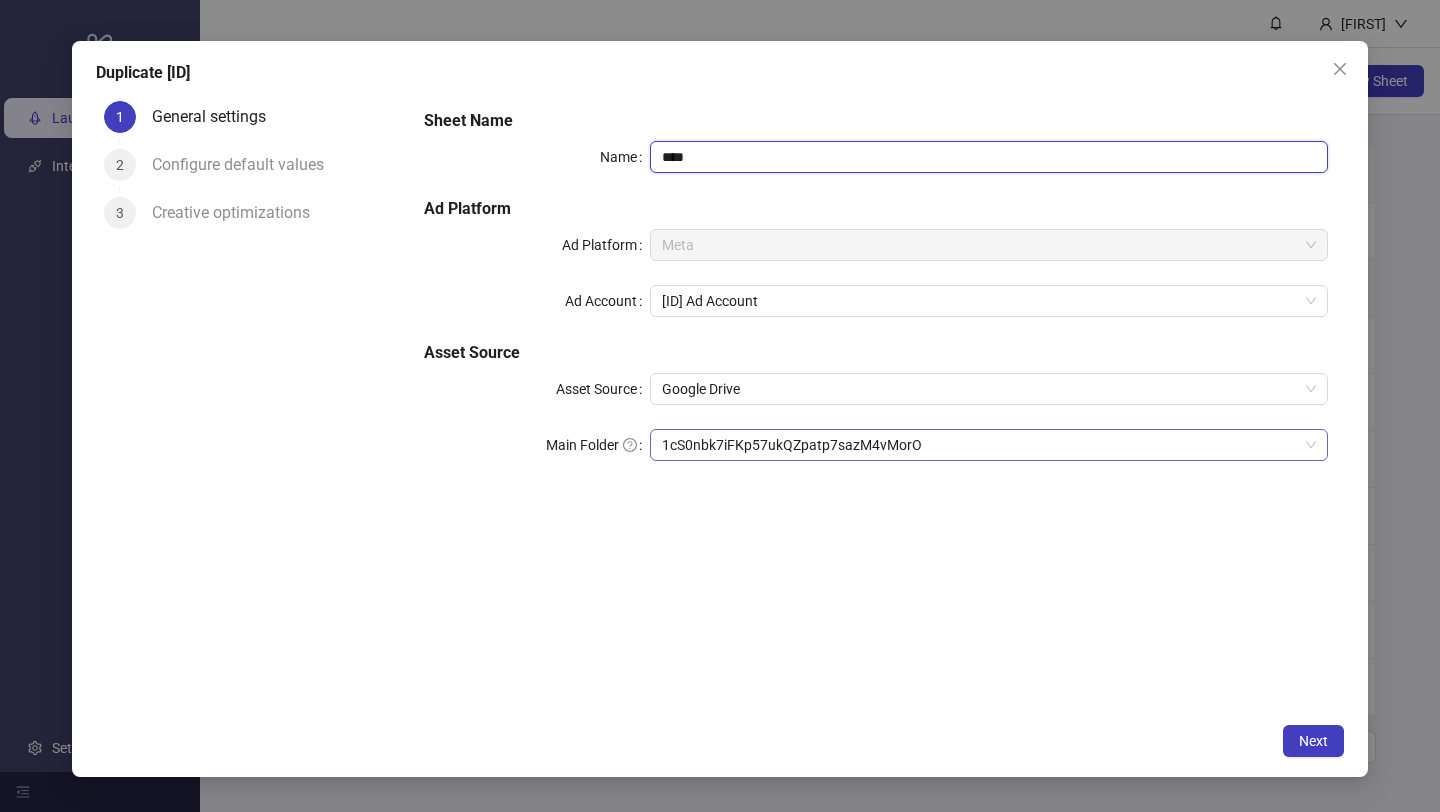 click on "1cS0nbk7iFKp57ukQZpatp7sazM4vMorO" at bounding box center [989, 445] 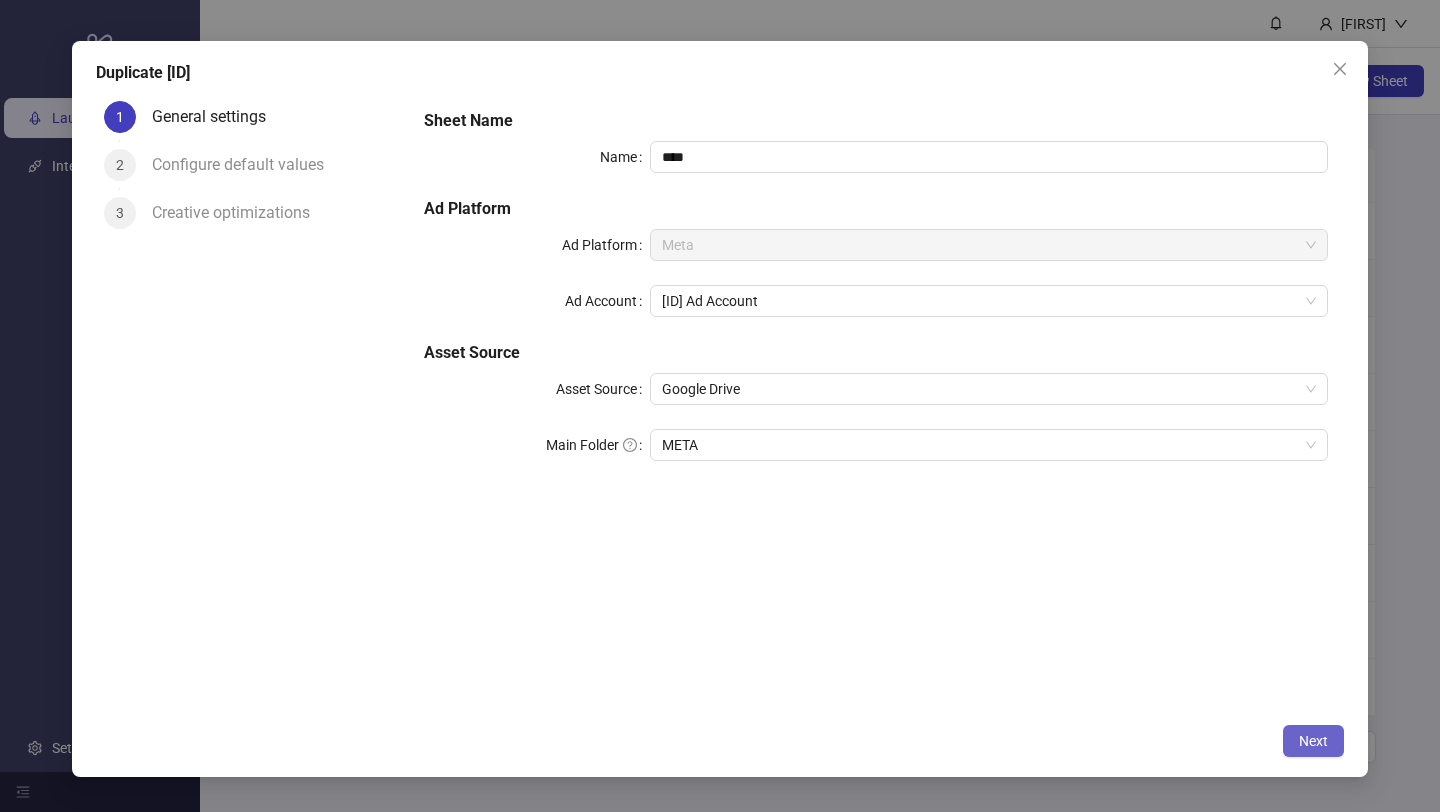 click on "Next" at bounding box center (1313, 741) 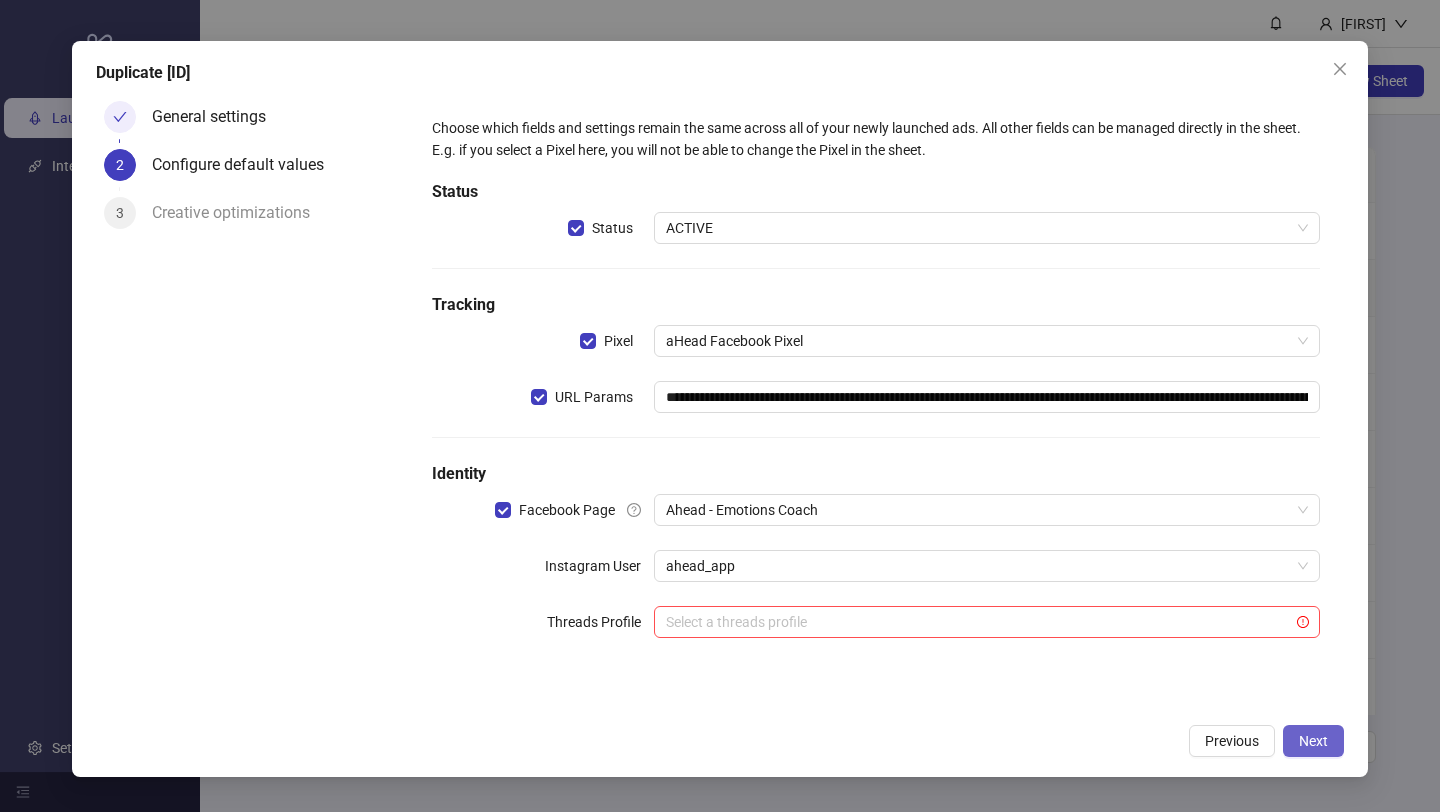 click on "Next" at bounding box center (1313, 741) 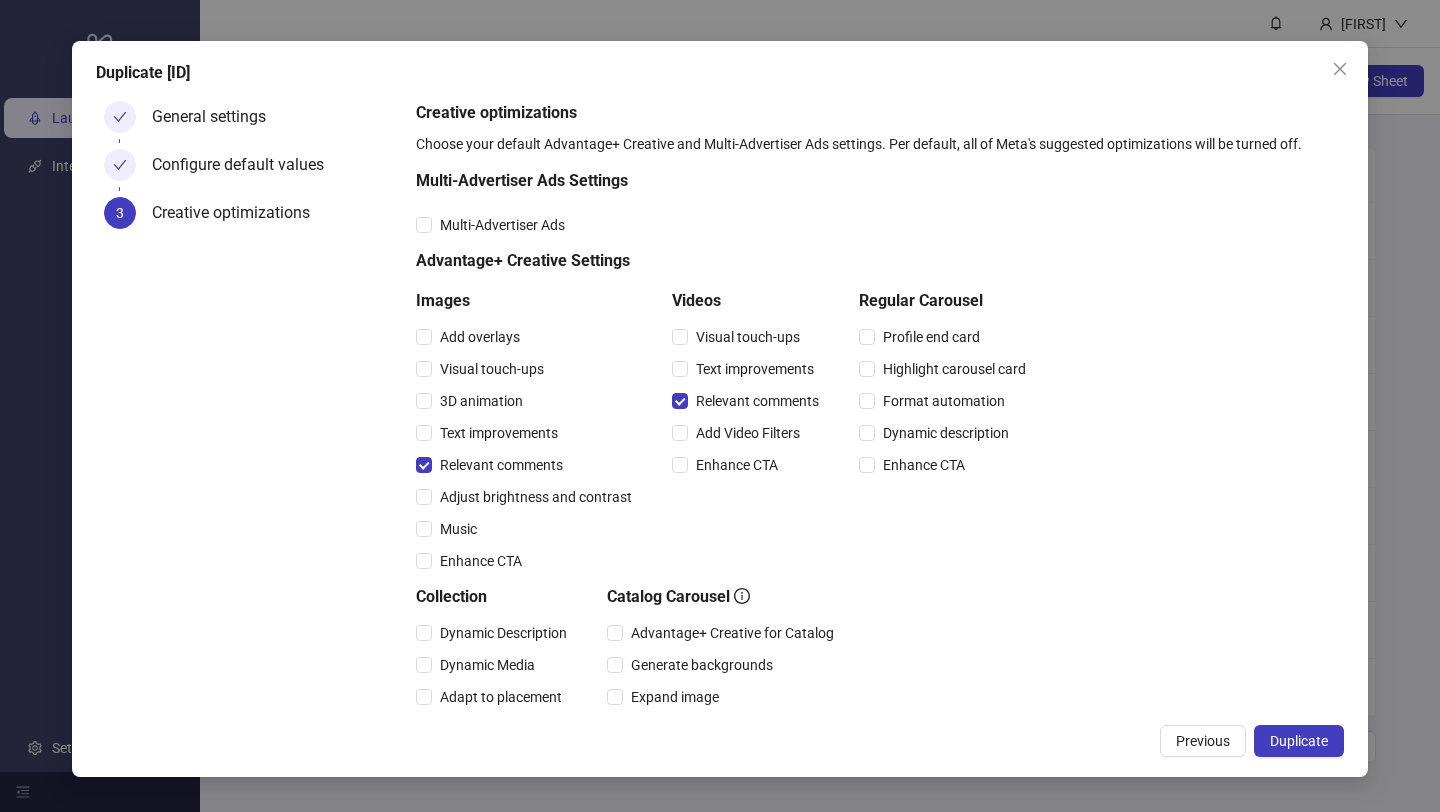 click on "Duplicate" at bounding box center [1299, 741] 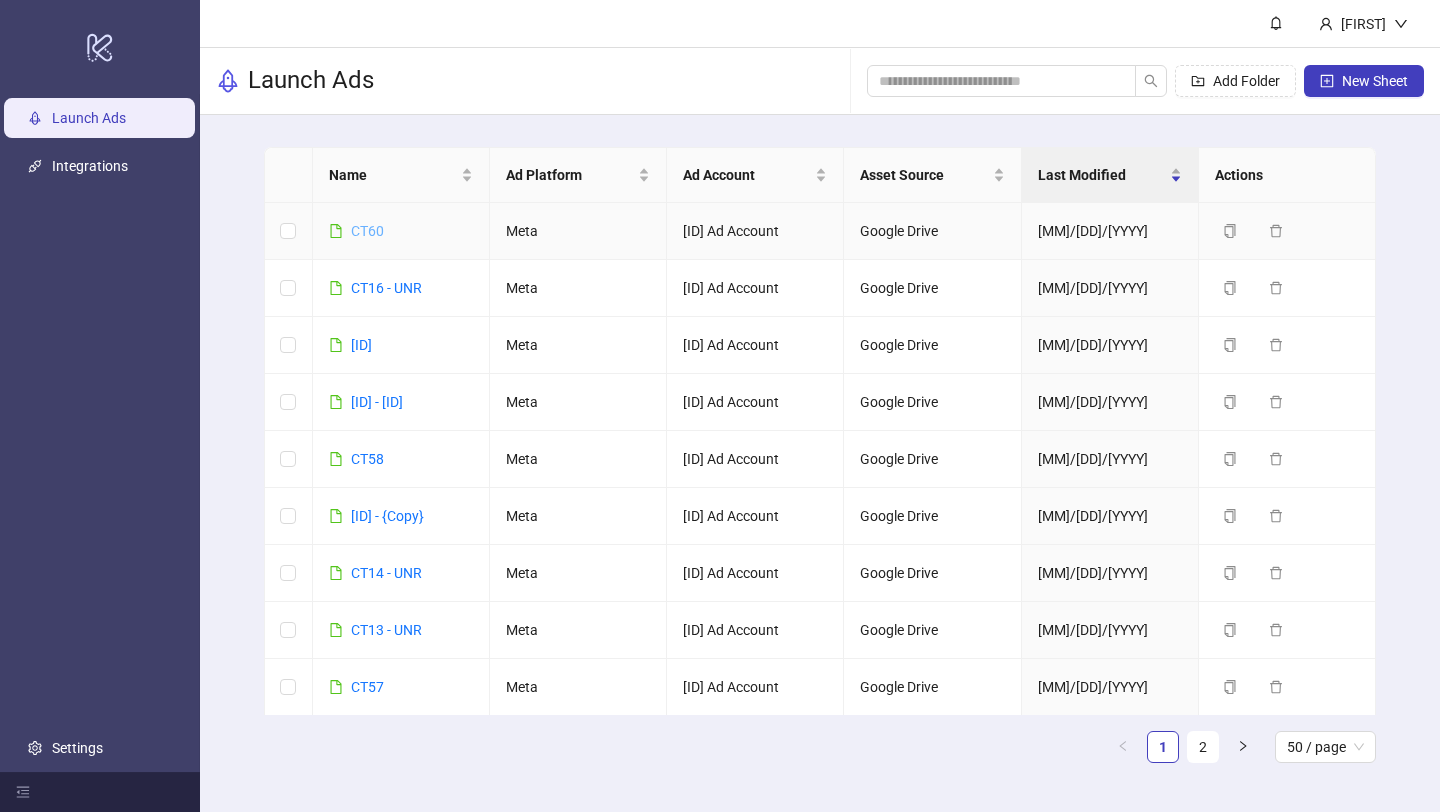 click on "CT60" at bounding box center [367, 231] 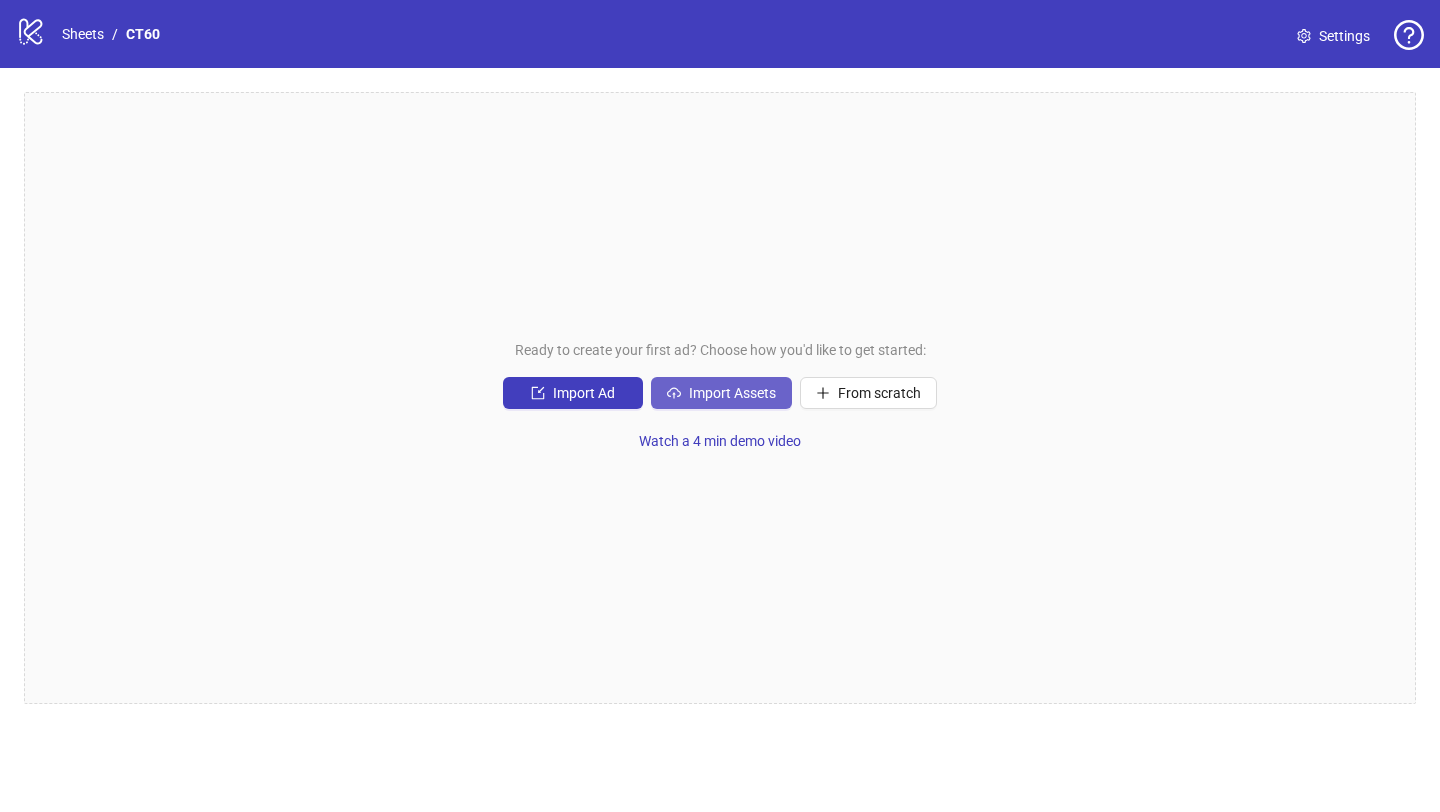 click on "Import Assets" at bounding box center (732, 393) 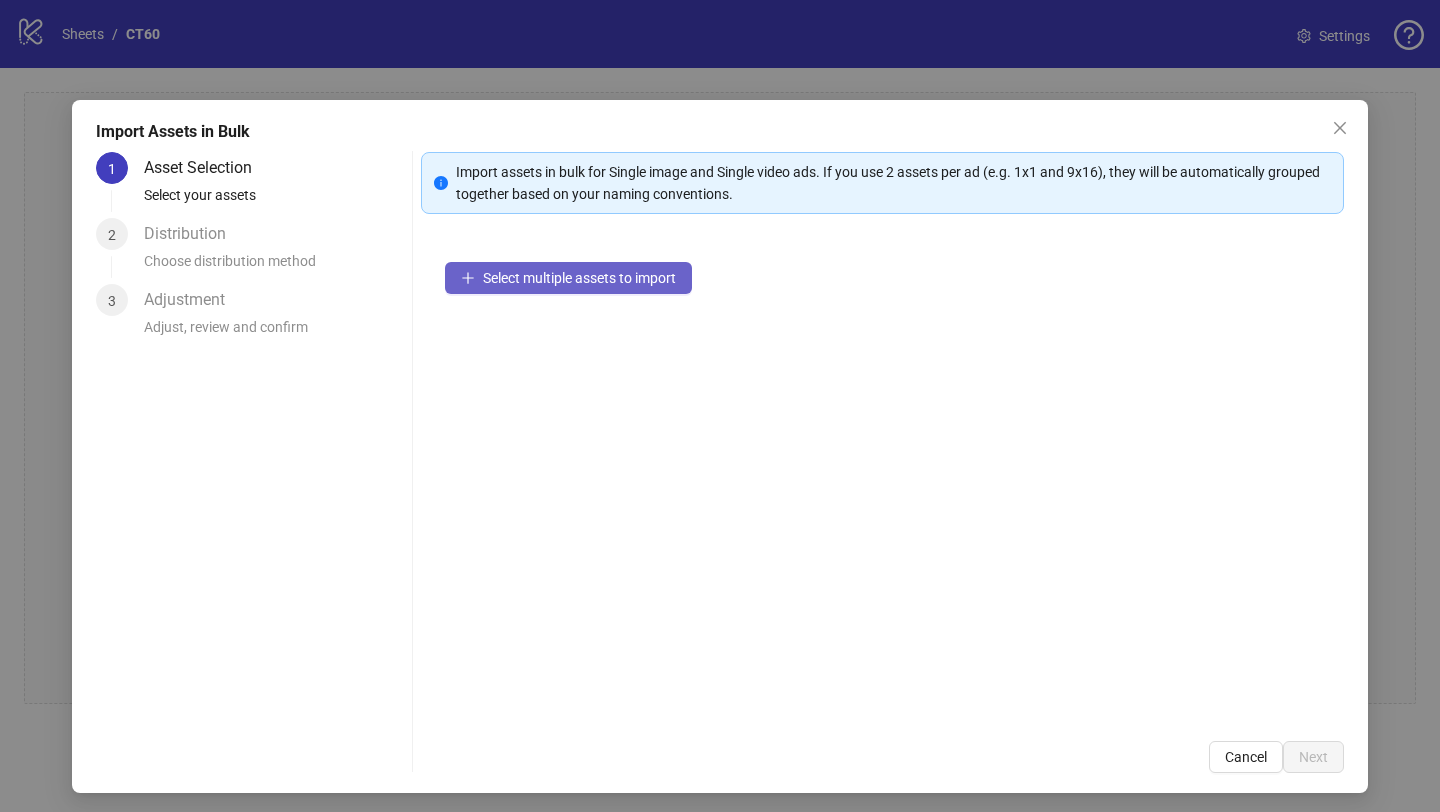 click on "Select multiple assets to import" at bounding box center (579, 278) 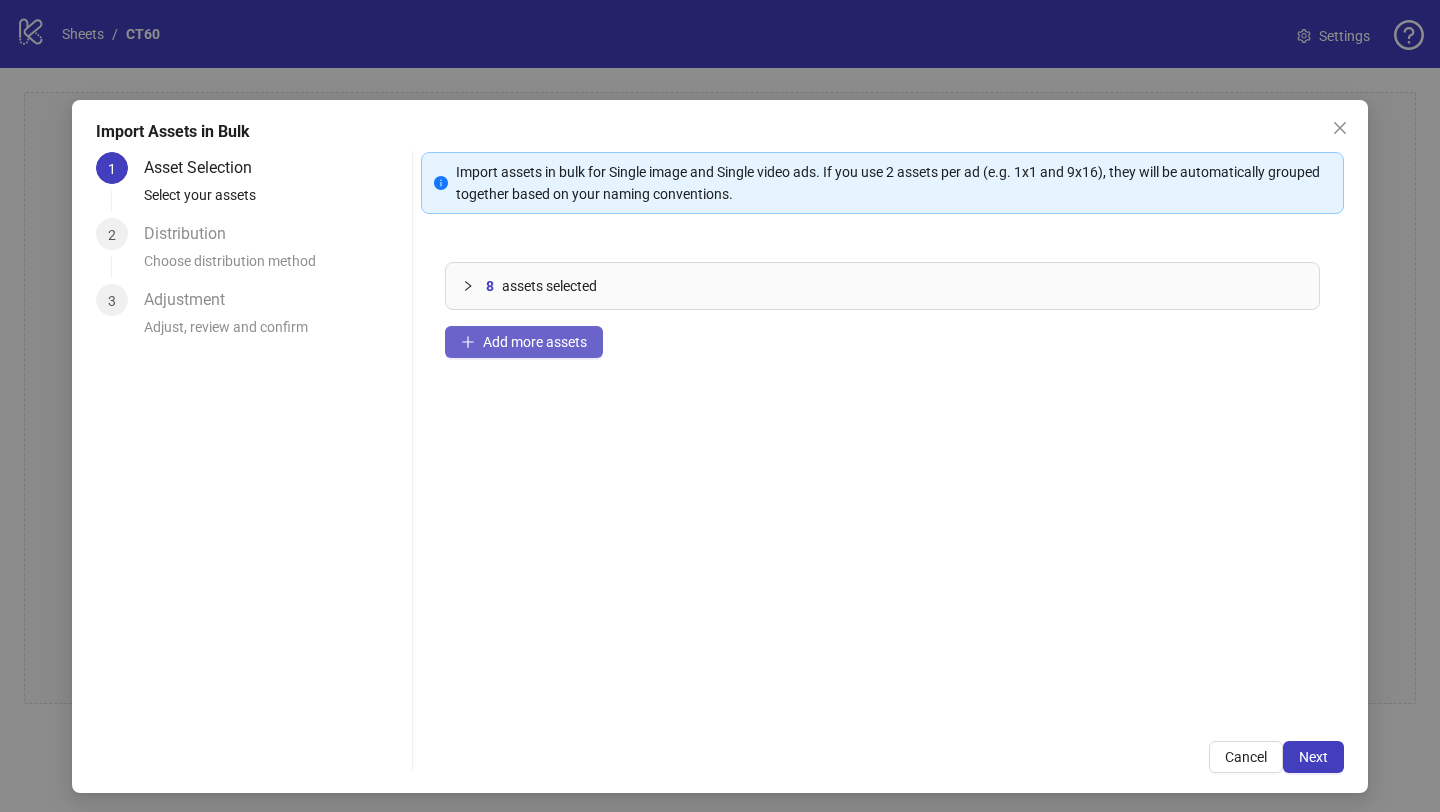 click on "Add more assets" at bounding box center (535, 342) 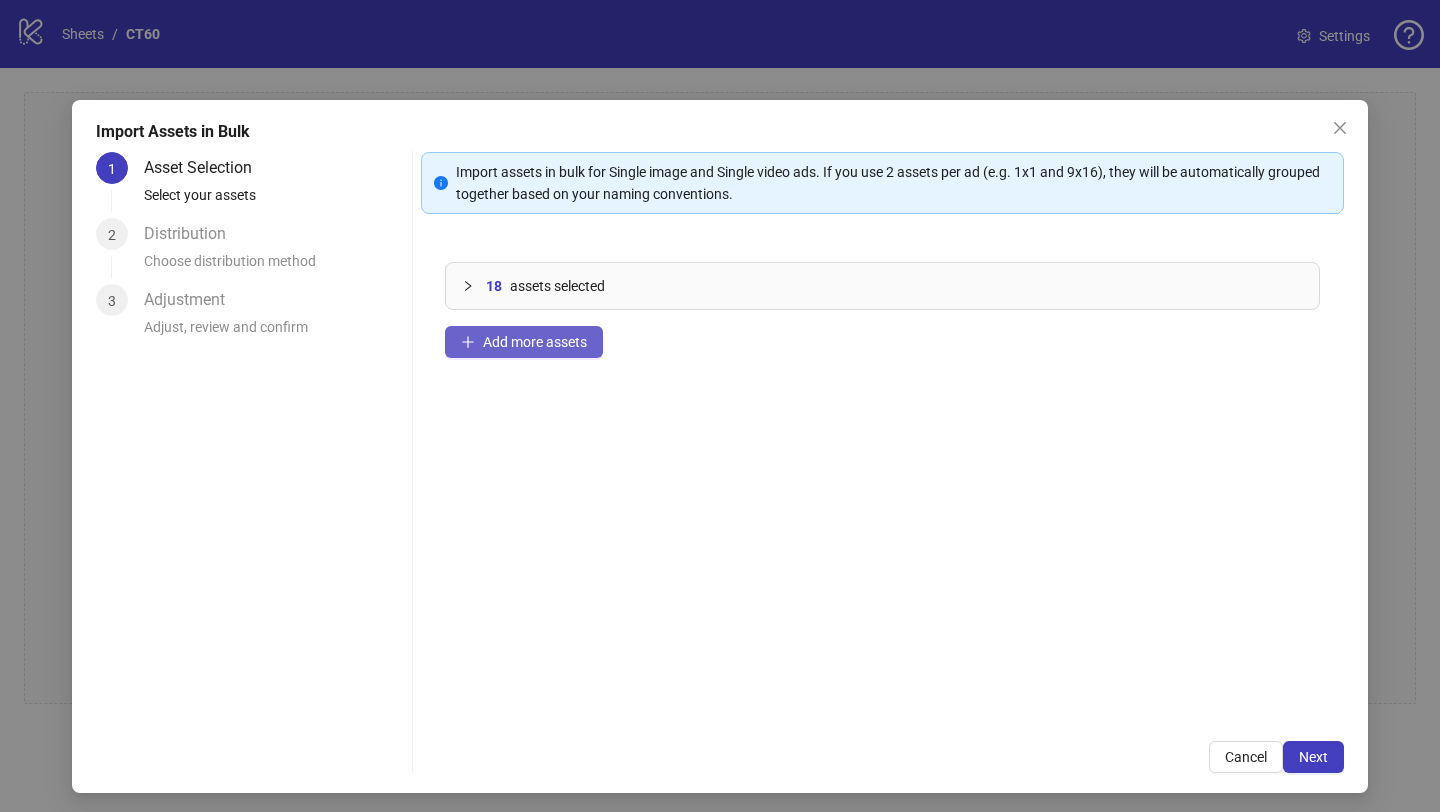 click on "Add more assets" at bounding box center (535, 342) 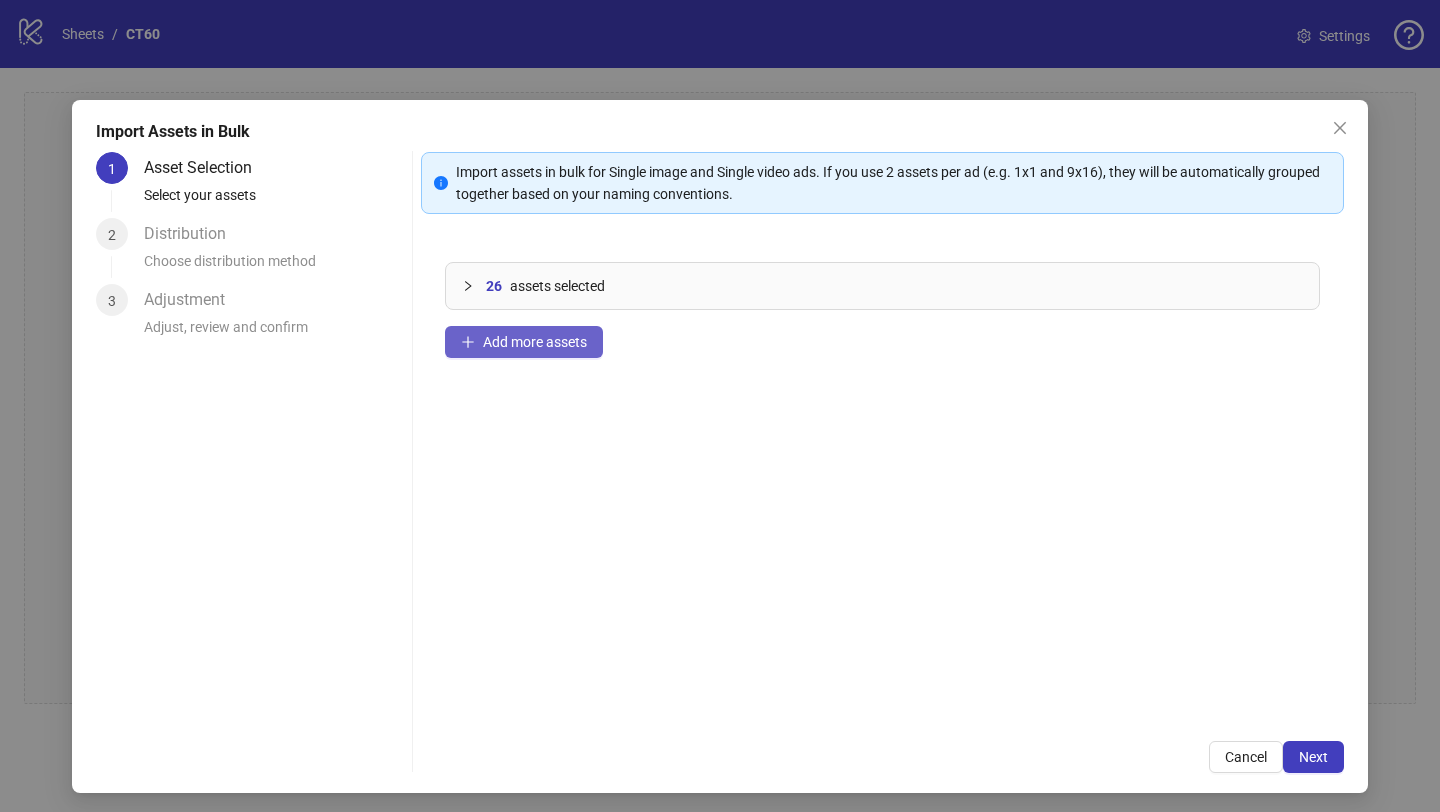 click on "Add more assets" at bounding box center [535, 342] 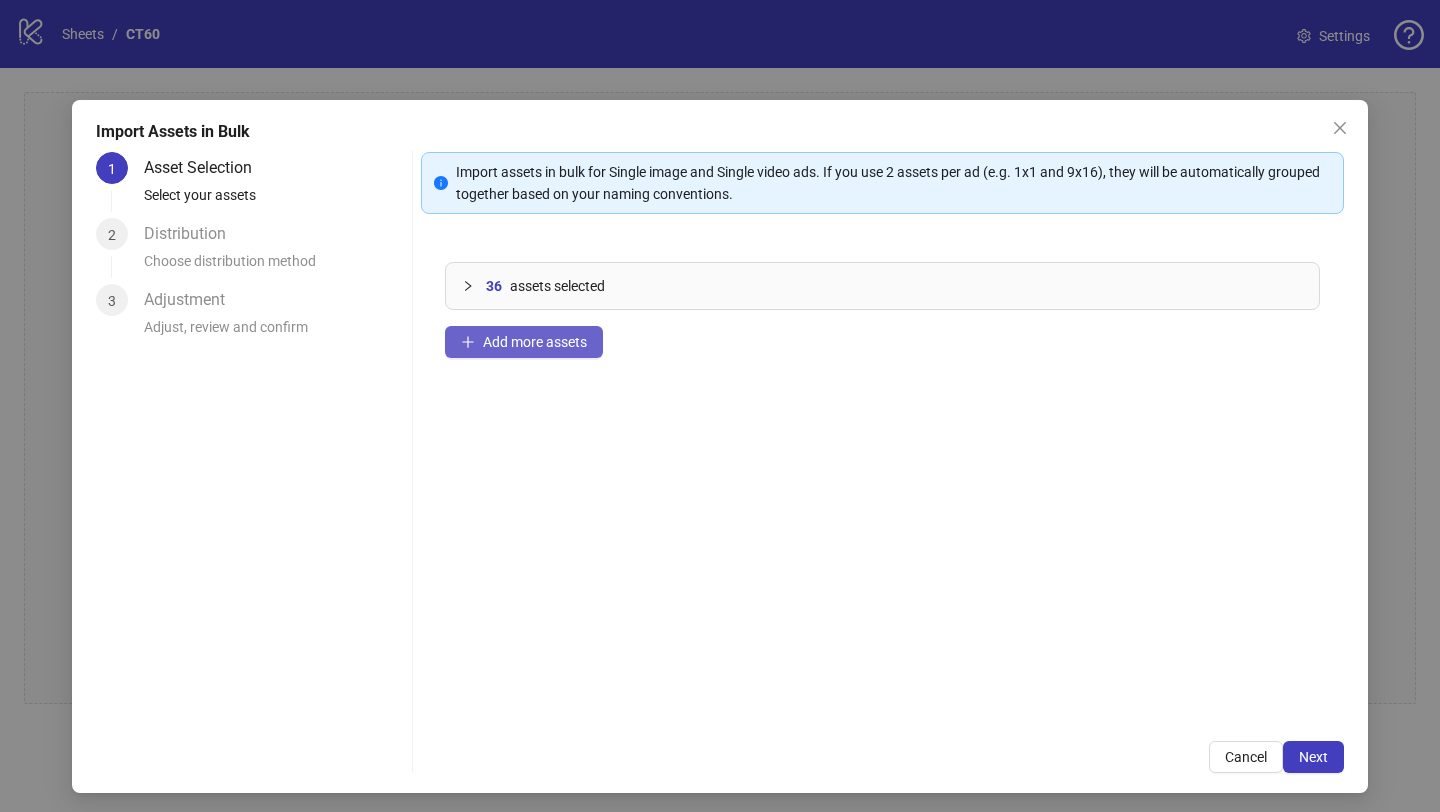 click on "Add more assets" at bounding box center [535, 342] 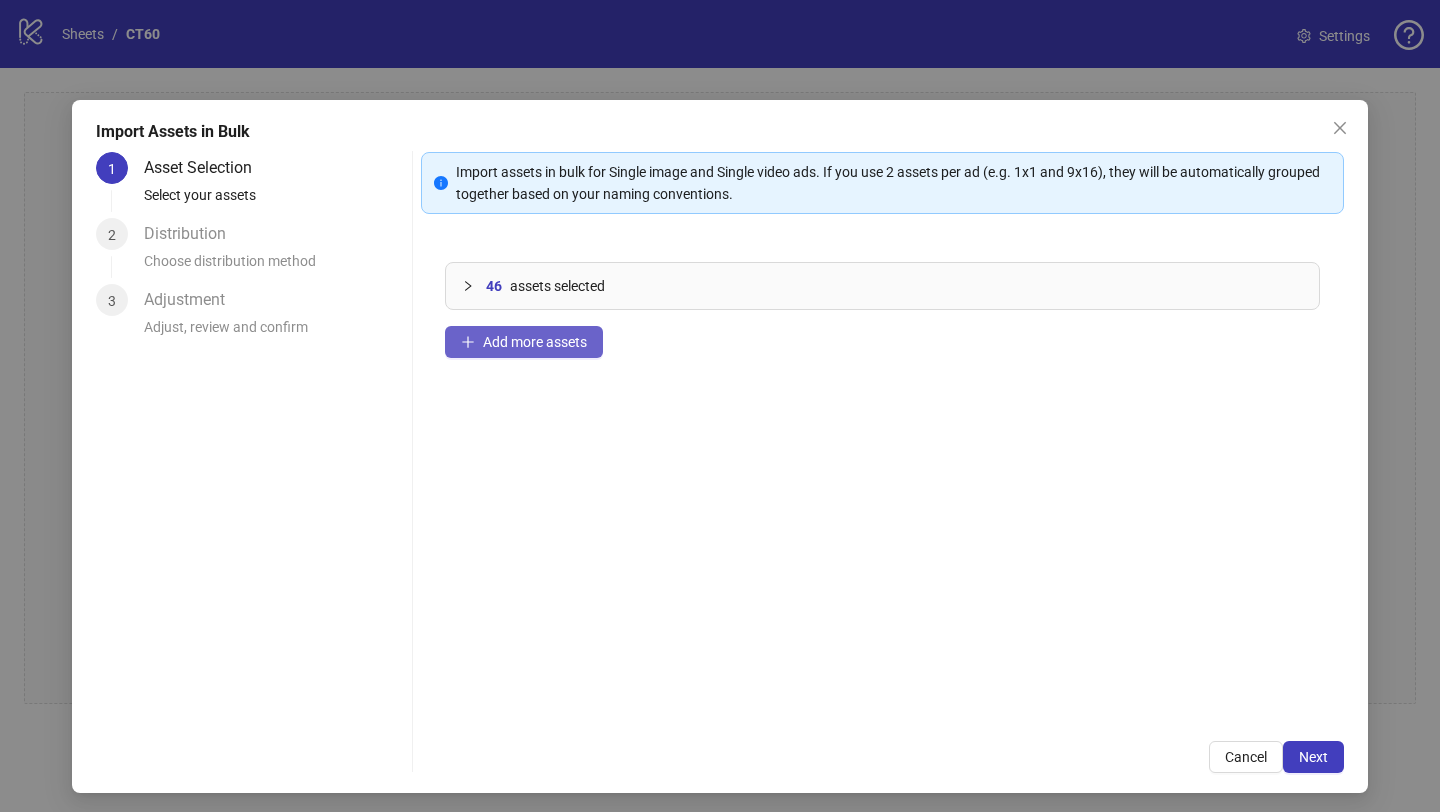 click on "Add more assets" at bounding box center [535, 342] 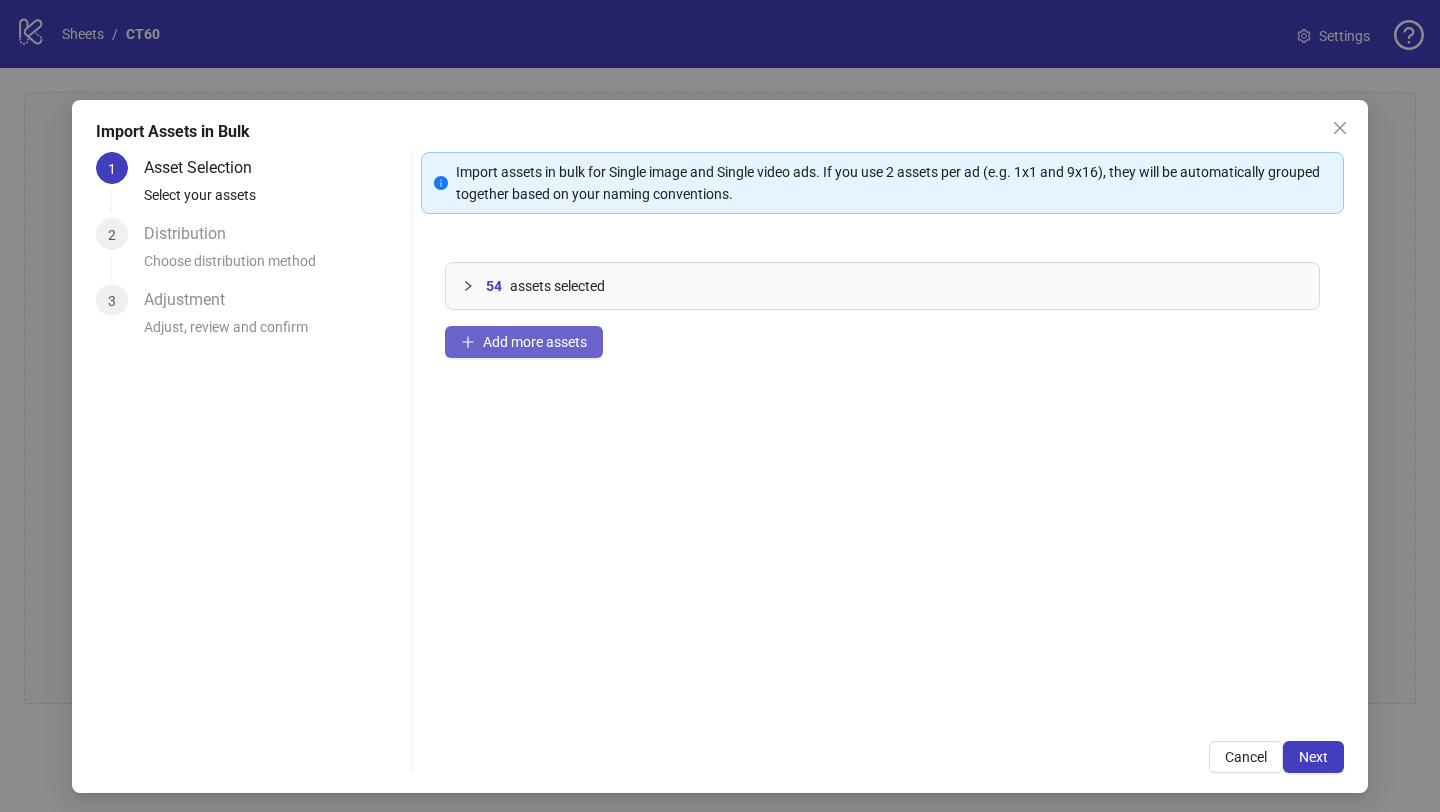 click on "Add more assets" at bounding box center [535, 342] 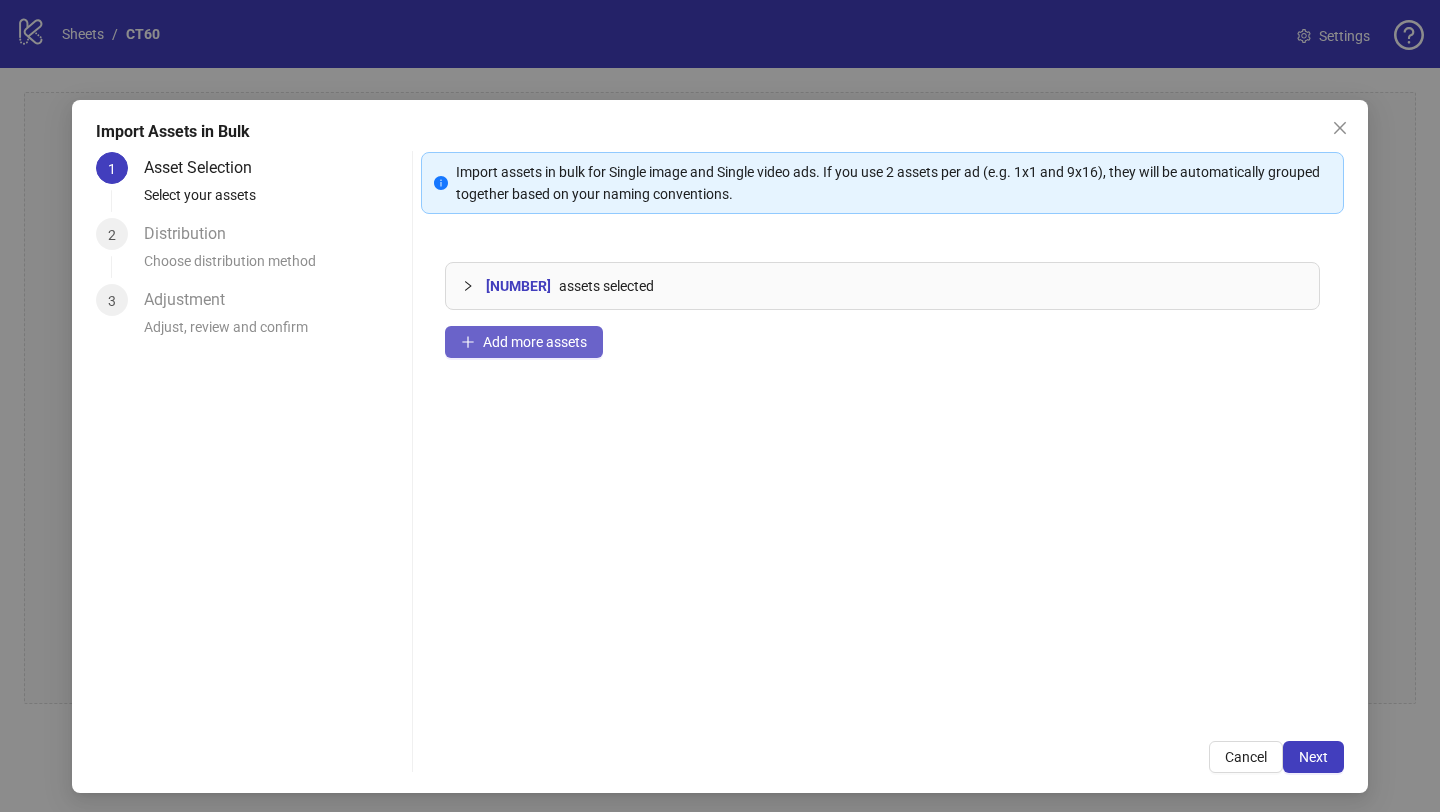 click on "Add more assets" at bounding box center (535, 342) 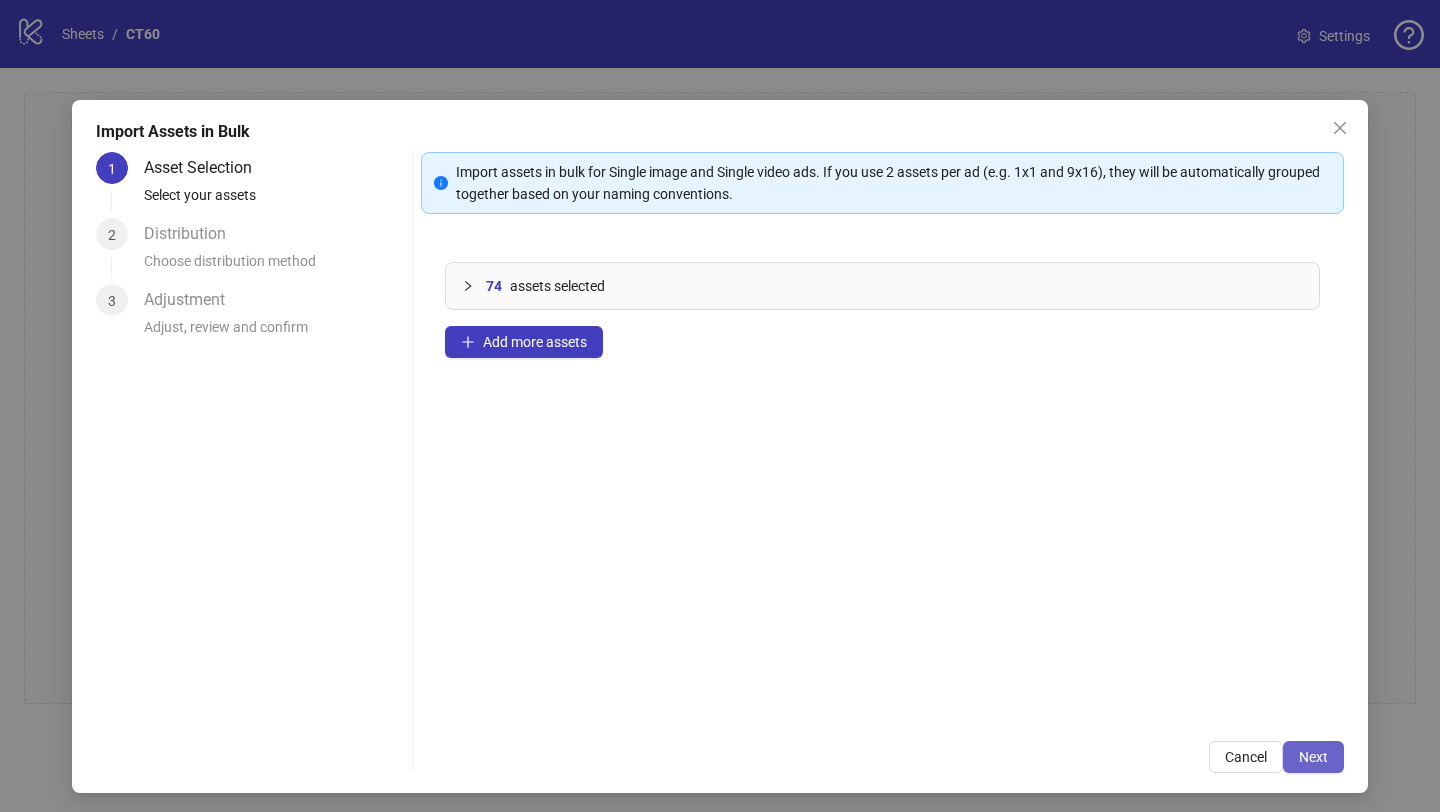 click on "Next" at bounding box center [1313, 757] 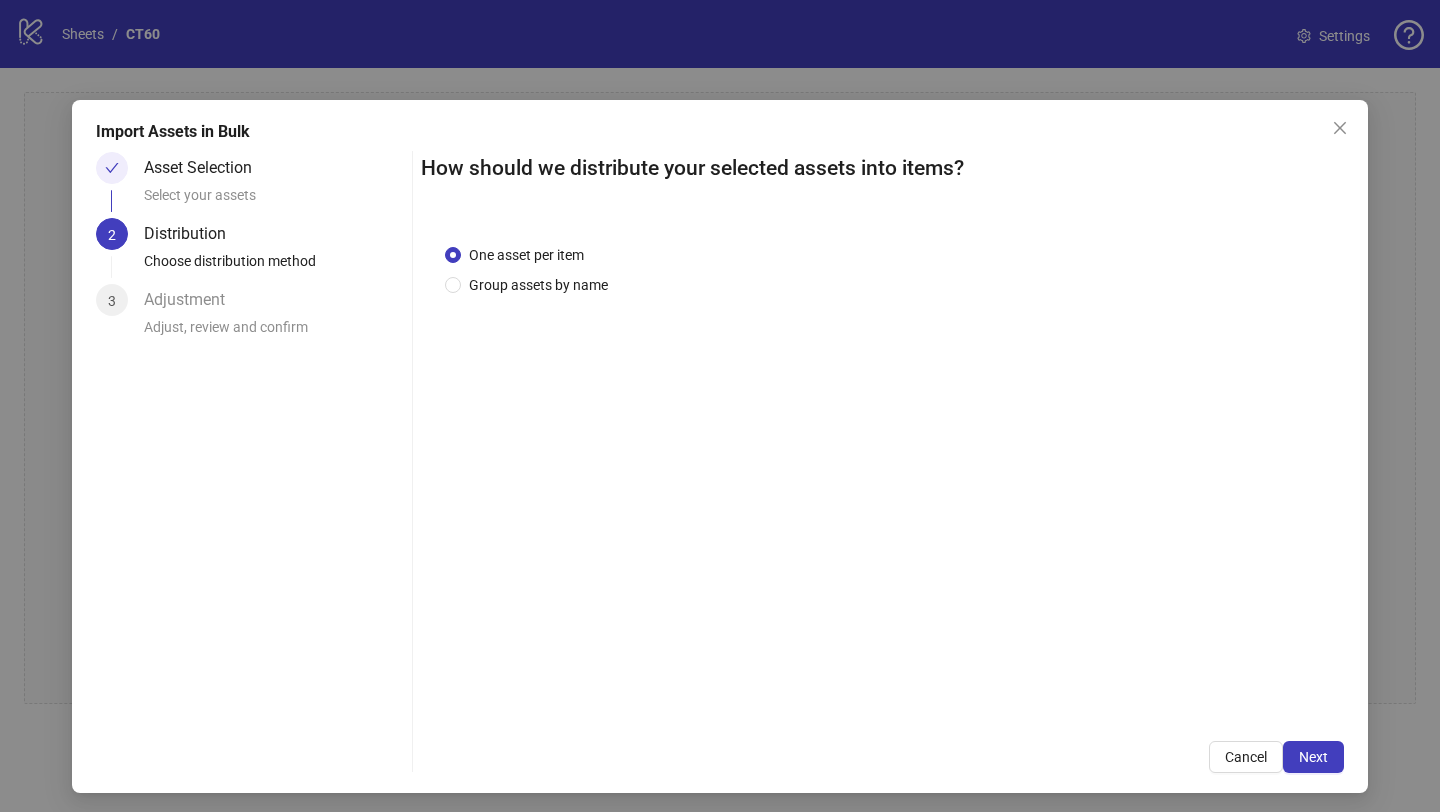 click on "Next" at bounding box center (1313, 757) 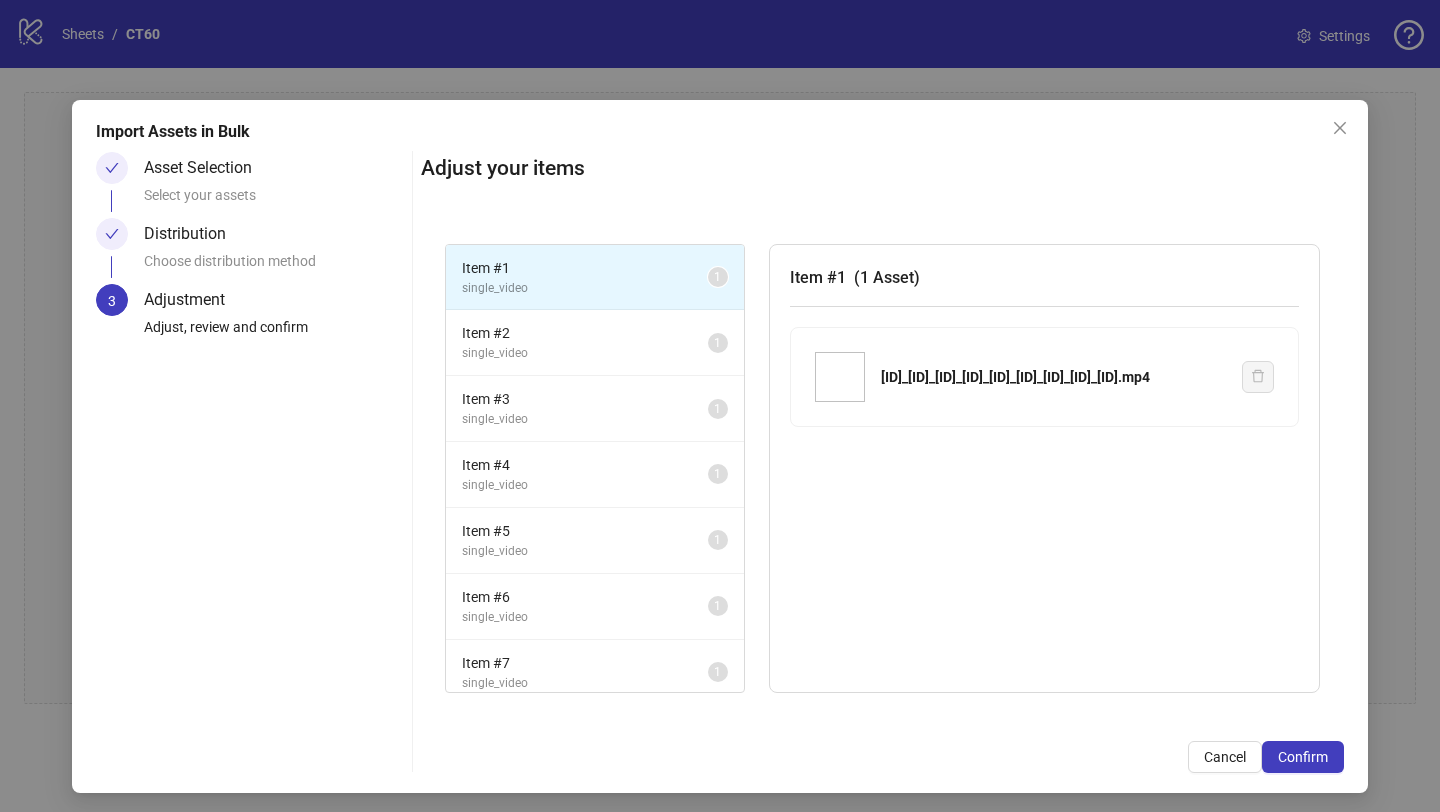 click on "Confirm" at bounding box center [1303, 757] 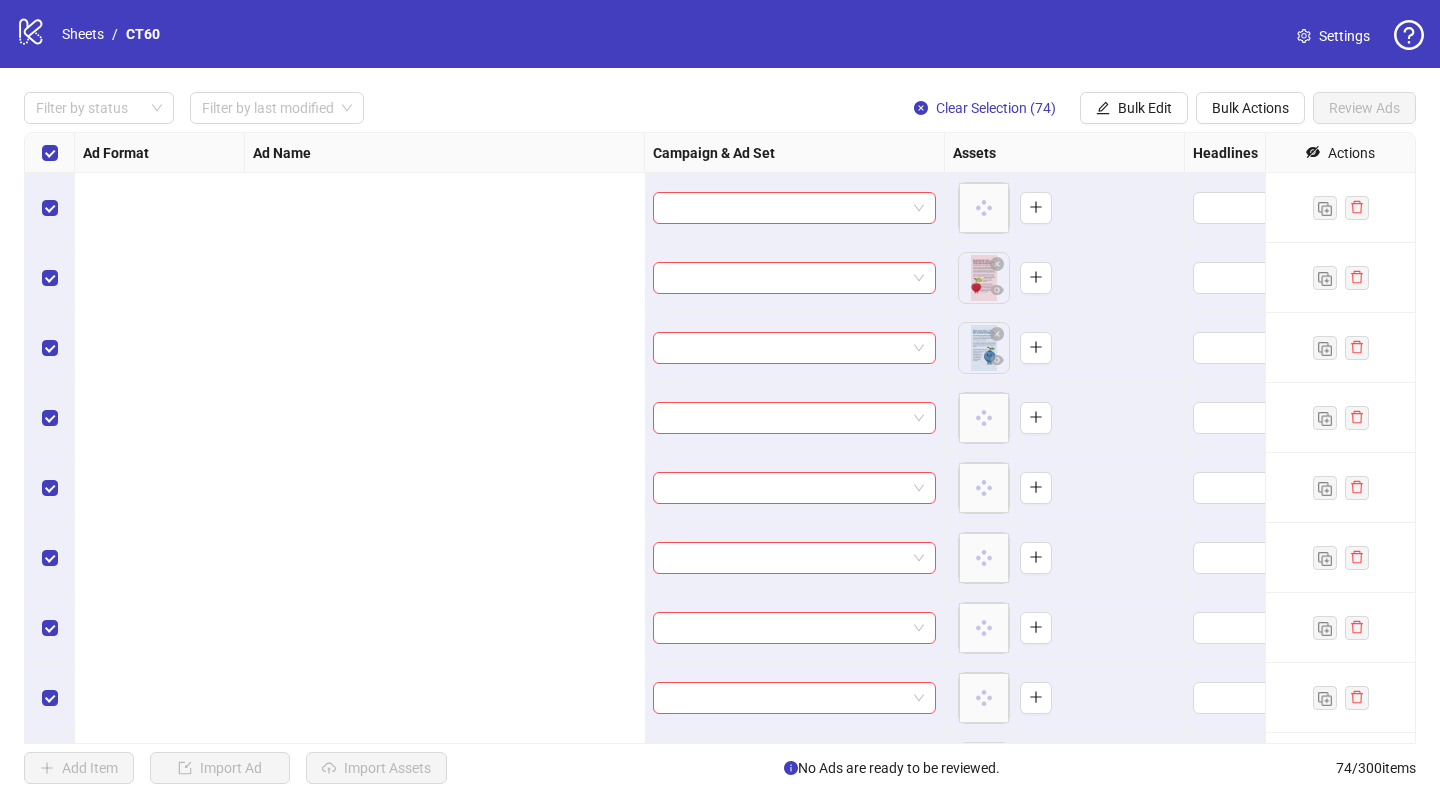 scroll, scrollTop: 0, scrollLeft: 1730, axis: horizontal 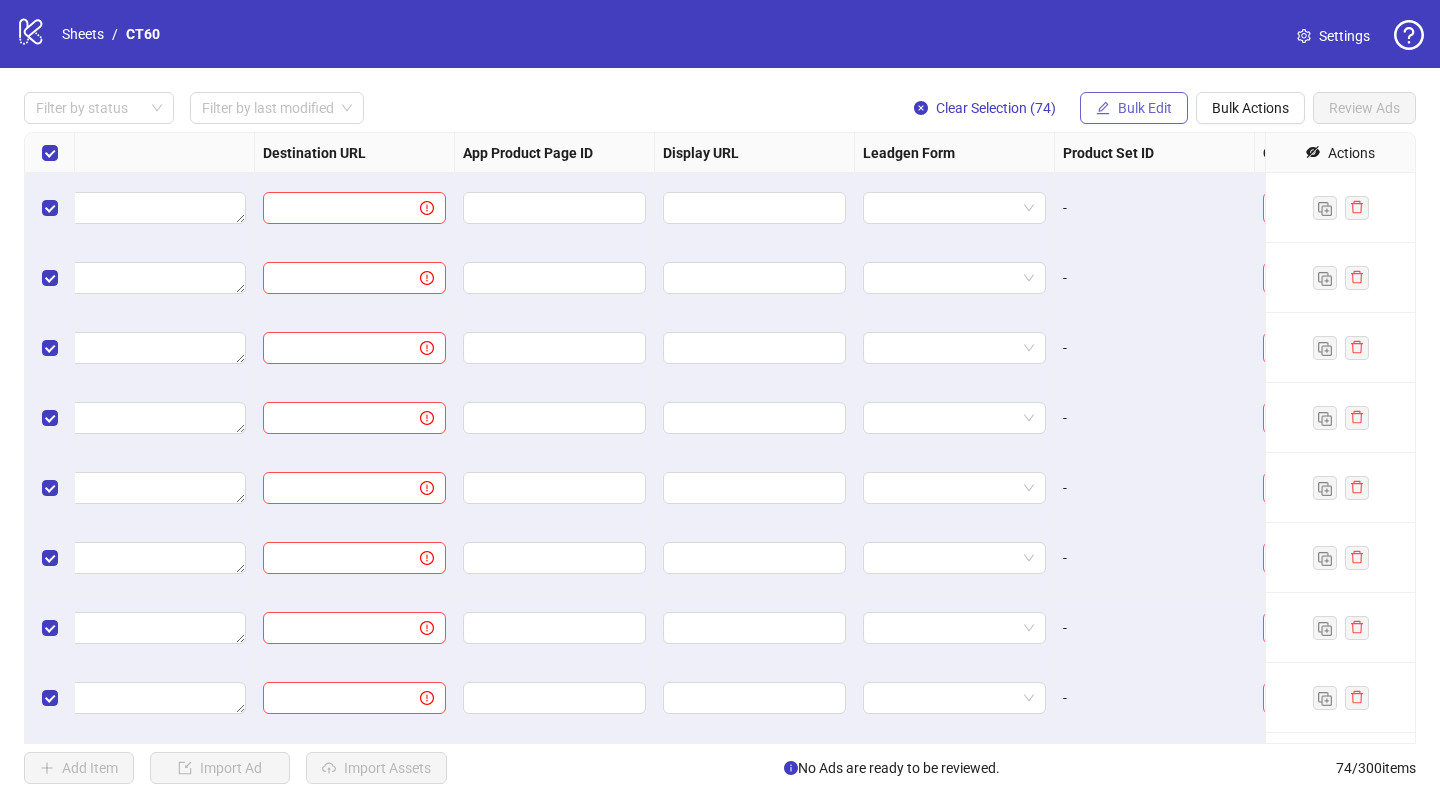click on "Bulk Edit" at bounding box center [1145, 108] 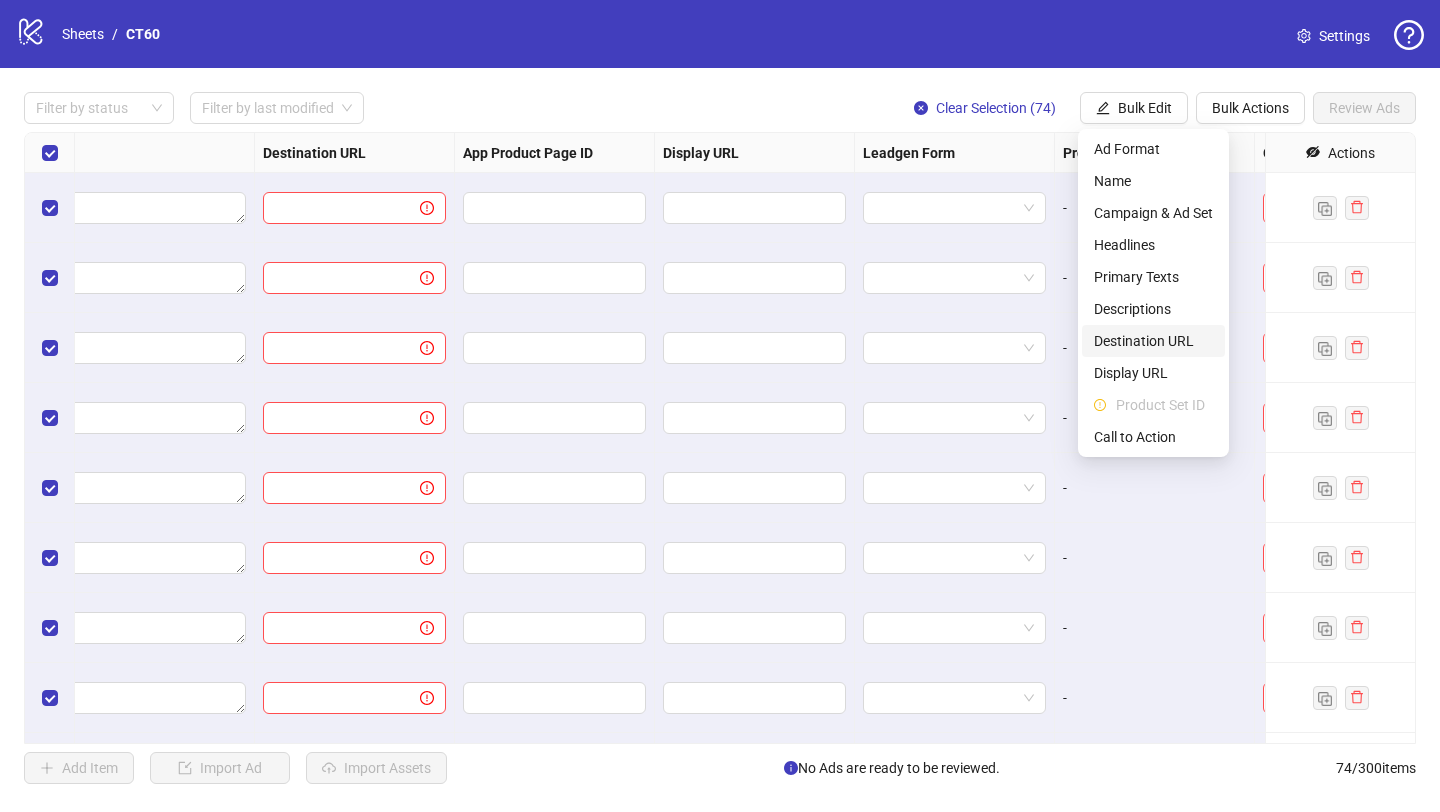 click on "Destination URL" at bounding box center (1153, 341) 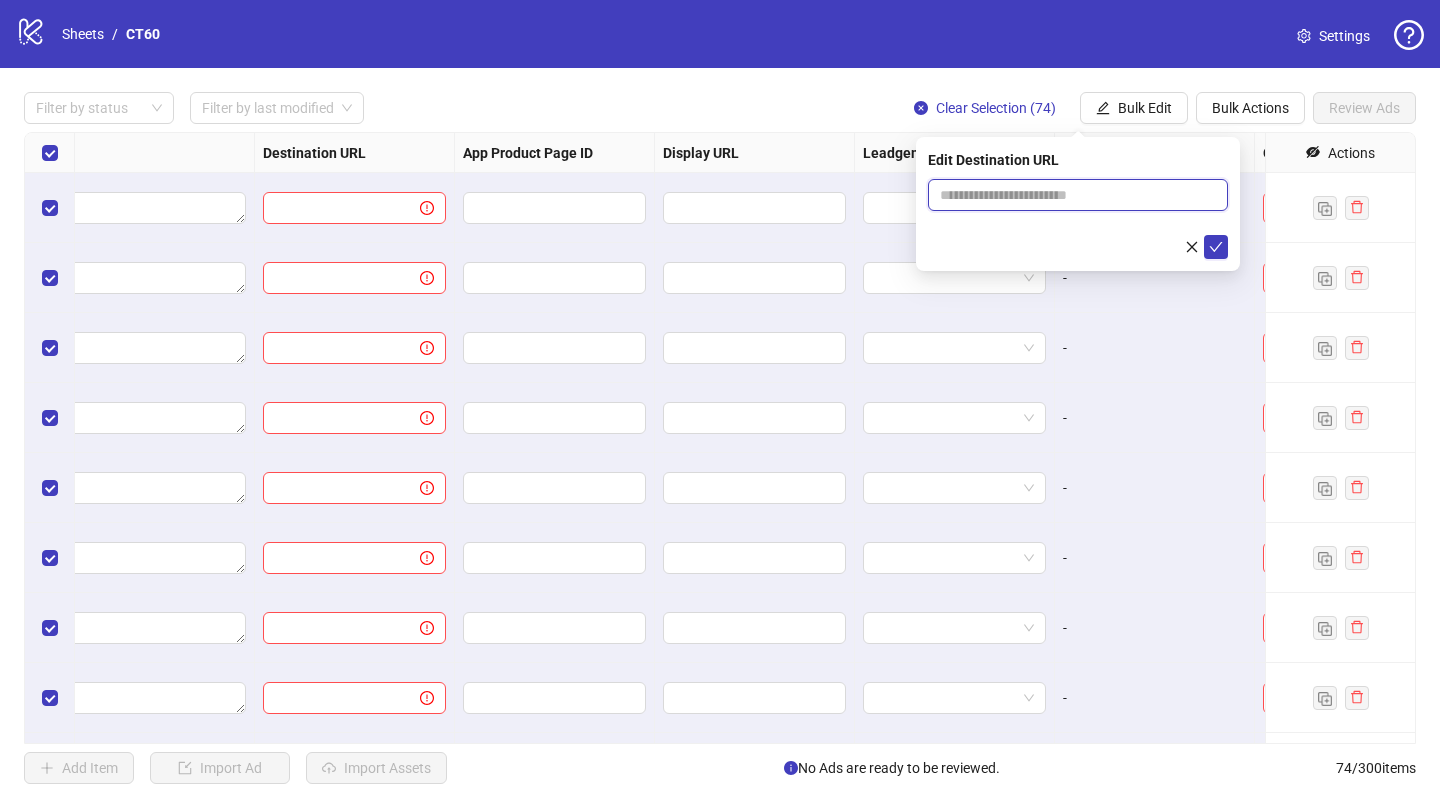 click at bounding box center [1070, 195] 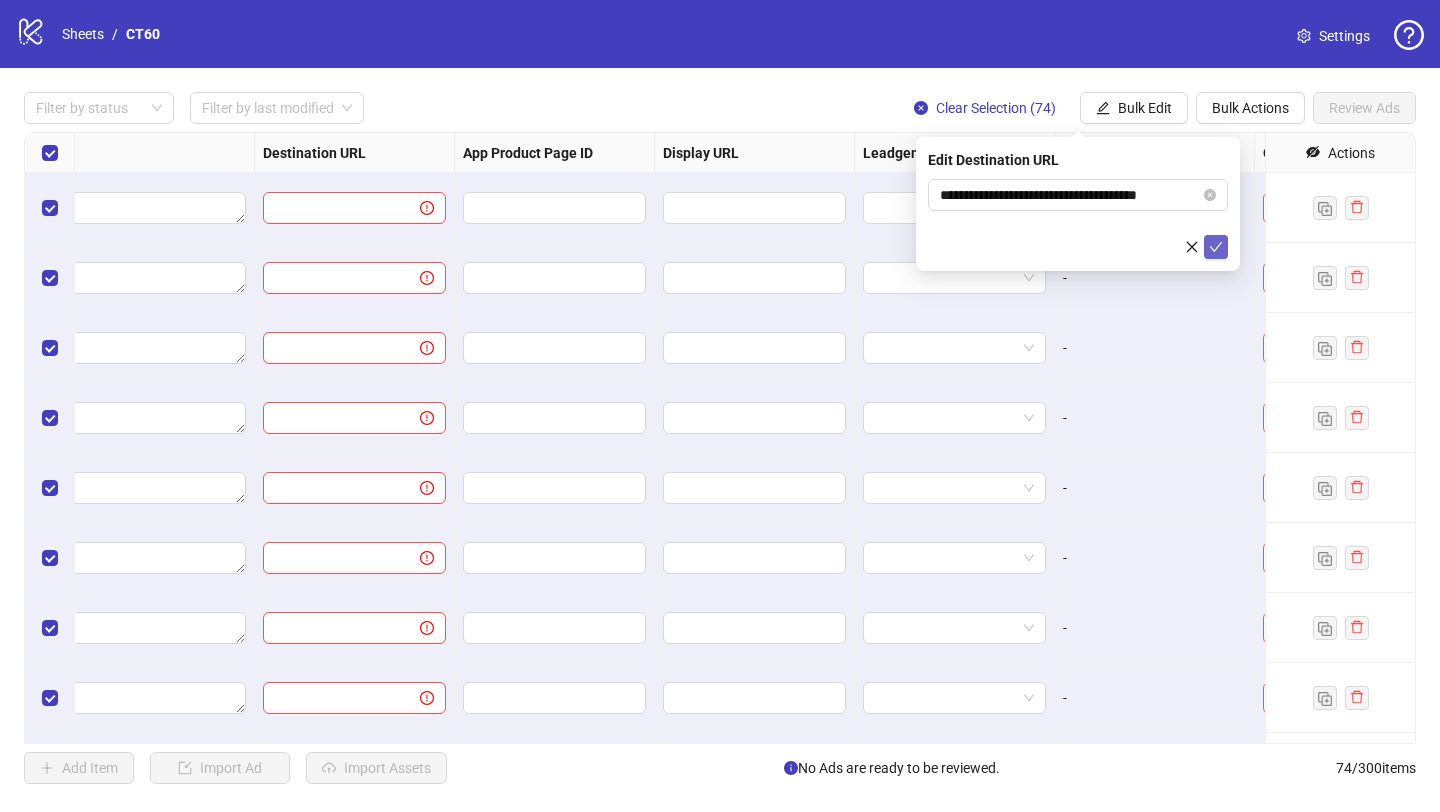 click 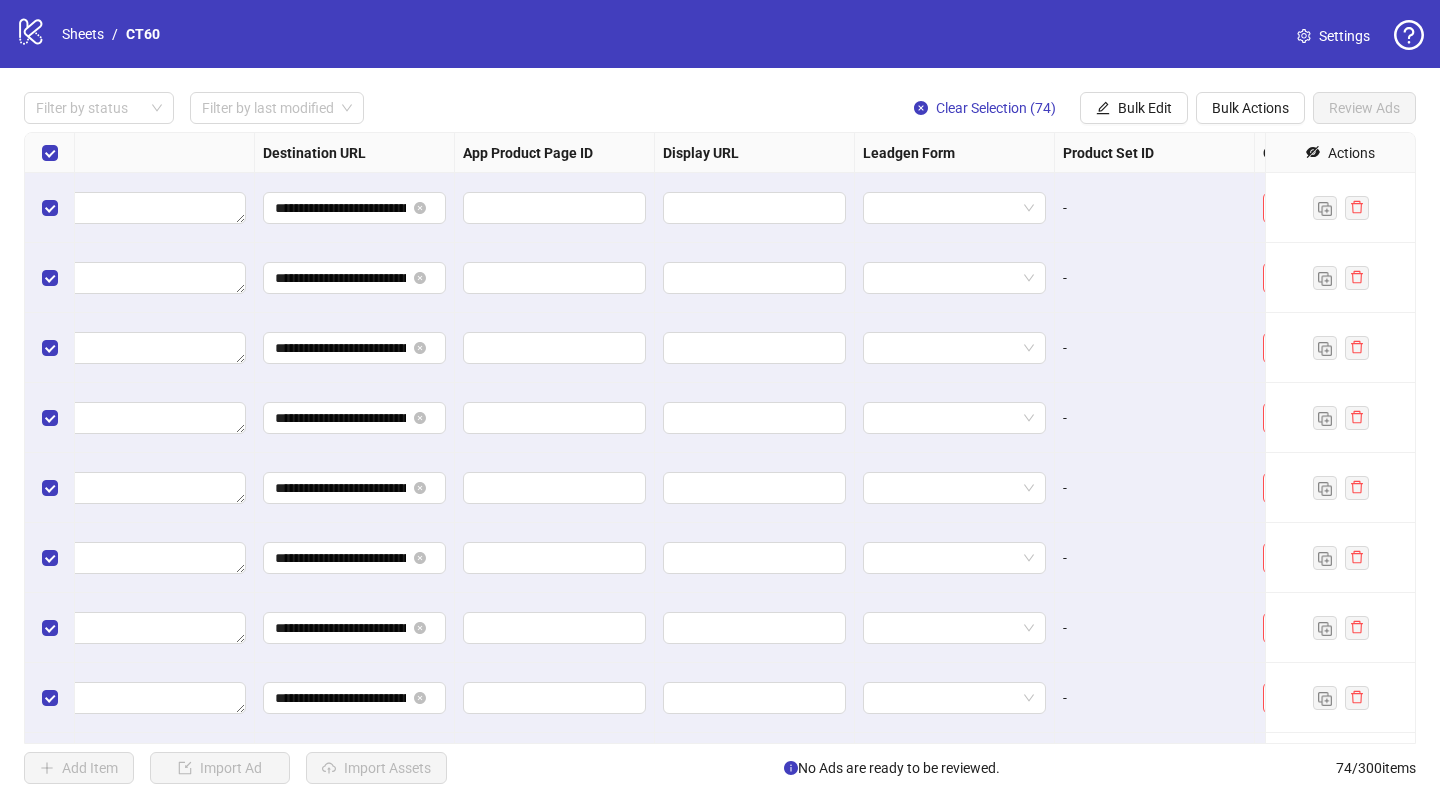scroll, scrollTop: 0, scrollLeft: 1880, axis: horizontal 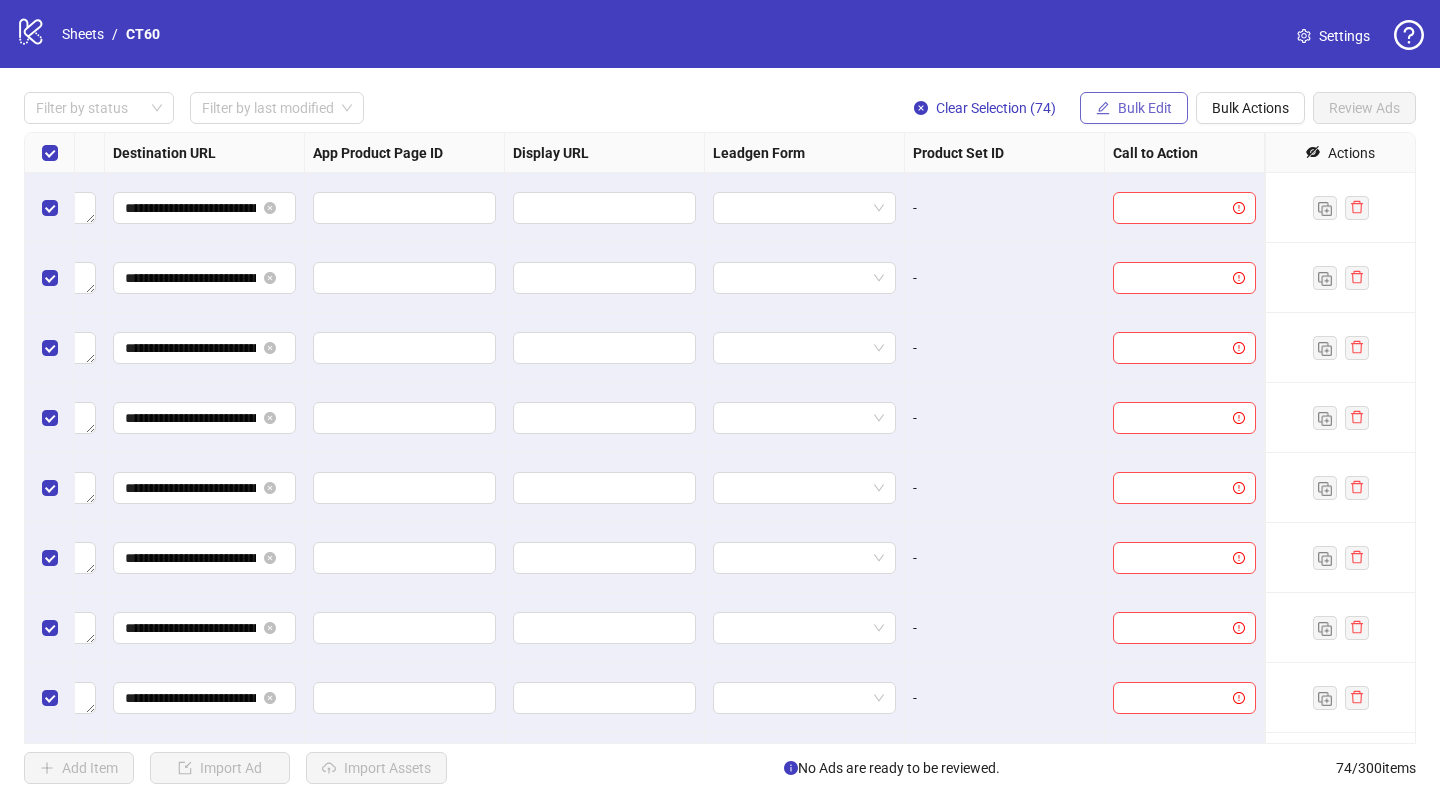 click on "Bulk Edit" at bounding box center (1145, 108) 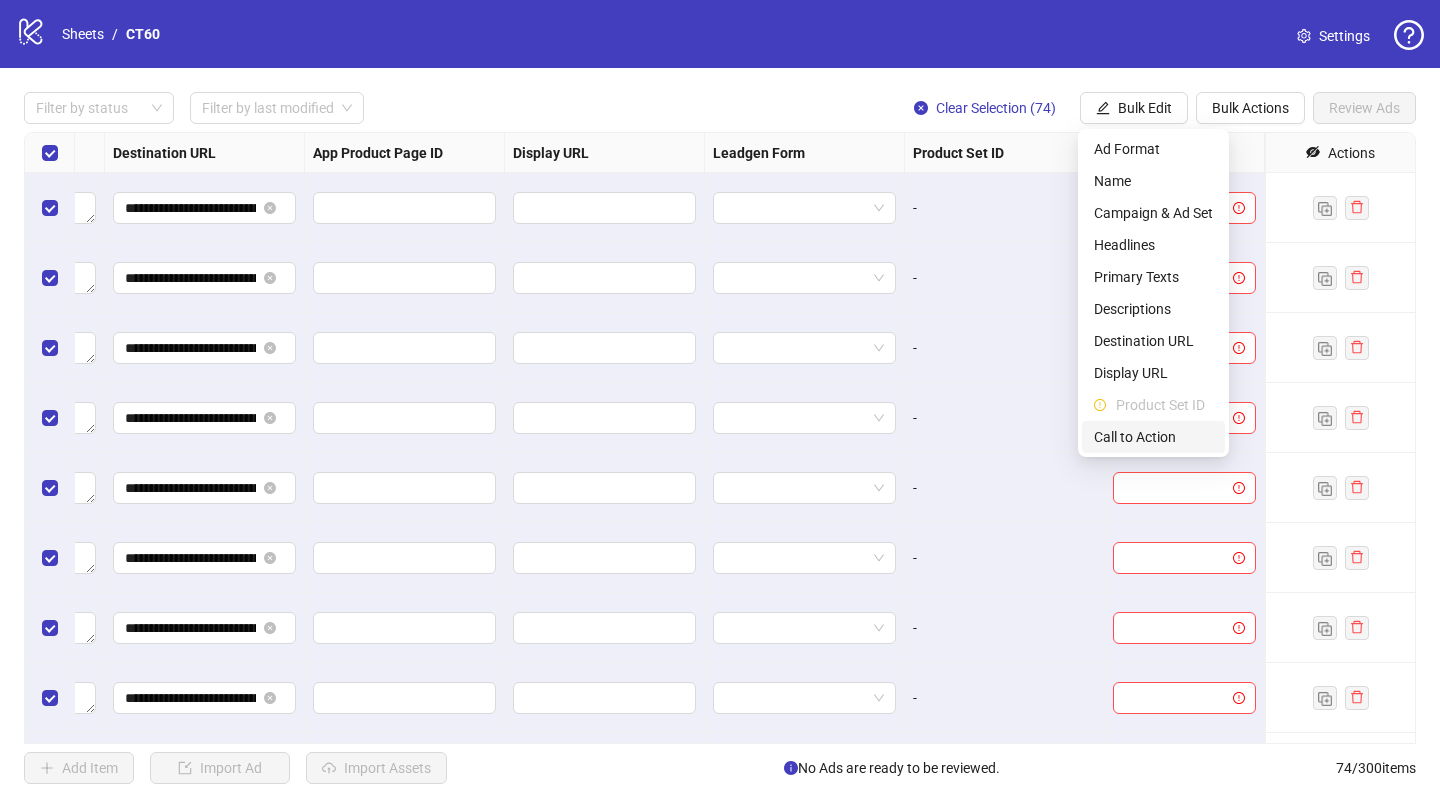click on "Call to Action" at bounding box center (1153, 437) 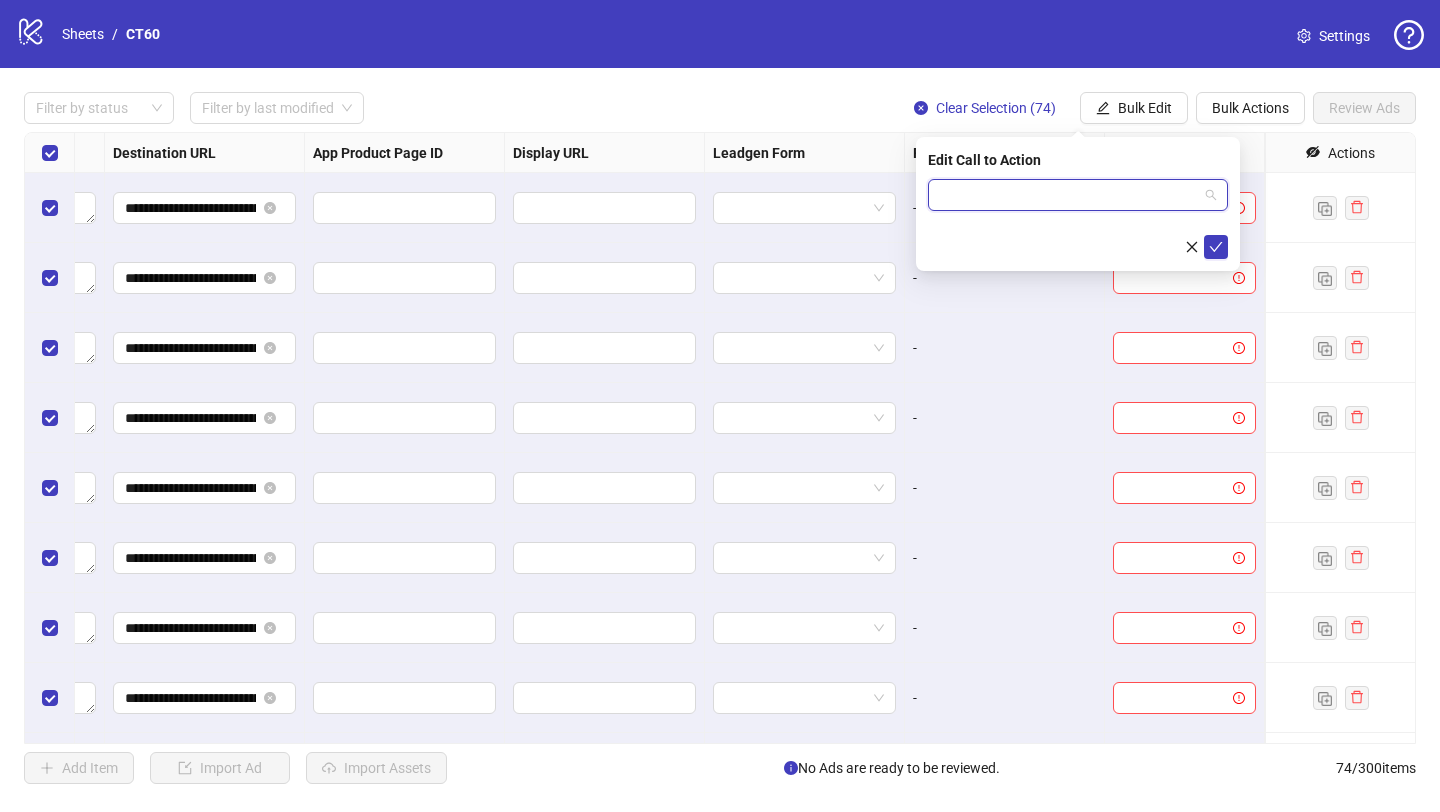 click at bounding box center [1069, 195] 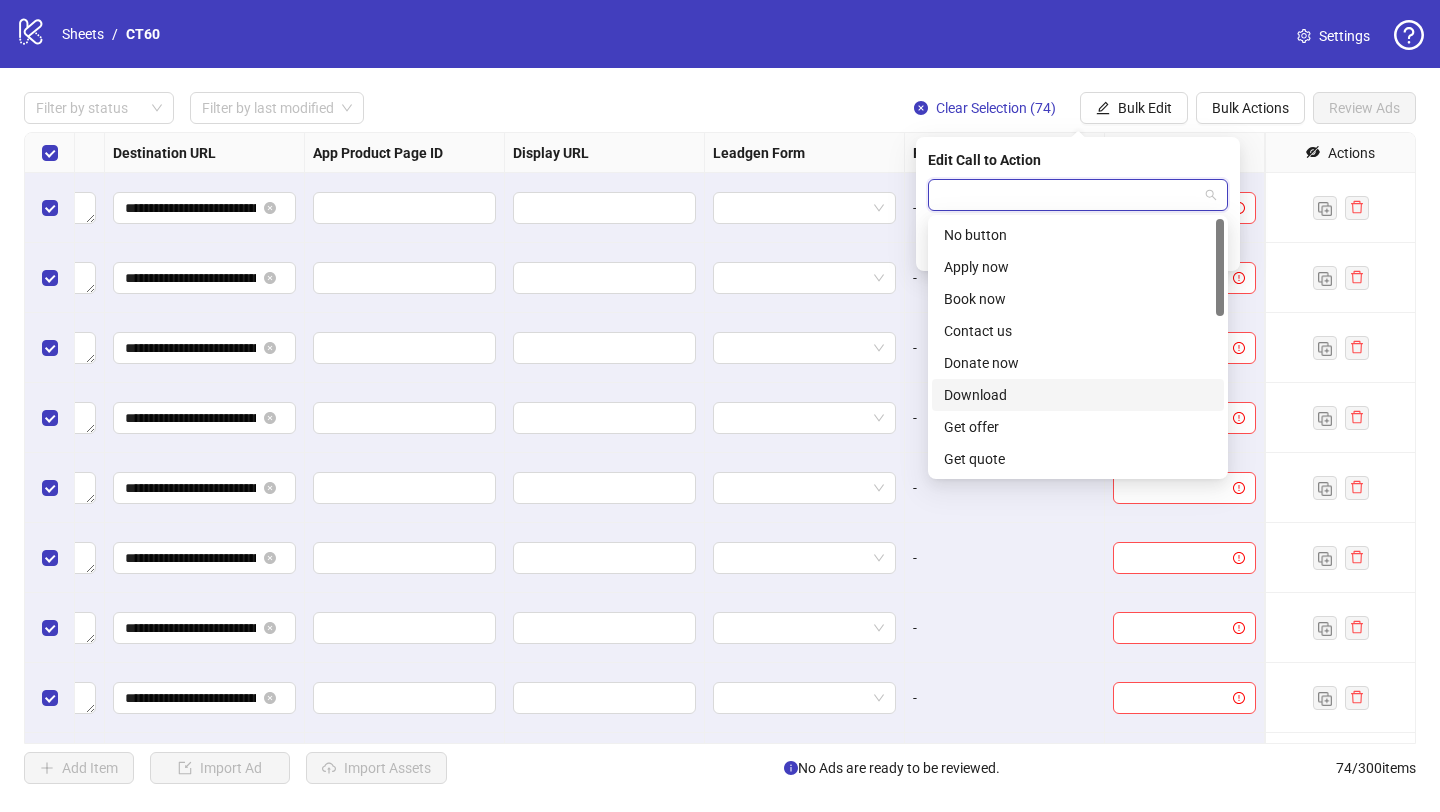 click on "Download" at bounding box center [1078, 395] 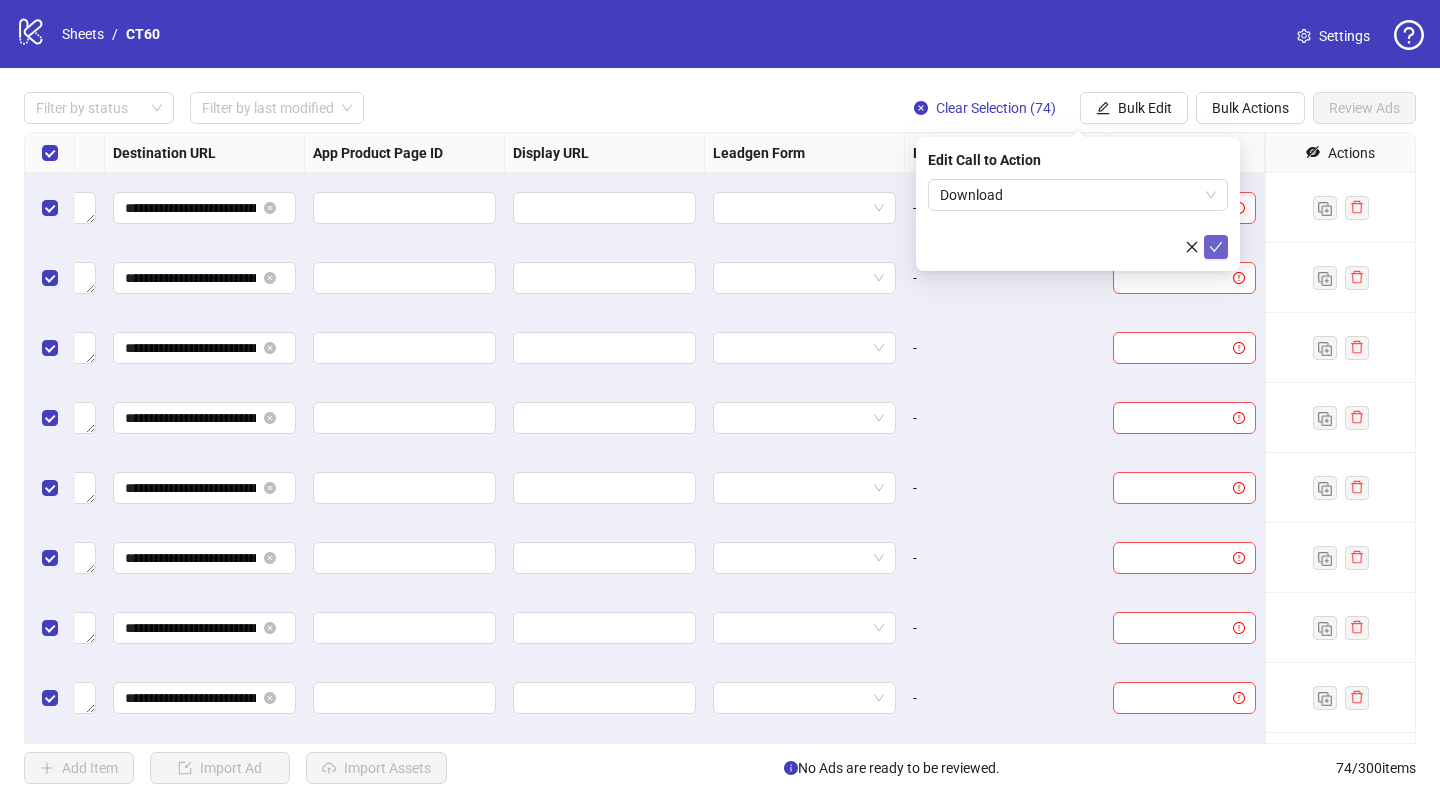 click 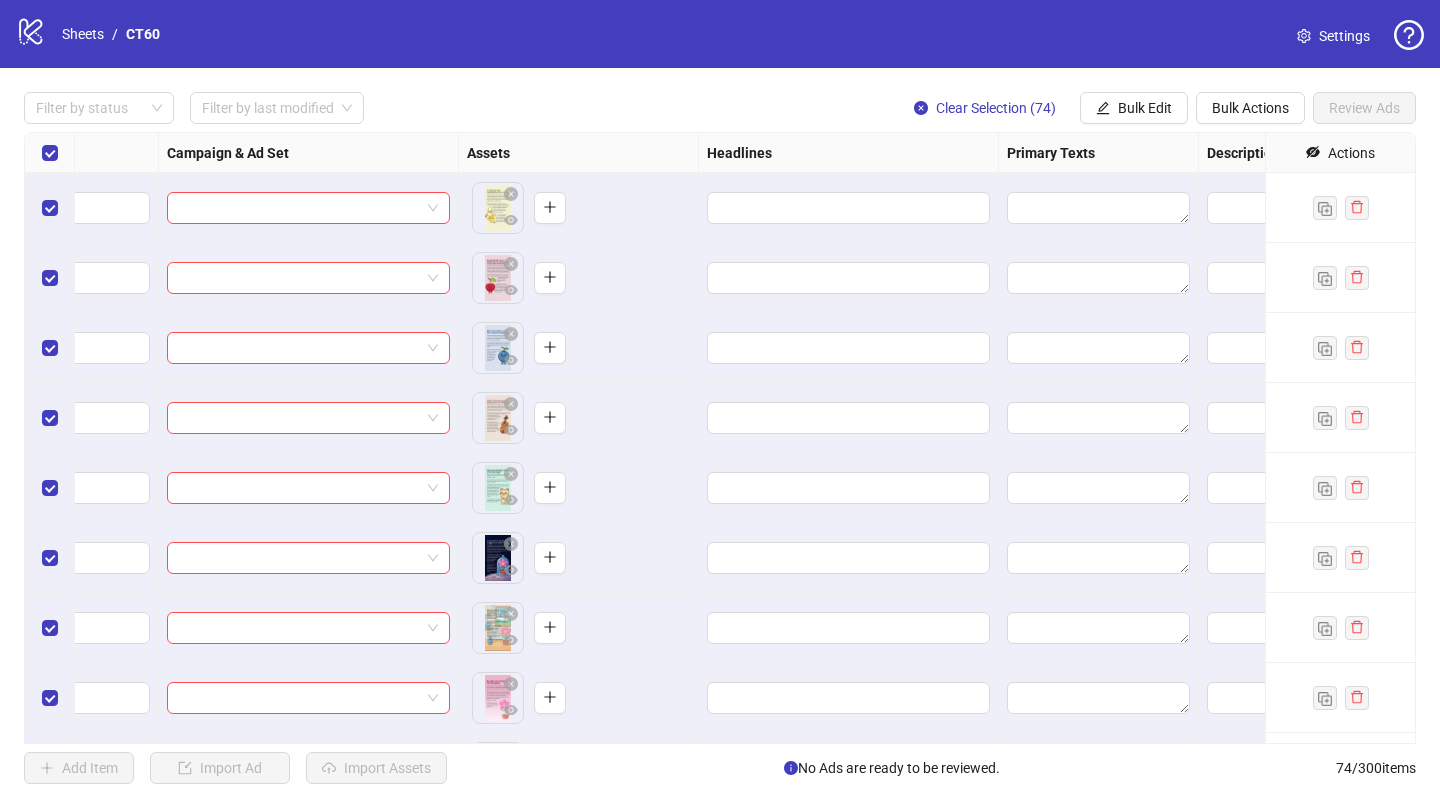 scroll, scrollTop: 0, scrollLeft: 285, axis: horizontal 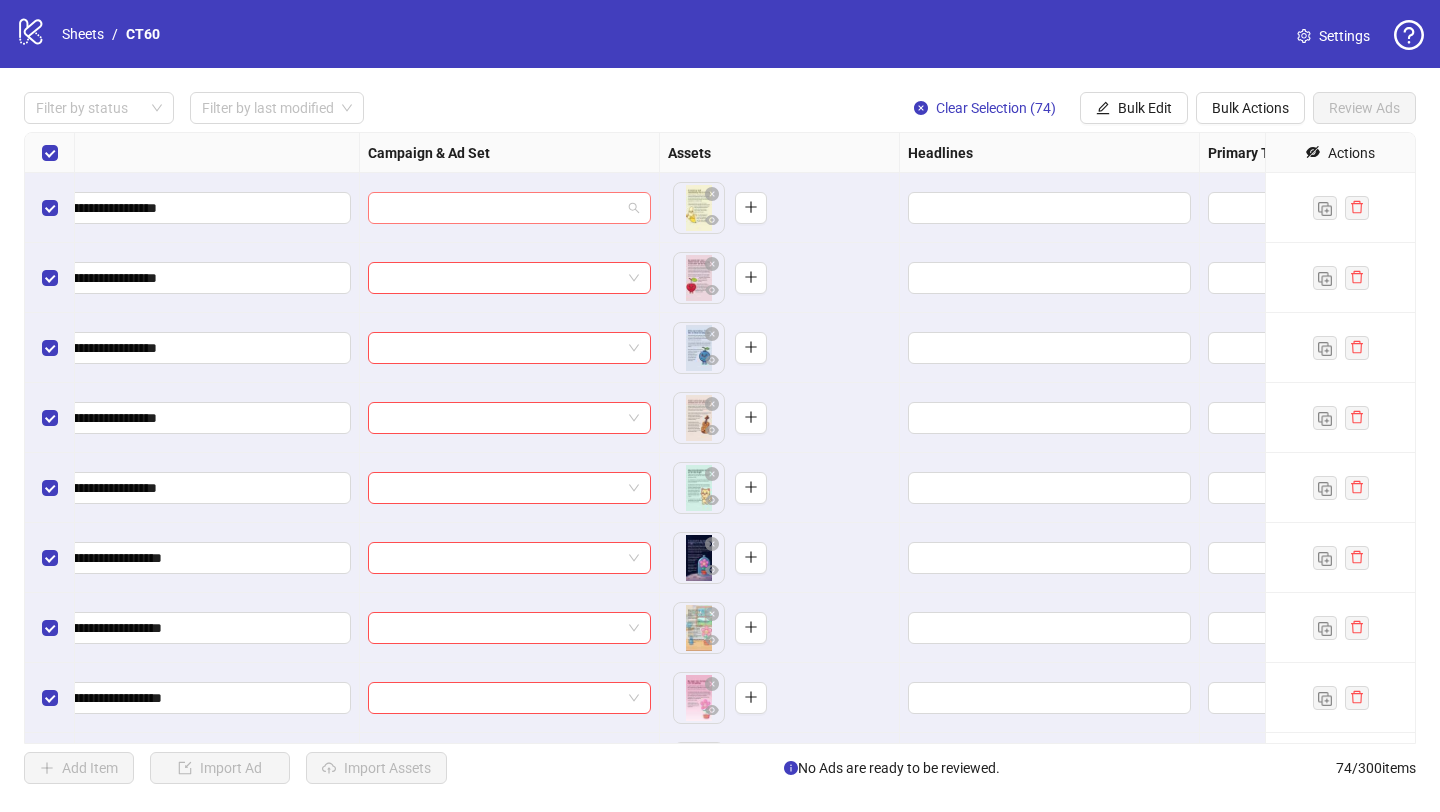 click at bounding box center [500, 208] 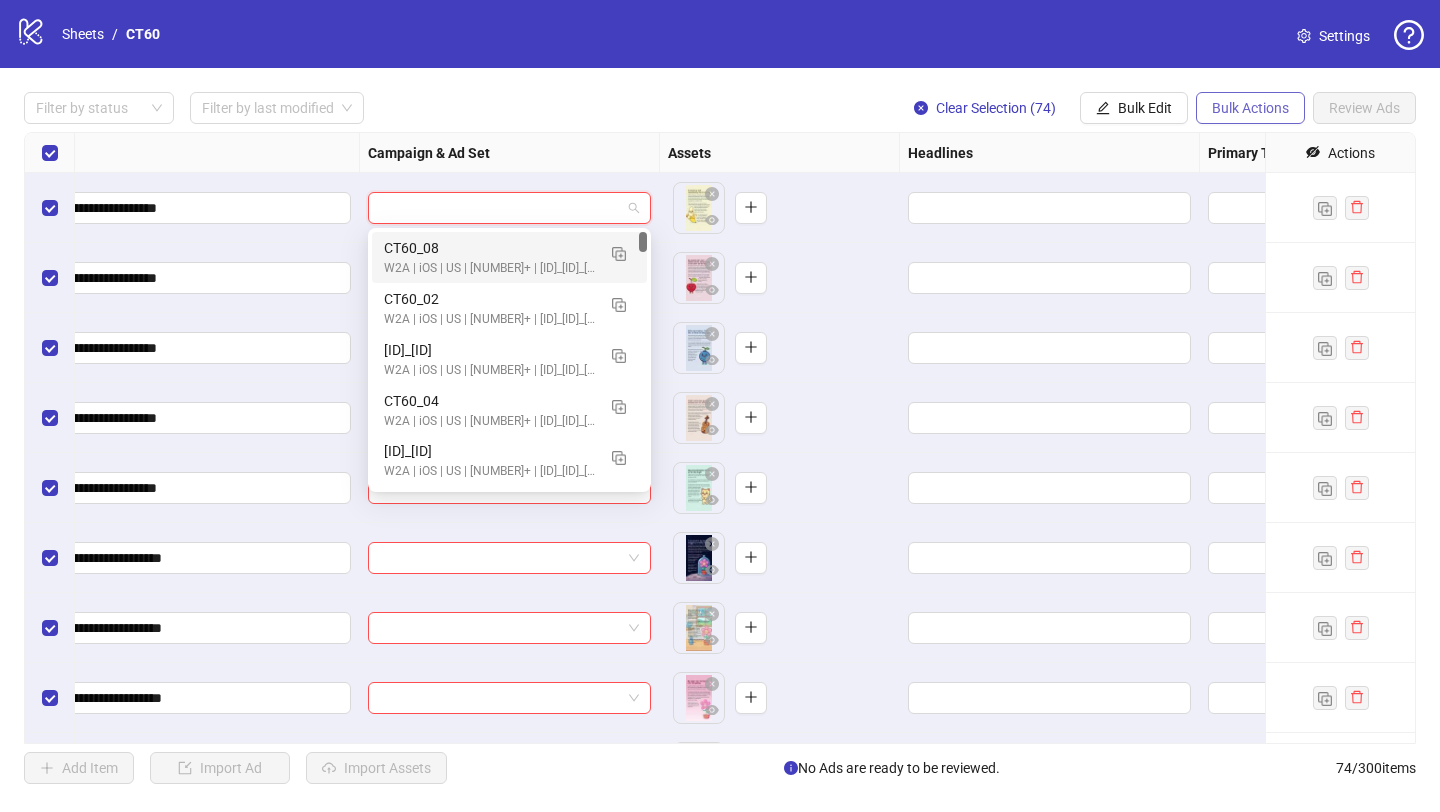click on "Bulk Actions" at bounding box center (1250, 108) 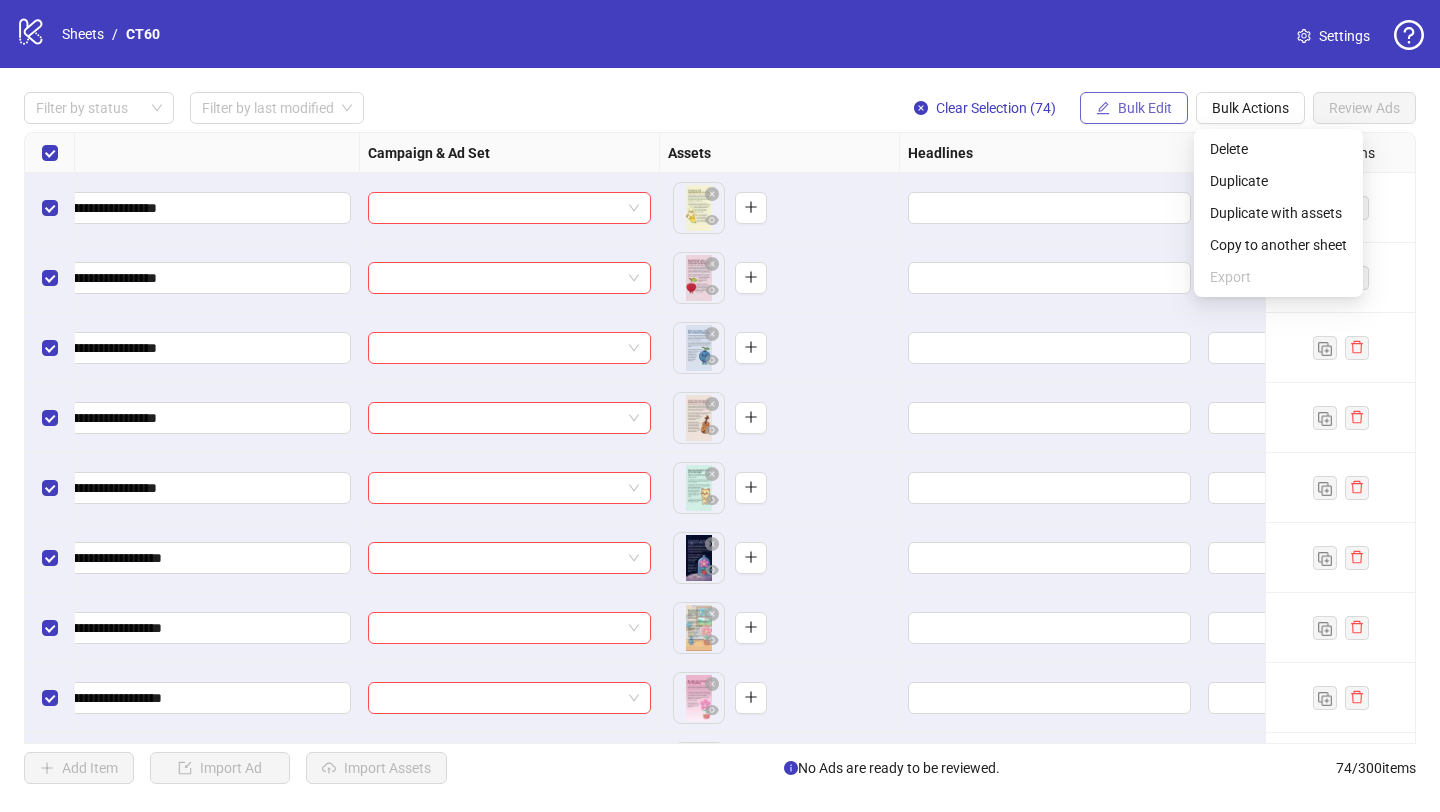 click on "Bulk Edit" at bounding box center (1145, 108) 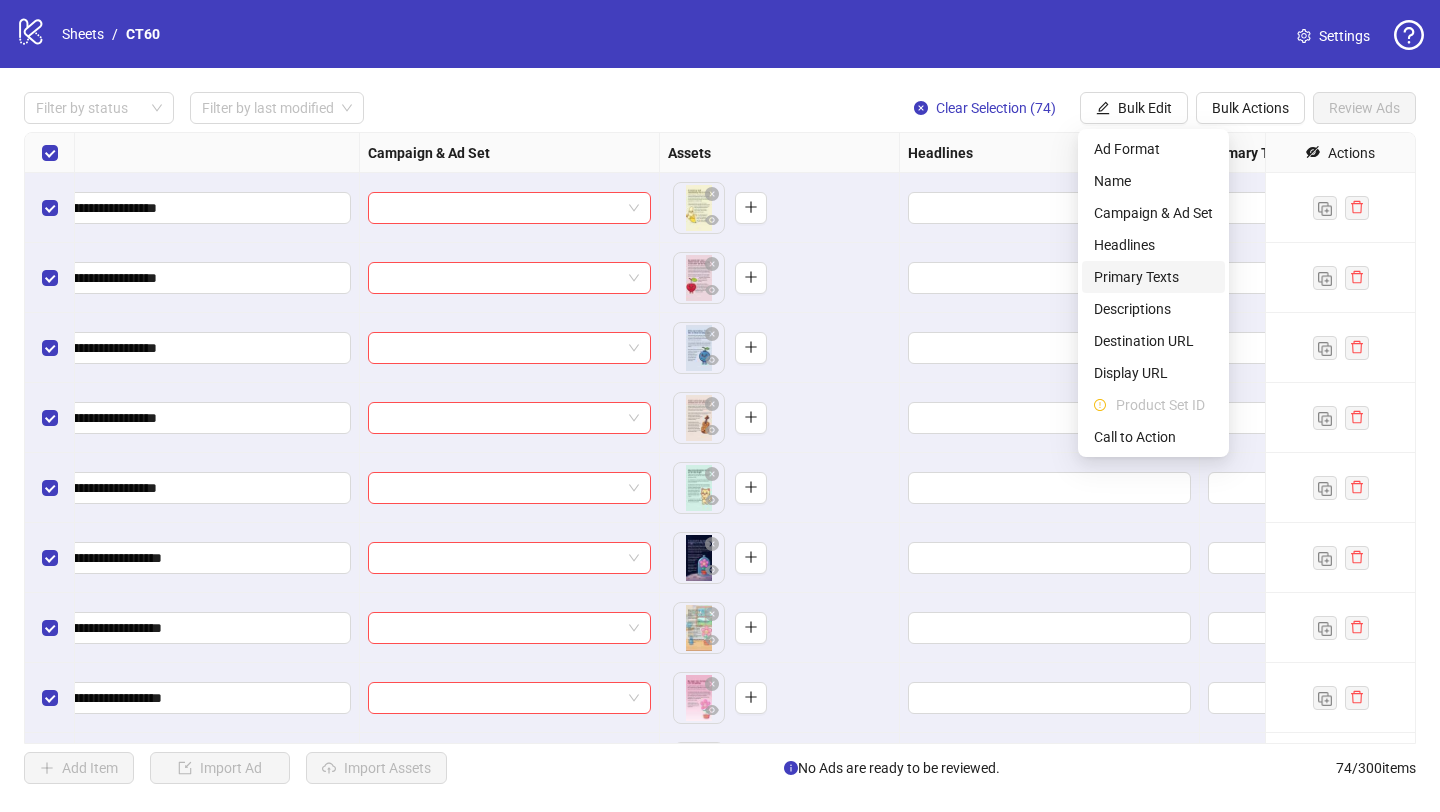 click on "Primary Texts" at bounding box center (1153, 277) 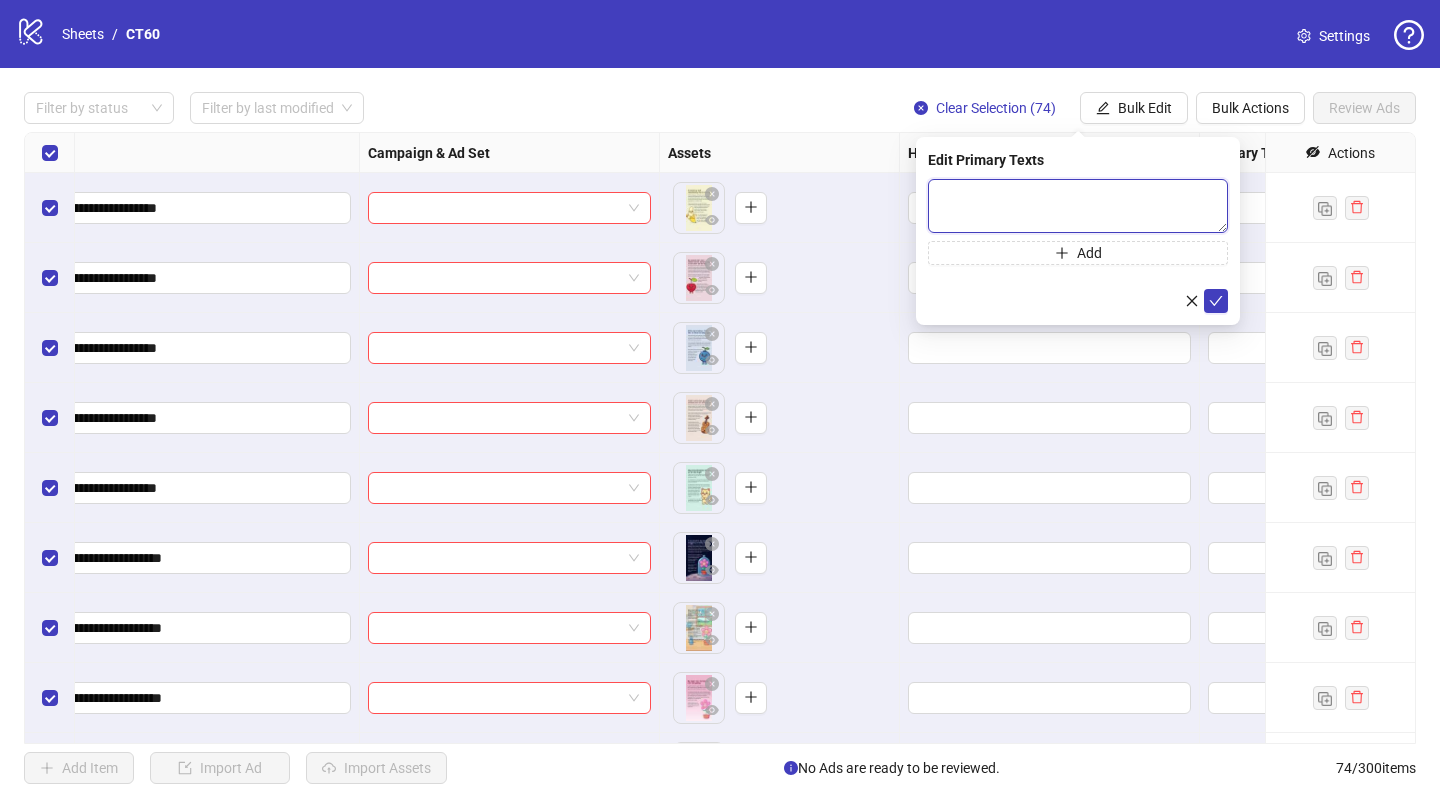 click at bounding box center (1078, 206) 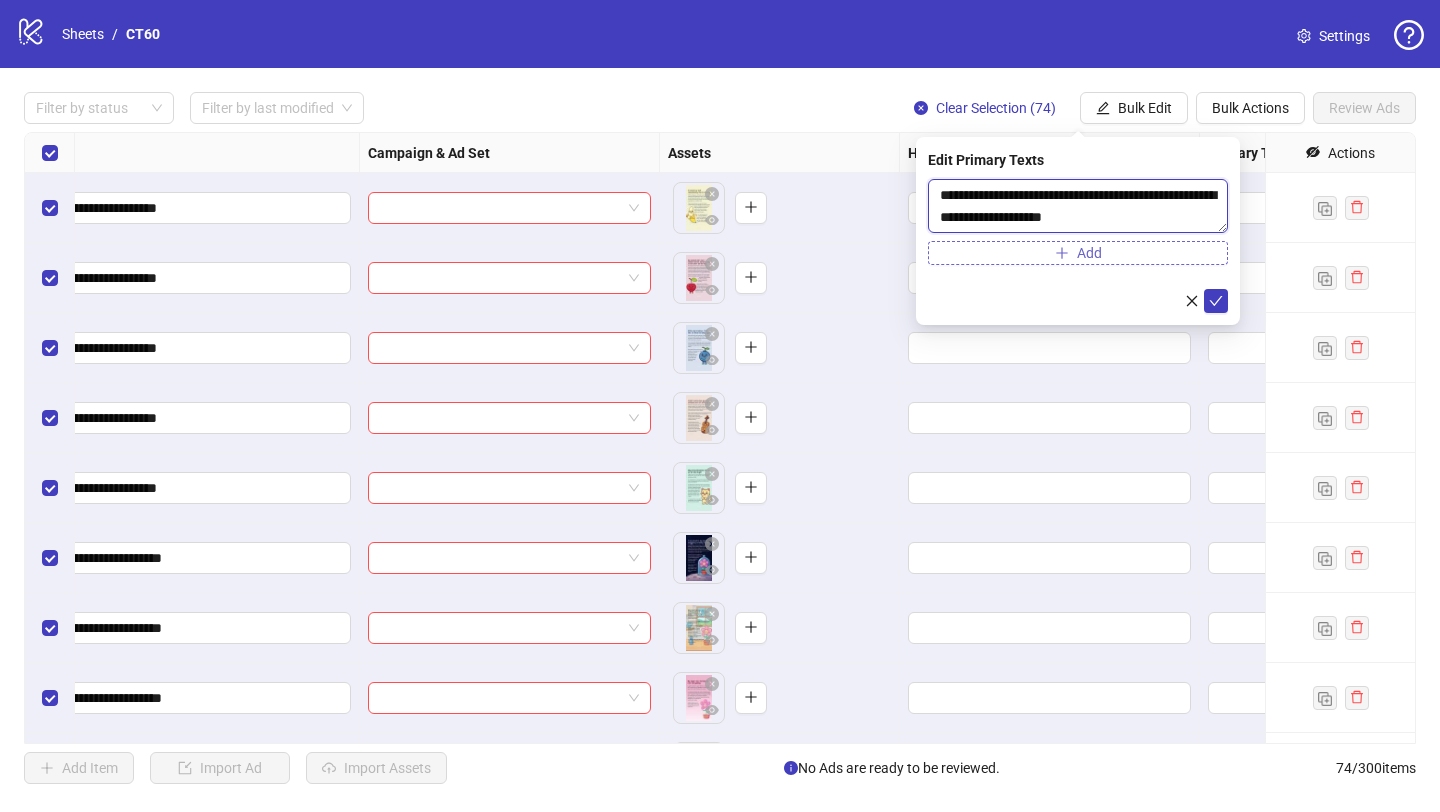 type on "**********" 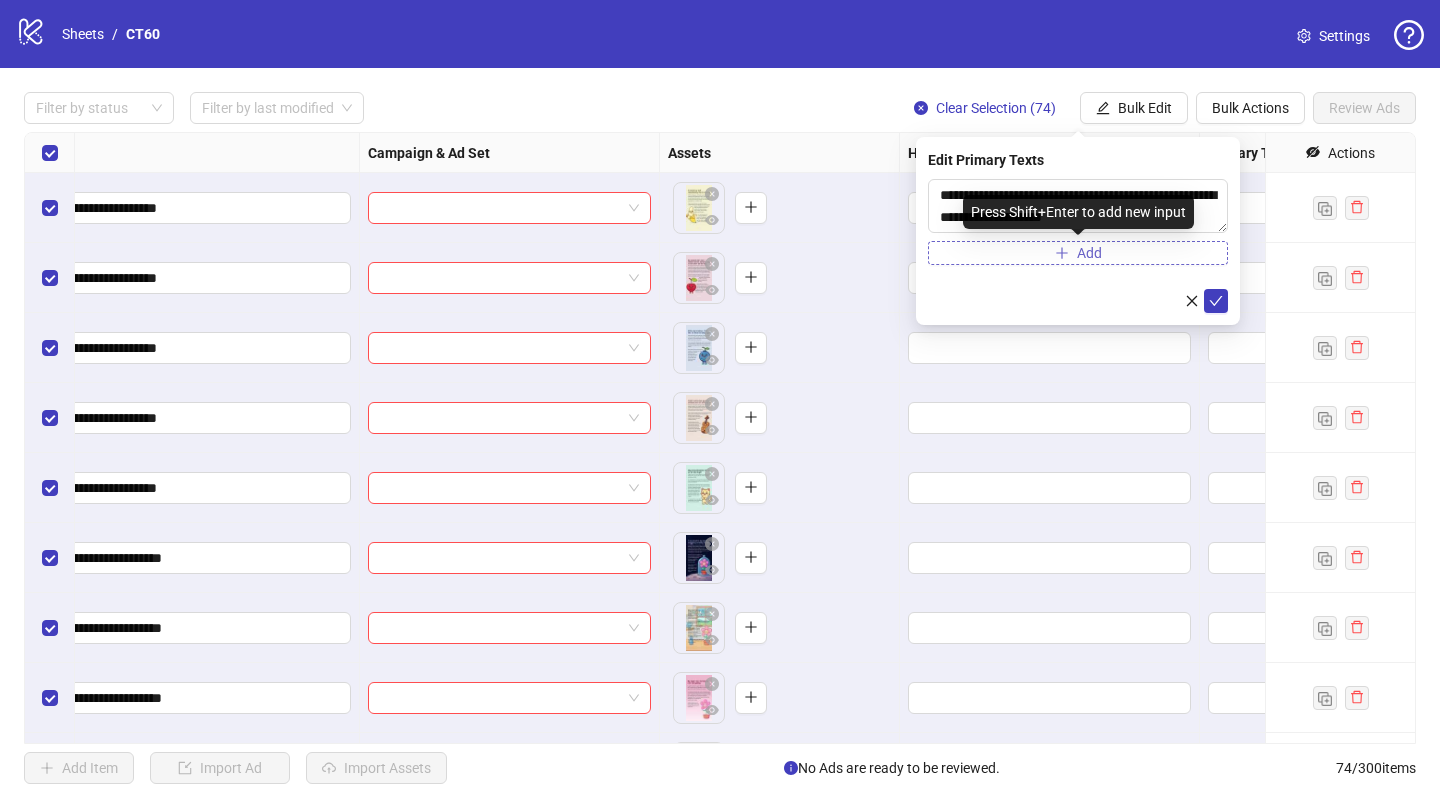 click on "Add" at bounding box center [1078, 253] 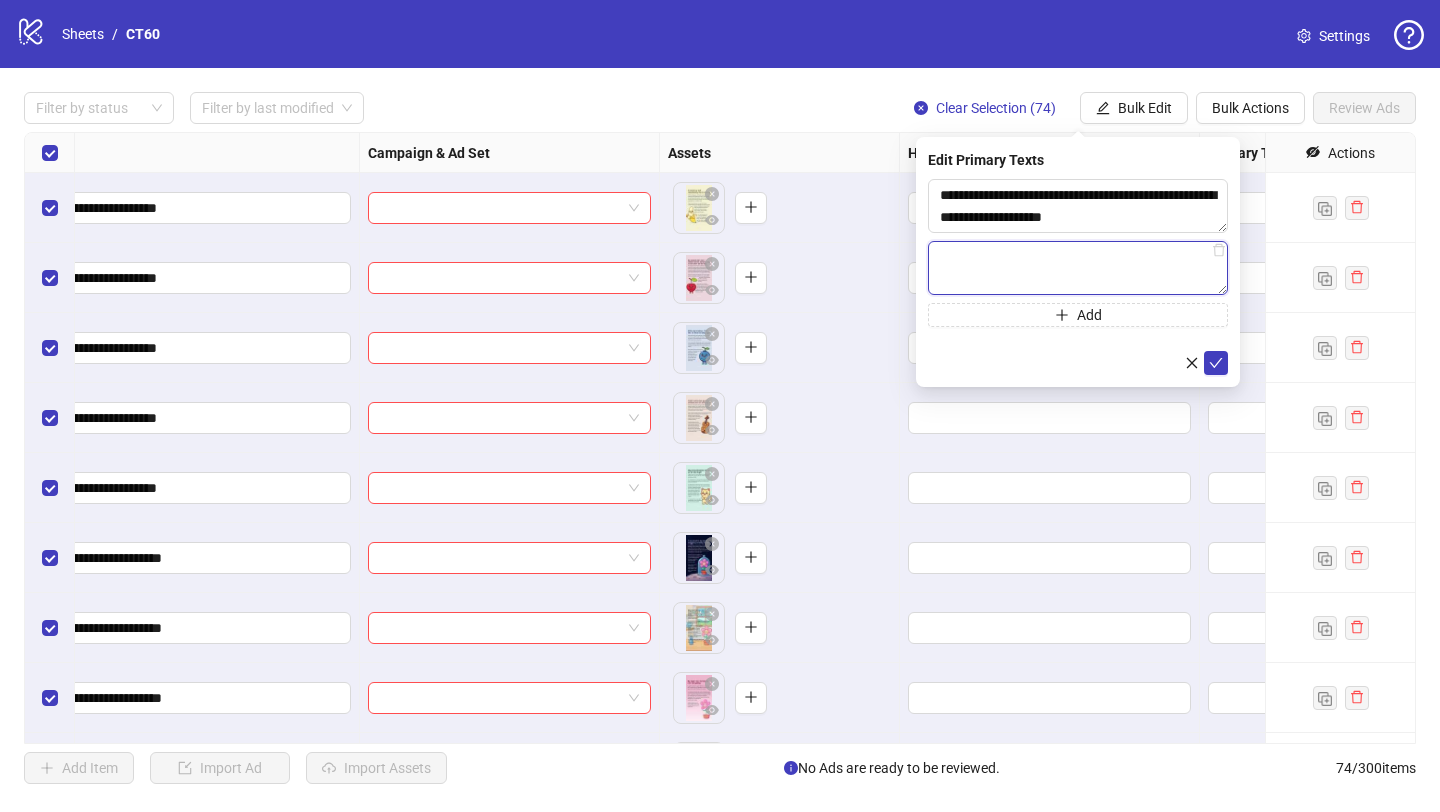 paste on "**********" 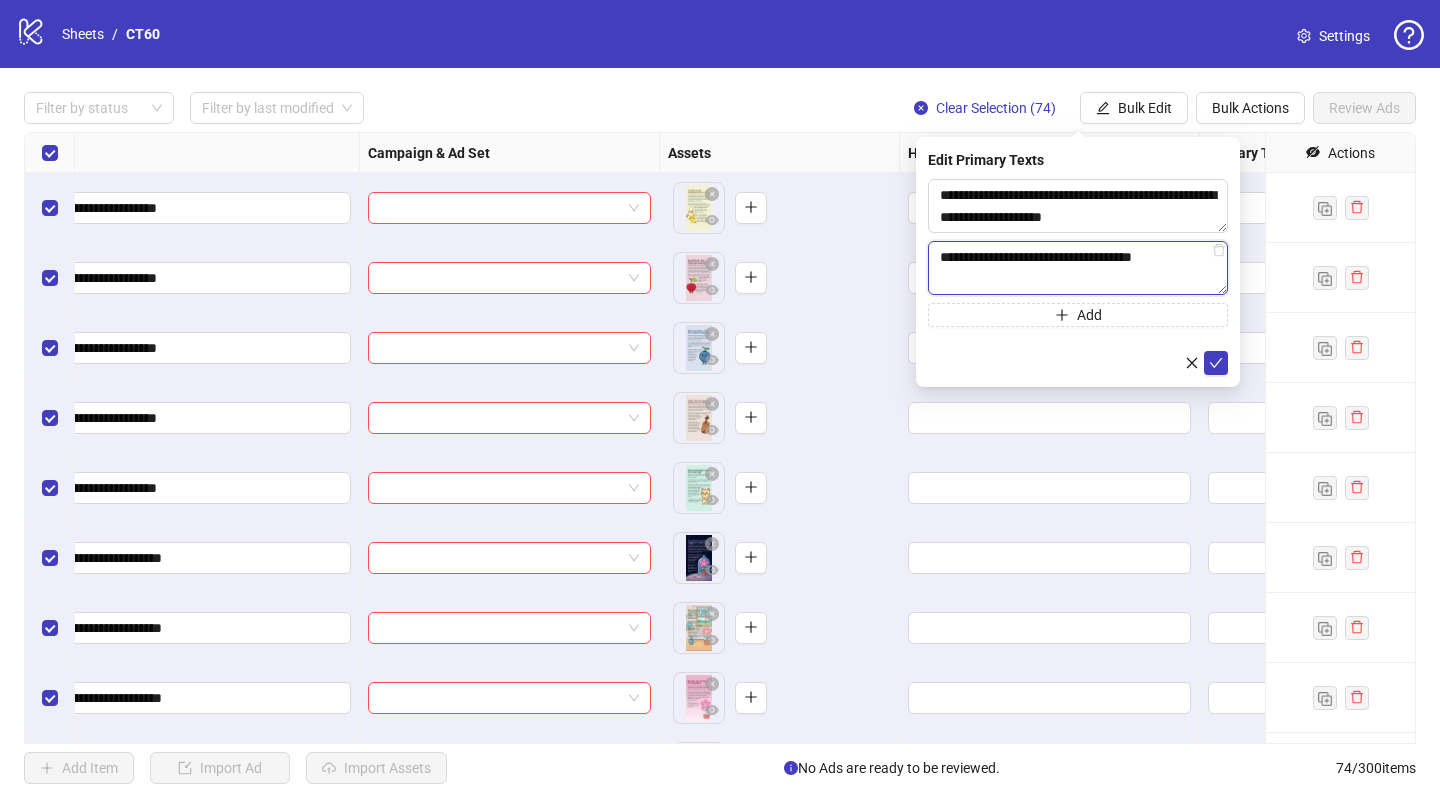 type on "**********" 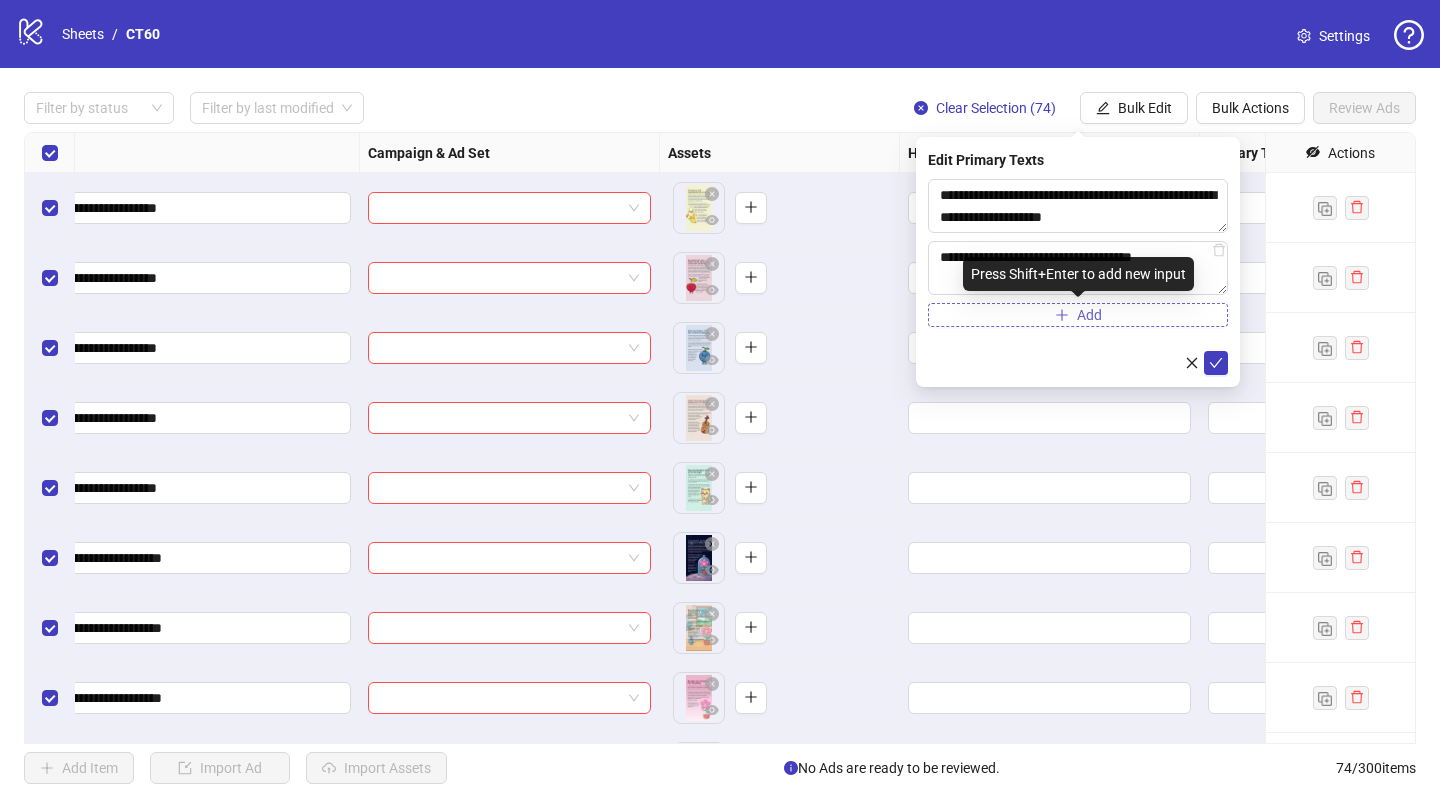 click on "Add" at bounding box center [1078, 315] 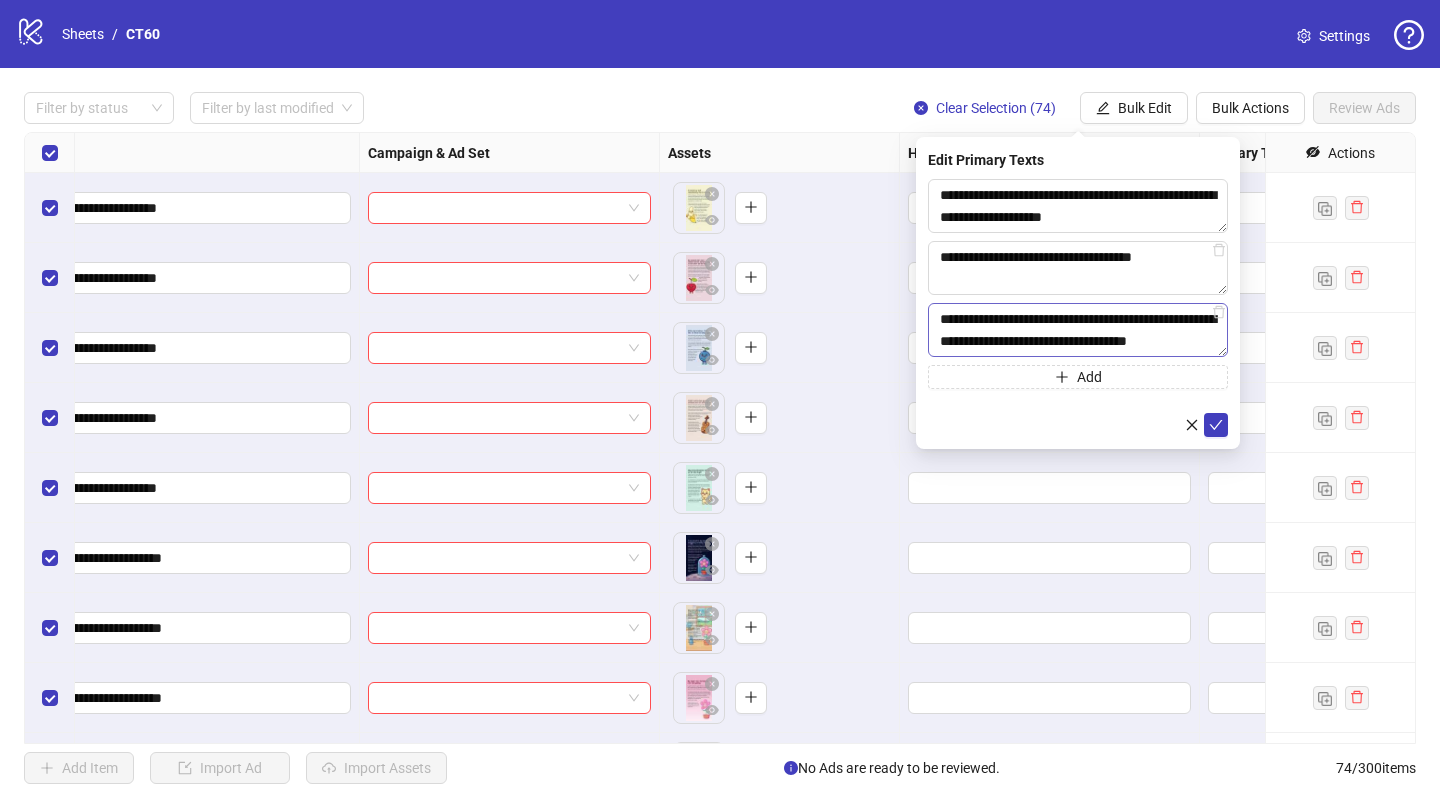 scroll, scrollTop: 15, scrollLeft: 0, axis: vertical 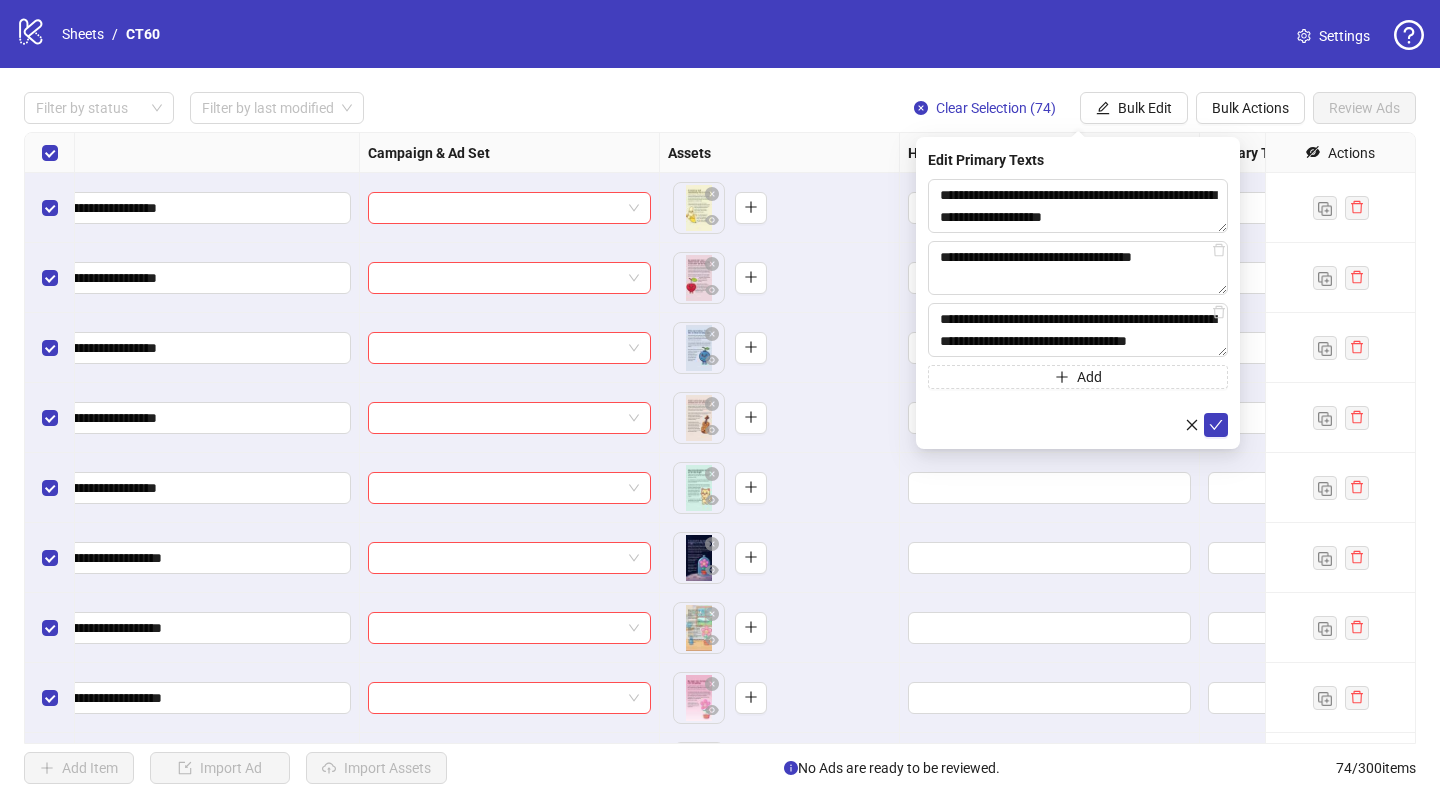 type on "**********" 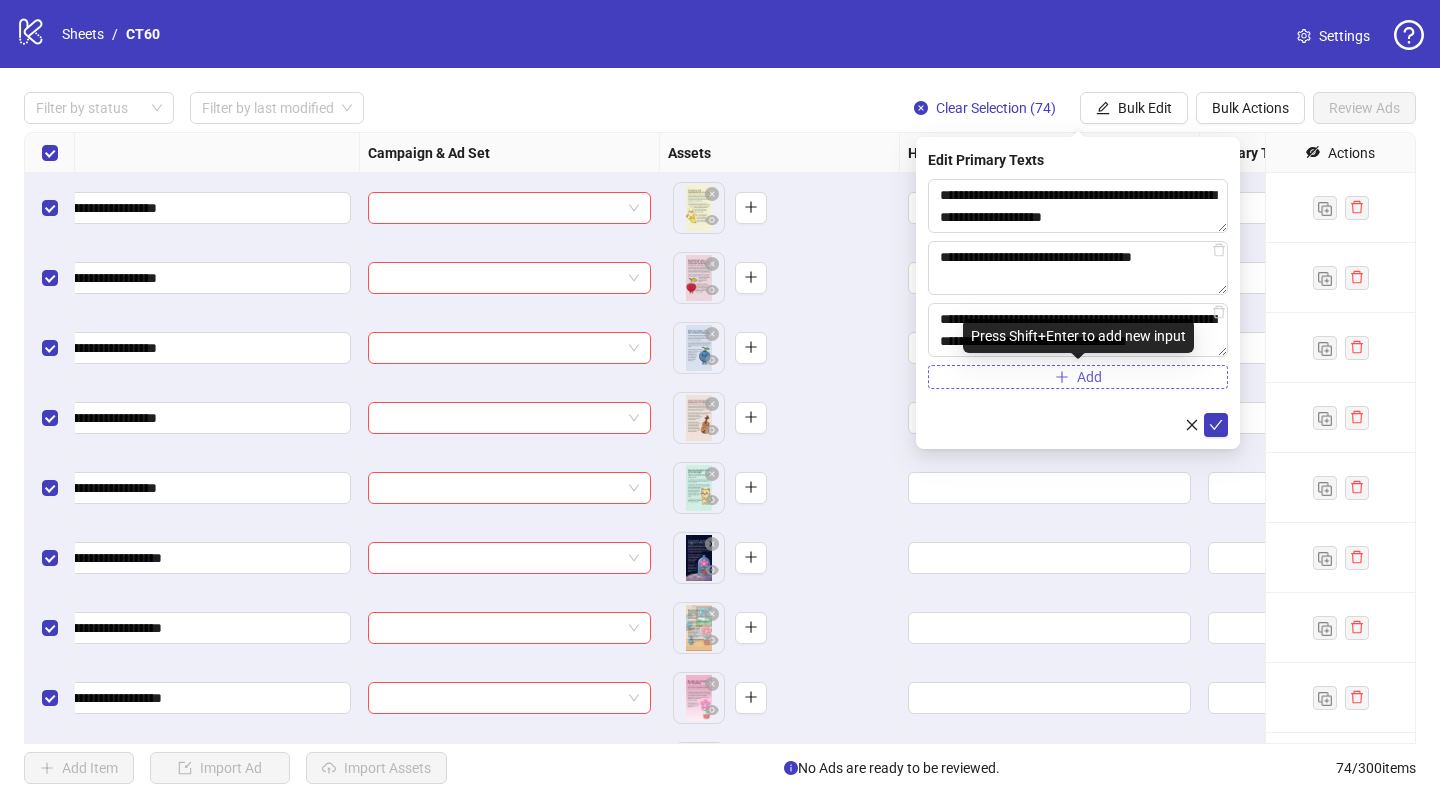 click on "Add" at bounding box center (1078, 377) 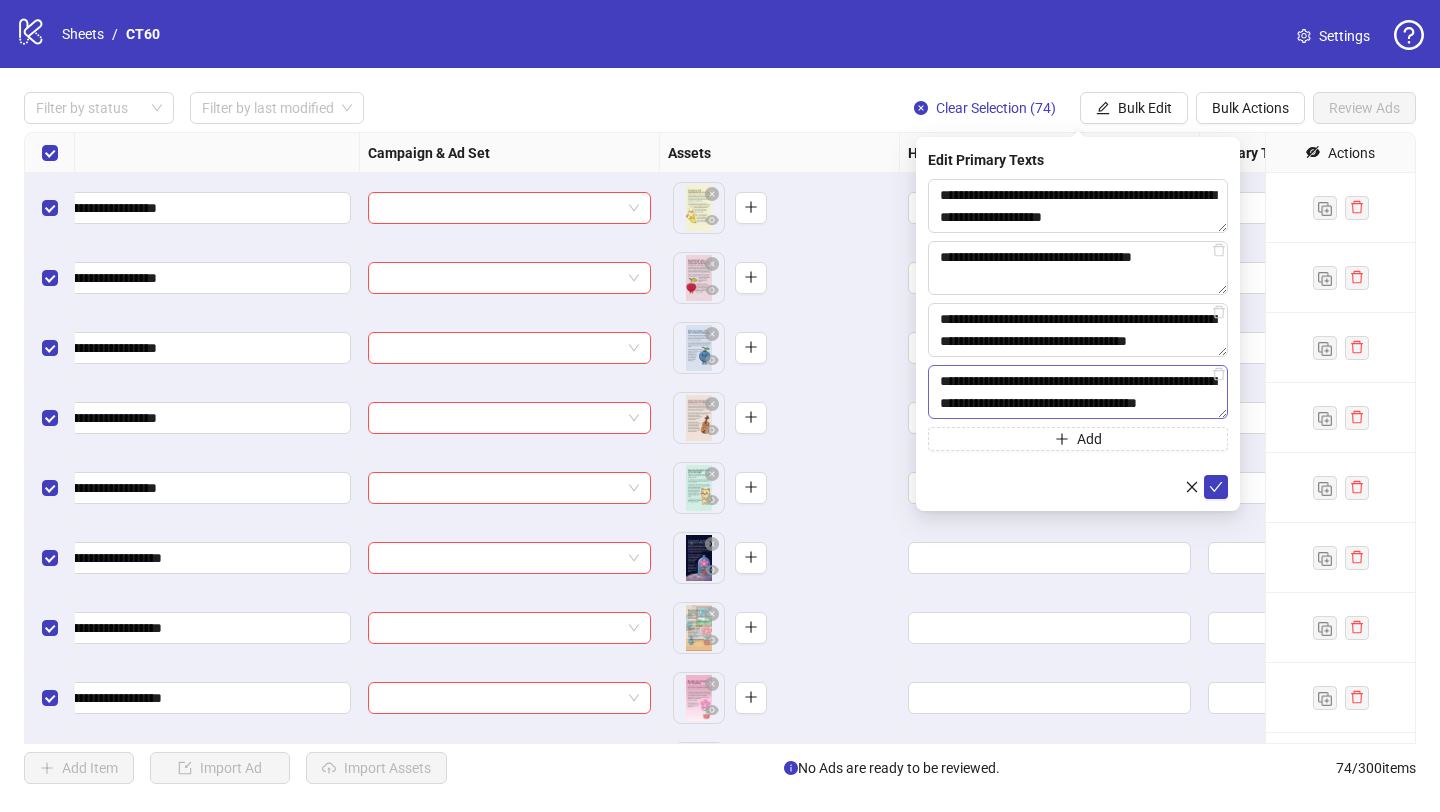 scroll, scrollTop: 15, scrollLeft: 0, axis: vertical 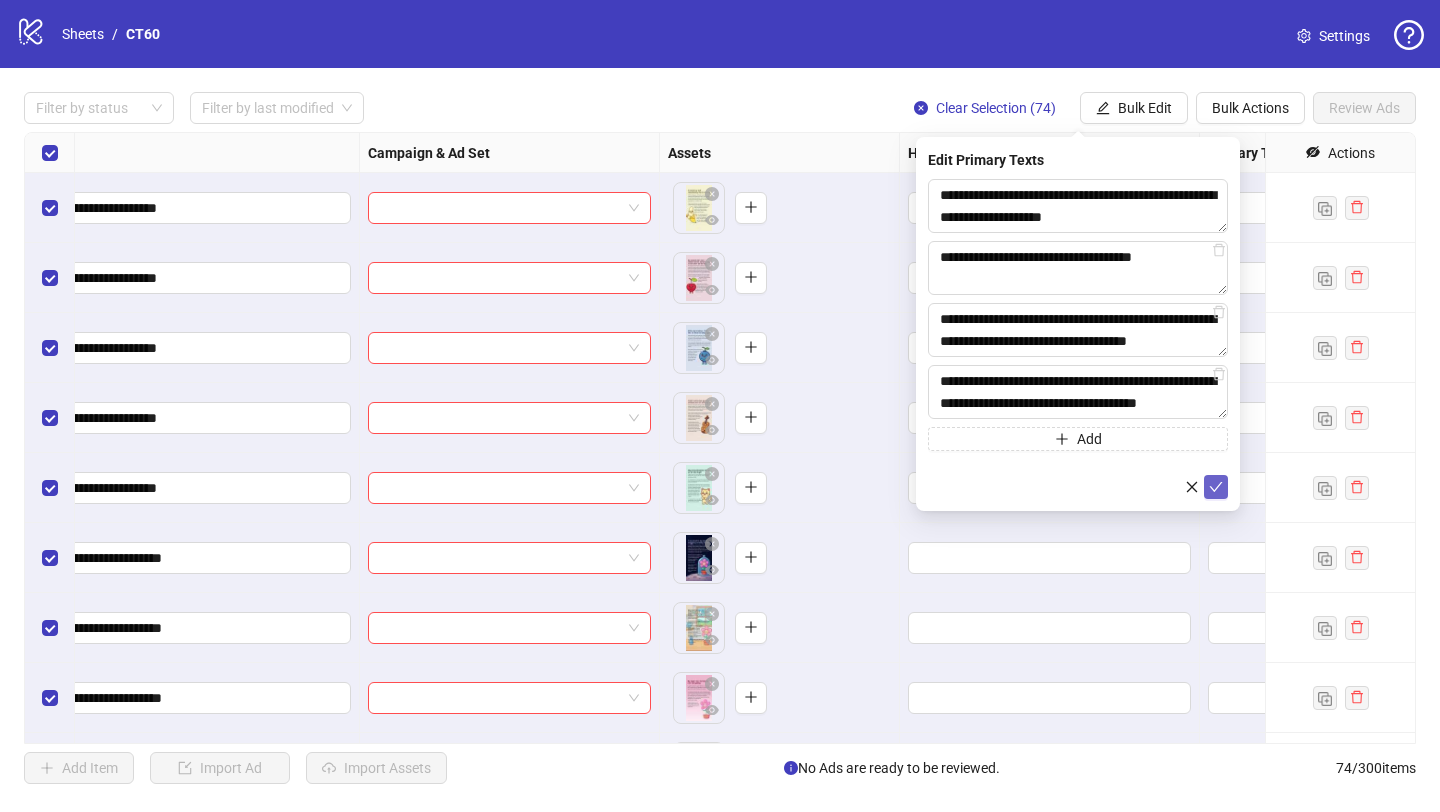 type on "**********" 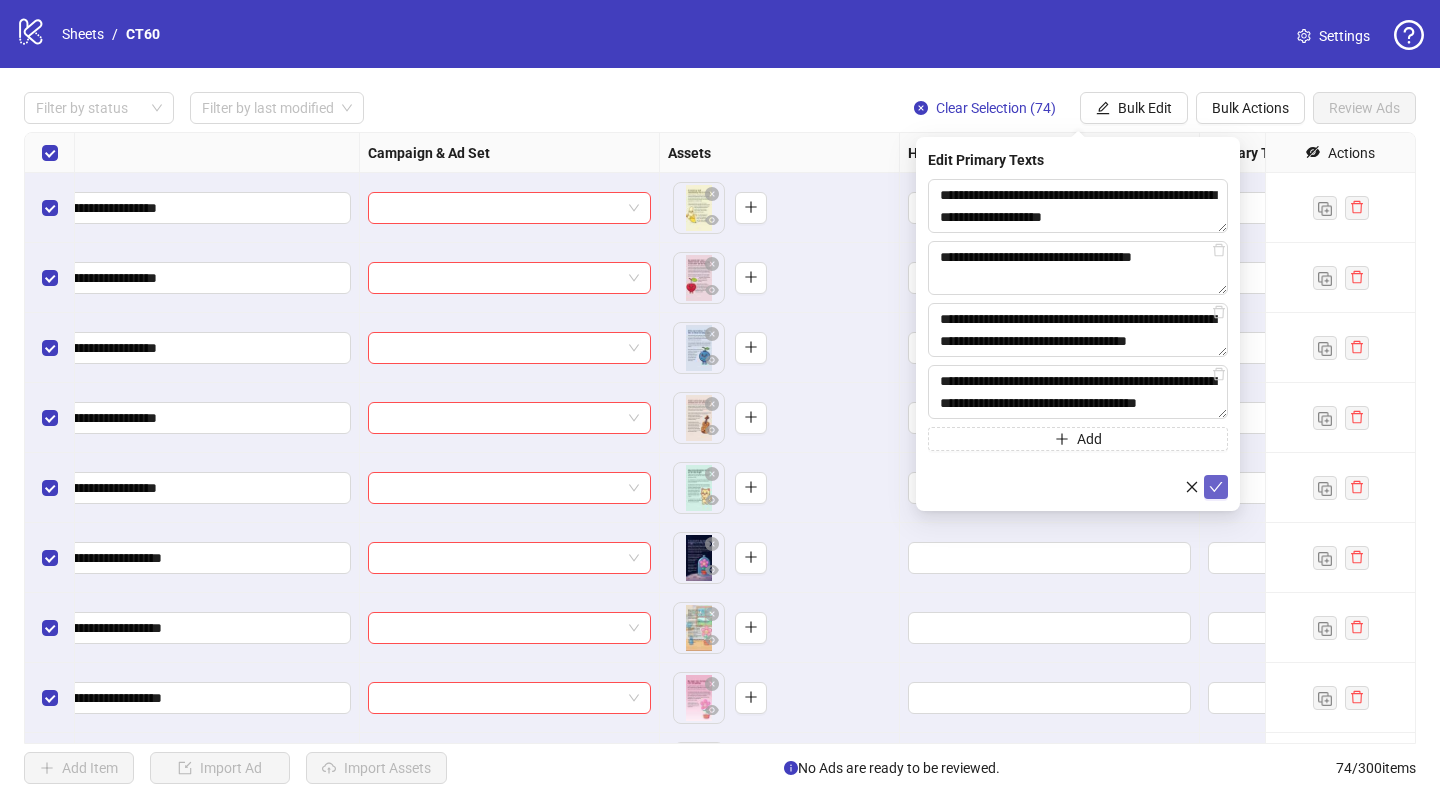 click 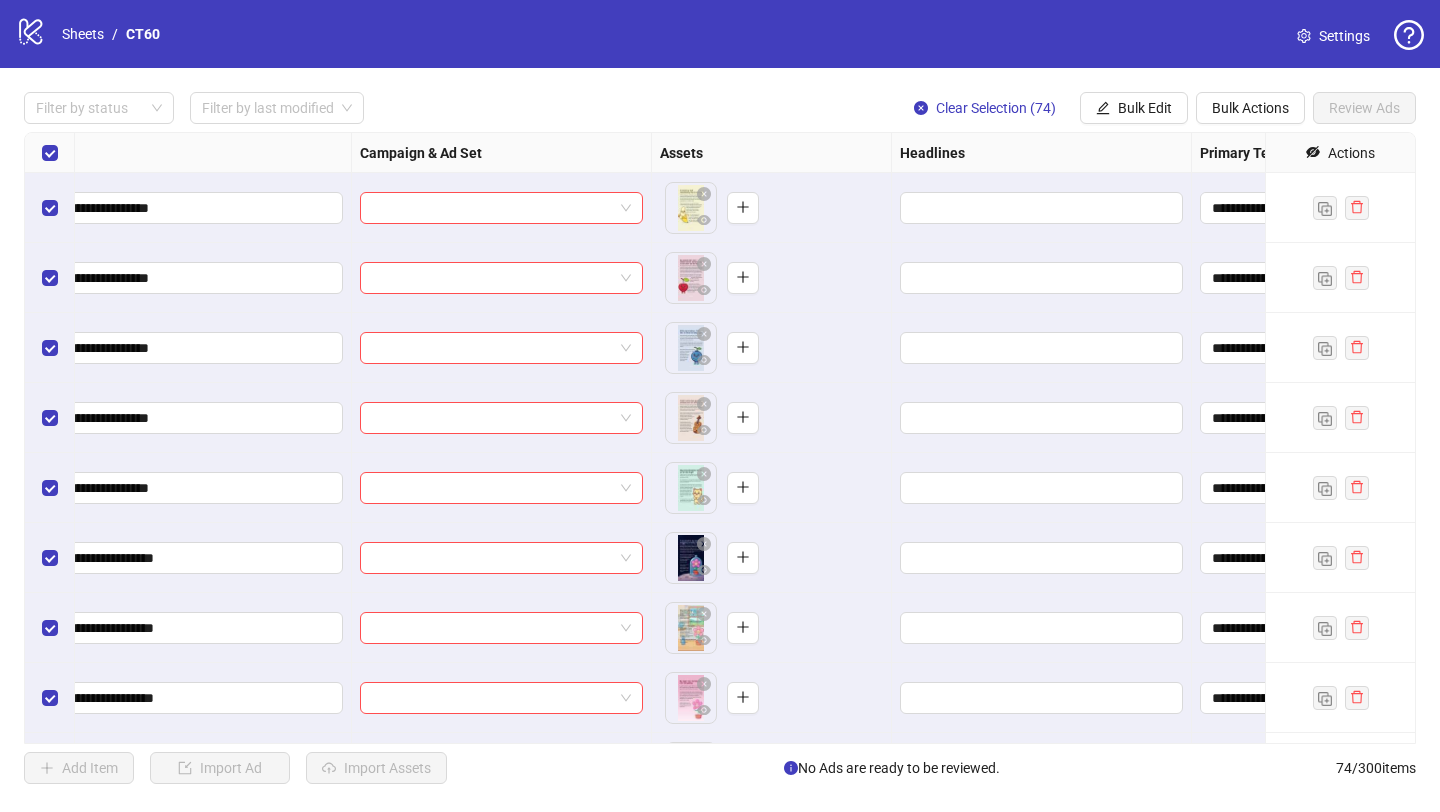scroll, scrollTop: 0, scrollLeft: 0, axis: both 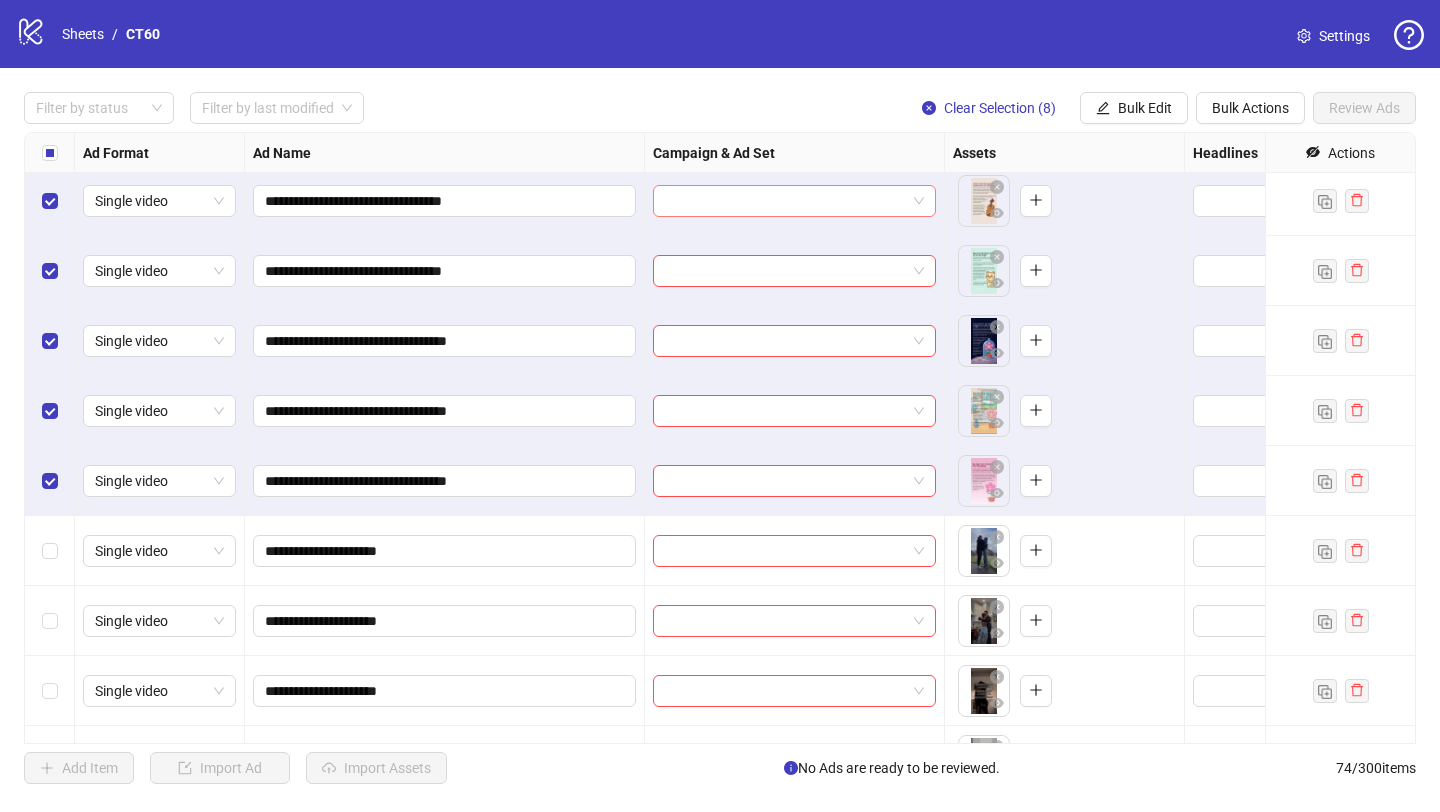 click at bounding box center [785, 201] 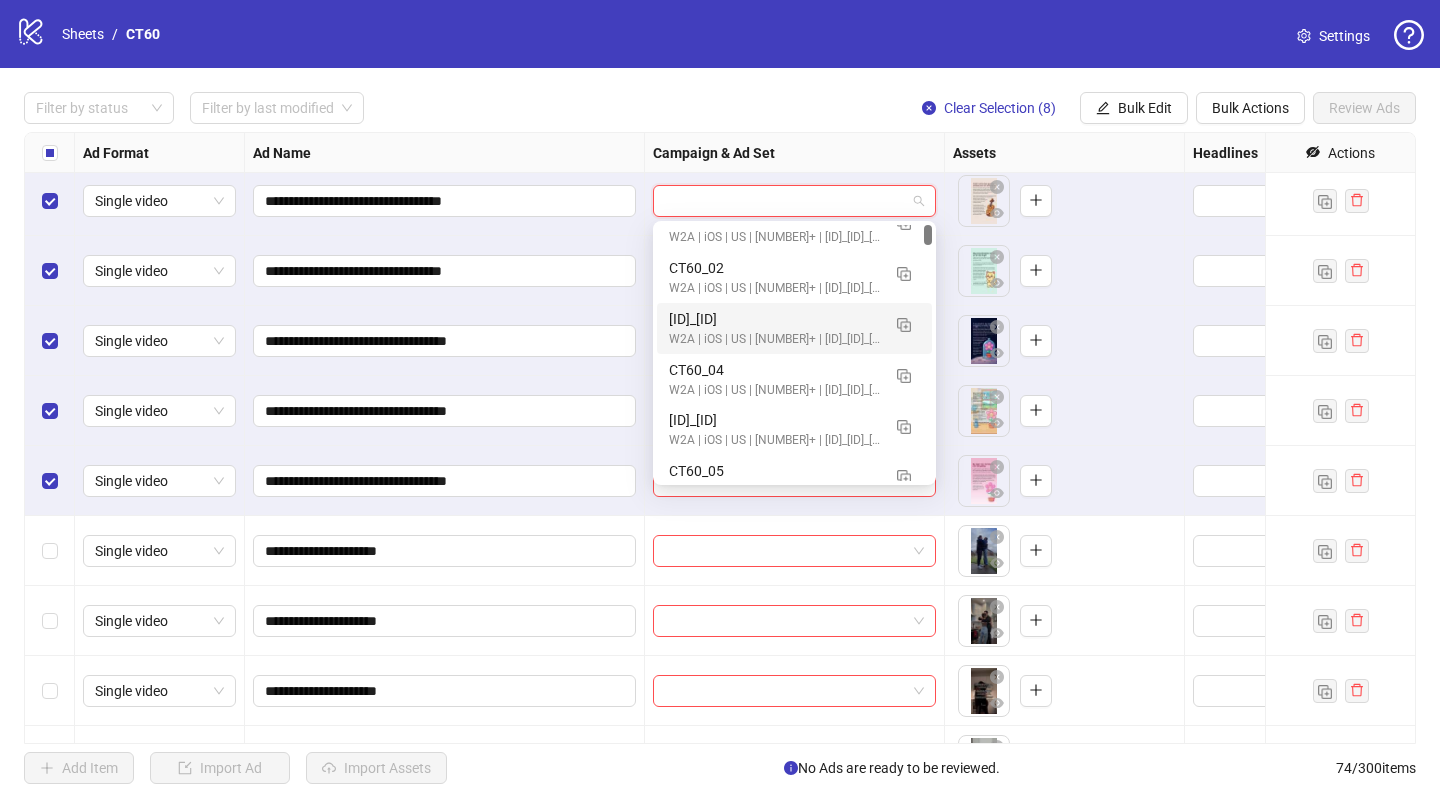 scroll, scrollTop: 28, scrollLeft: 0, axis: vertical 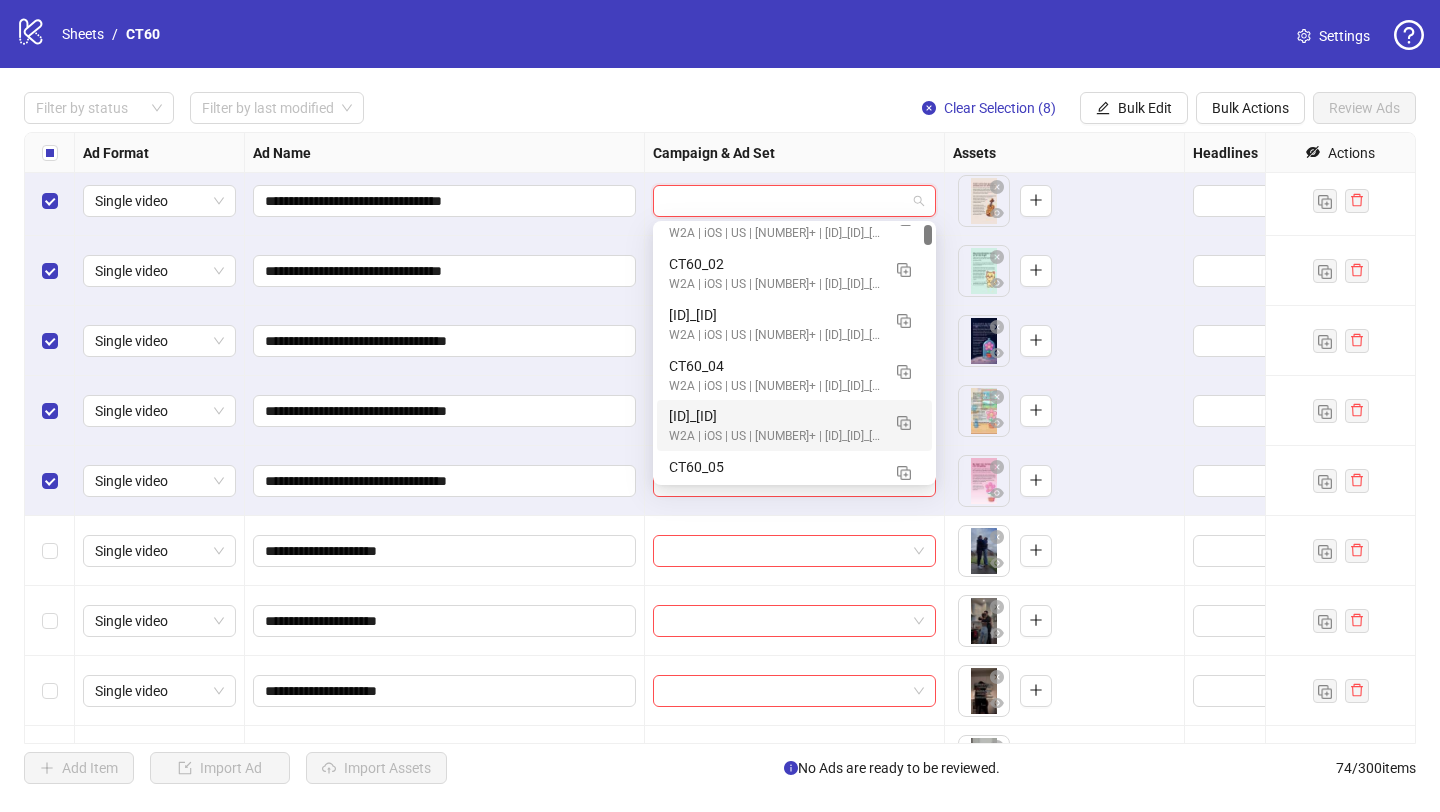 click on "W2A | iOS  | US | [NUMBER]+ | [ID]_[ID]_[ID] | [ID] |[YYYY]-[MM]-[DD]" at bounding box center (774, 436) 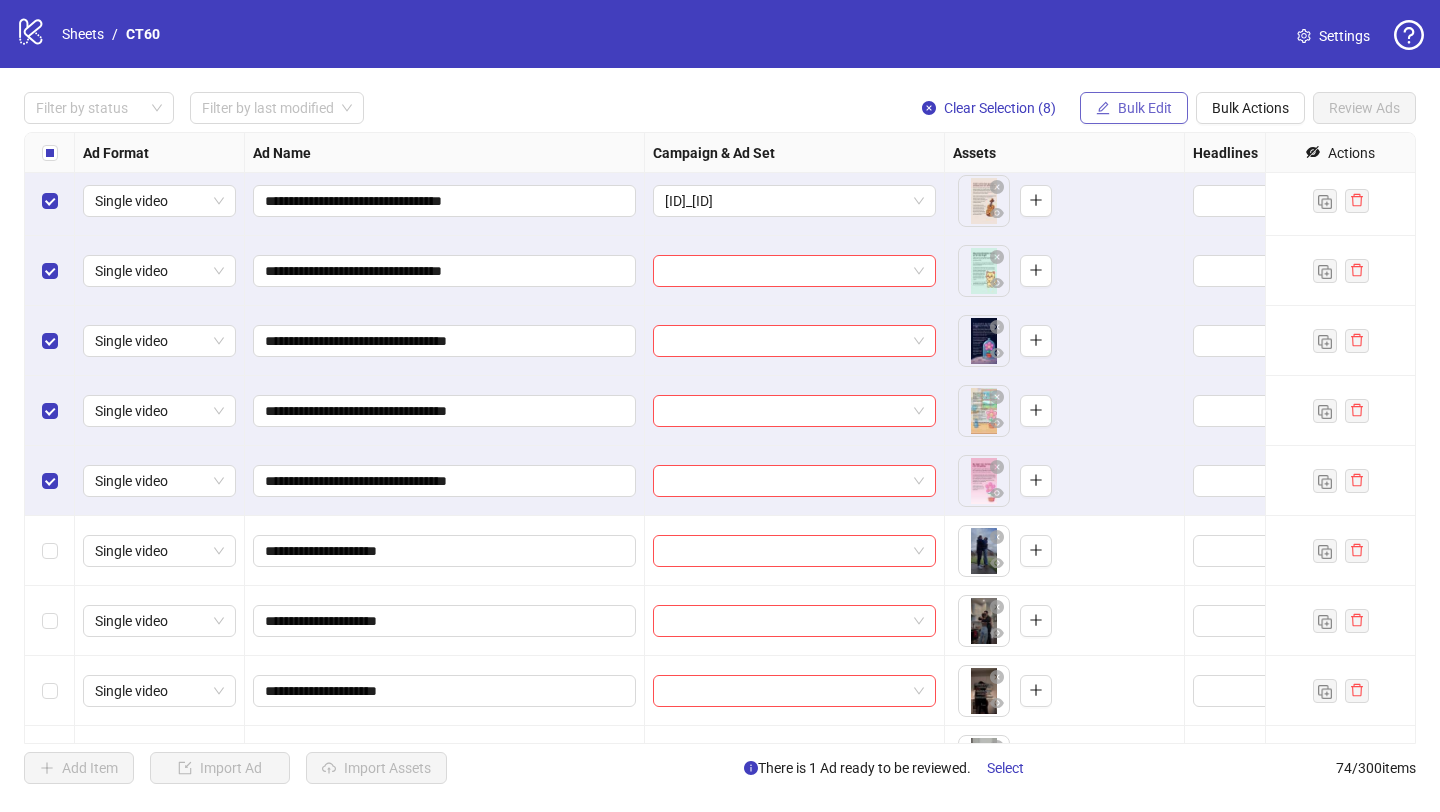 click on "Bulk Edit" at bounding box center [1145, 108] 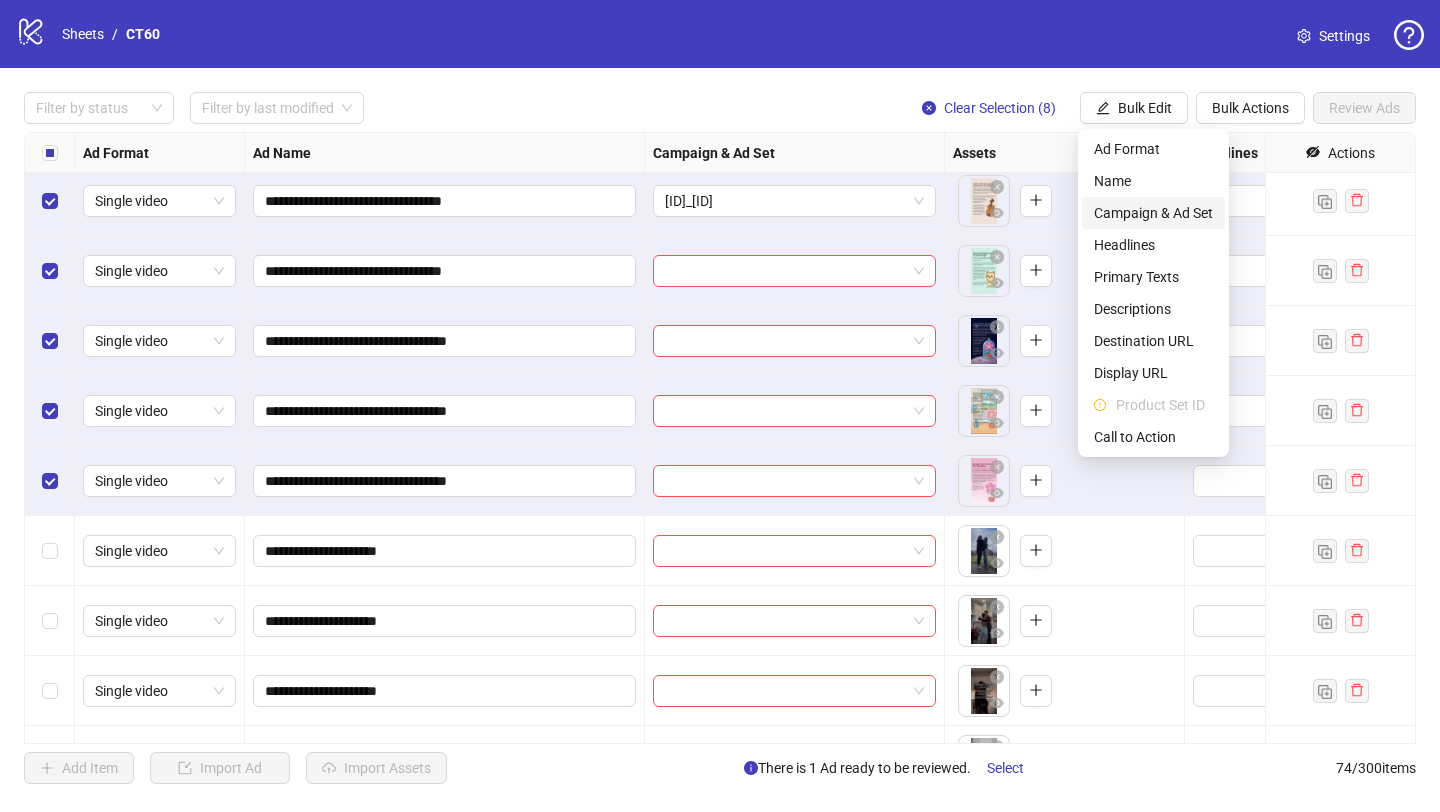 click on "Campaign & Ad Set" at bounding box center [1153, 213] 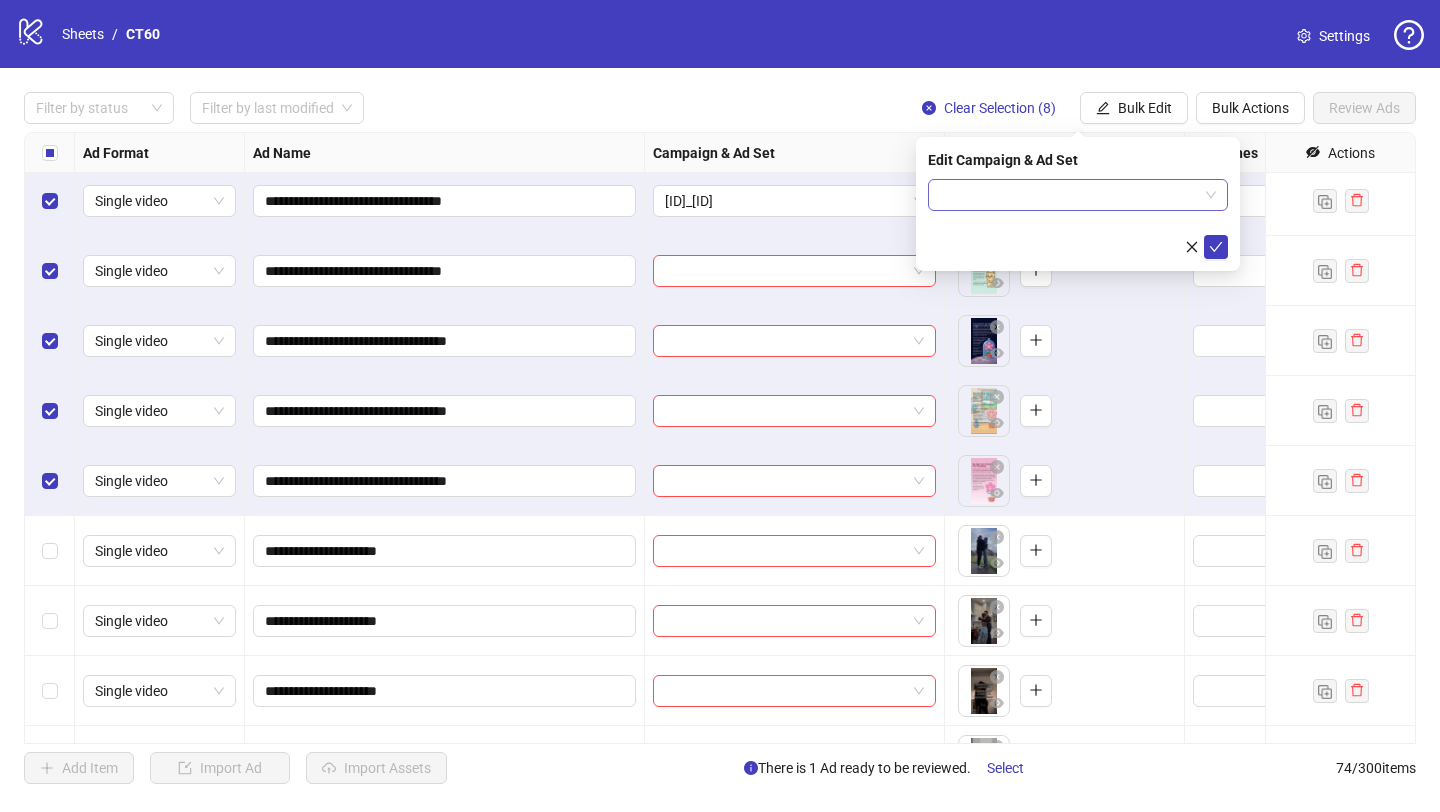 click at bounding box center [1069, 195] 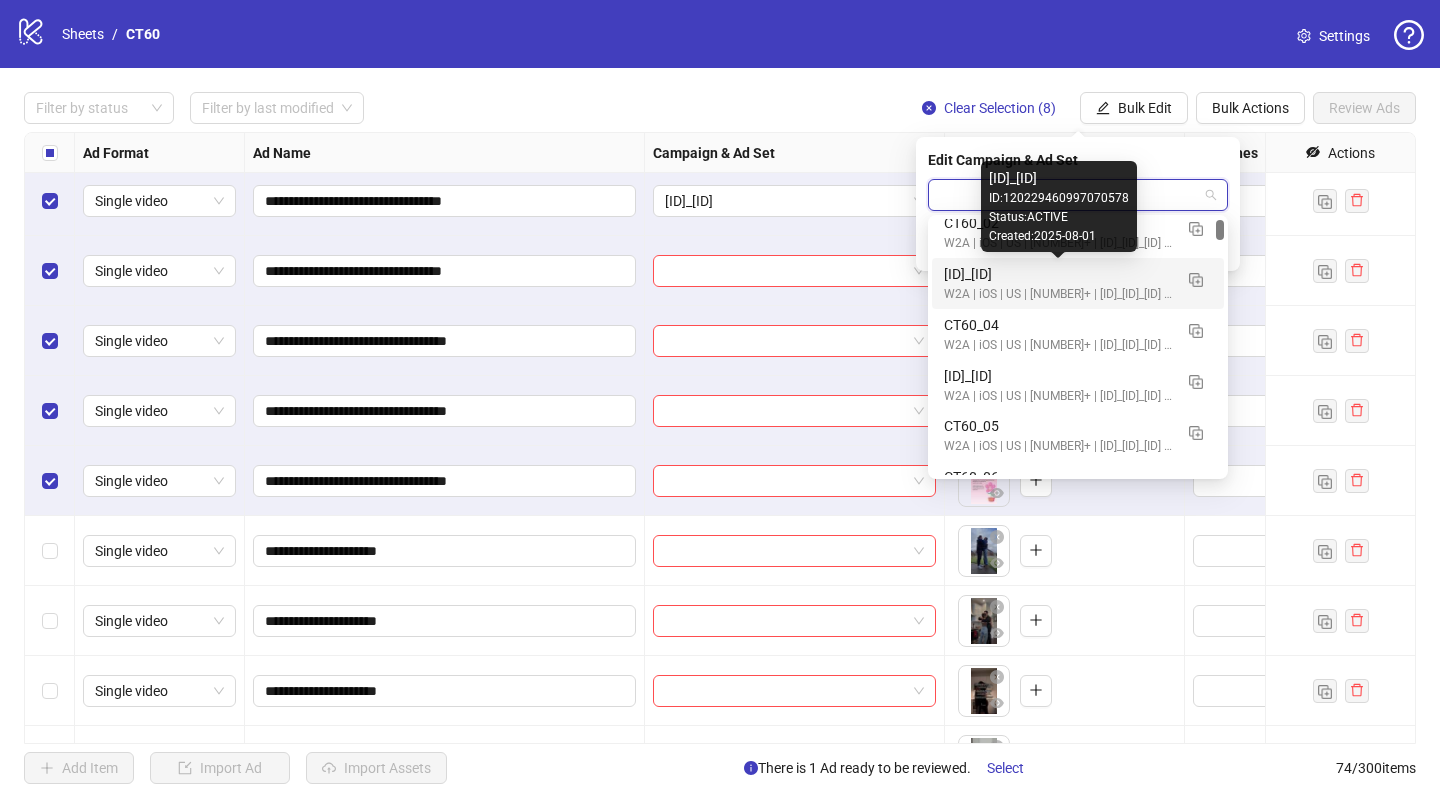 scroll, scrollTop: 63, scrollLeft: 0, axis: vertical 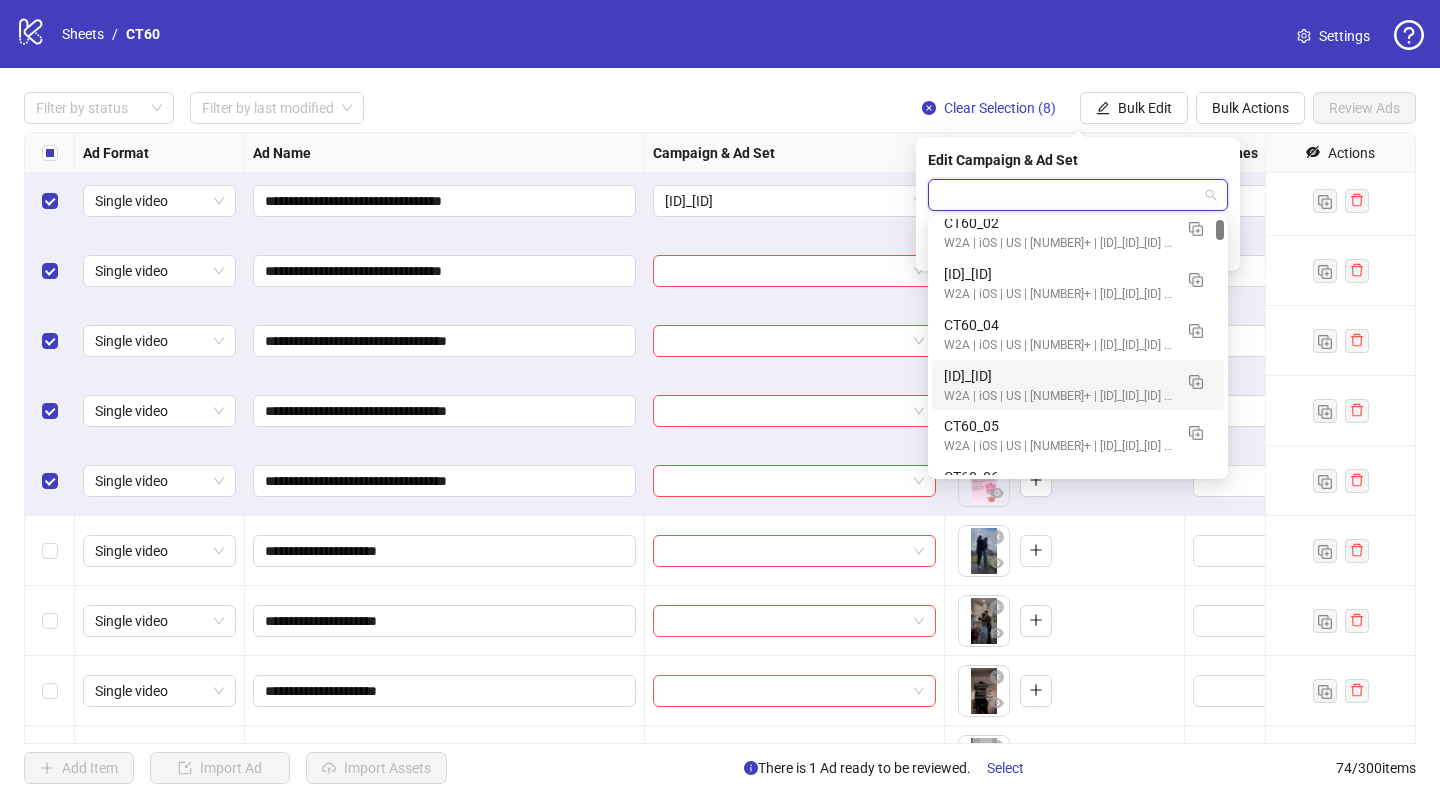 click on "[ID]_[ID]" at bounding box center [1058, 376] 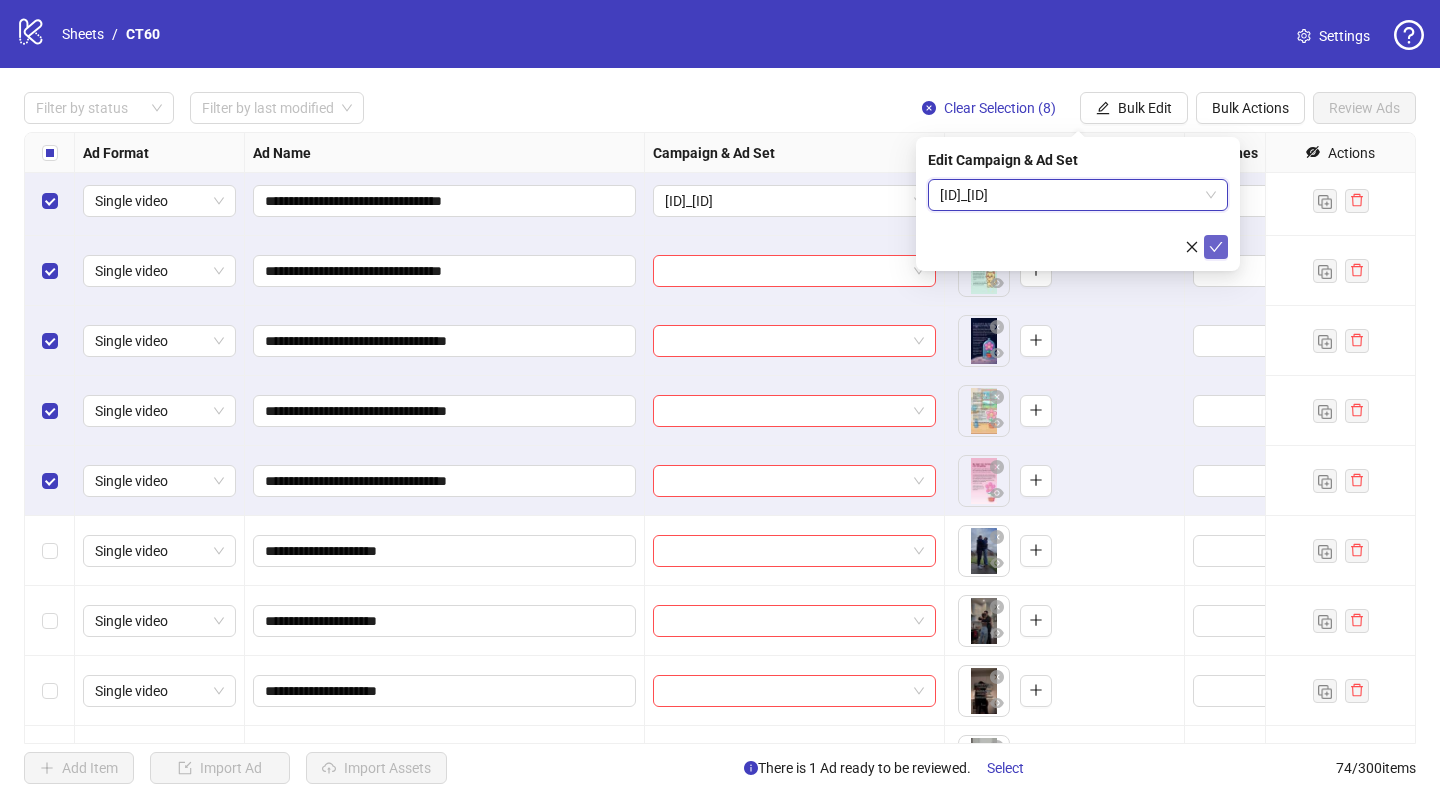 click 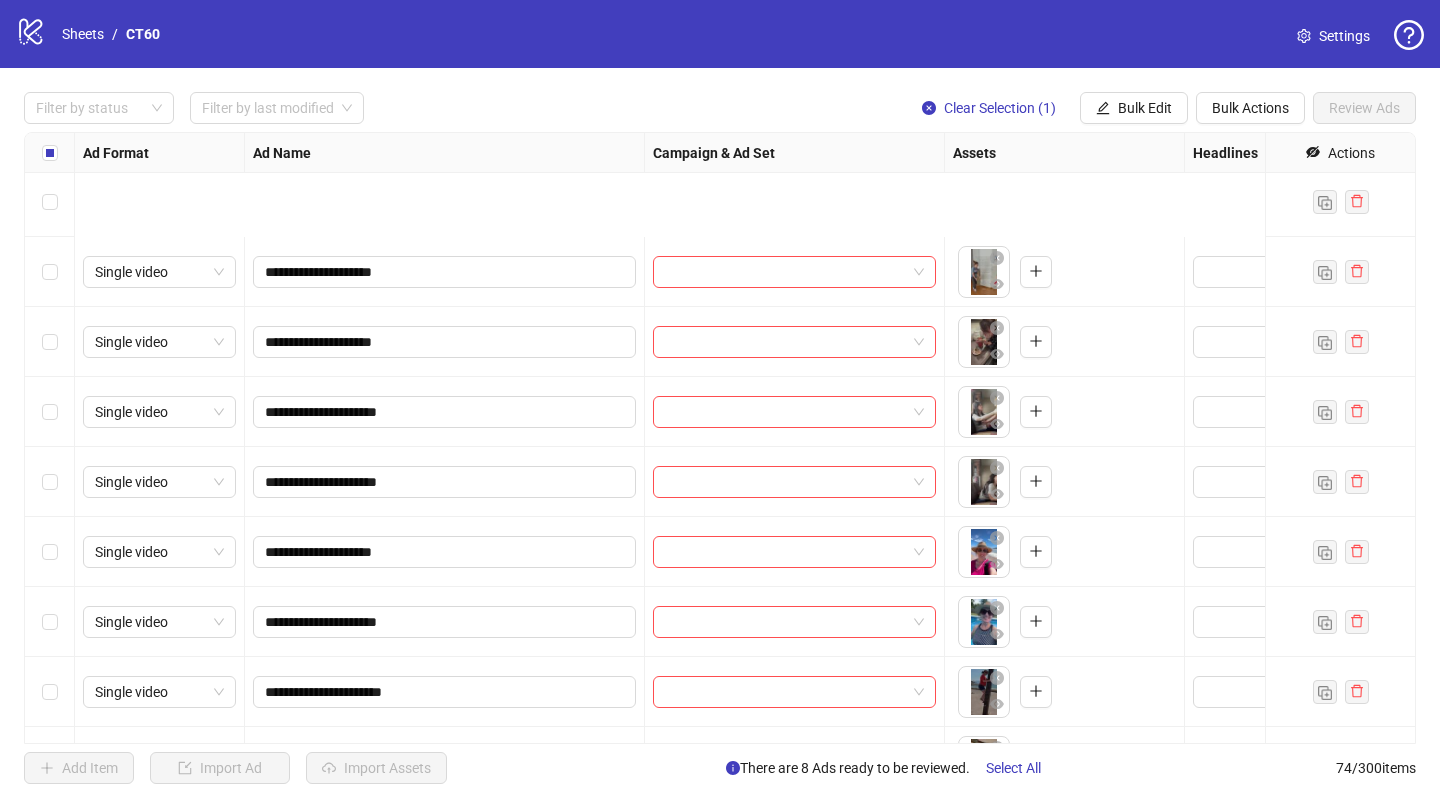 scroll, scrollTop: 924, scrollLeft: 0, axis: vertical 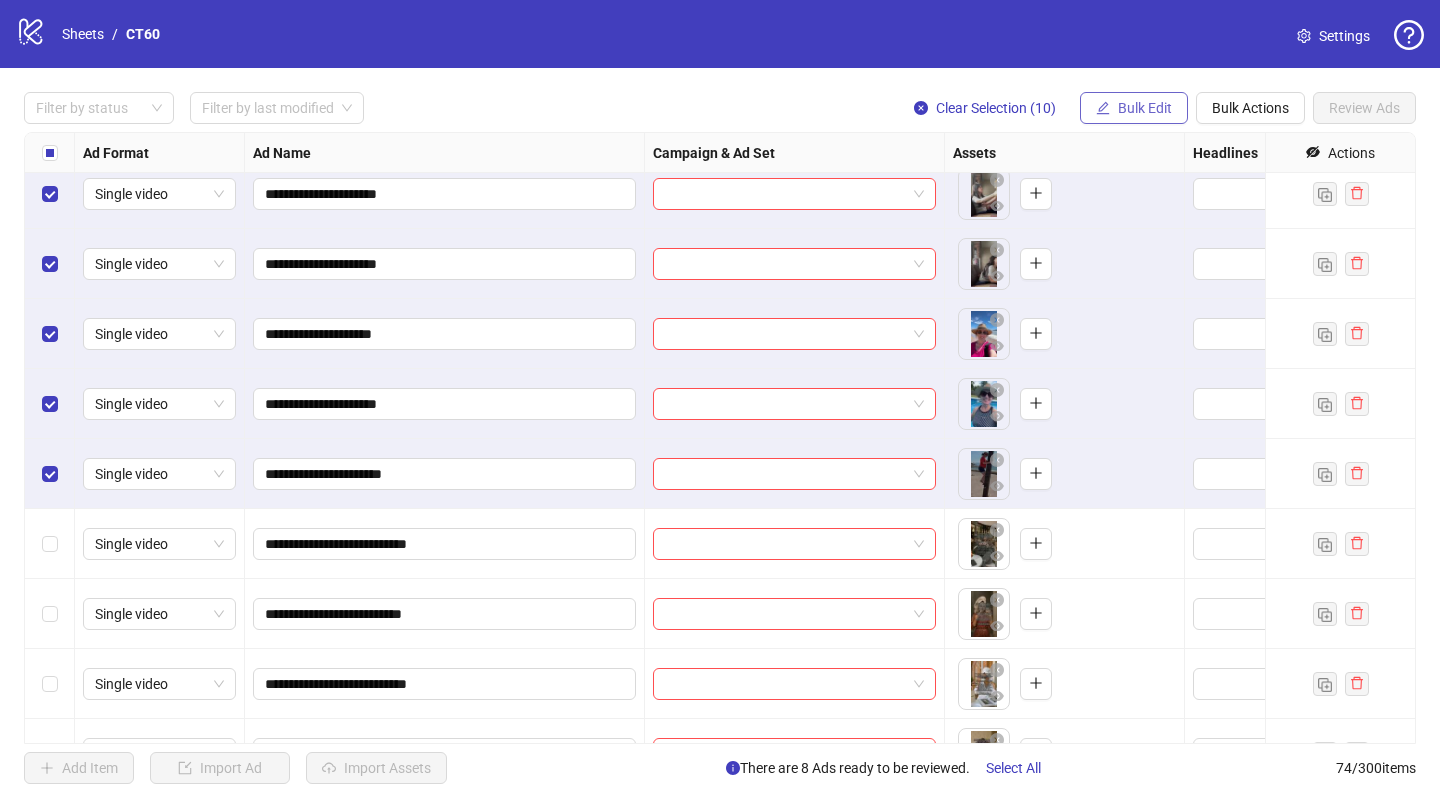 click on "Bulk Edit" at bounding box center (1145, 108) 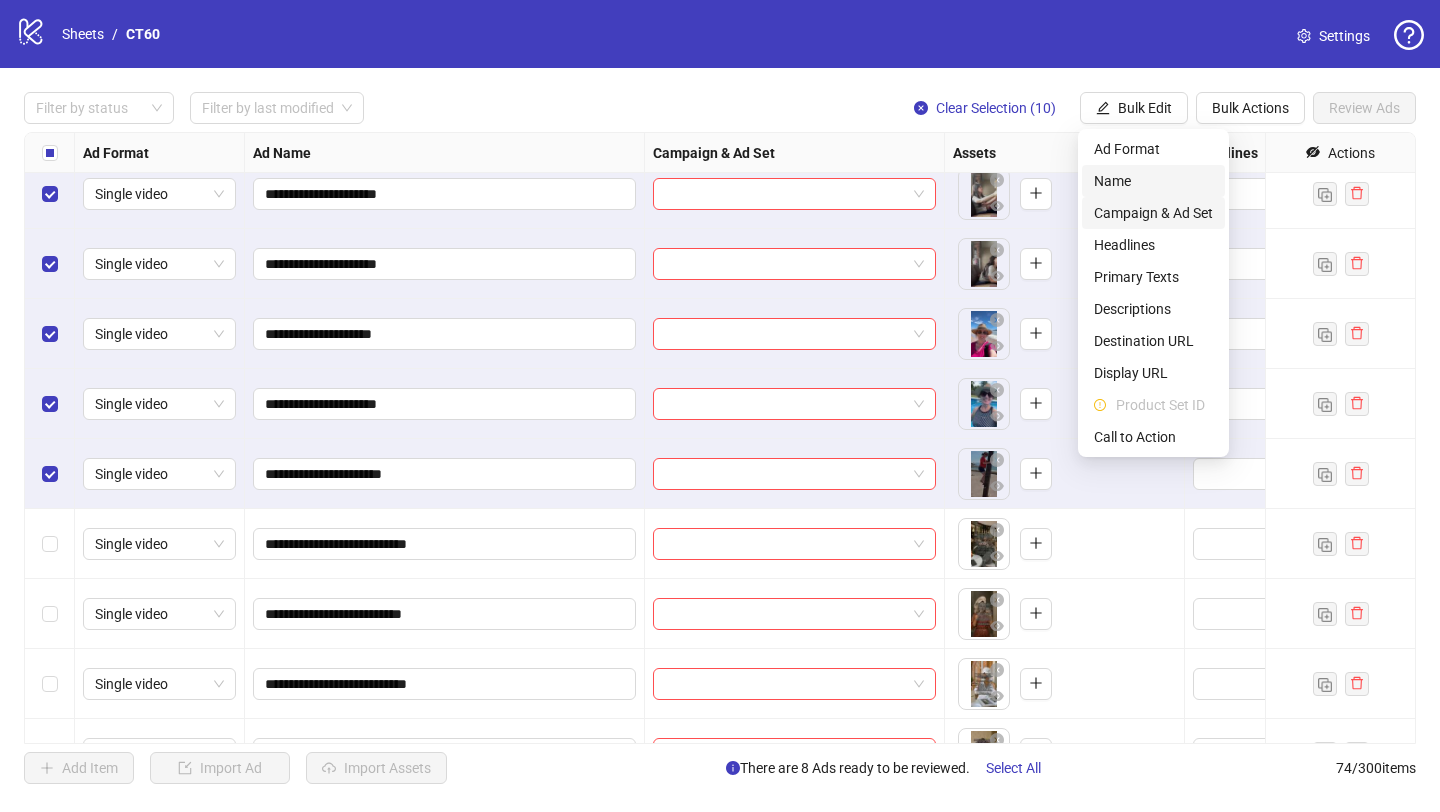 click on "Campaign & Ad Set" at bounding box center (1153, 213) 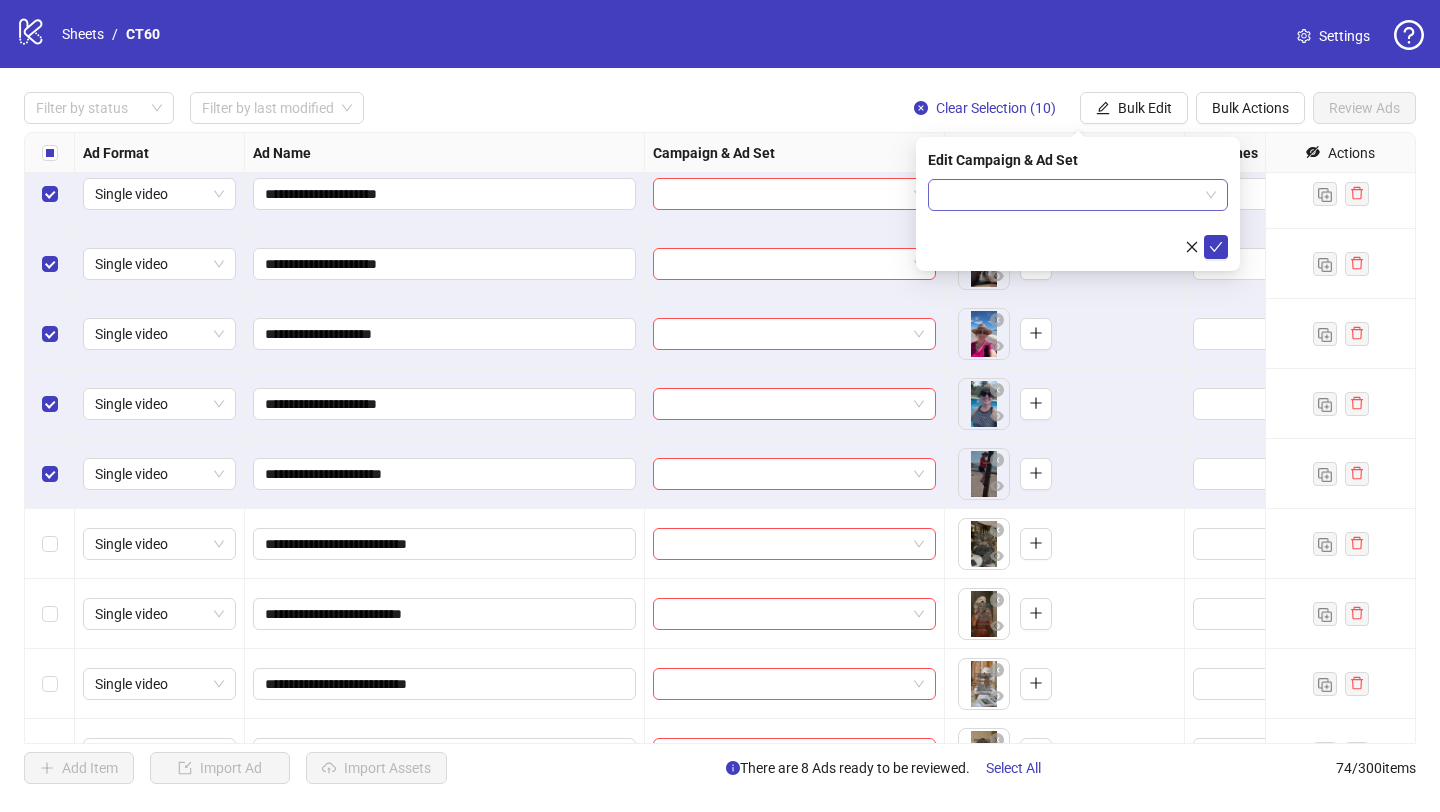 click at bounding box center (1069, 195) 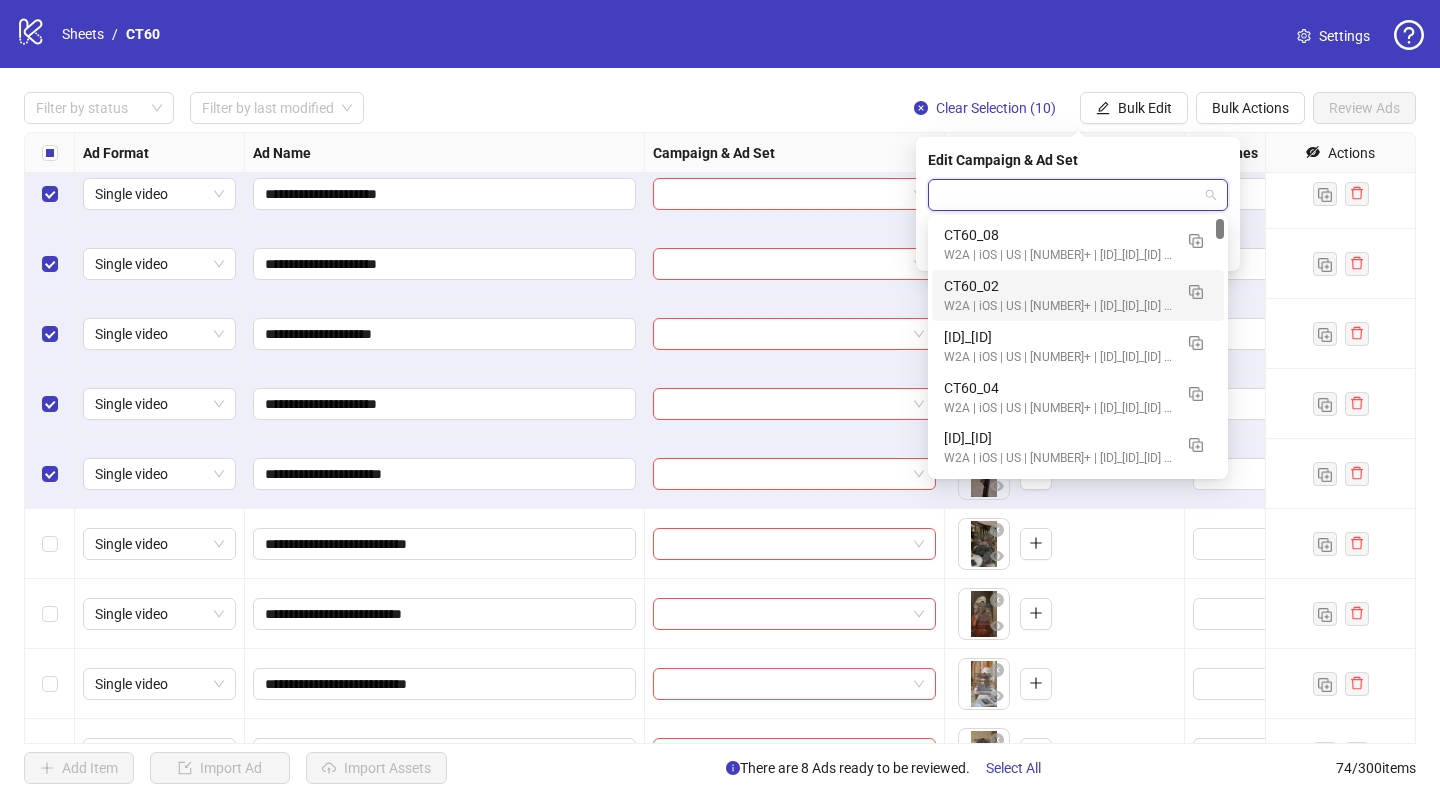 click on "CT60_02" at bounding box center (1058, 286) 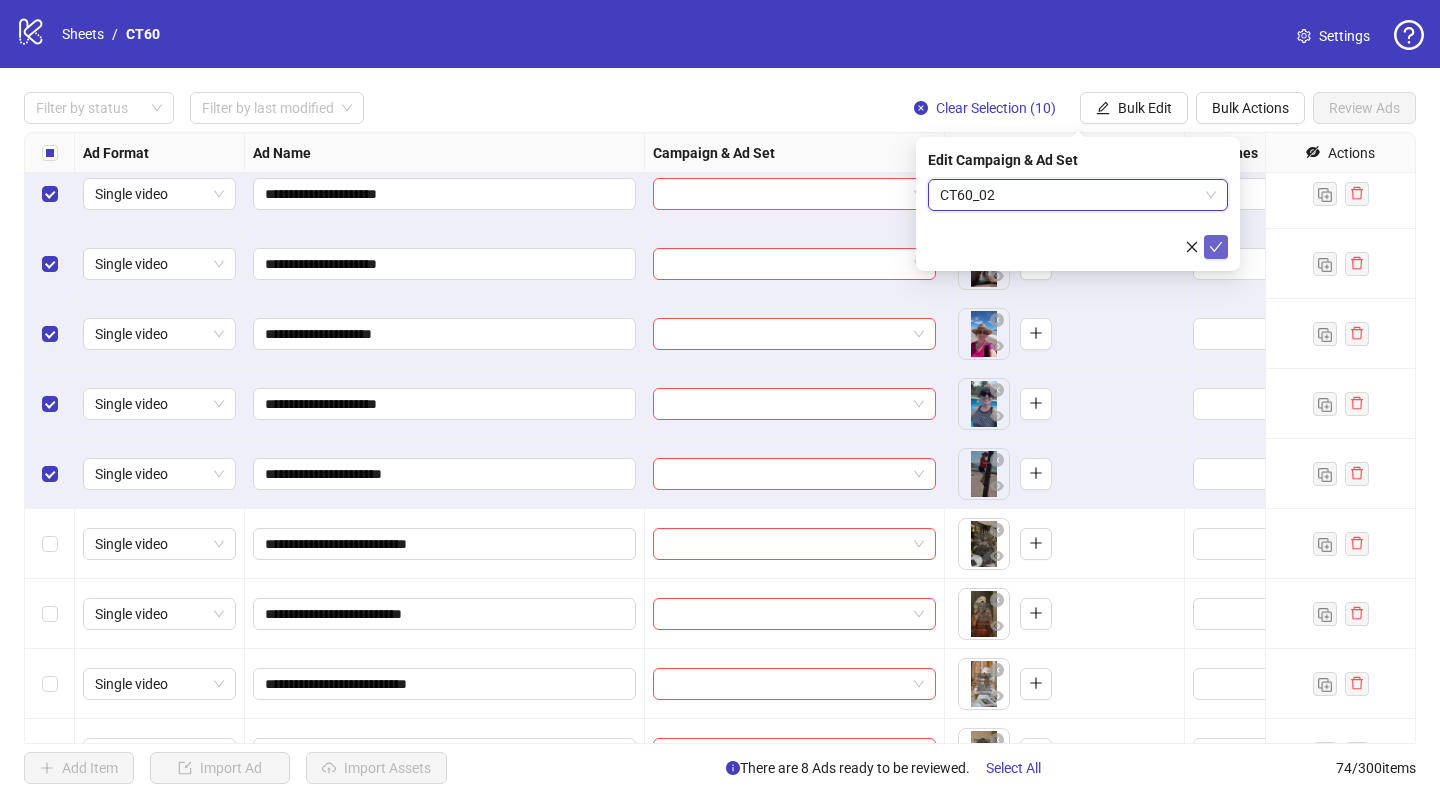 click at bounding box center [1216, 247] 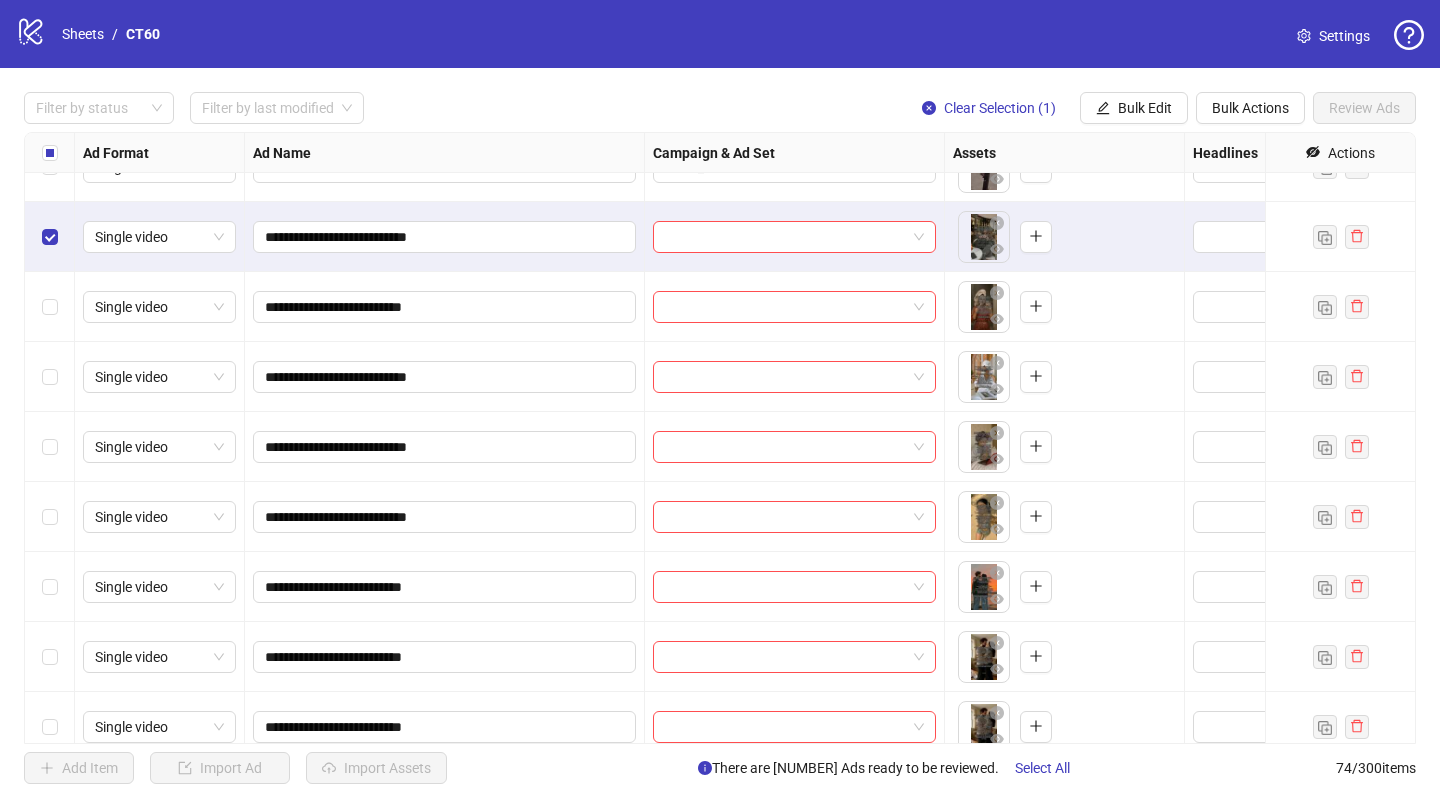 scroll, scrollTop: 1432, scrollLeft: 0, axis: vertical 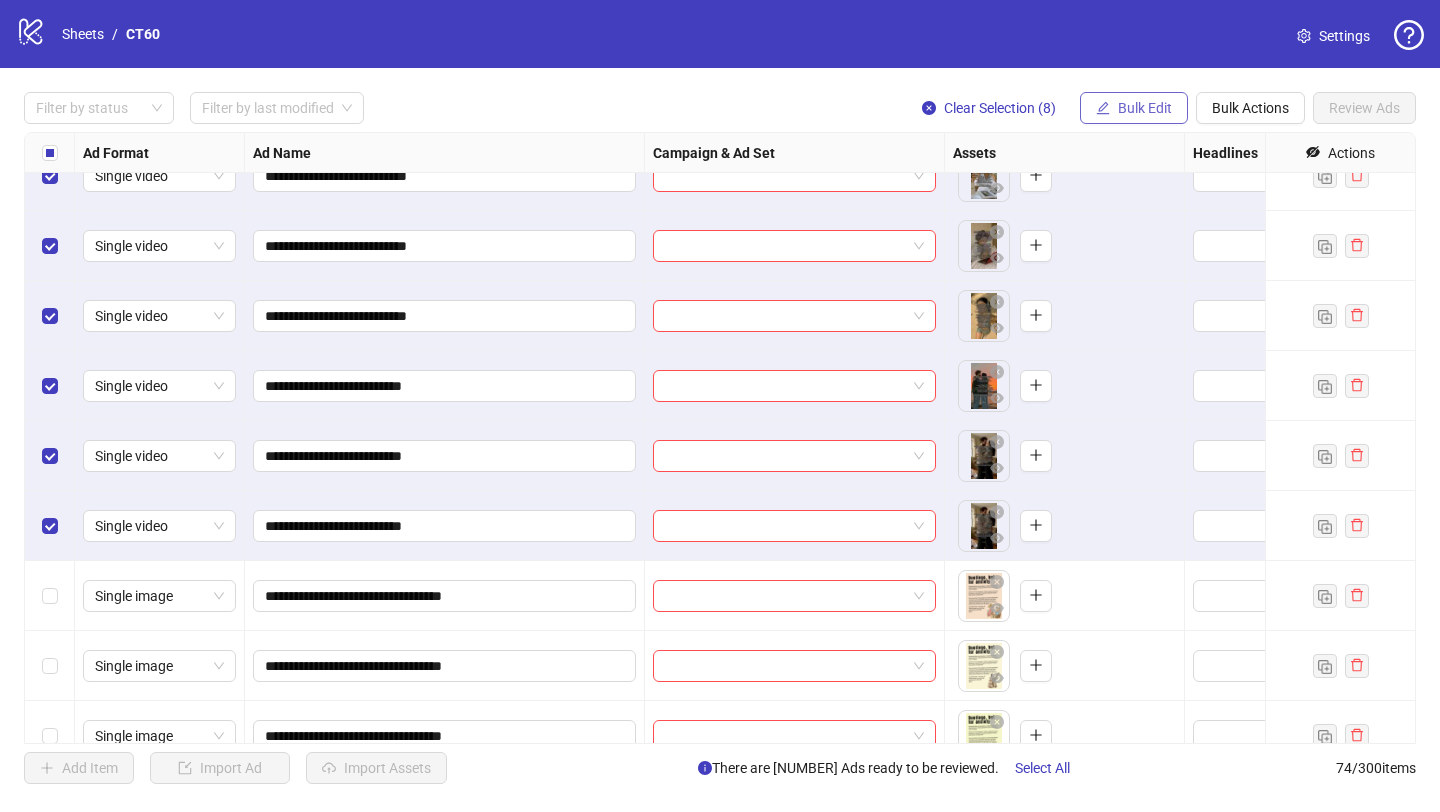 click on "Bulk Edit" at bounding box center (1145, 108) 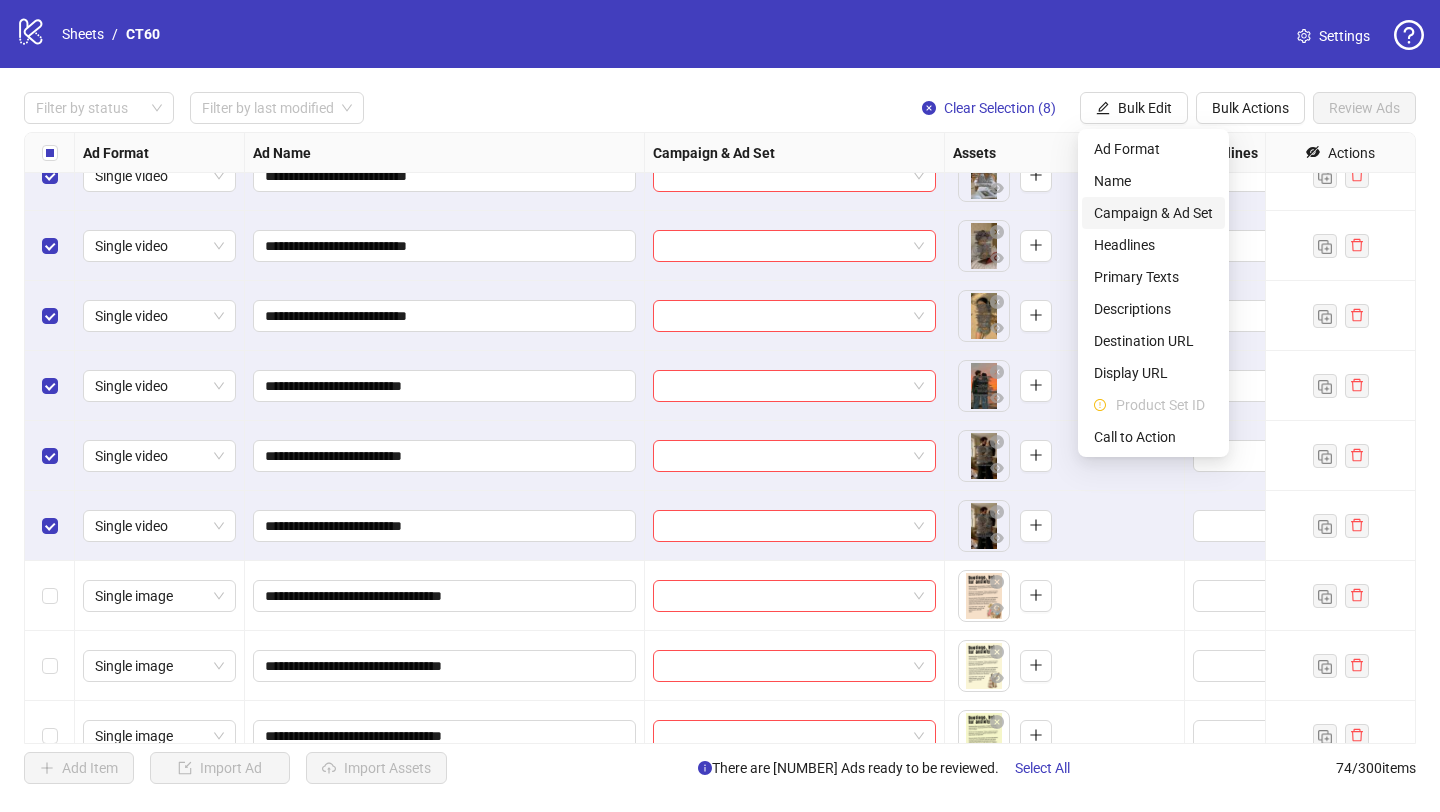 click on "Campaign & Ad Set" at bounding box center [1153, 213] 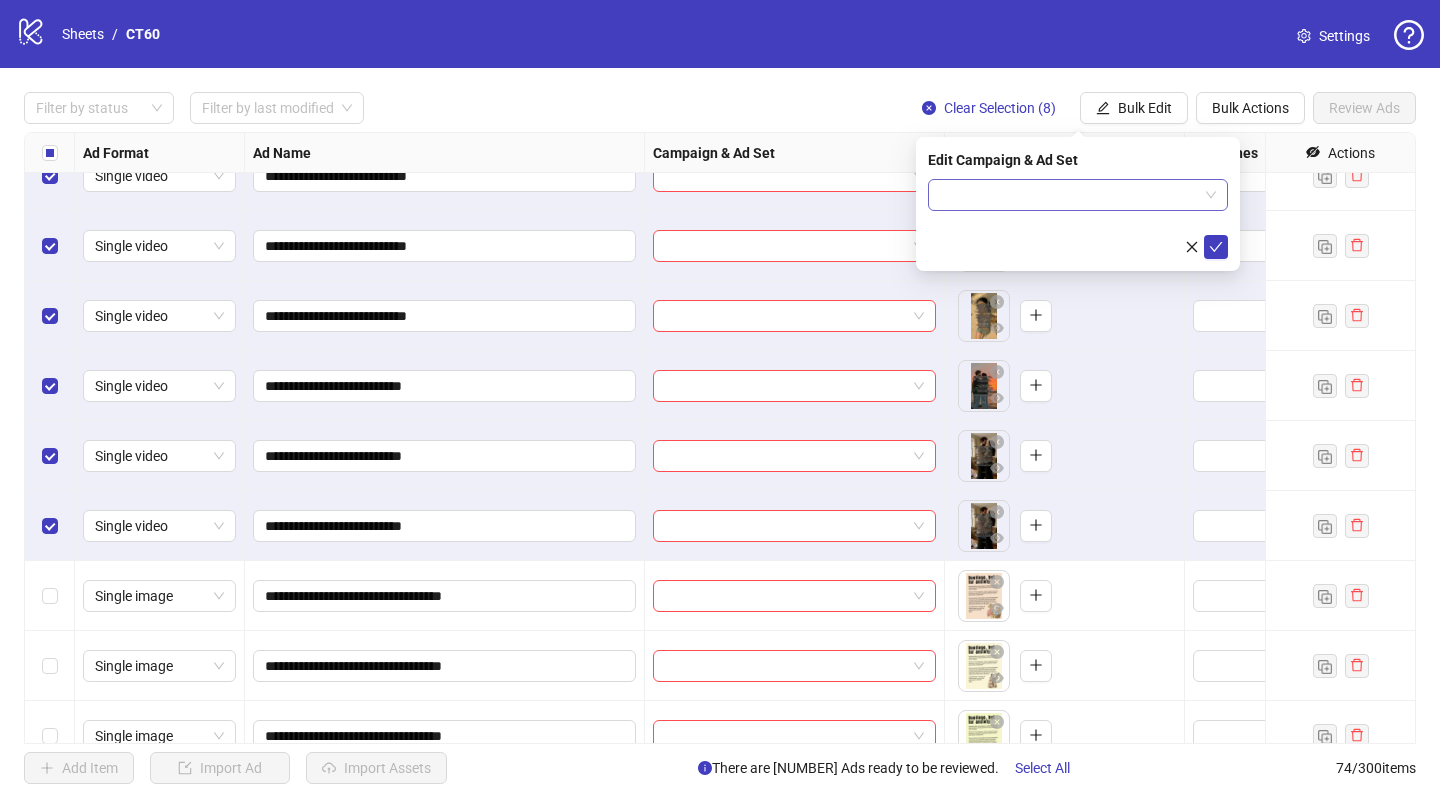click at bounding box center (1069, 195) 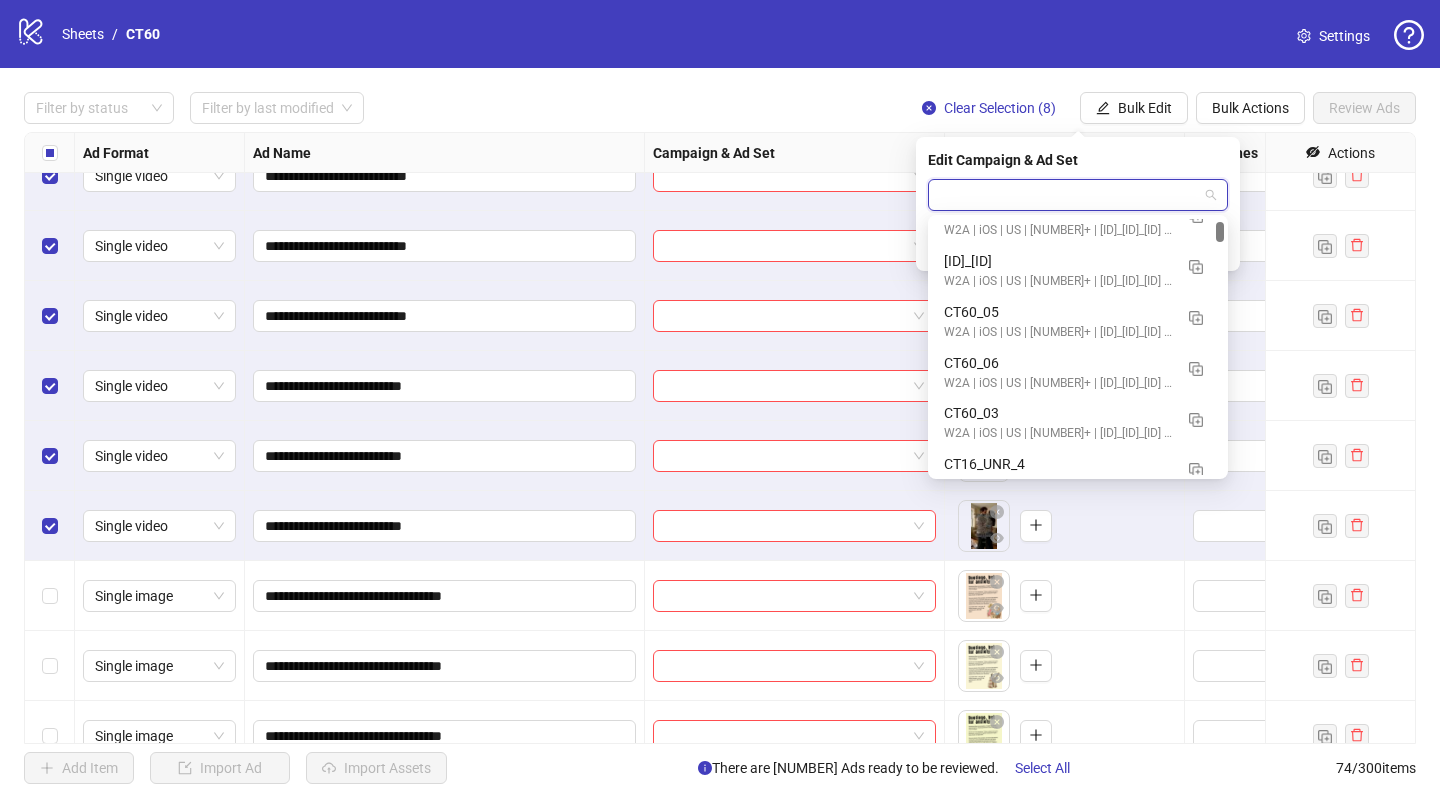 scroll, scrollTop: 179, scrollLeft: 0, axis: vertical 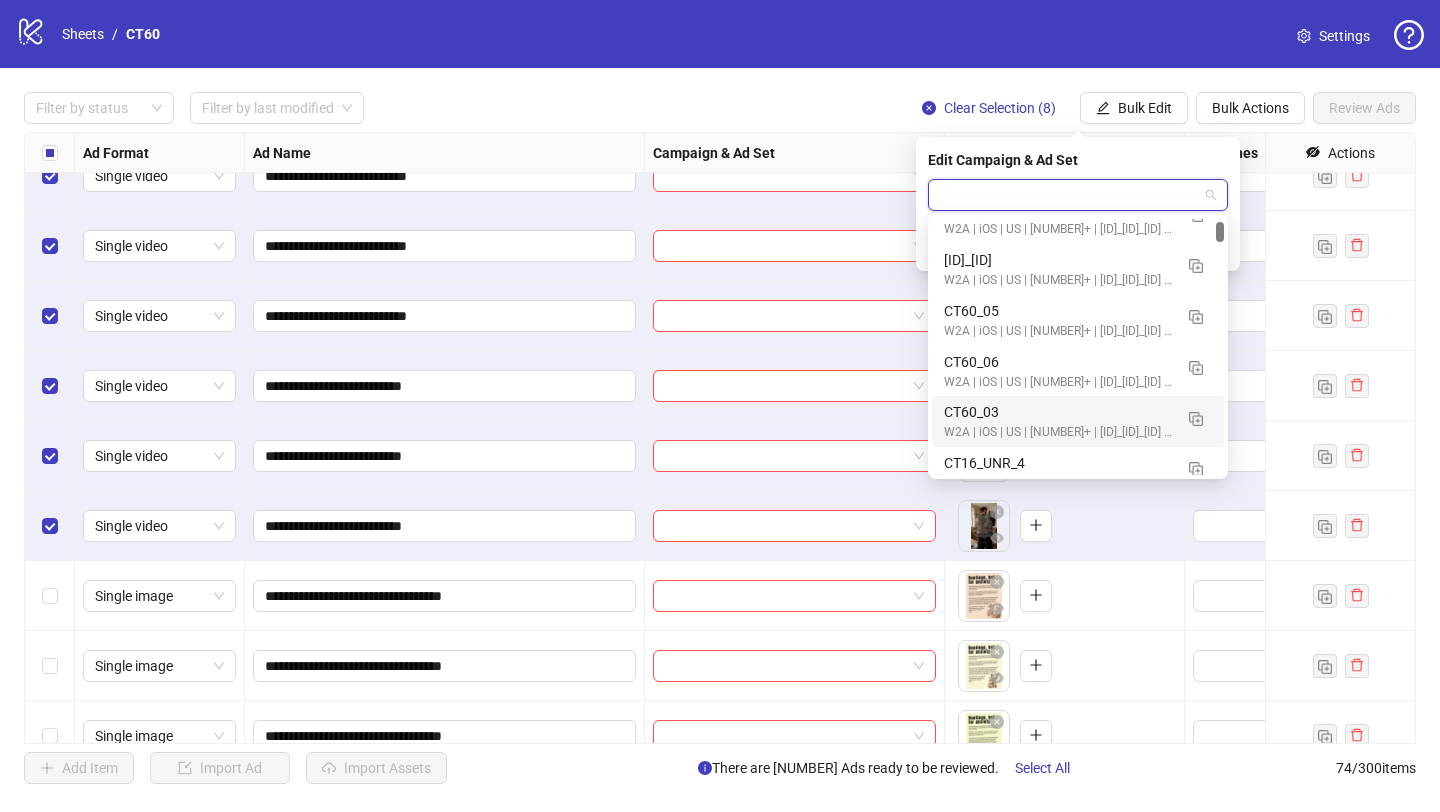 click on "W2A | iOS  | US | [NUMBER]+ | [ID]_[ID]_[ID] | [ID] |[YYYY]-[MM]-[DD]" at bounding box center [1058, 432] 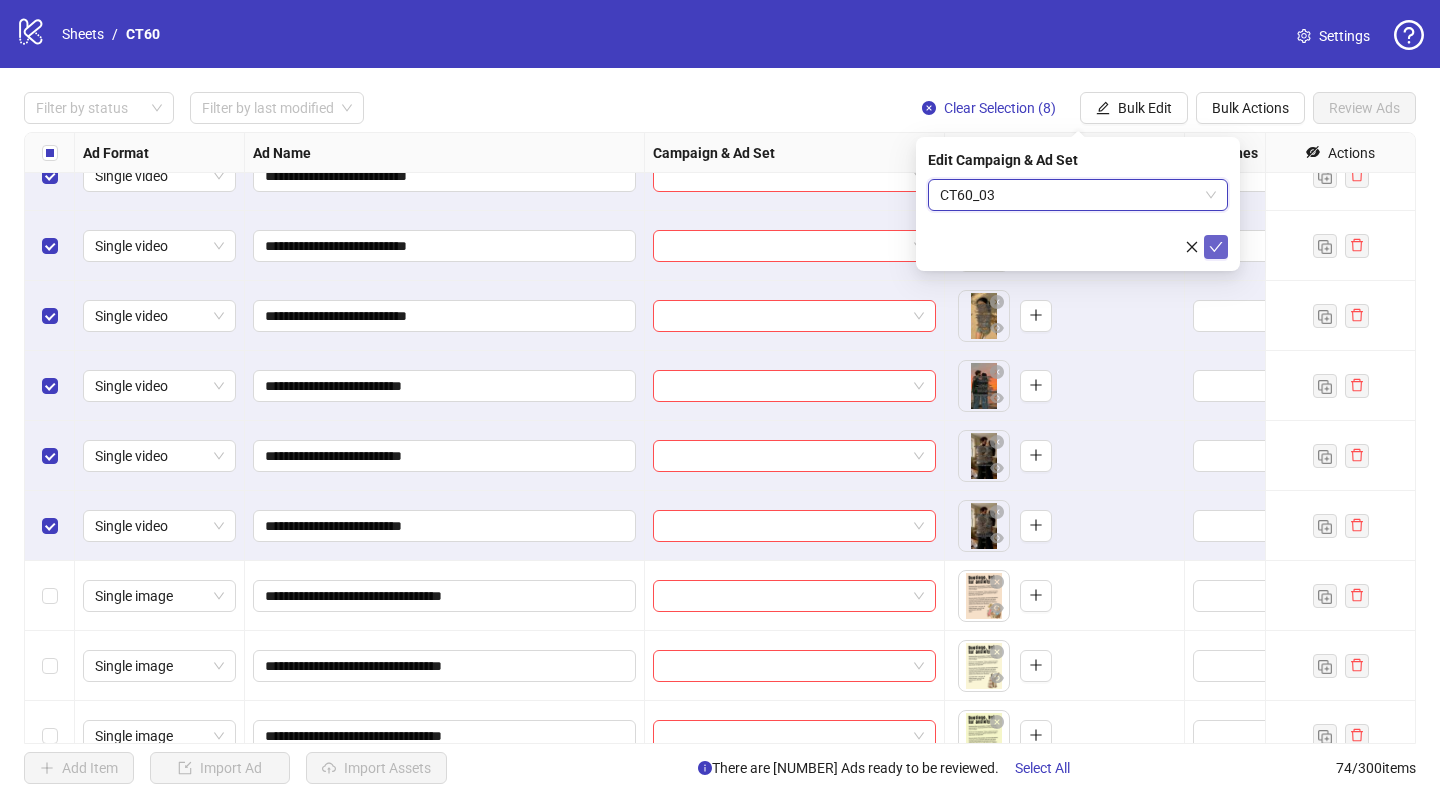click 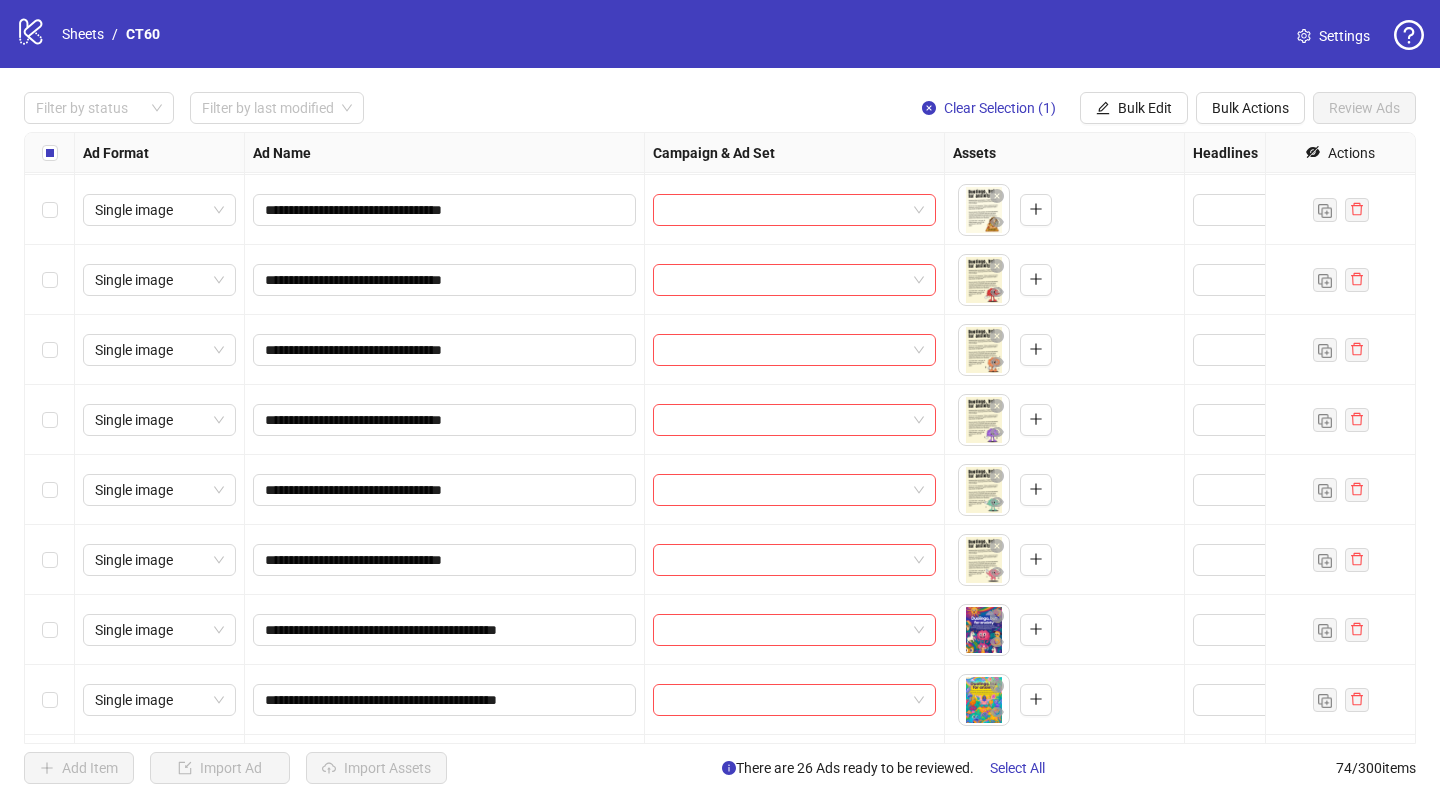 scroll, scrollTop: 2128, scrollLeft: 0, axis: vertical 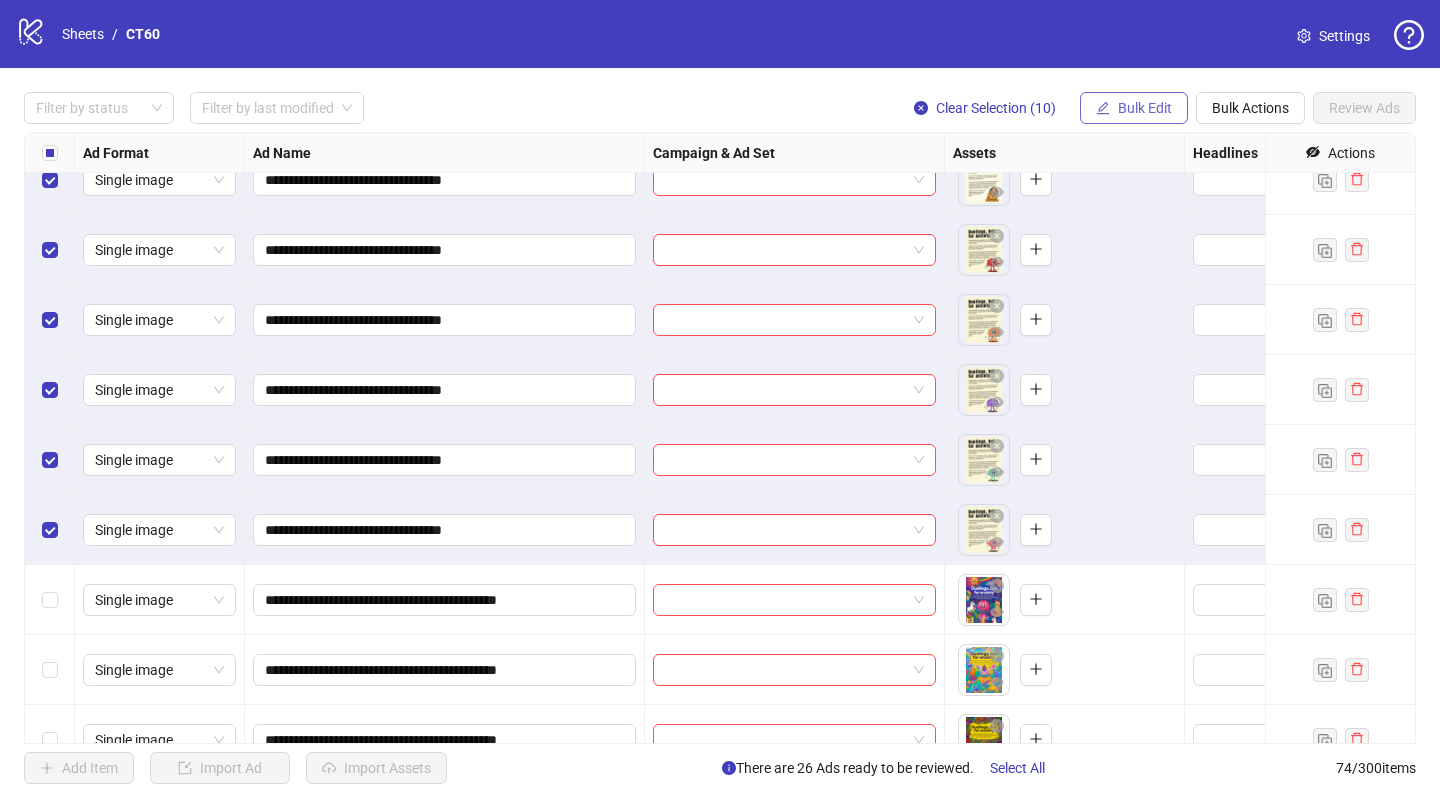 click on "Bulk Edit" at bounding box center [1145, 108] 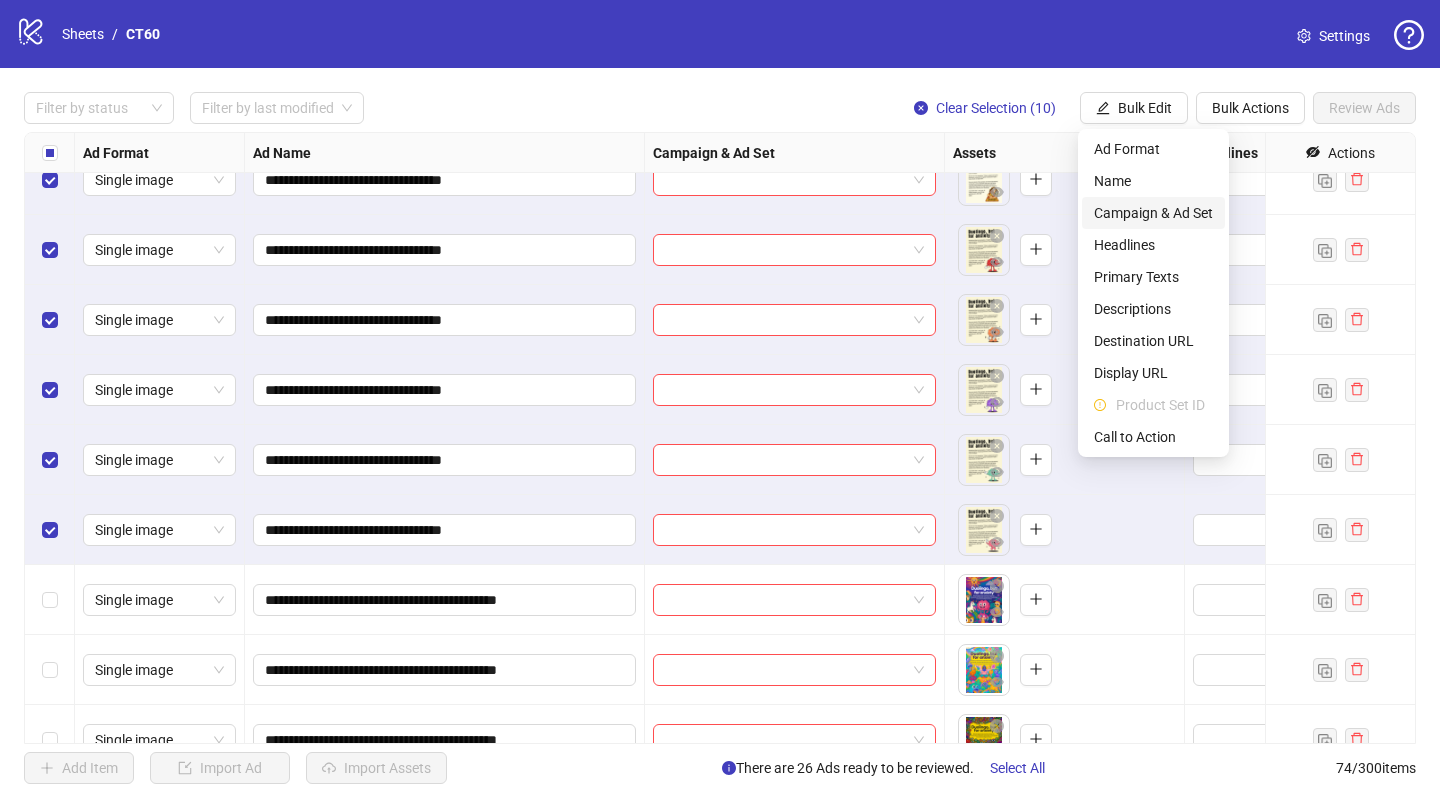 click on "Campaign & Ad Set" at bounding box center [1153, 213] 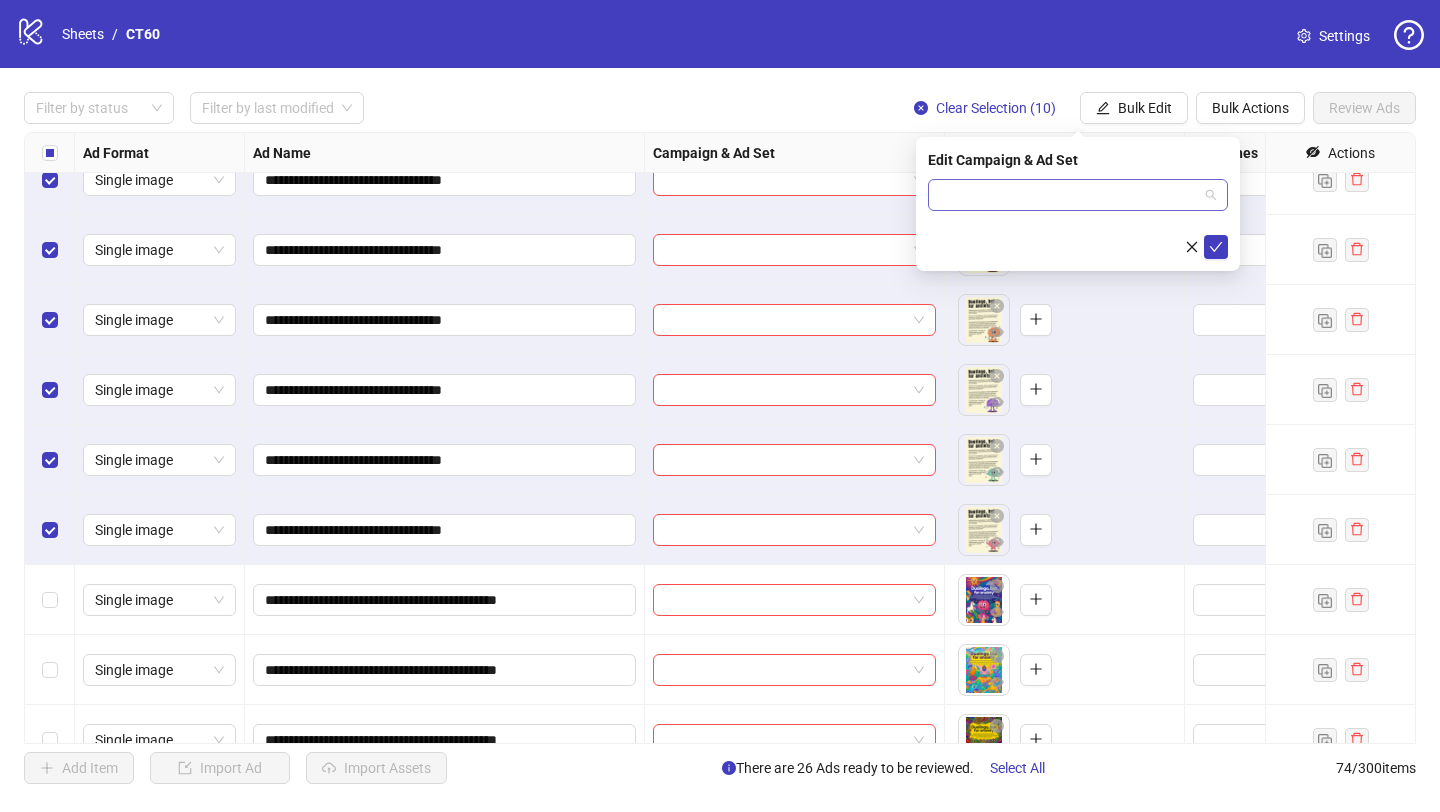click at bounding box center [1069, 195] 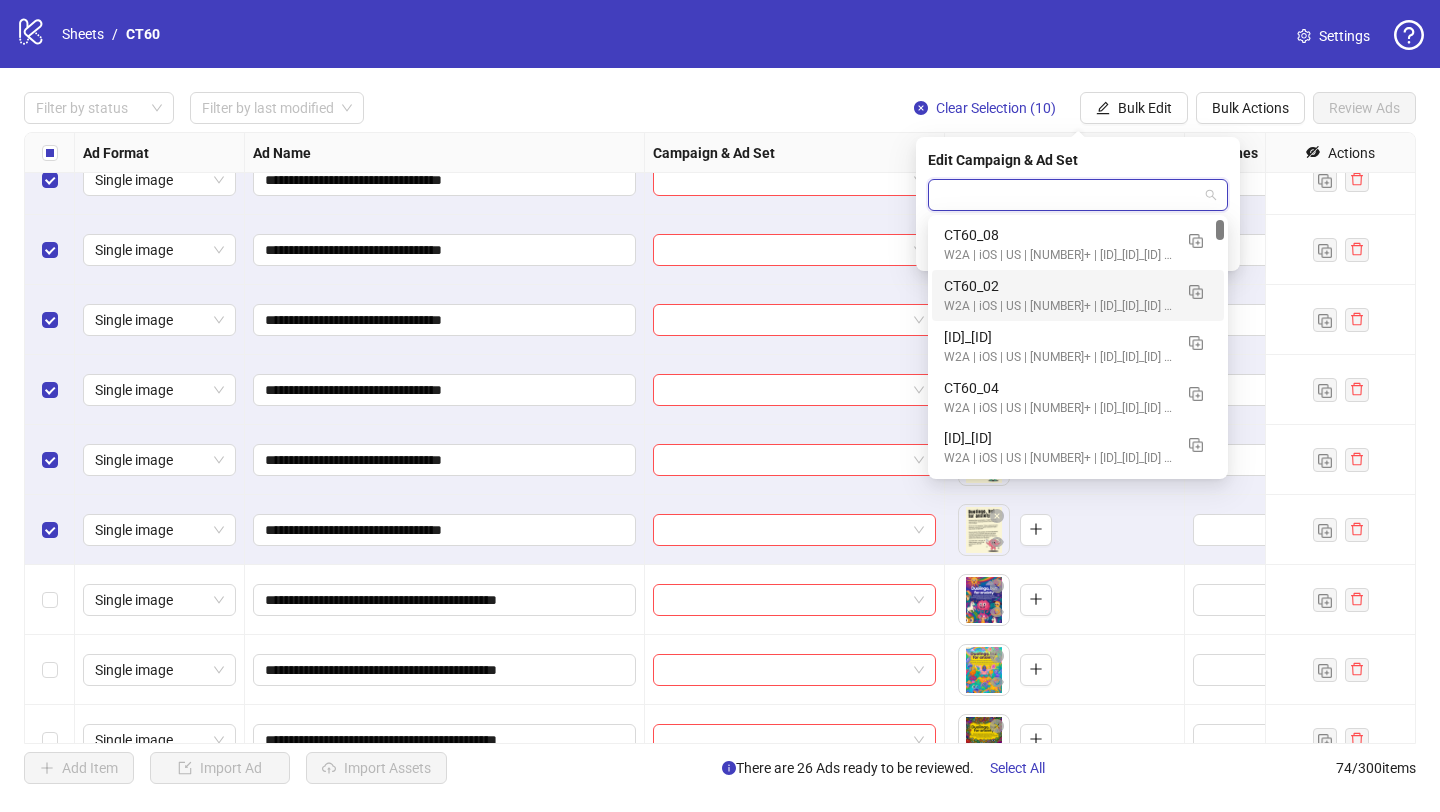 scroll, scrollTop: 74, scrollLeft: 0, axis: vertical 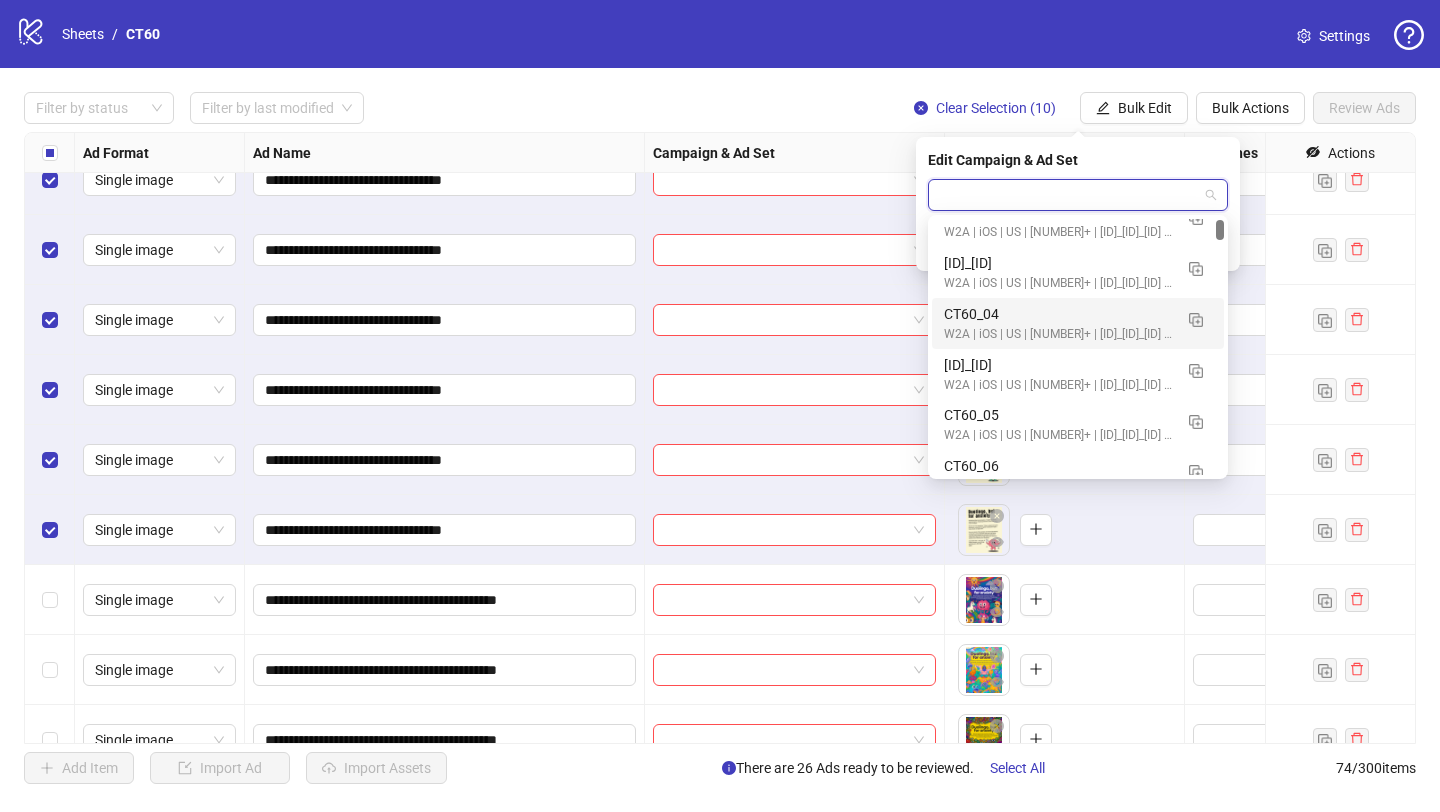 click on "CT60_04" at bounding box center (1058, 314) 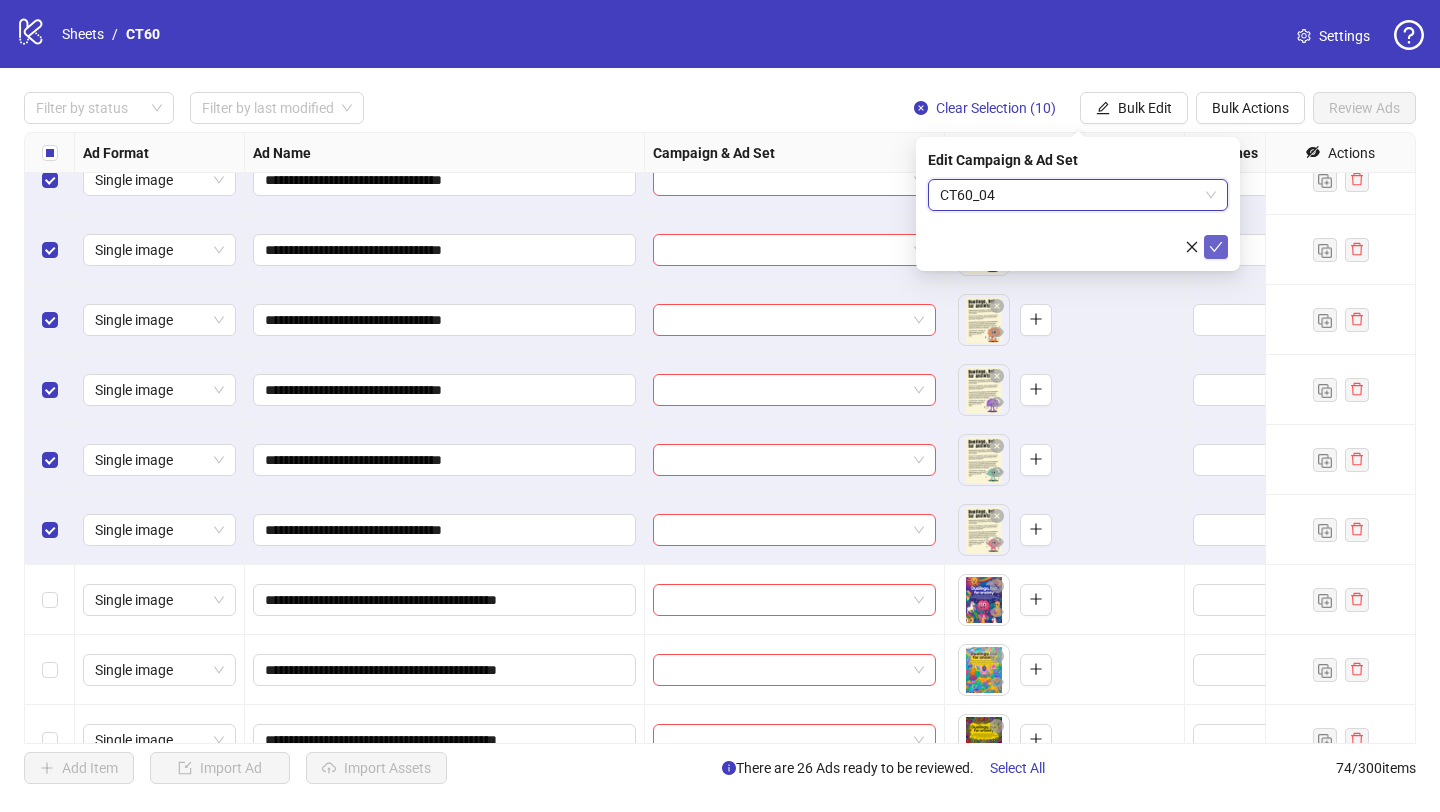 click 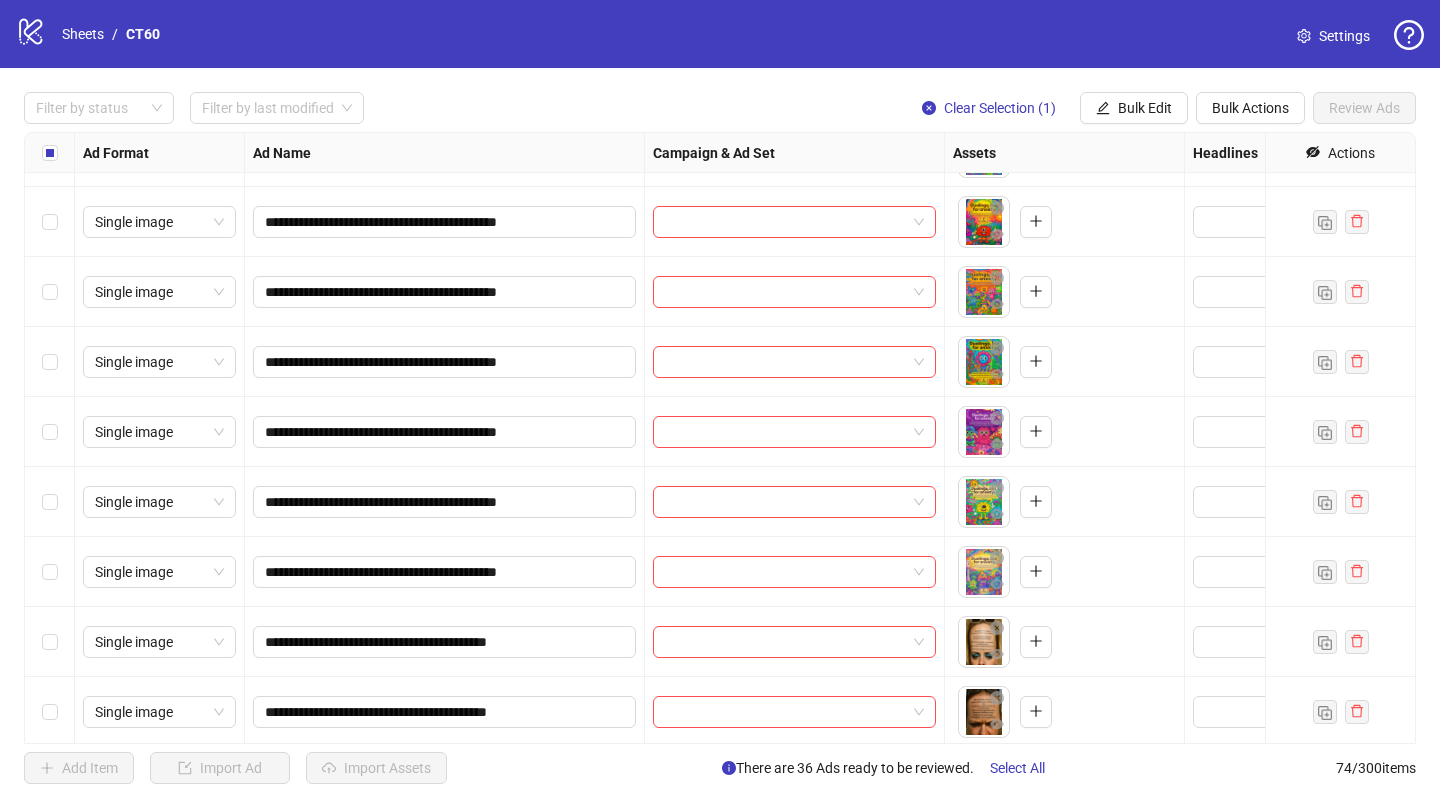 scroll, scrollTop: 2792, scrollLeft: 0, axis: vertical 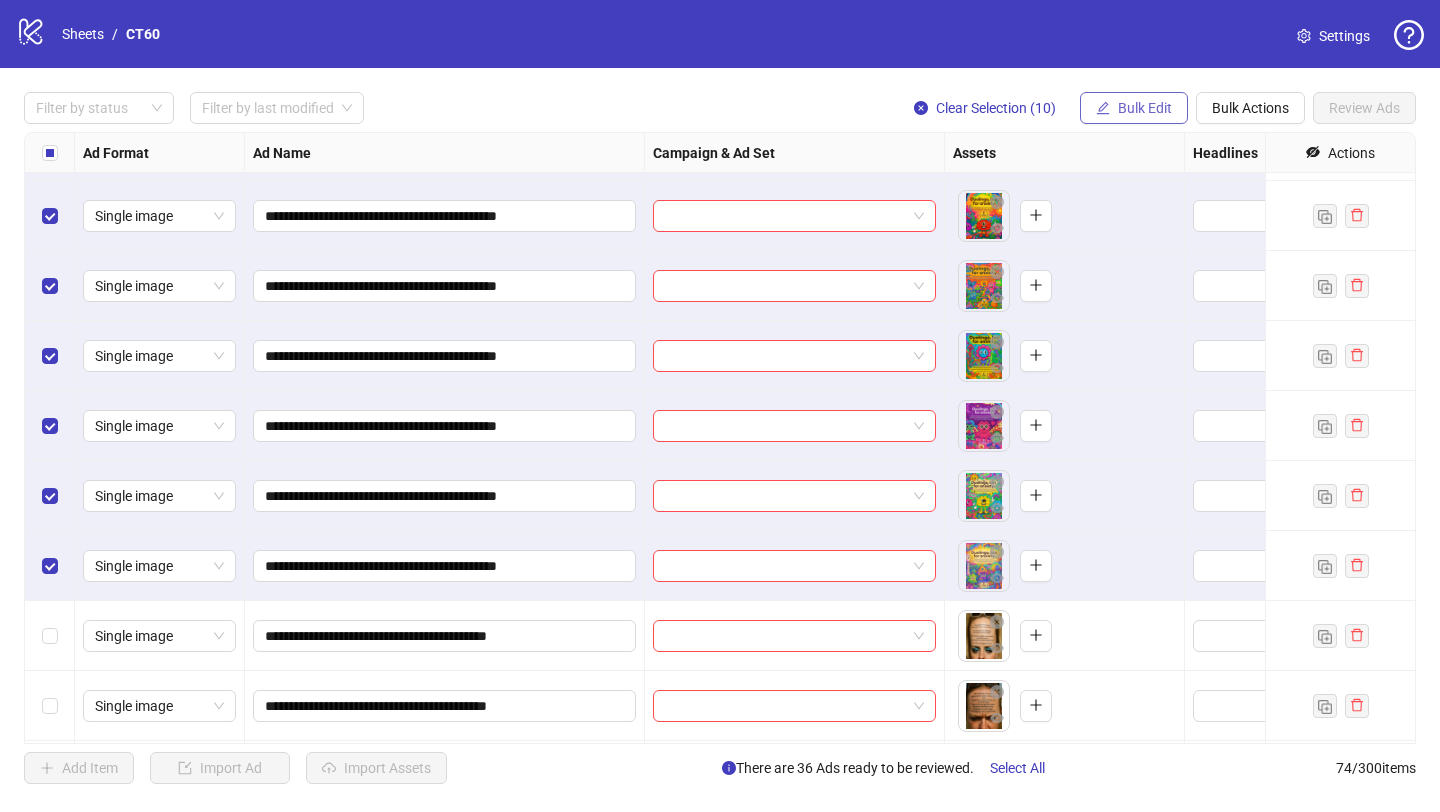 click on "Bulk Edit" at bounding box center (1145, 108) 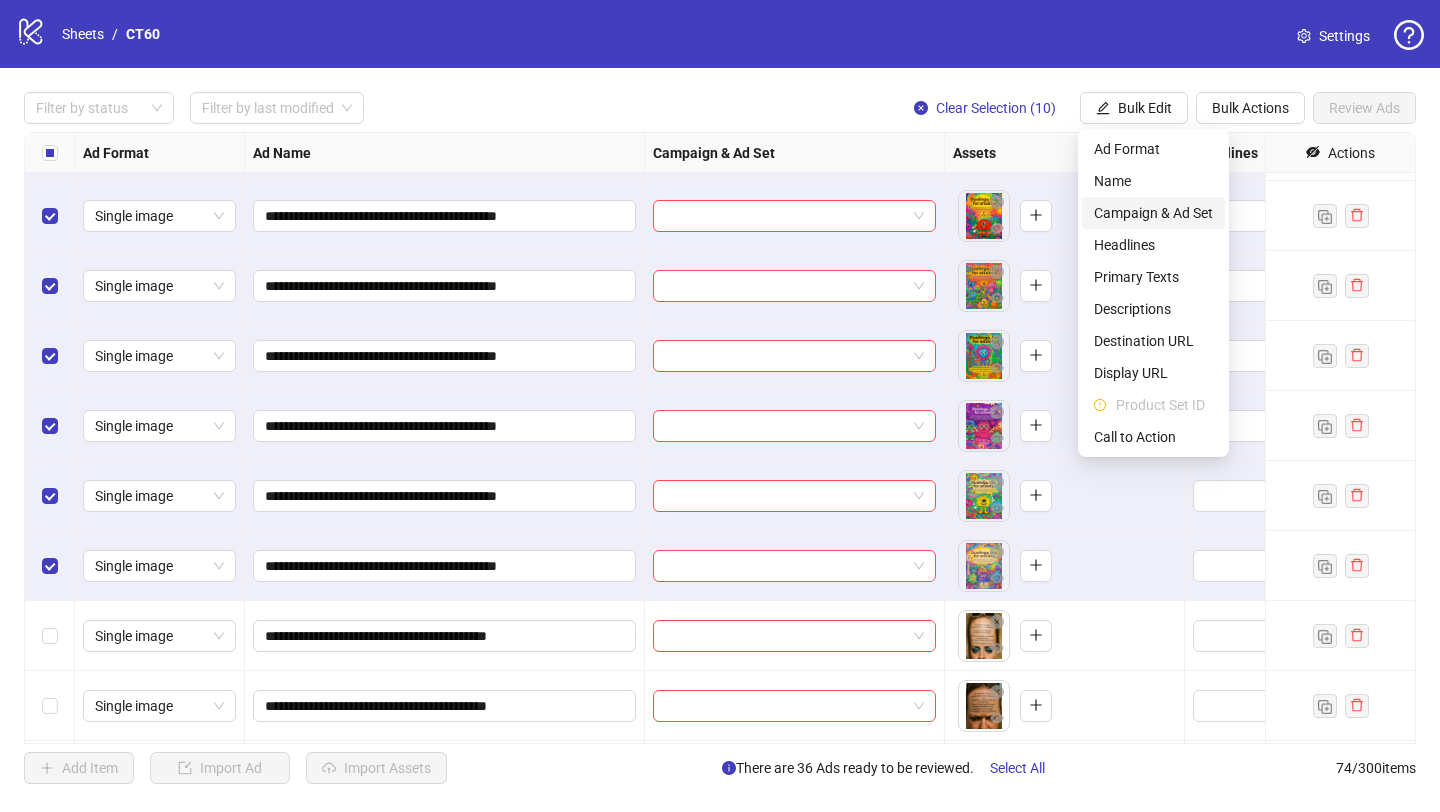 click on "Campaign & Ad Set" at bounding box center [1153, 213] 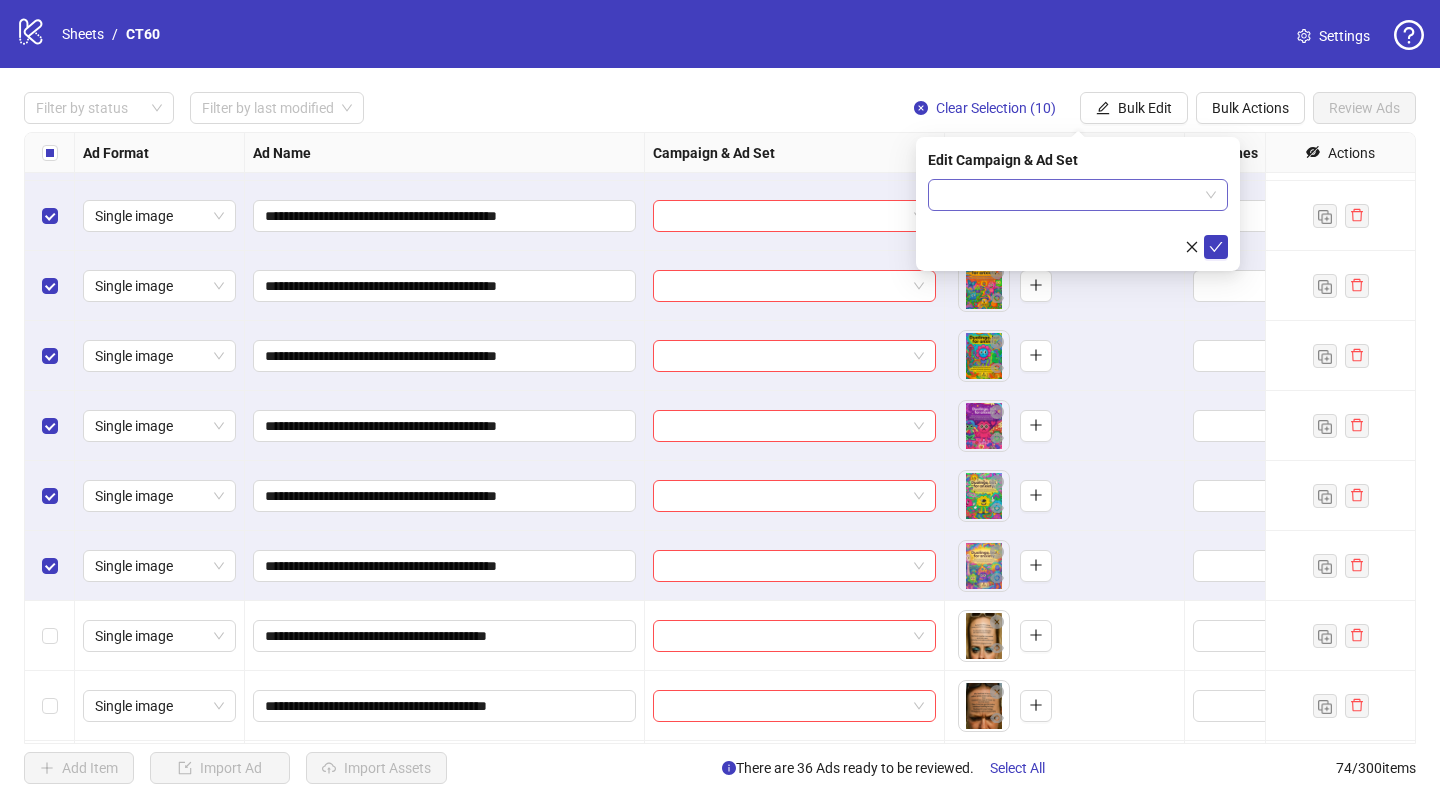 click at bounding box center [1069, 195] 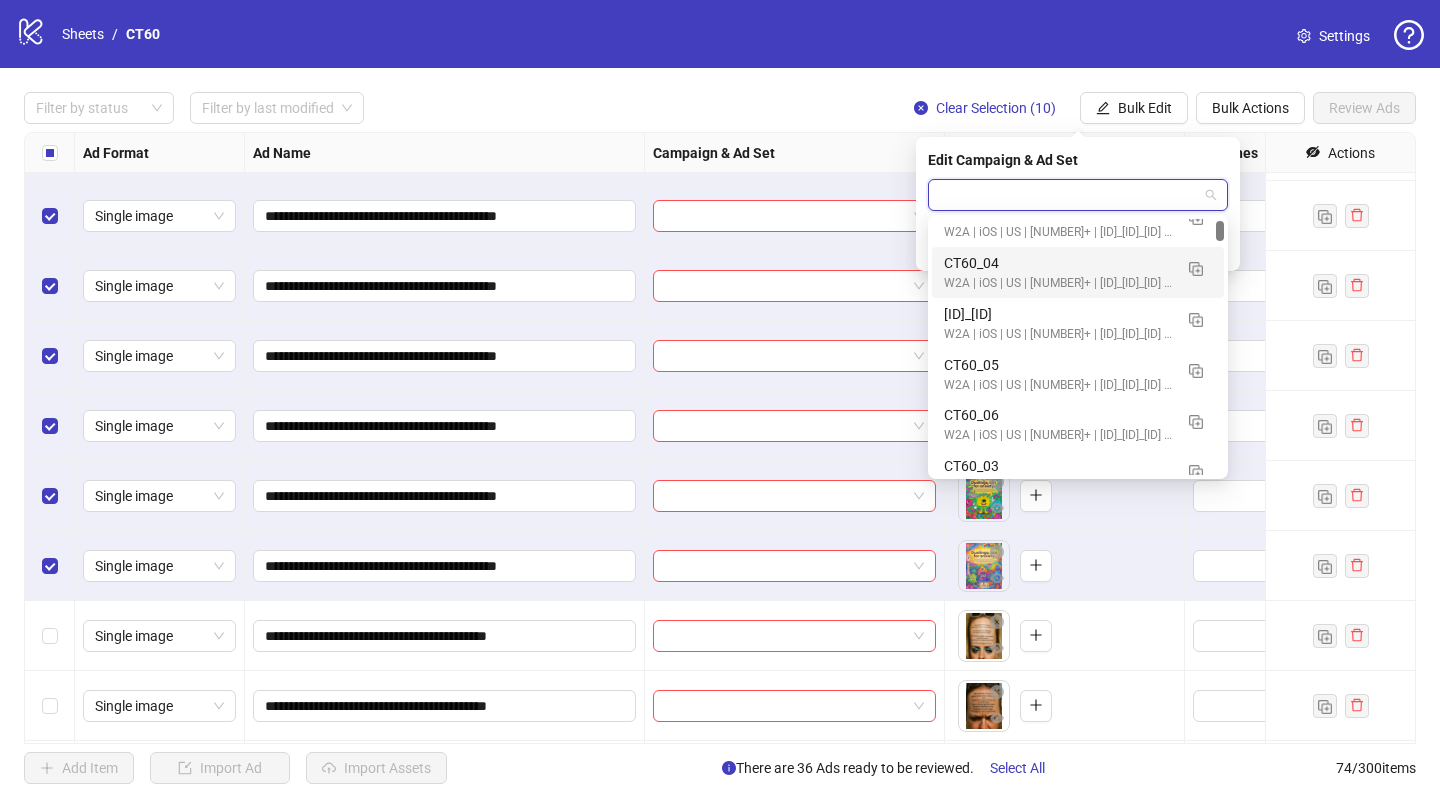 scroll, scrollTop: 125, scrollLeft: 0, axis: vertical 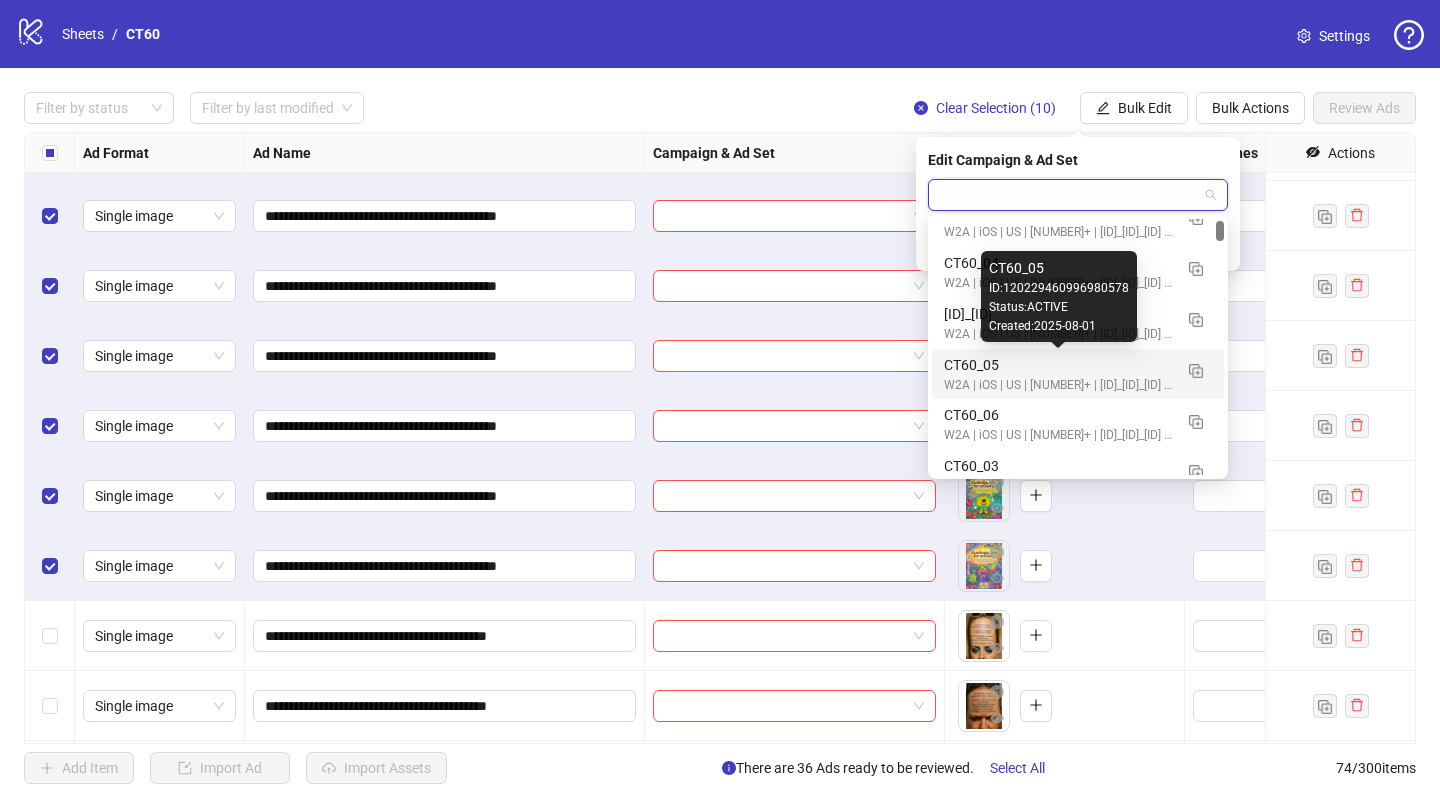 click on "CT60_05" at bounding box center (1058, 365) 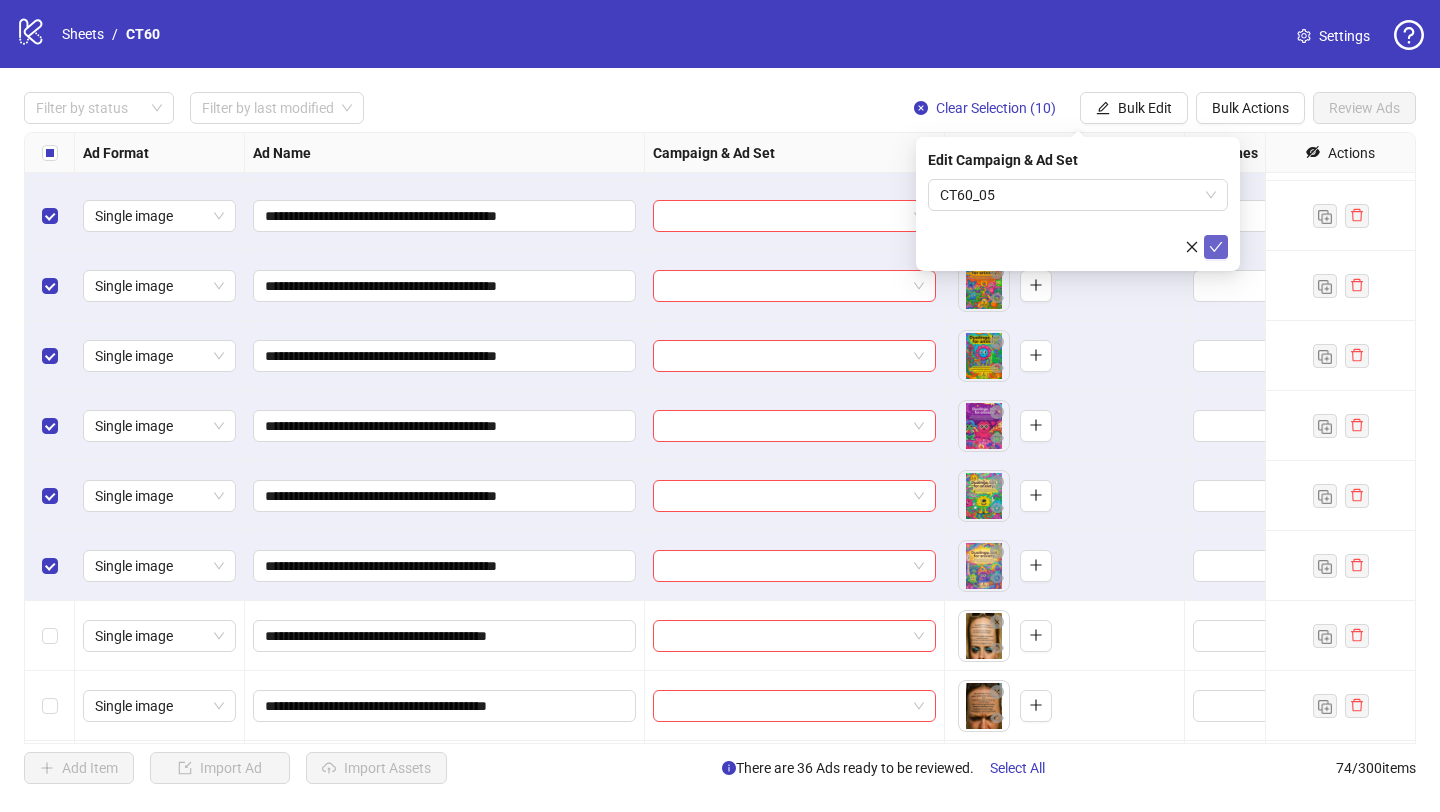 click 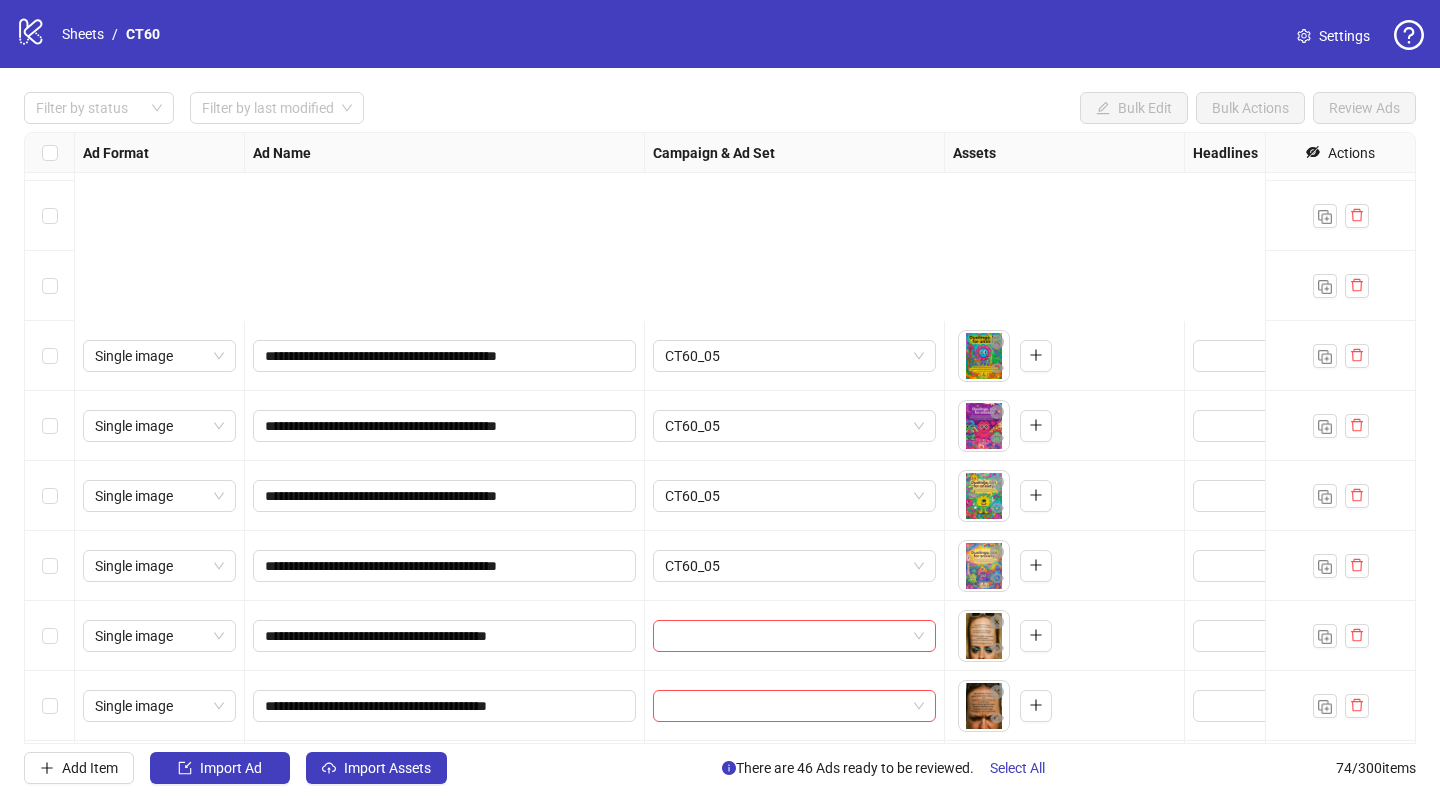 scroll, scrollTop: 3051, scrollLeft: 0, axis: vertical 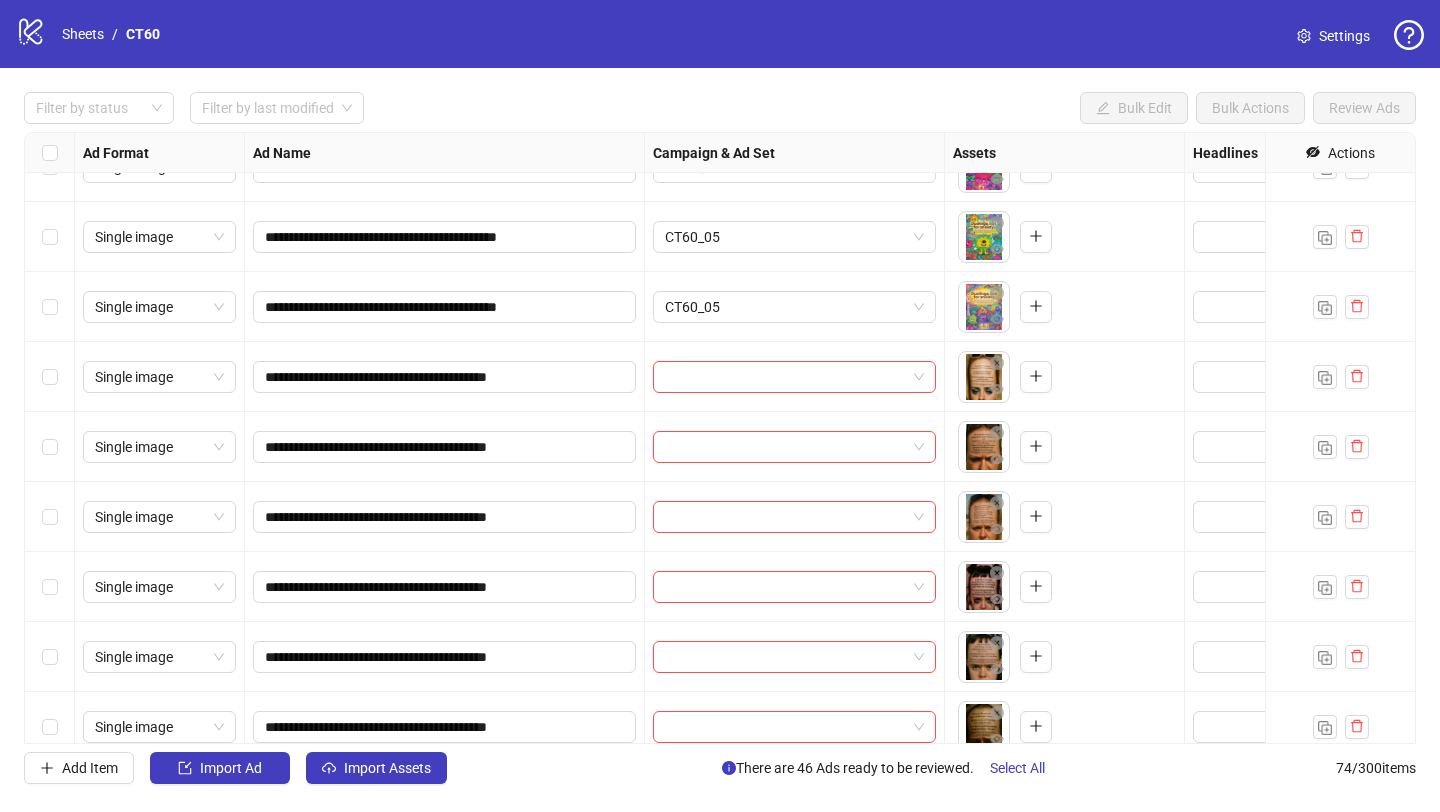 click at bounding box center [50, 377] 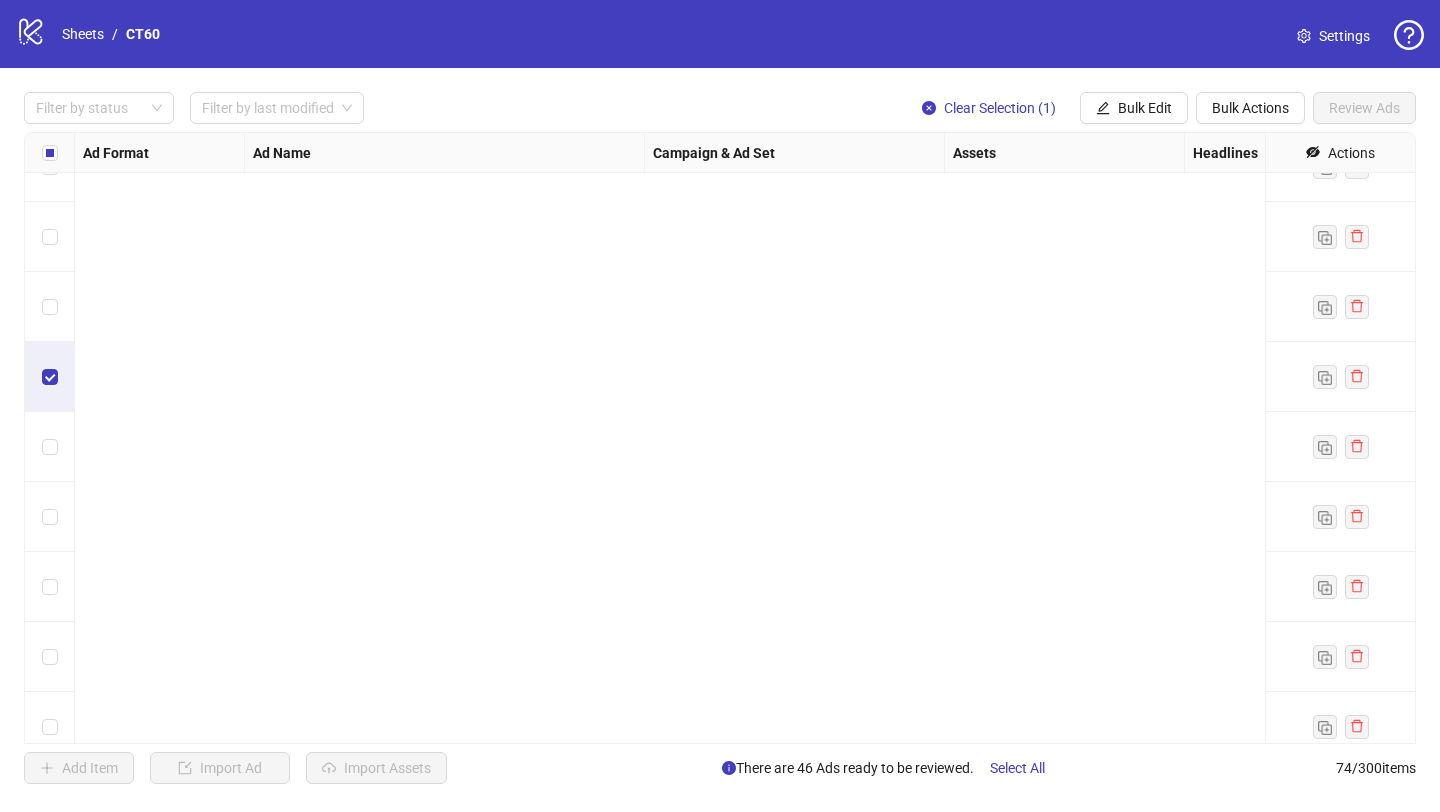 scroll, scrollTop: 4610, scrollLeft: 0, axis: vertical 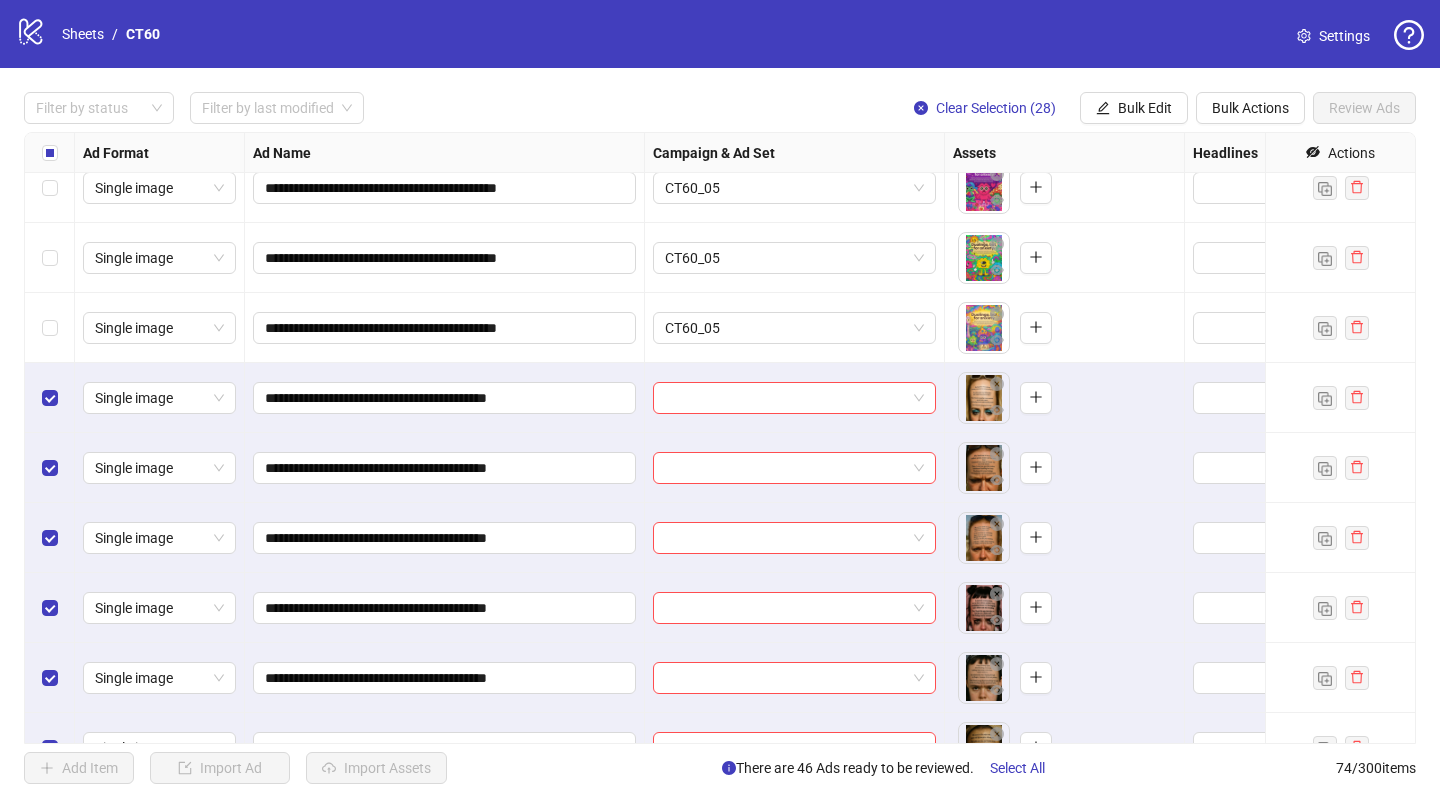 click at bounding box center (50, 398) 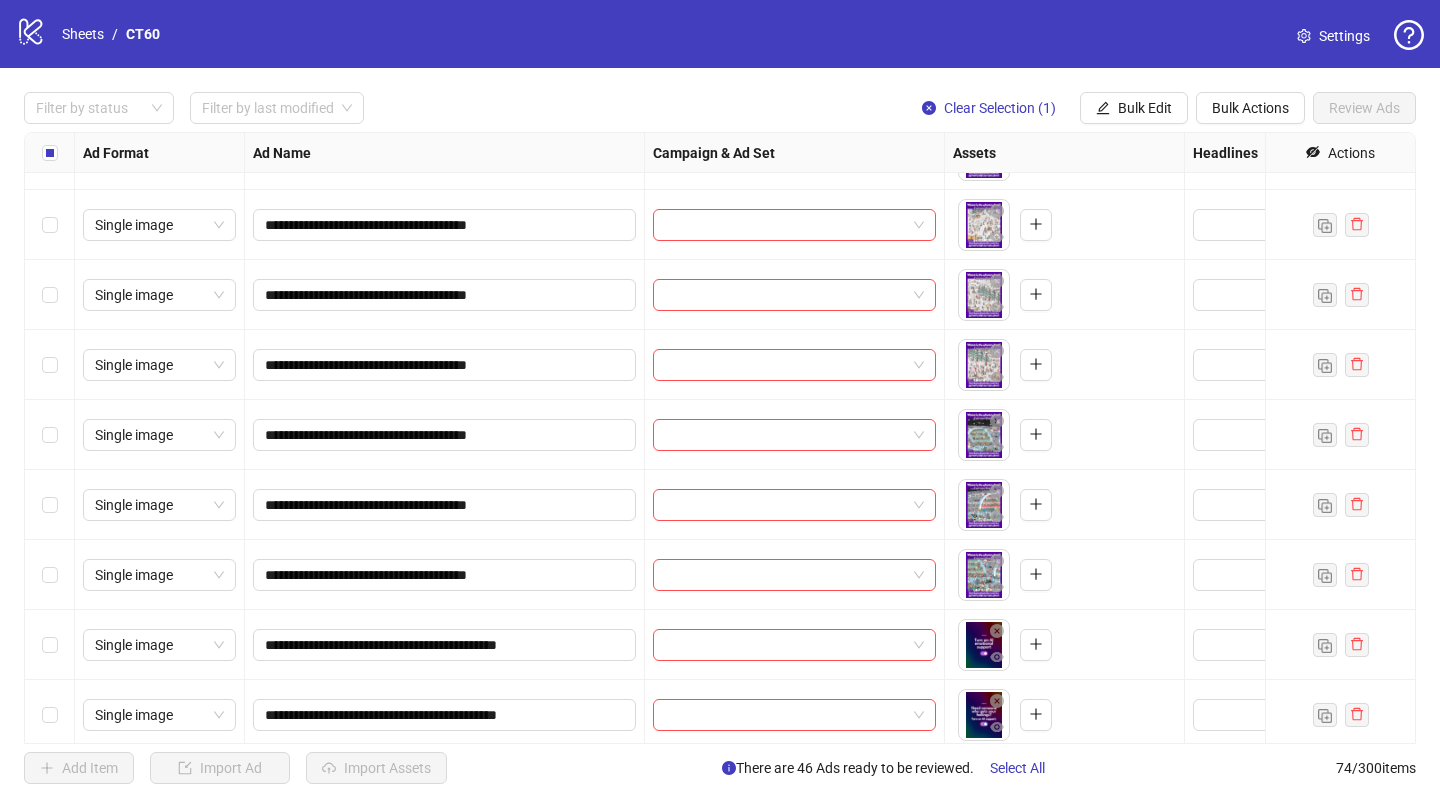 scroll, scrollTop: 4178, scrollLeft: 0, axis: vertical 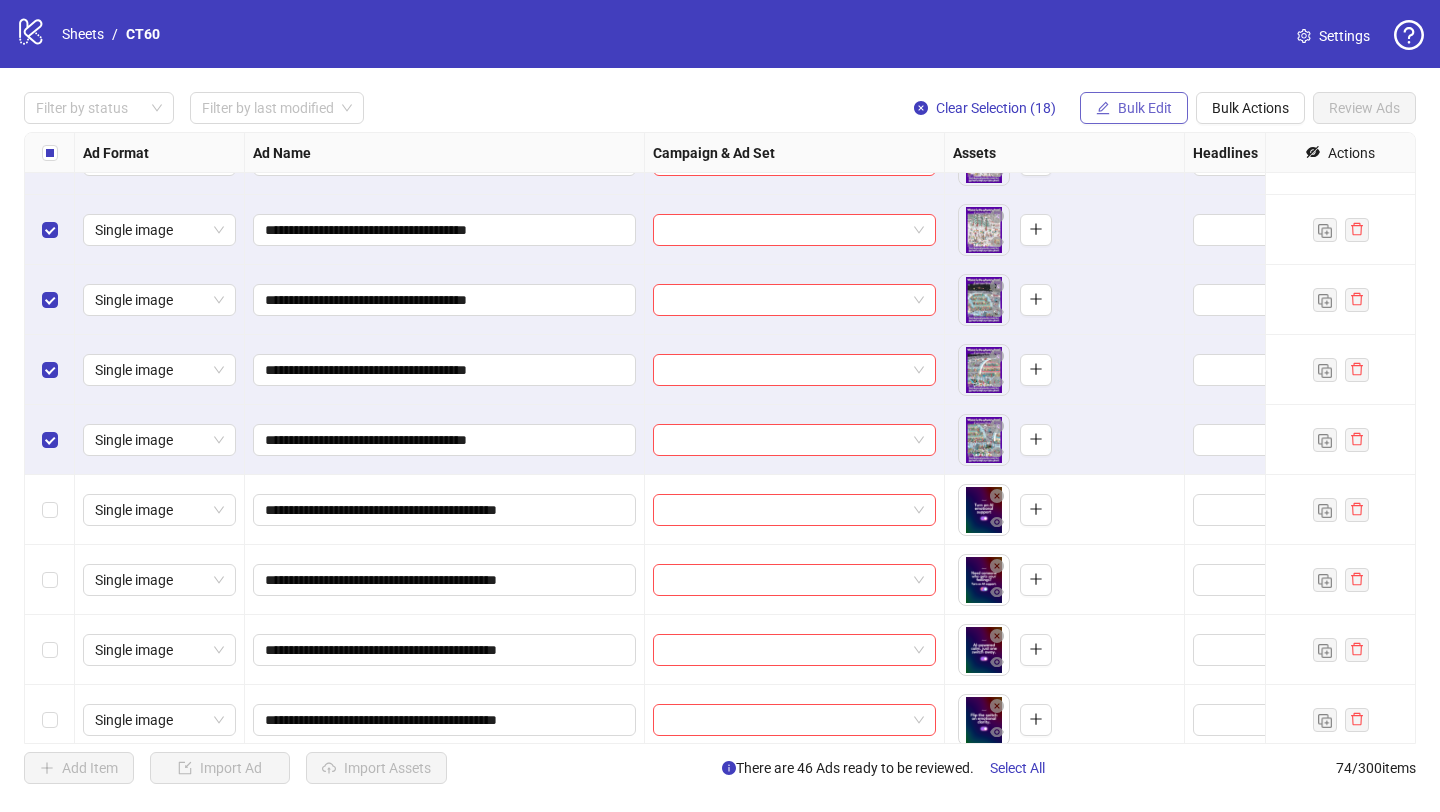 click on "Bulk Edit" at bounding box center [1145, 108] 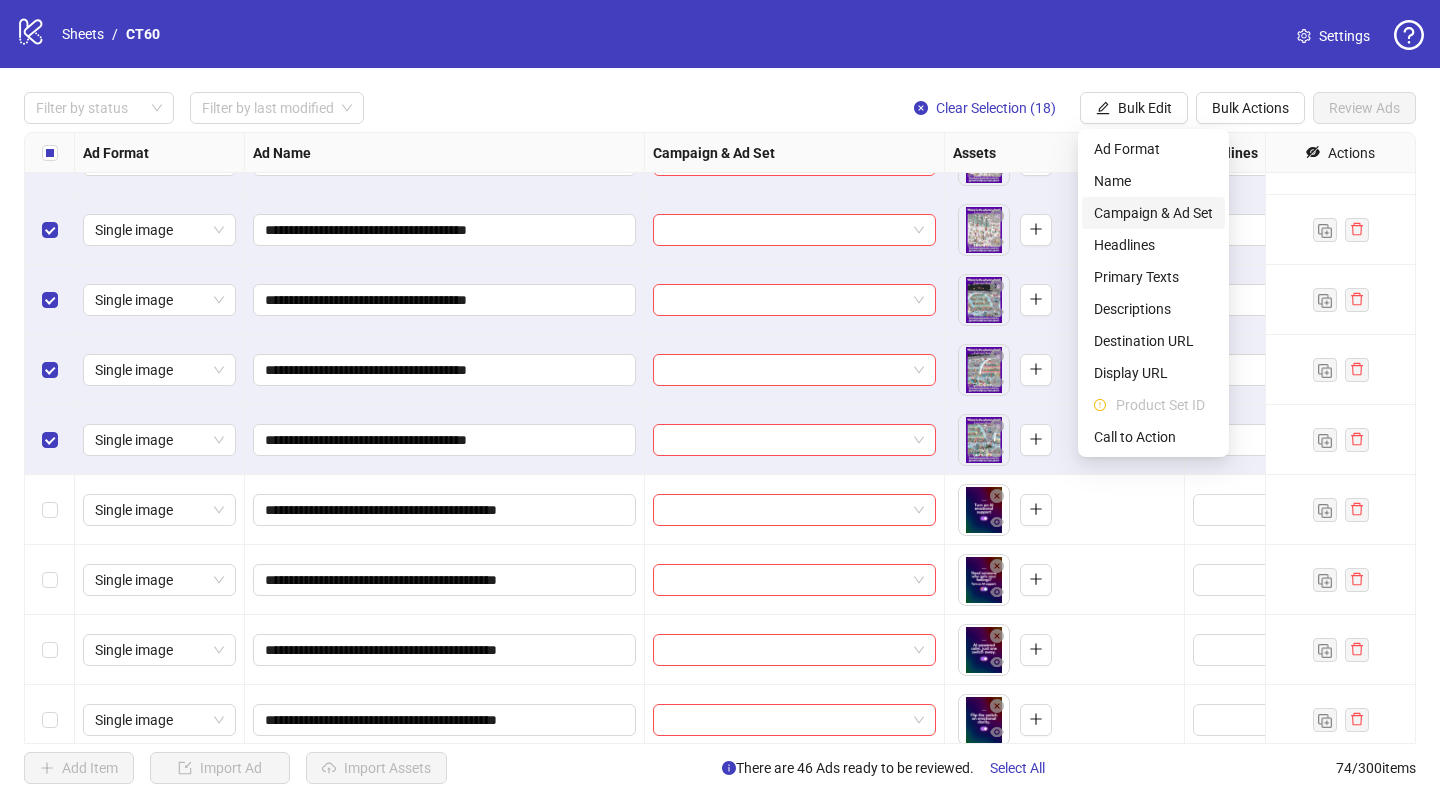 click on "Campaign & Ad Set" at bounding box center (1153, 213) 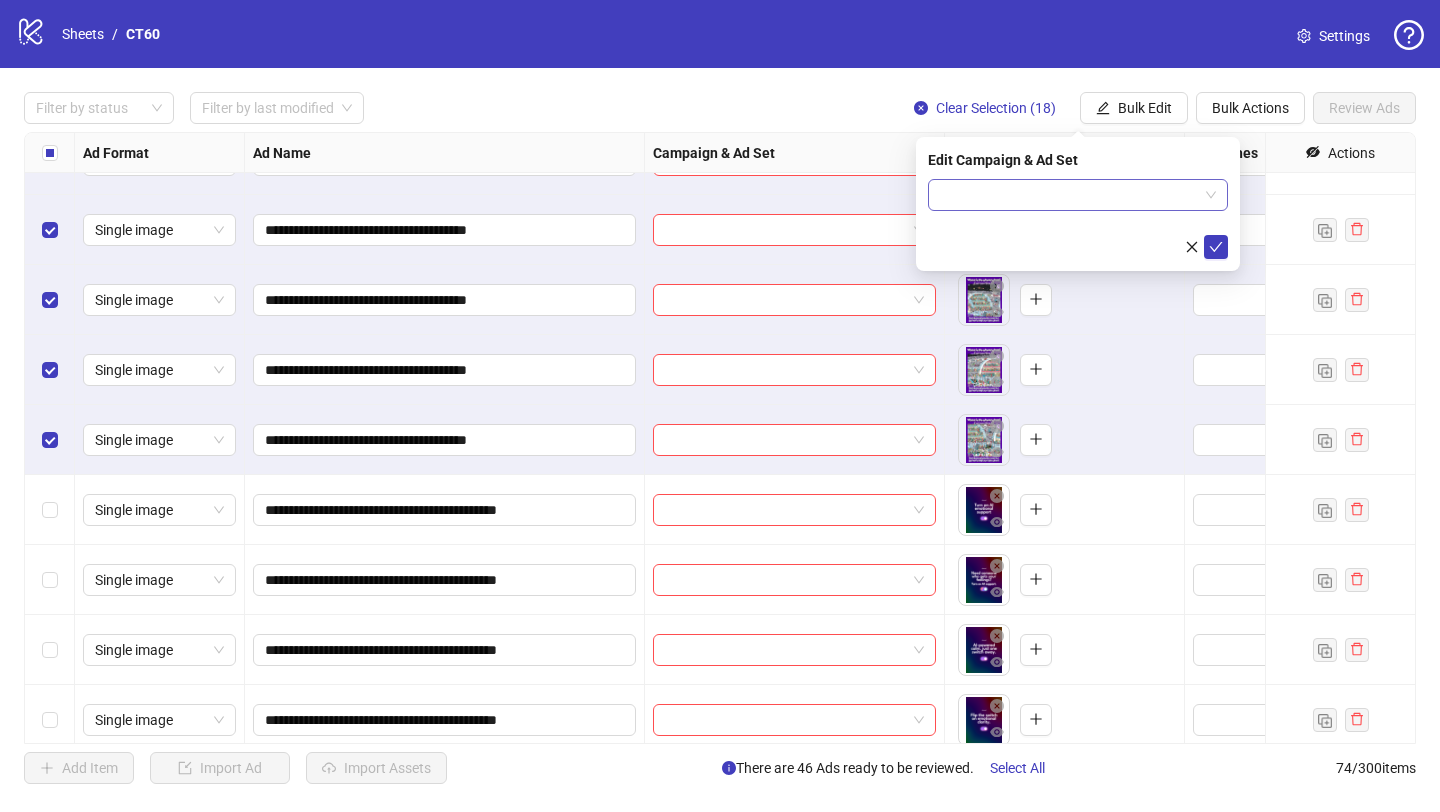 click at bounding box center (1069, 195) 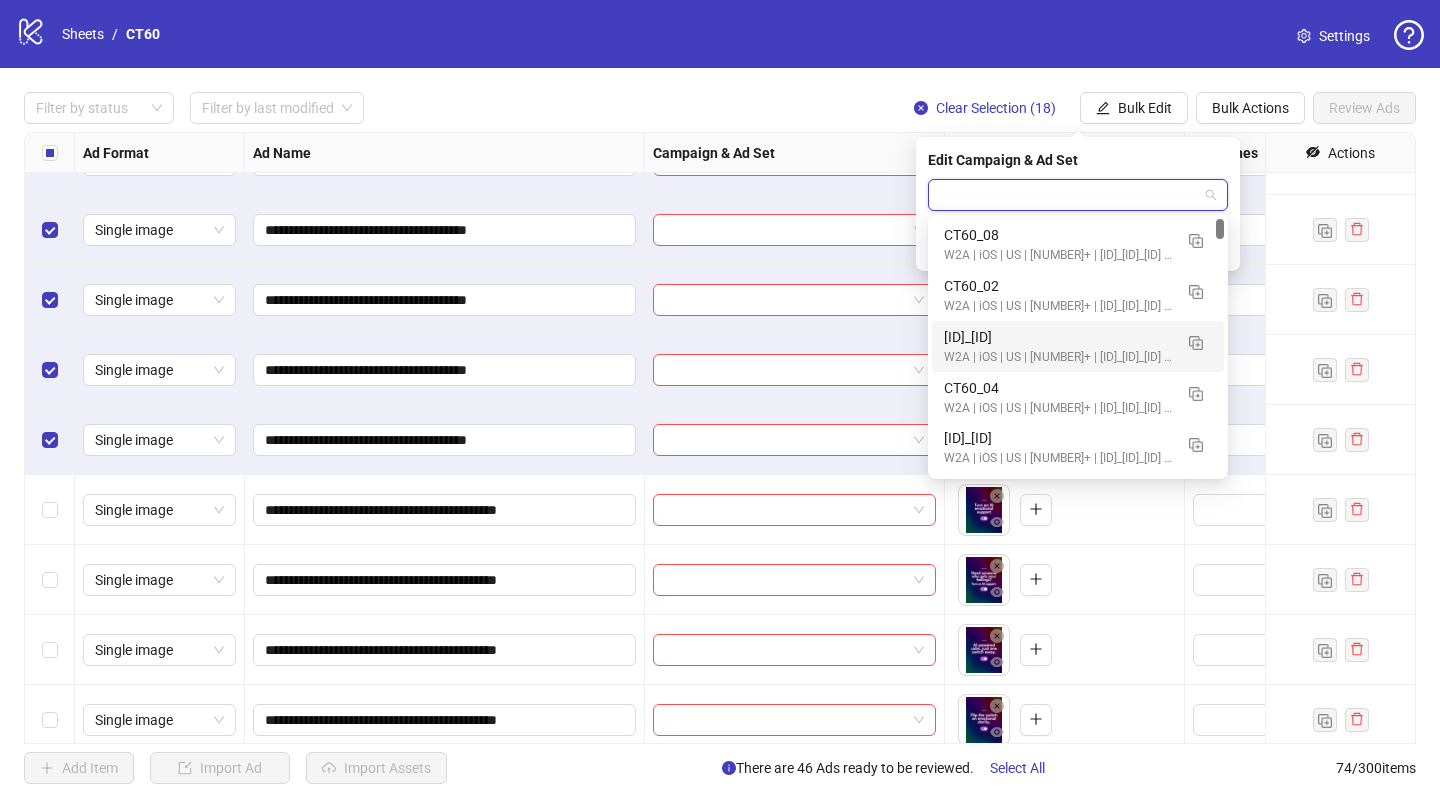 click on "[ID]_[ID]" at bounding box center (1058, 337) 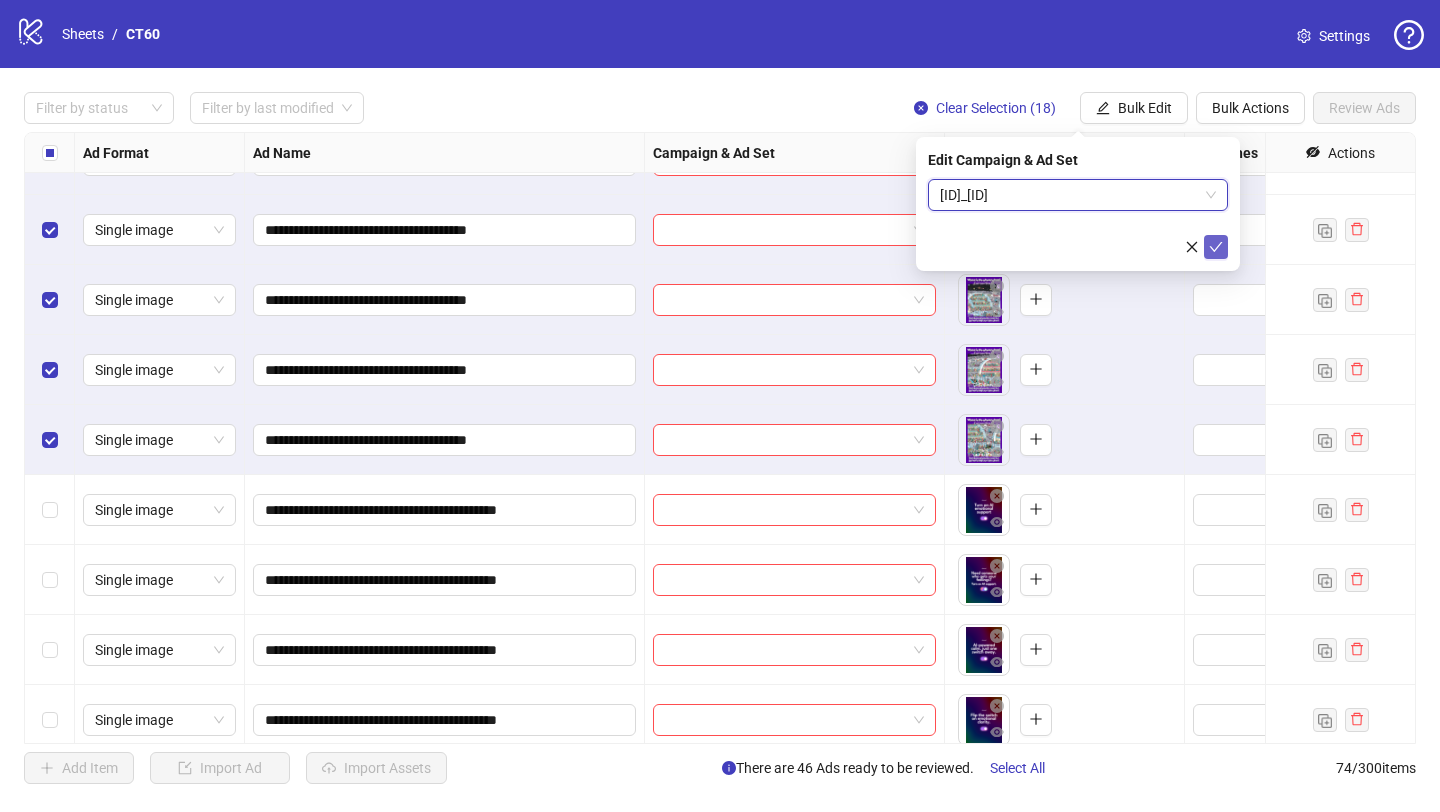 click 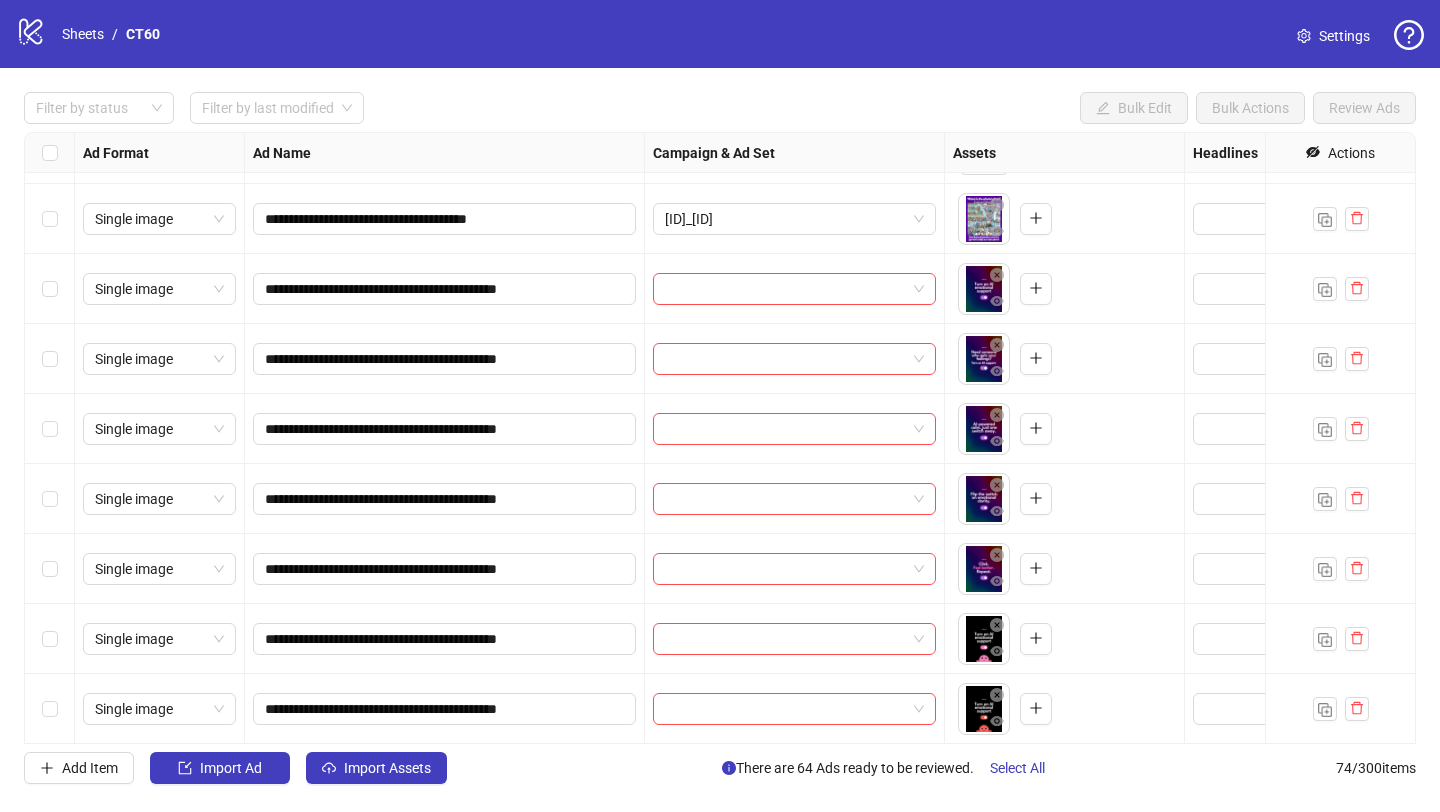 scroll, scrollTop: 4400, scrollLeft: 0, axis: vertical 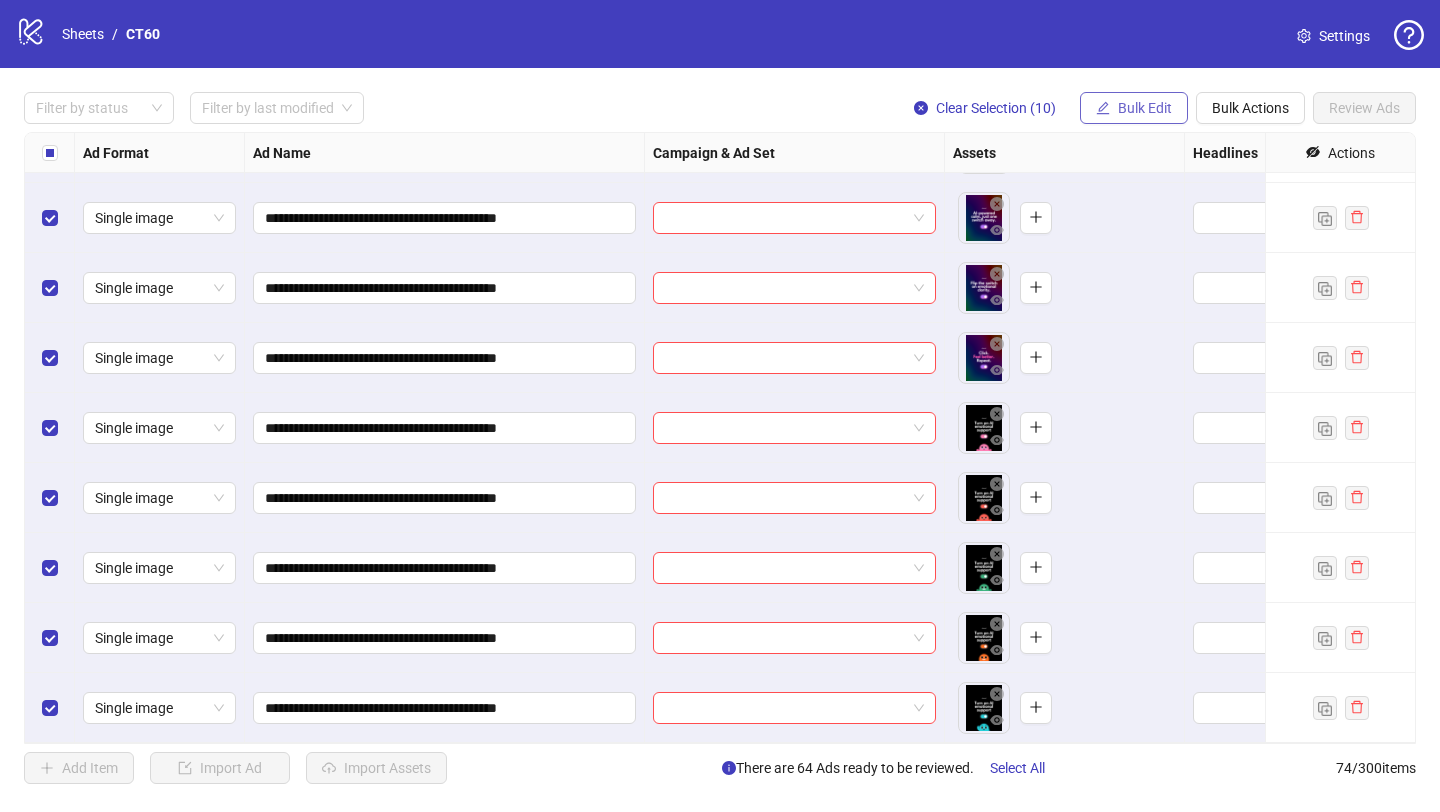 click on "Bulk Edit" at bounding box center (1145, 108) 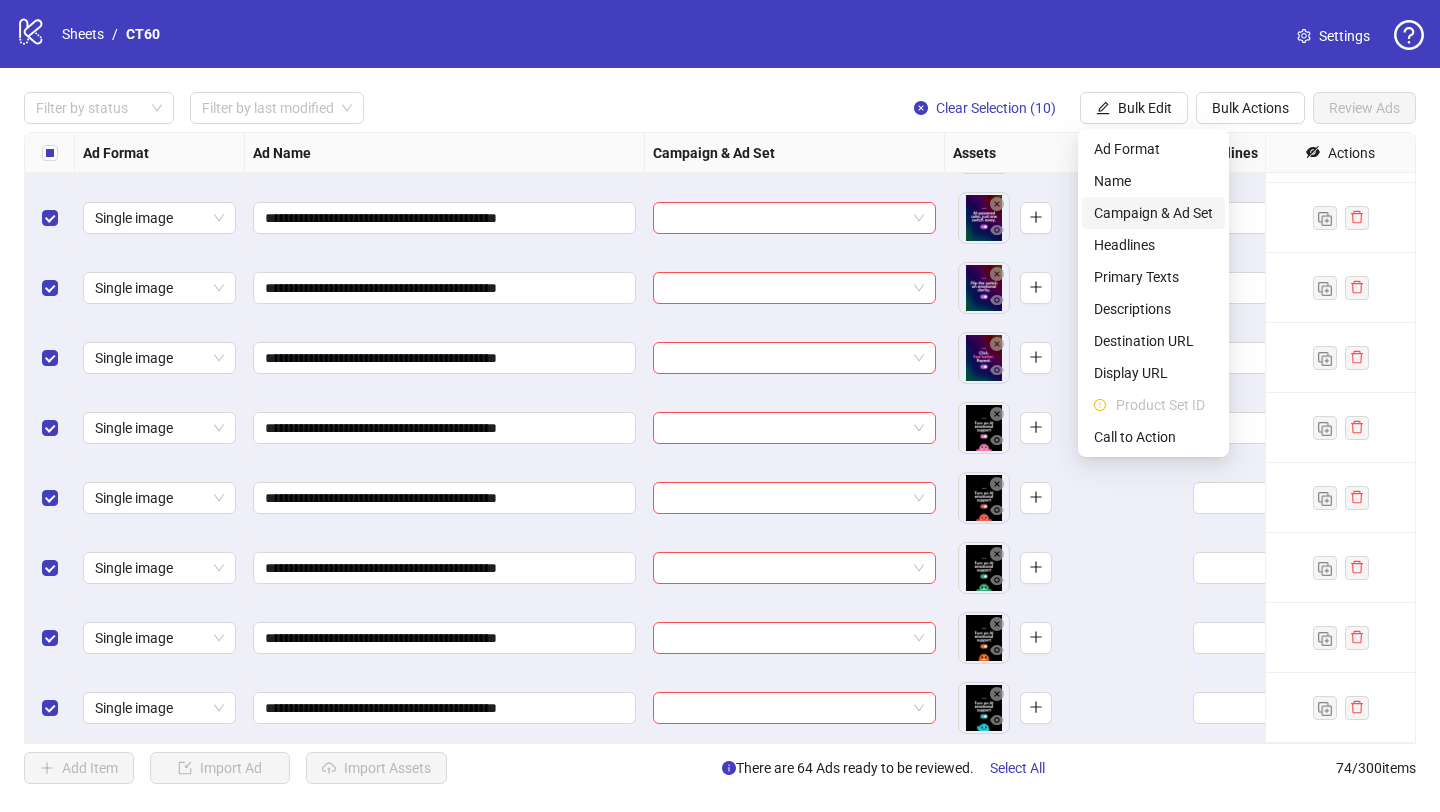 click on "Campaign & Ad Set" at bounding box center (1153, 213) 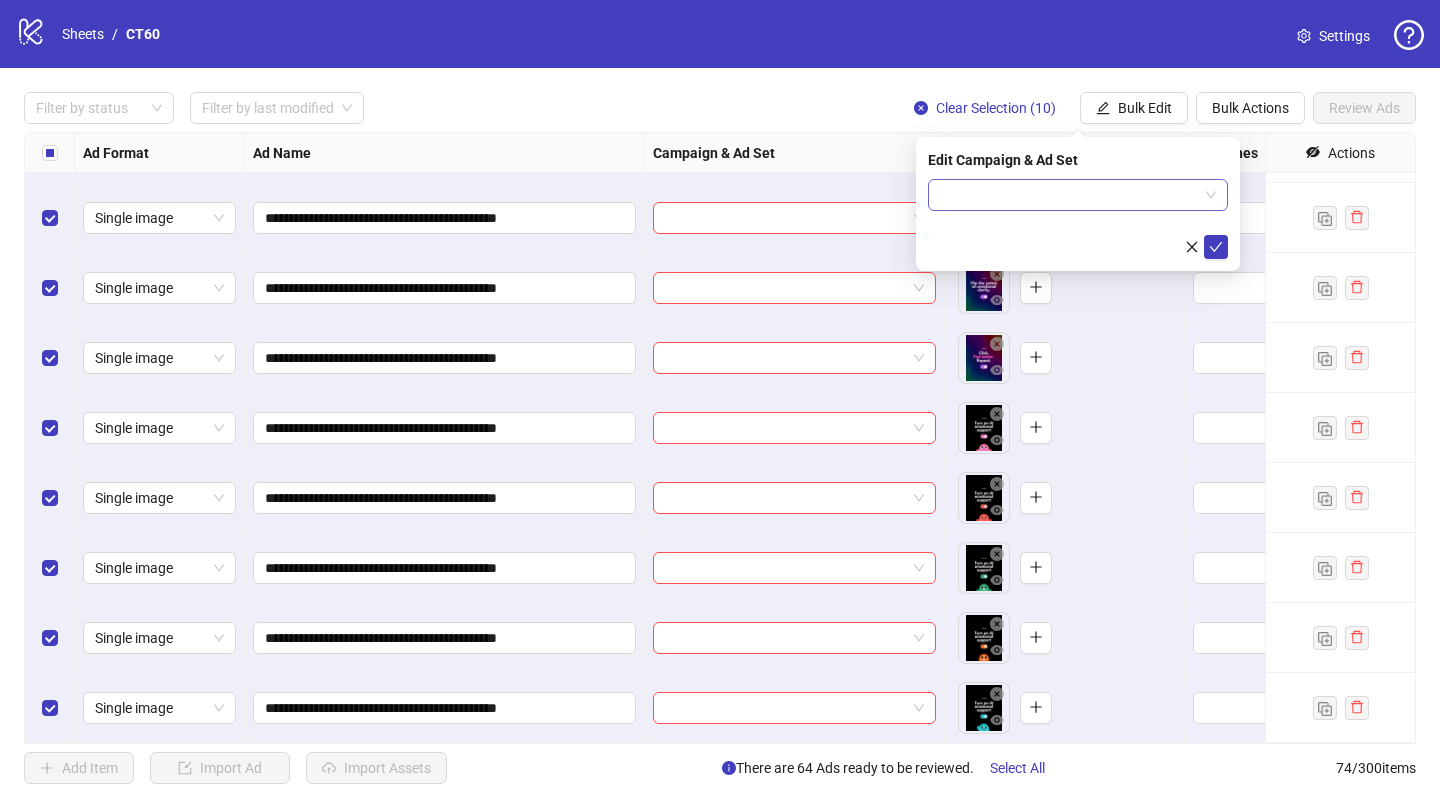 click at bounding box center (1069, 195) 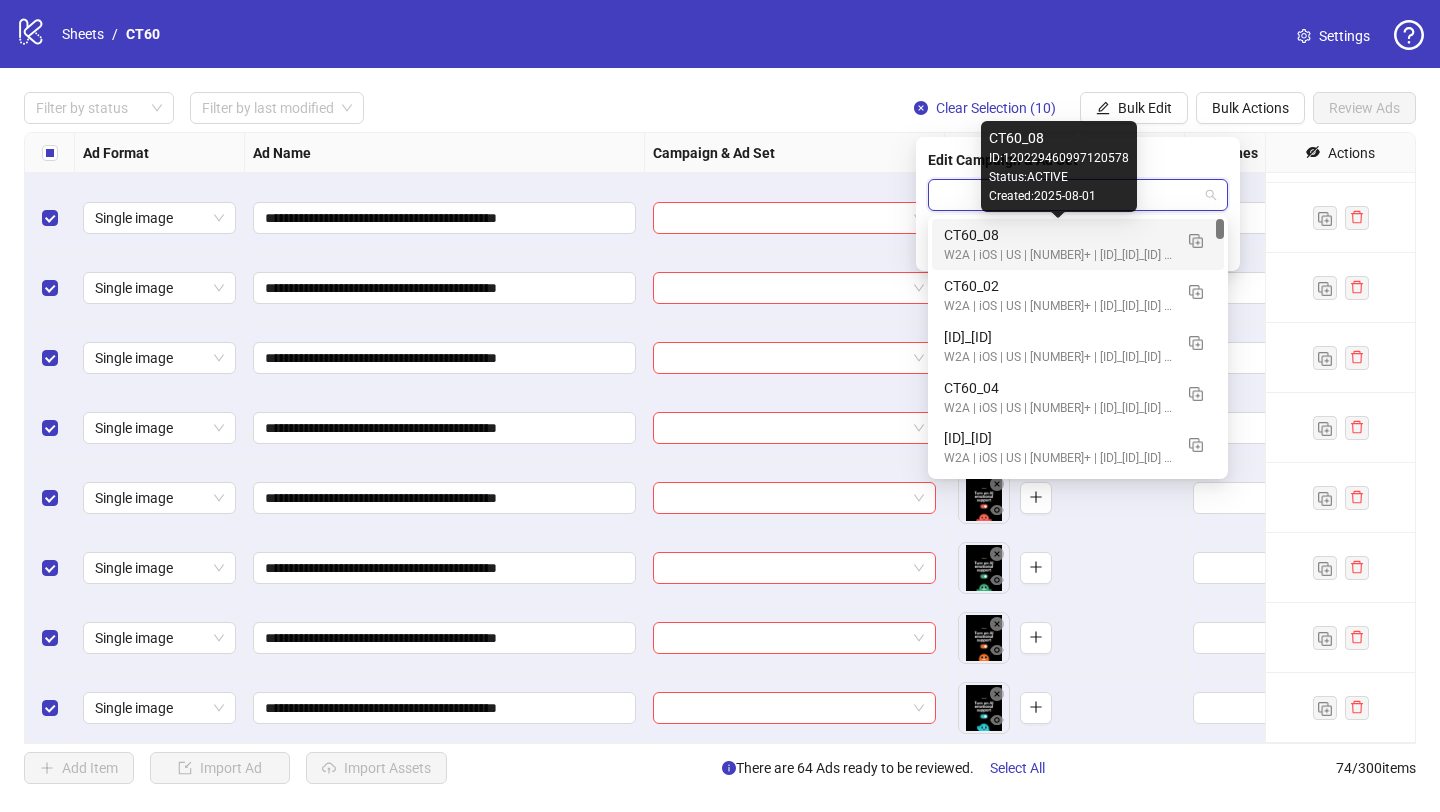 click on "CT60_08" at bounding box center [1058, 235] 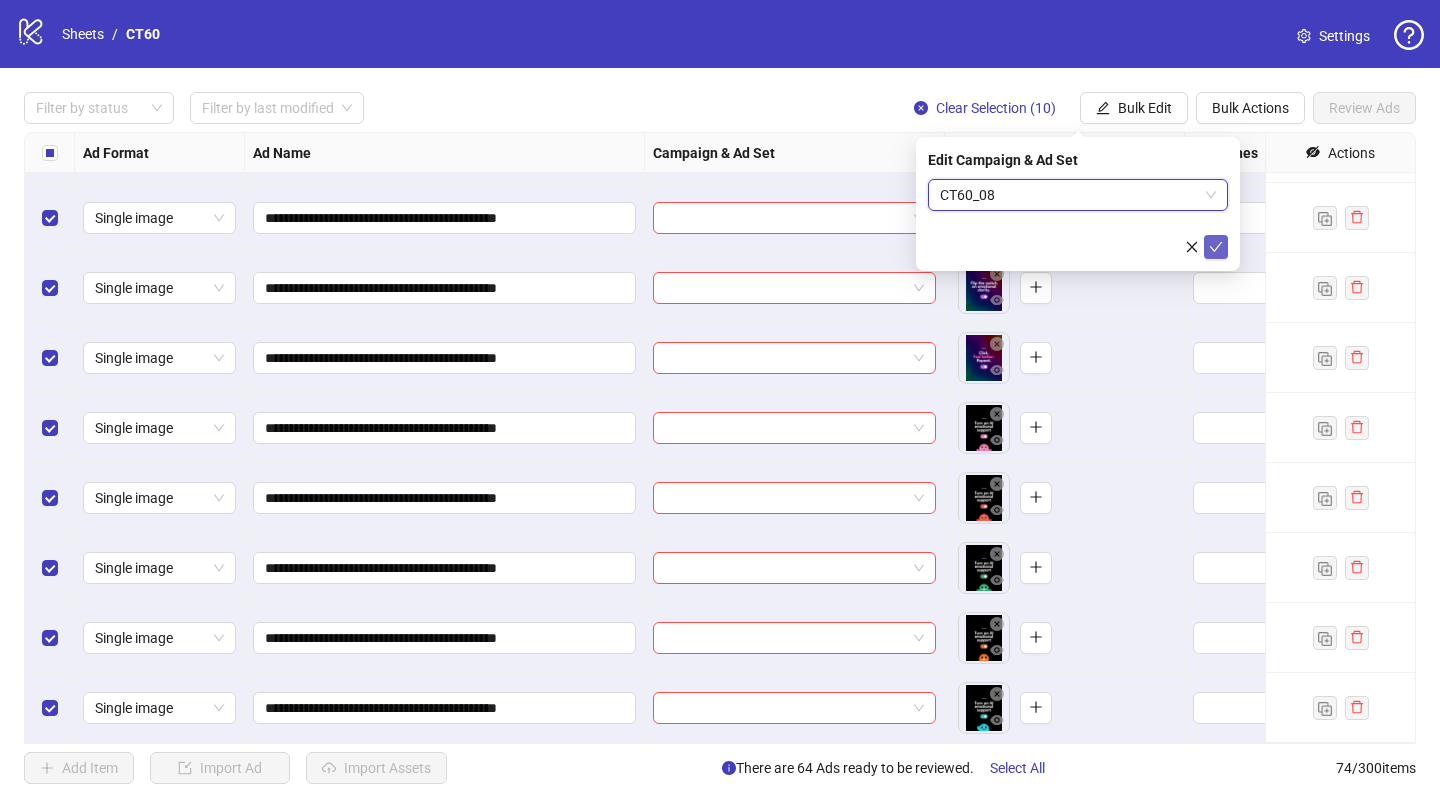 click at bounding box center [1216, 247] 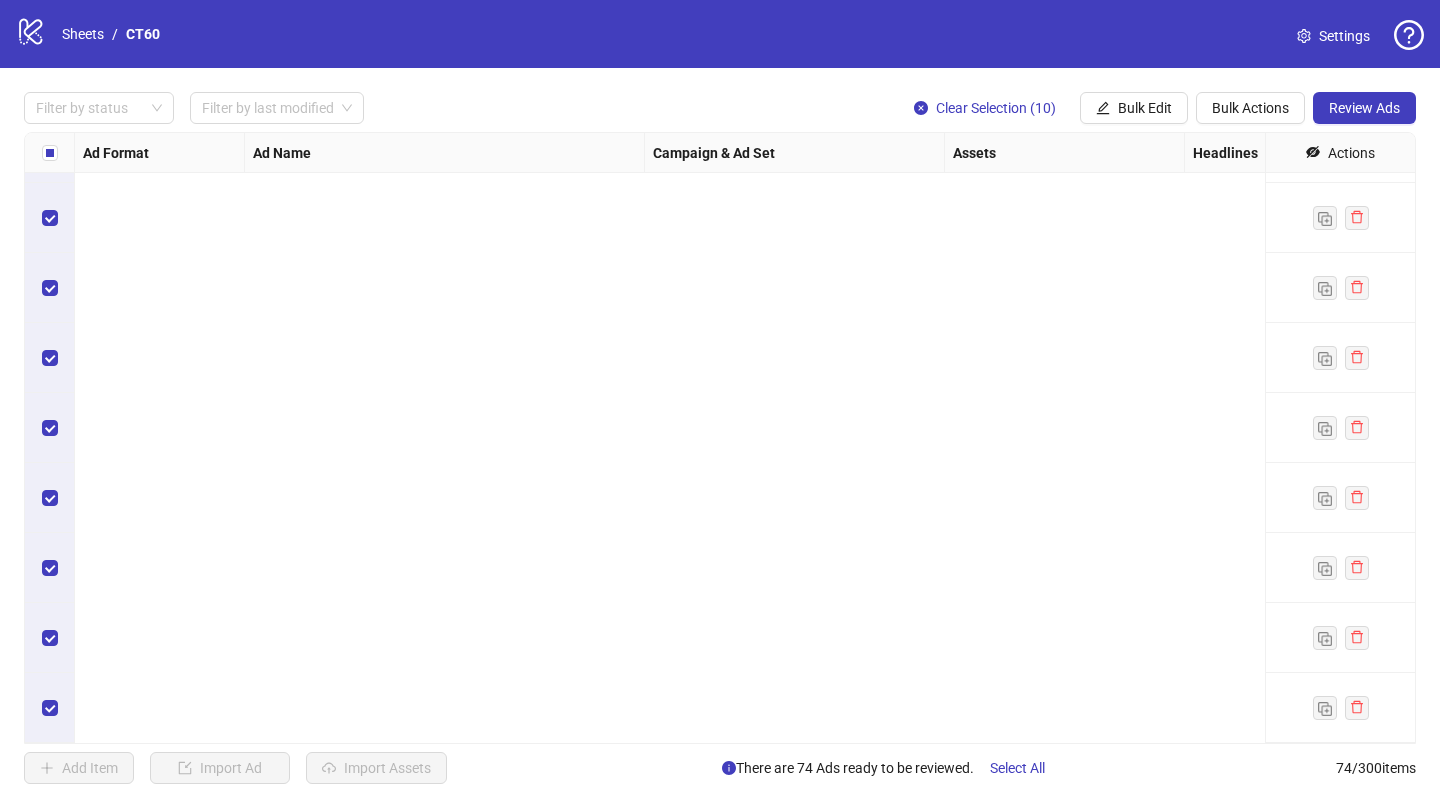 scroll, scrollTop: 3772, scrollLeft: 0, axis: vertical 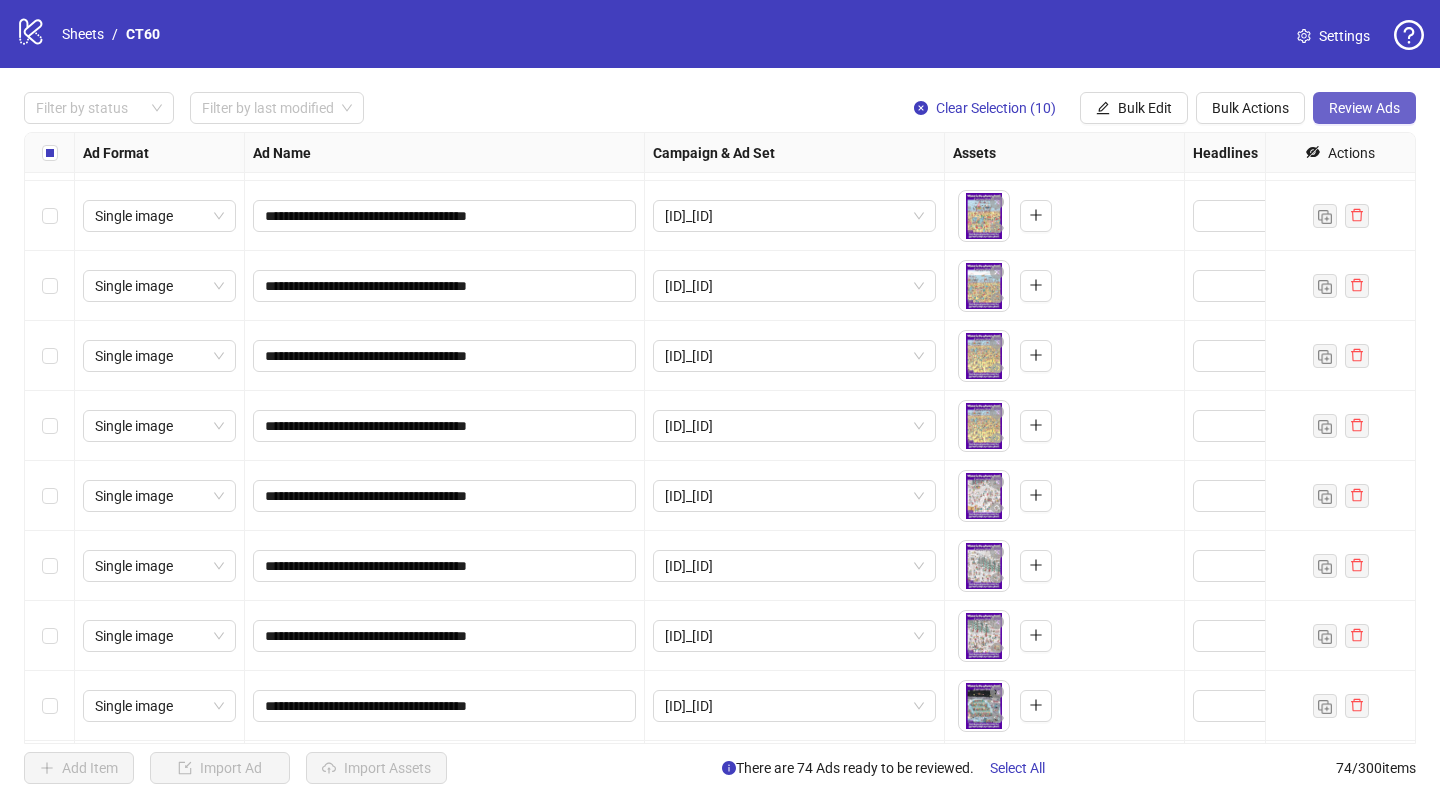 click on "Review Ads" at bounding box center [1364, 108] 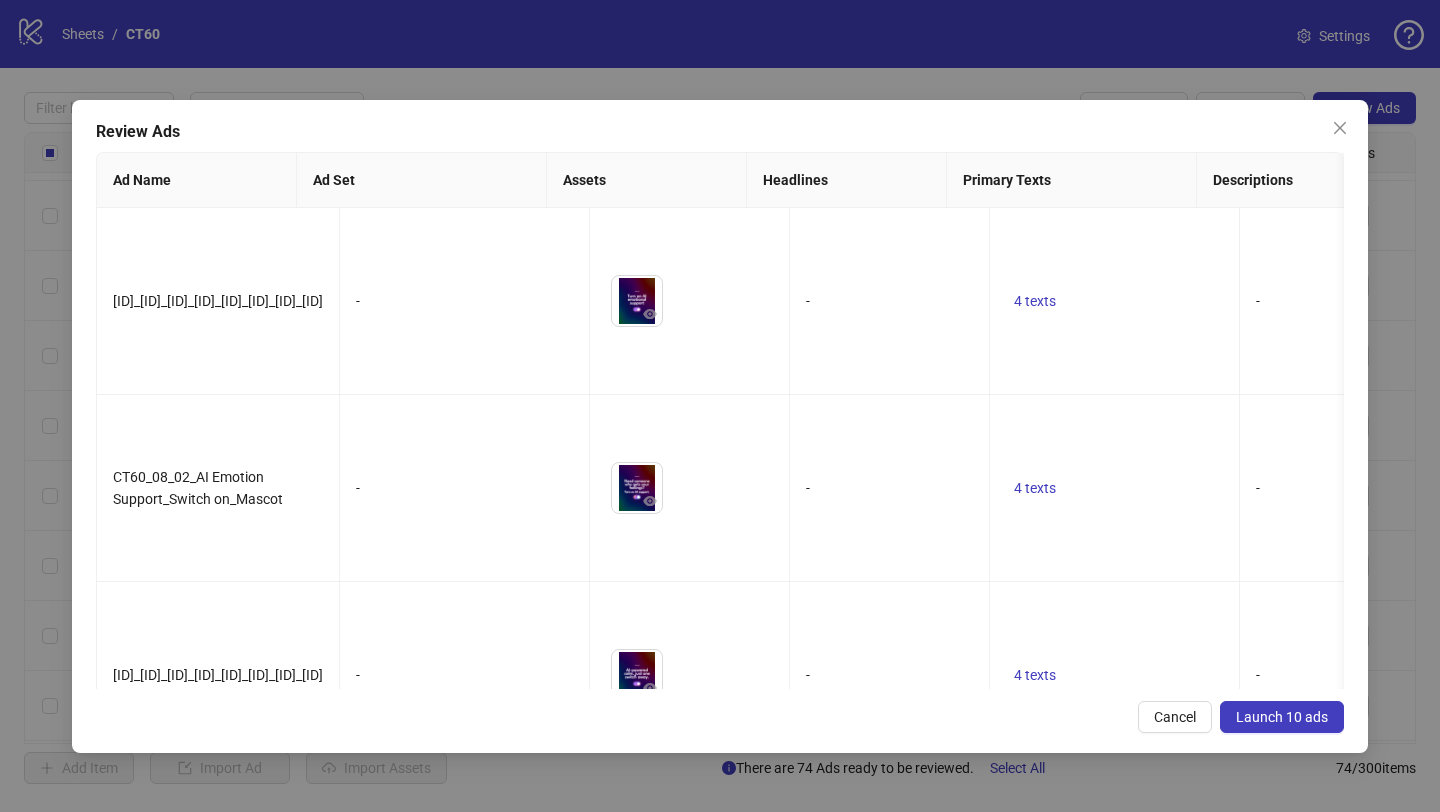 click on "Launch 10 ads" at bounding box center [1282, 717] 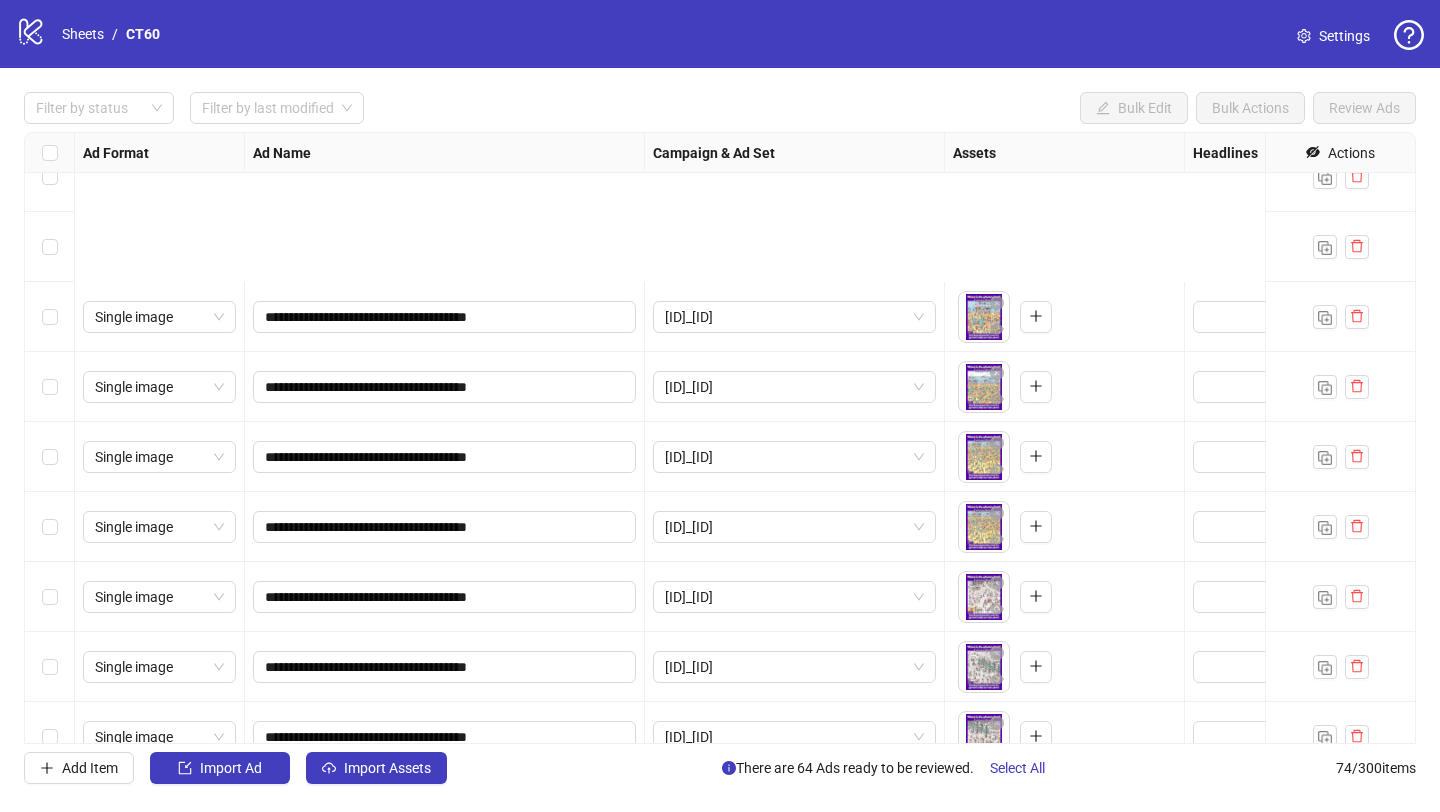 scroll, scrollTop: 4610, scrollLeft: 0, axis: vertical 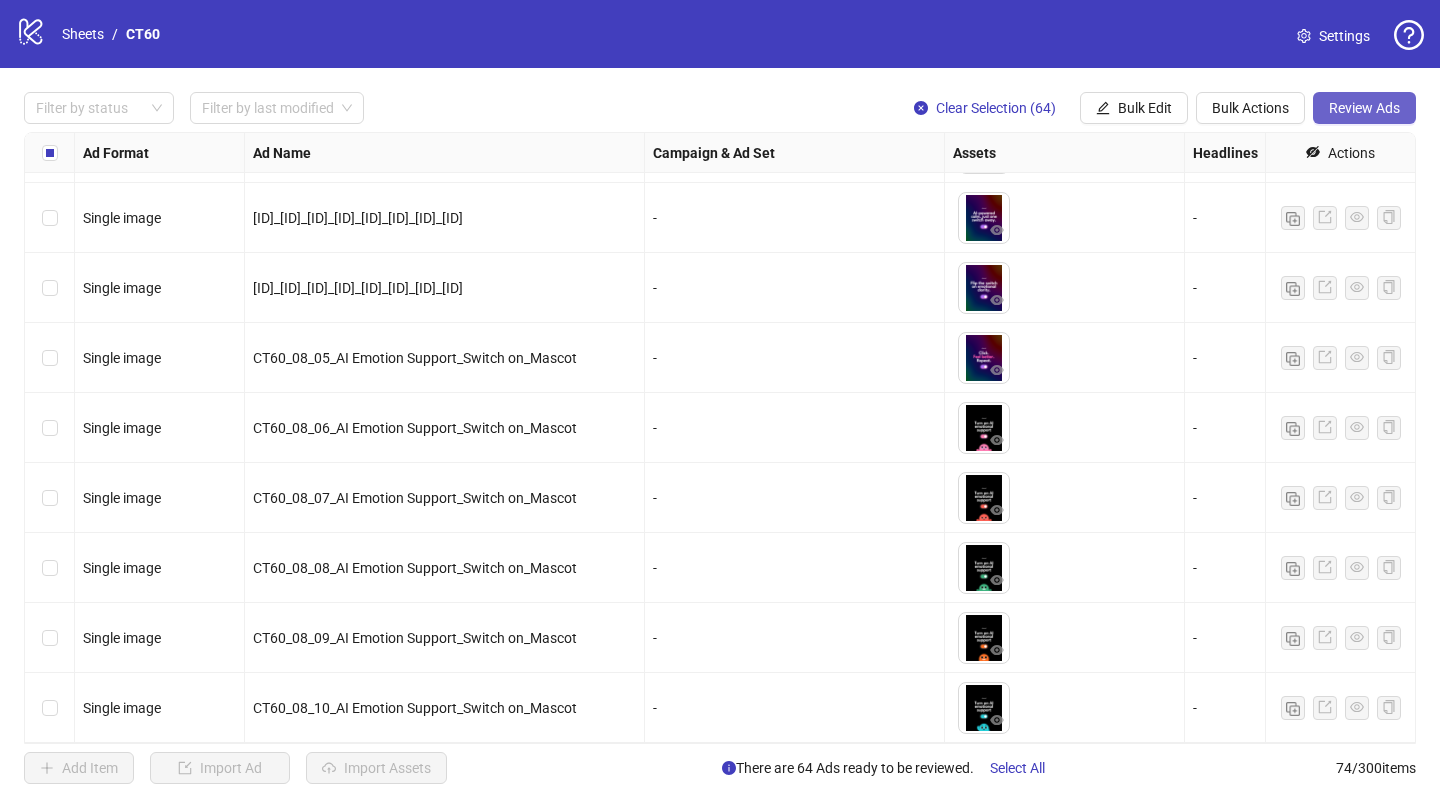 click on "Review Ads" at bounding box center [1364, 108] 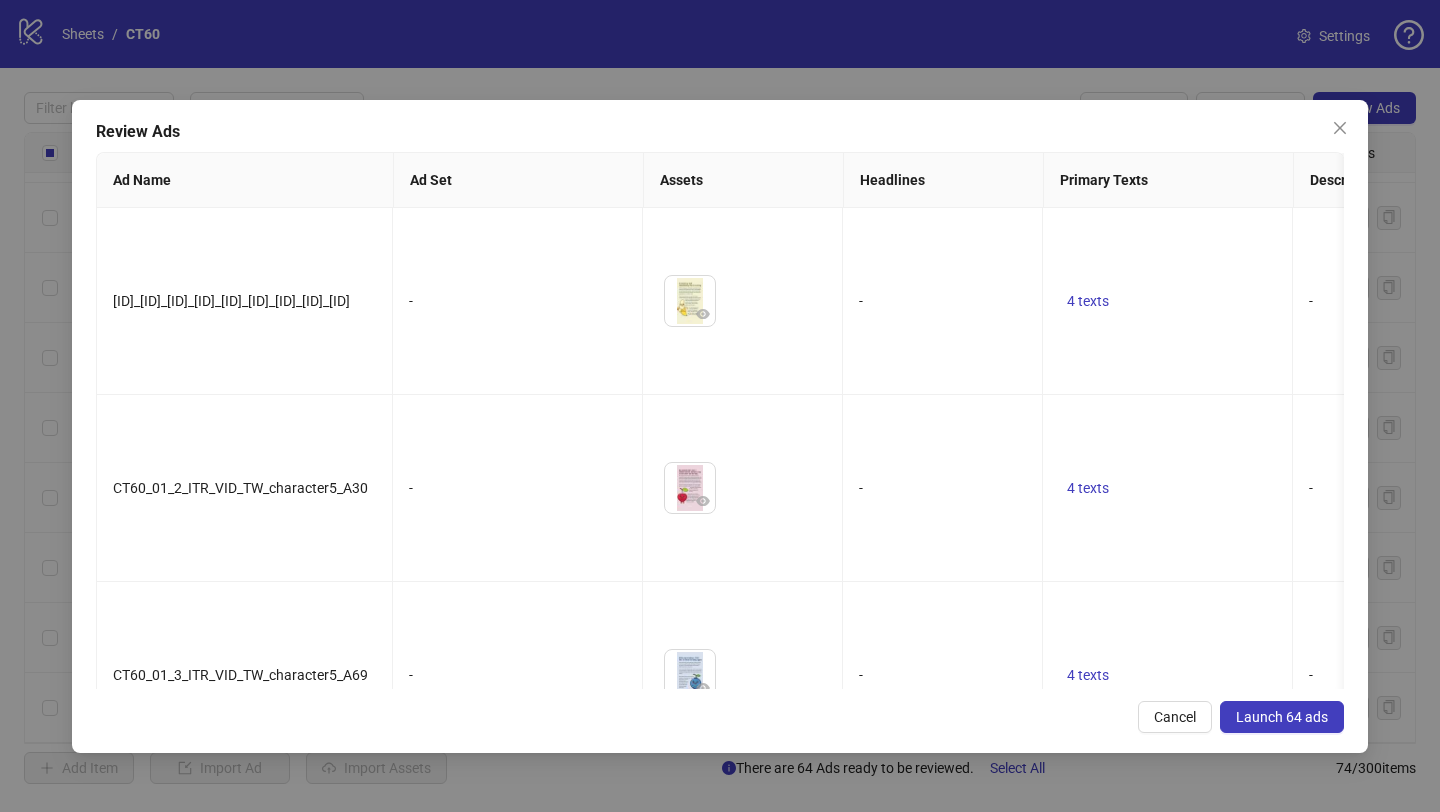 click on "Launch 64 ads" at bounding box center (1282, 717) 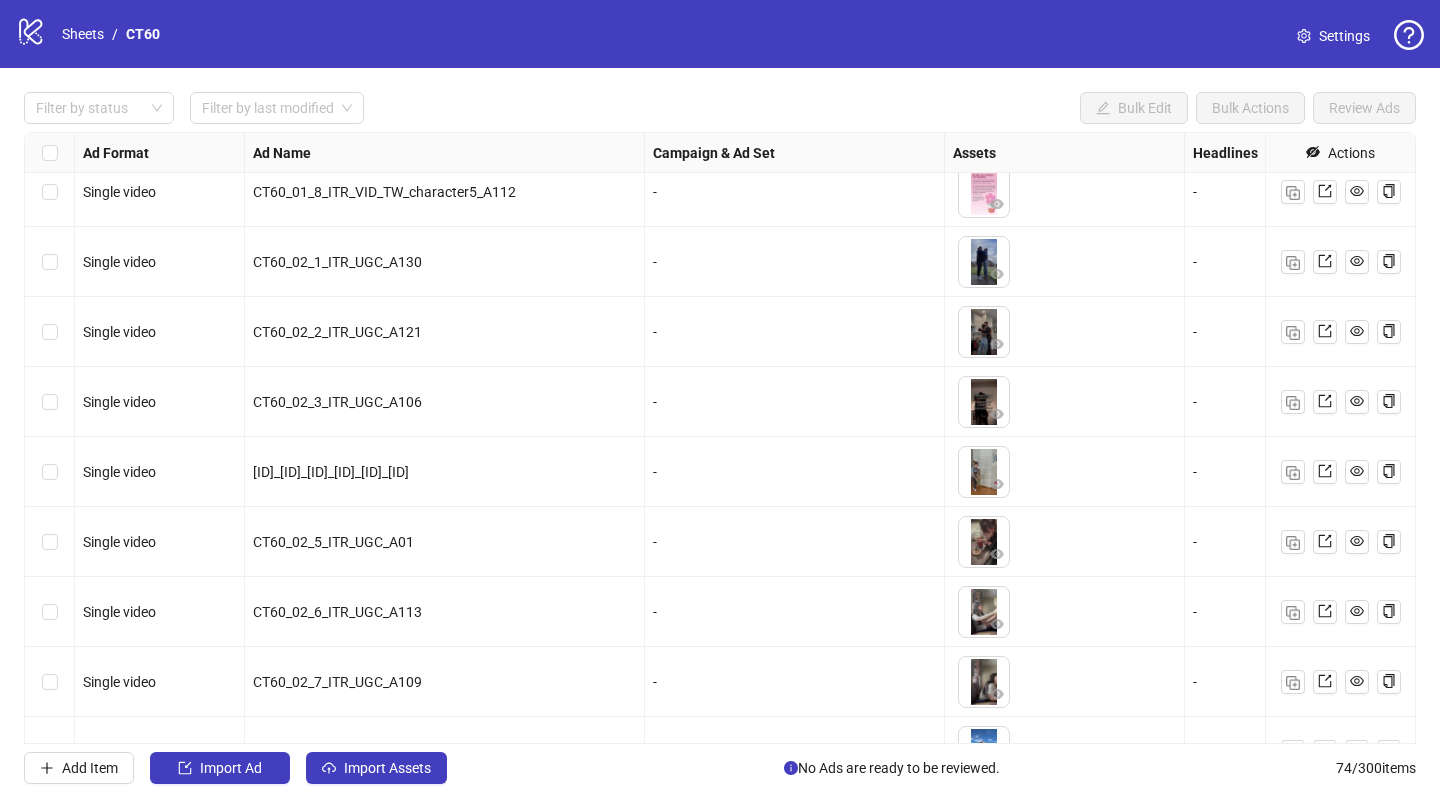 scroll, scrollTop: 0, scrollLeft: 0, axis: both 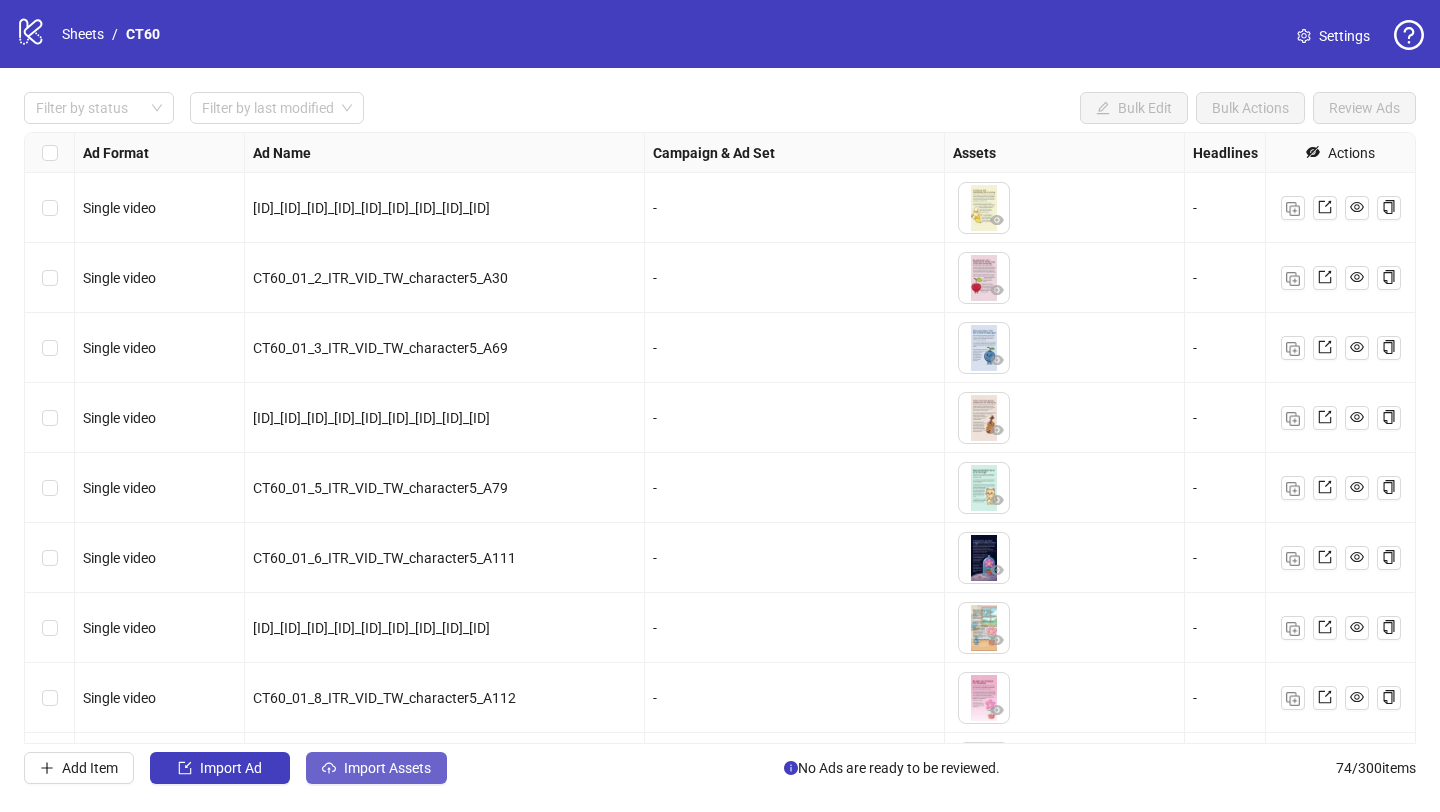 click on "Import Assets" at bounding box center [387, 768] 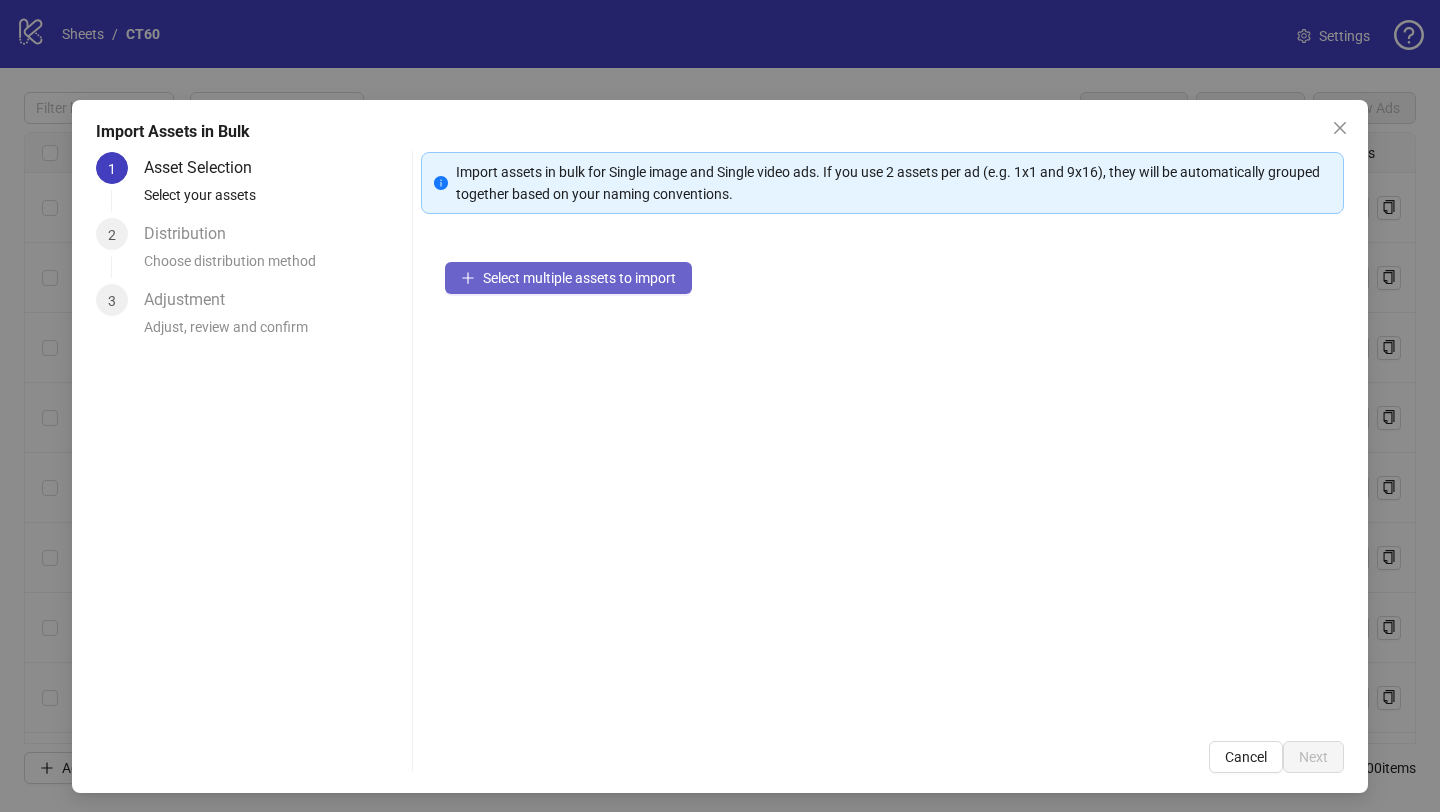 click on "Select multiple assets to import" at bounding box center (579, 278) 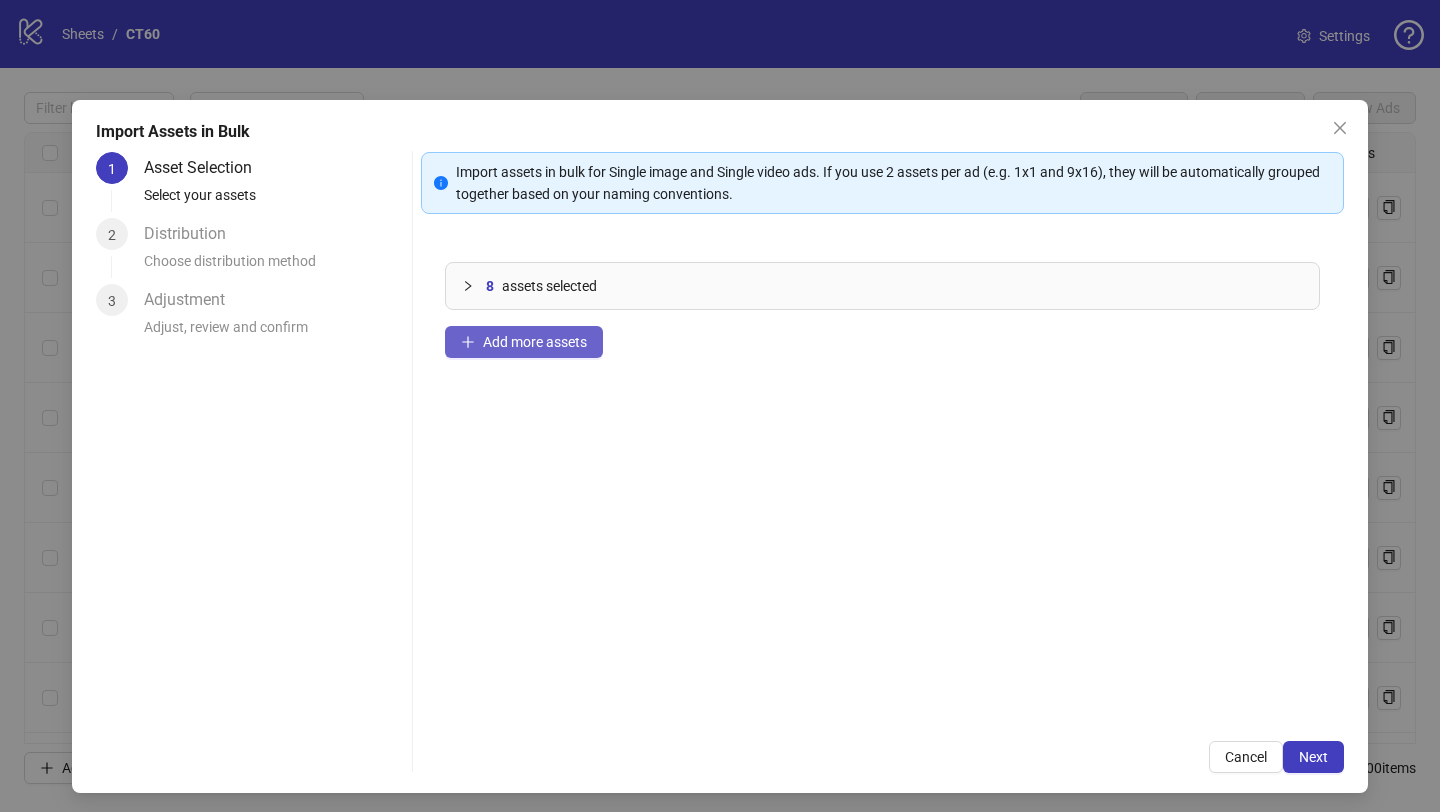 click on "Add more assets" at bounding box center (535, 342) 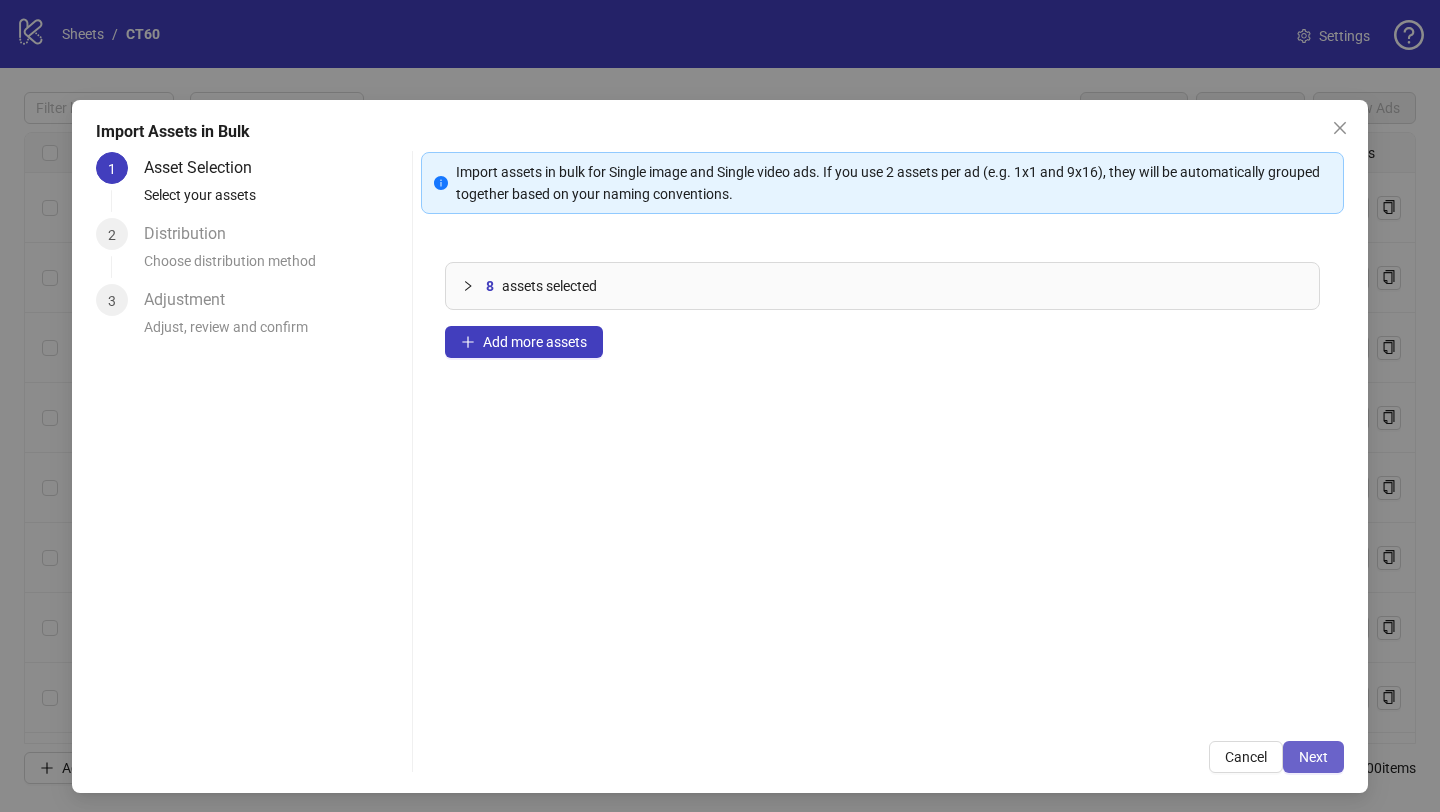 click on "Next" at bounding box center [1313, 757] 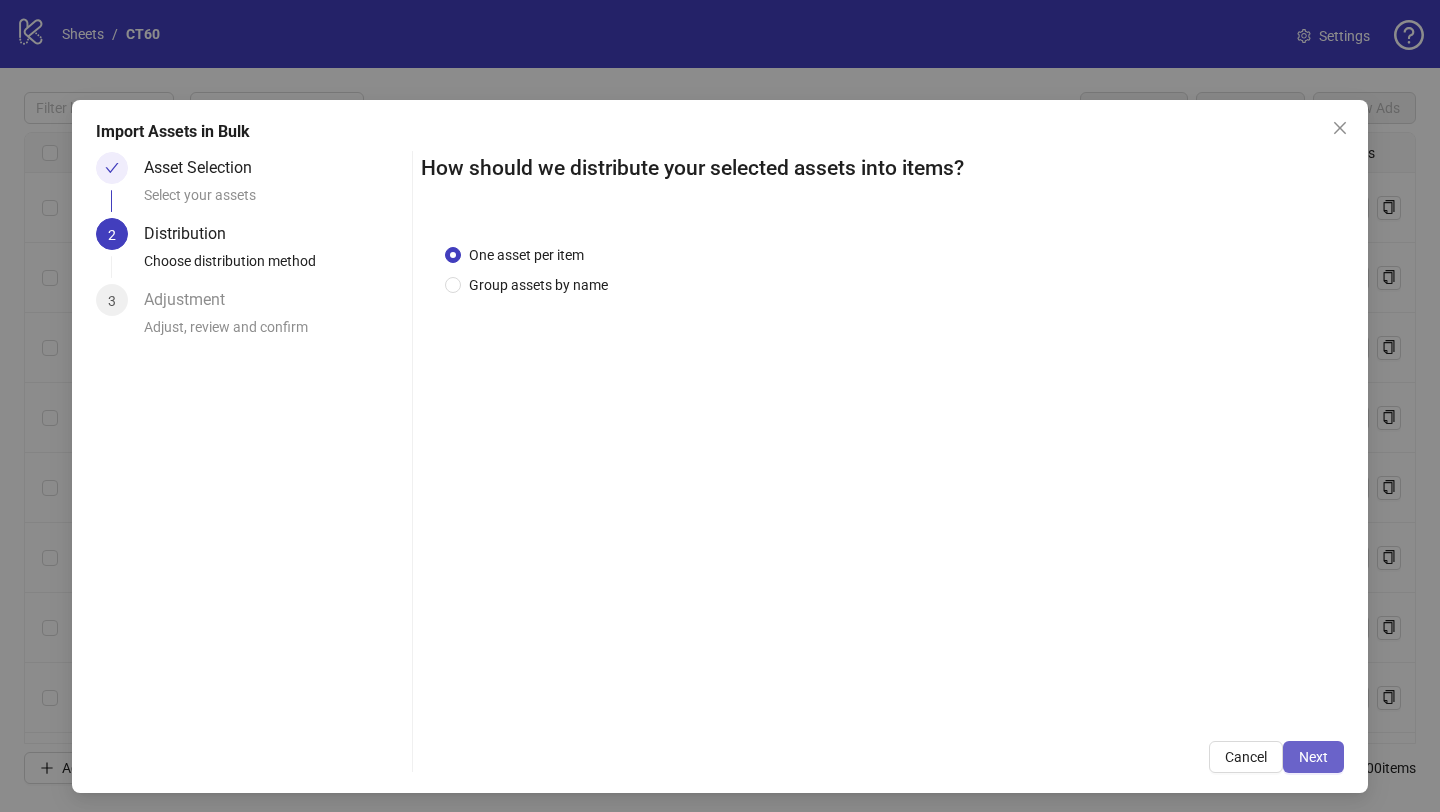 click on "Next" at bounding box center (1313, 757) 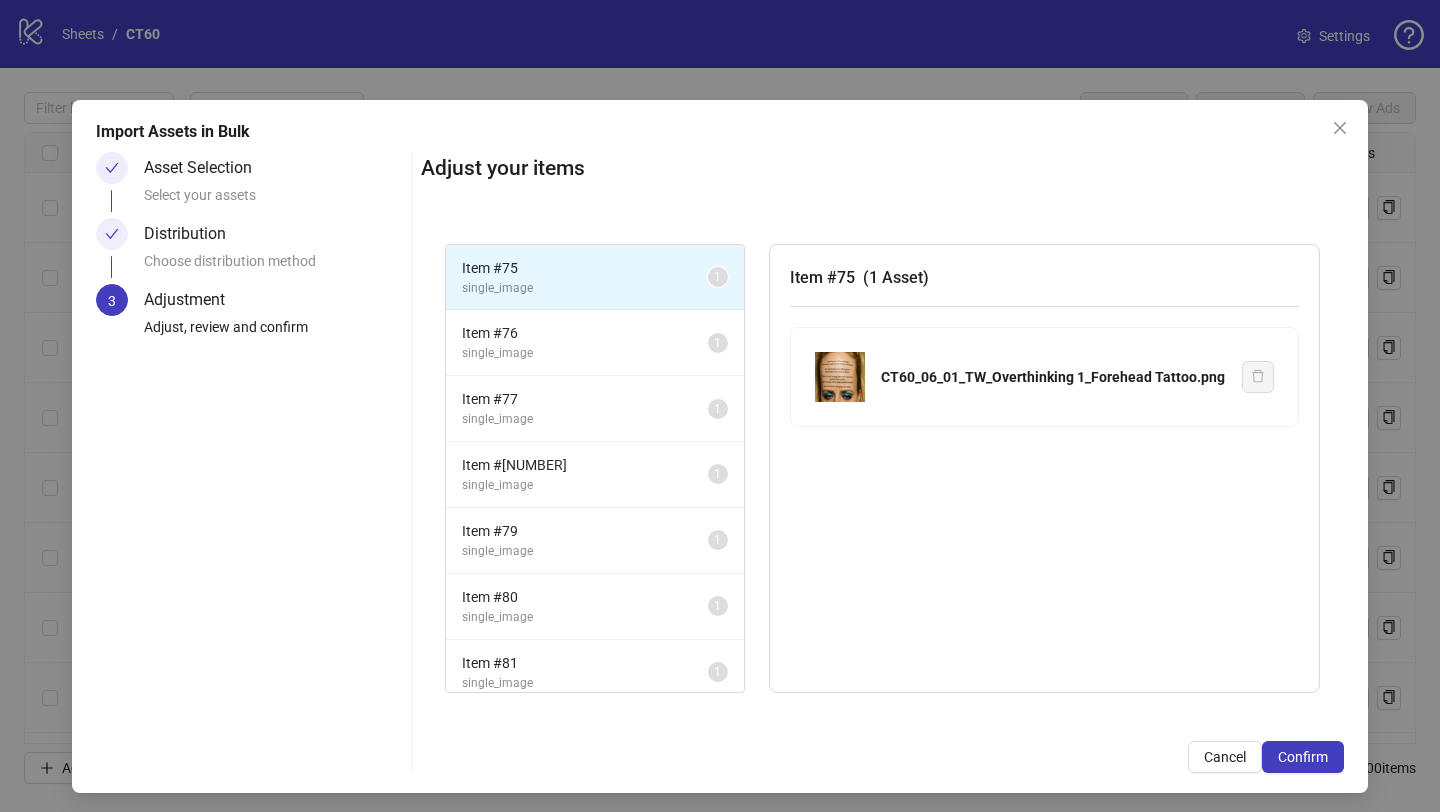 click on "Confirm" at bounding box center (1303, 757) 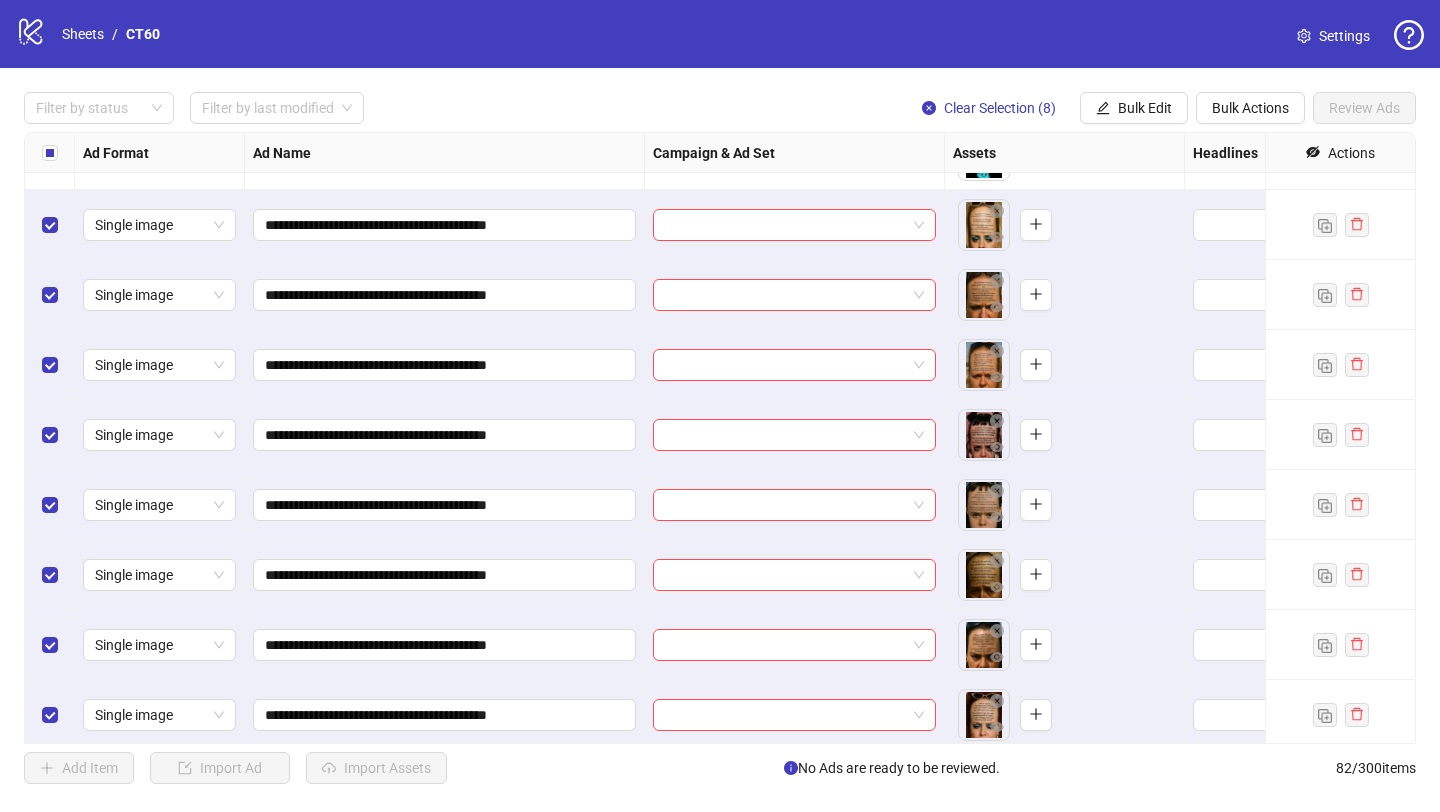 scroll, scrollTop: 5170, scrollLeft: 0, axis: vertical 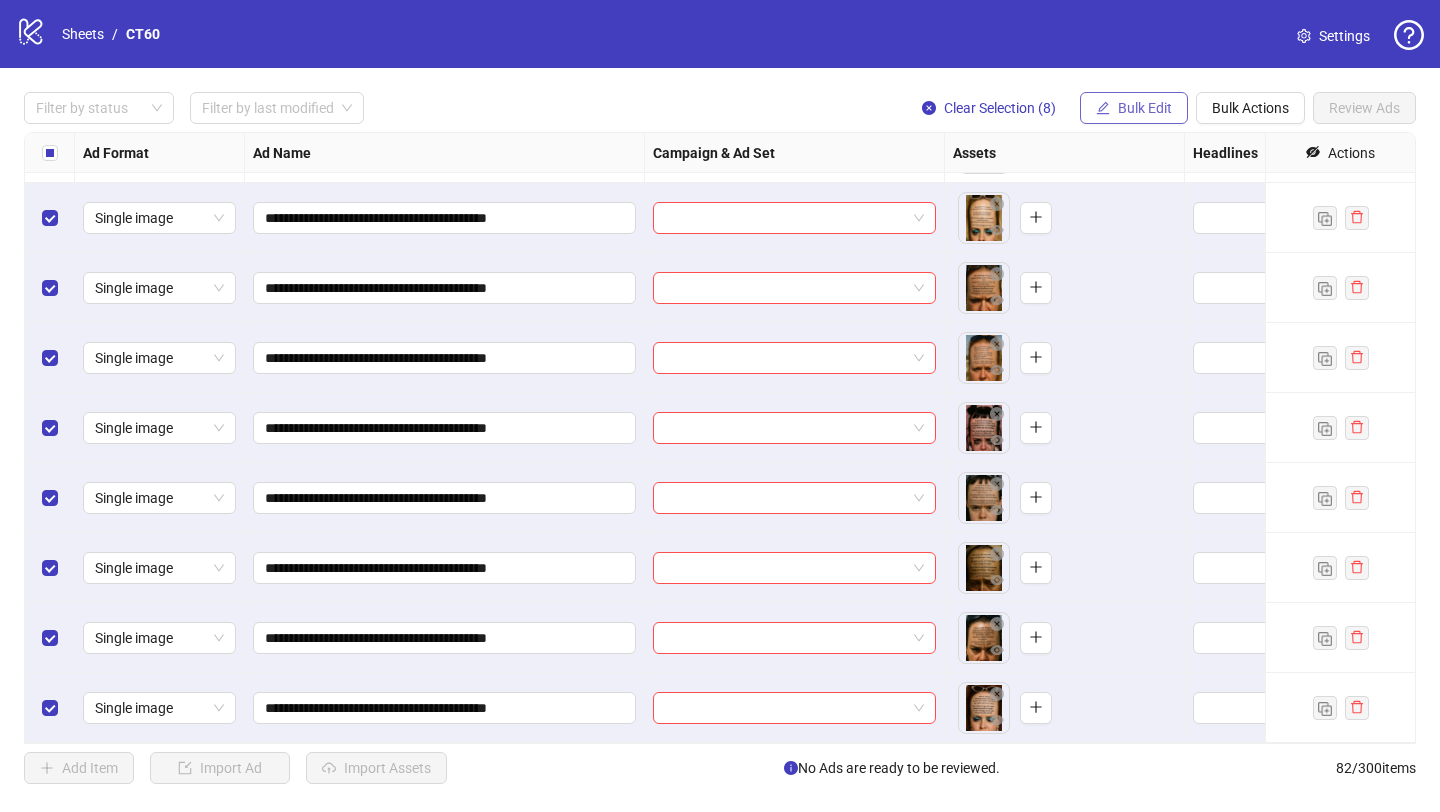 click on "Bulk Edit" at bounding box center [1145, 108] 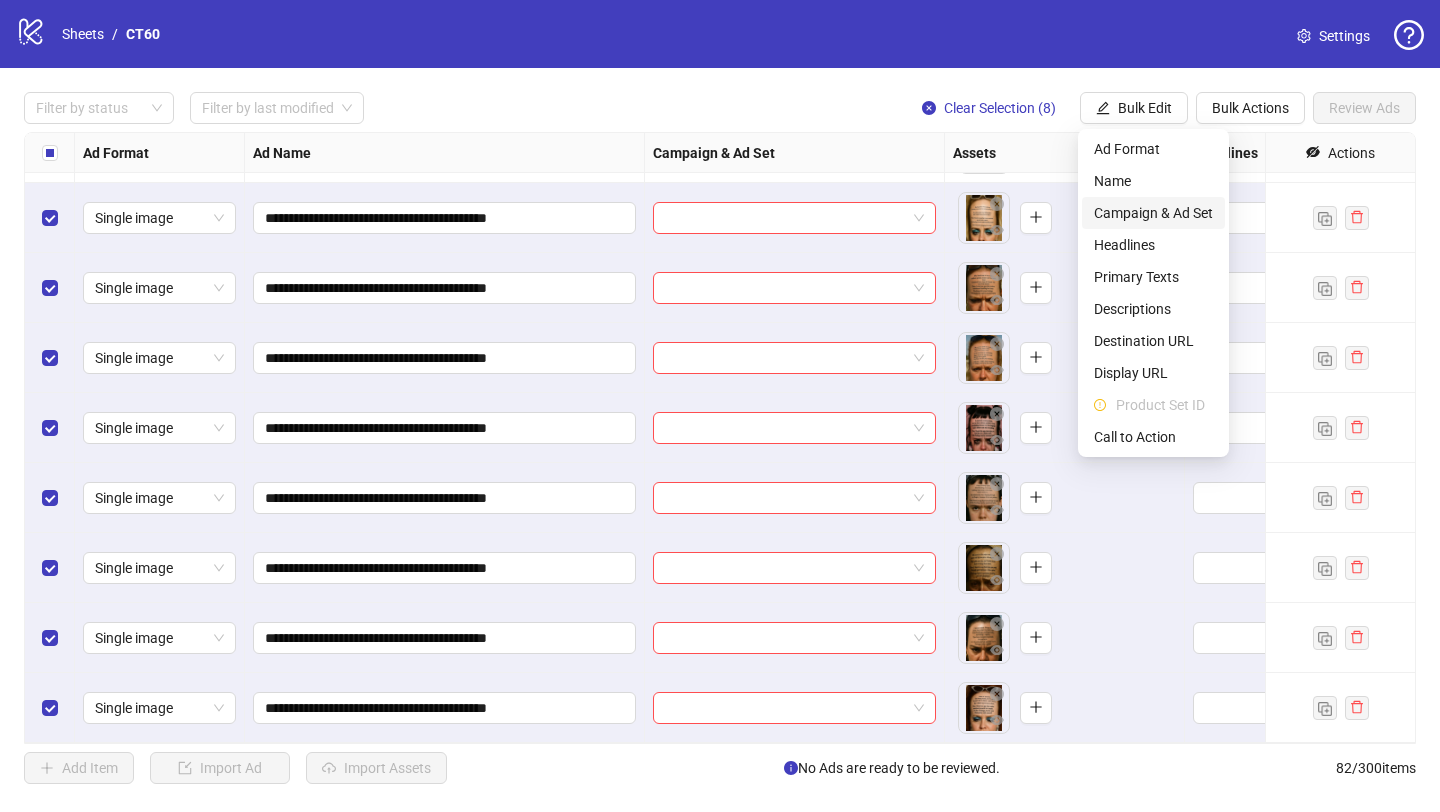 click on "Campaign & Ad Set" at bounding box center [1153, 213] 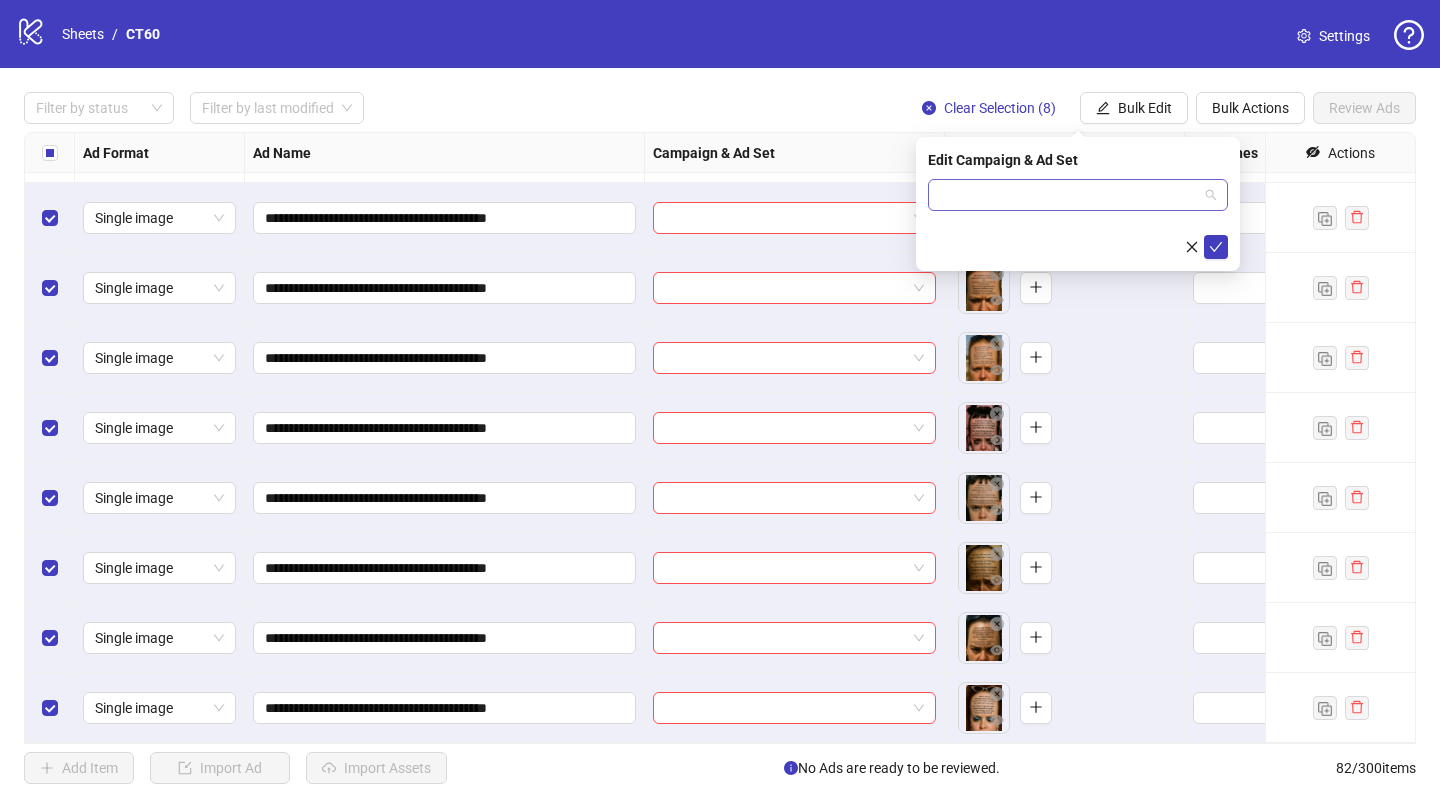 click at bounding box center [1069, 195] 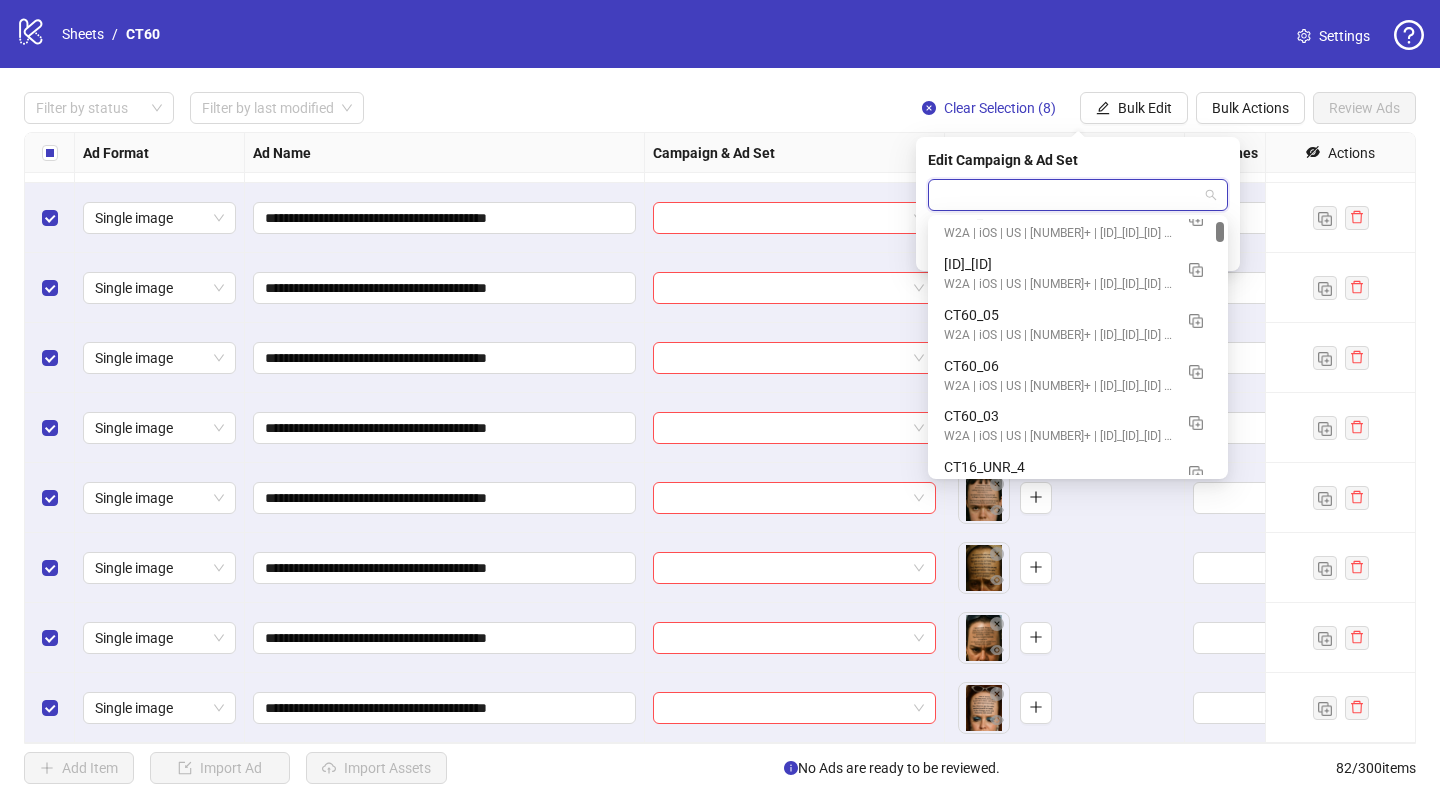 scroll, scrollTop: 176, scrollLeft: 0, axis: vertical 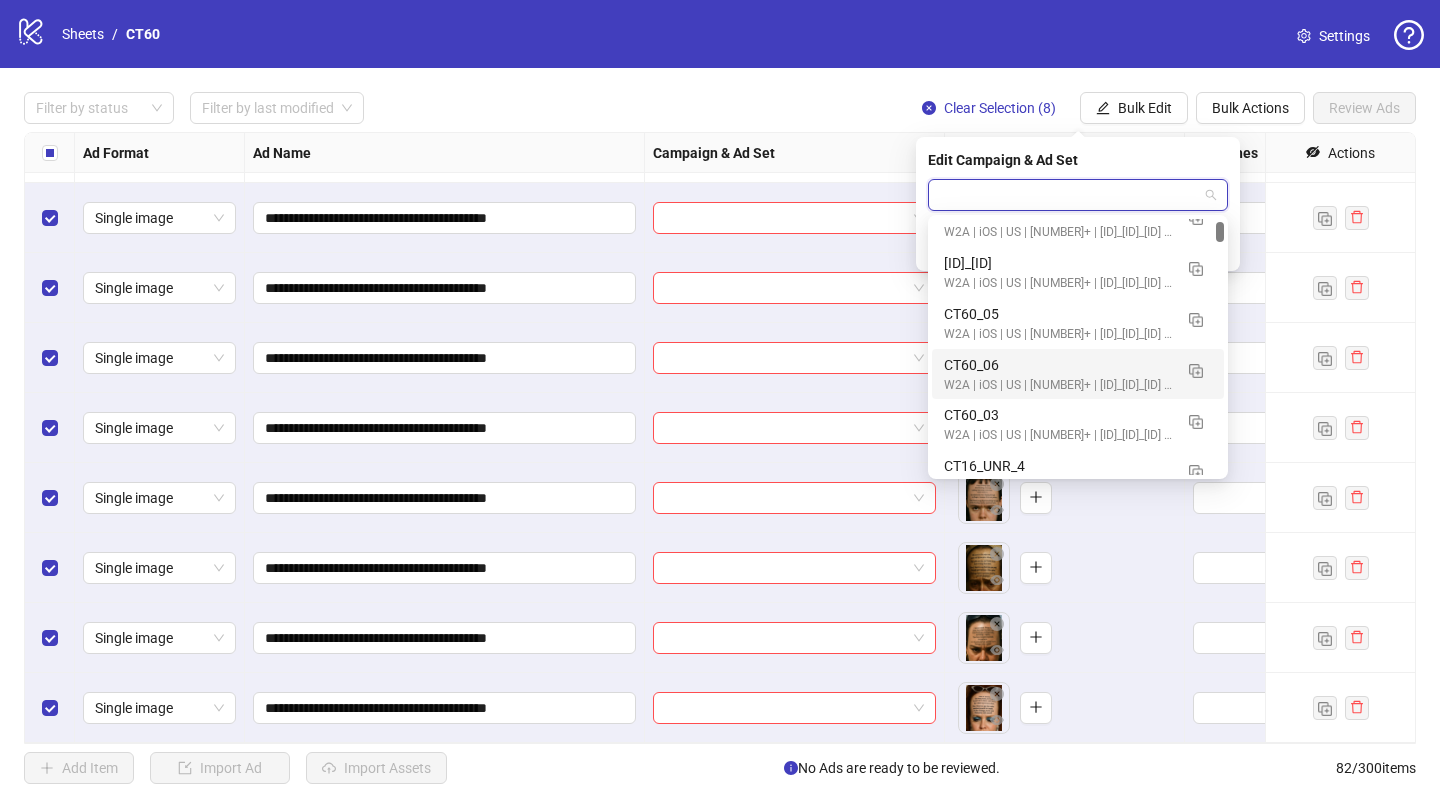 click on "CT60_06" at bounding box center (1058, 365) 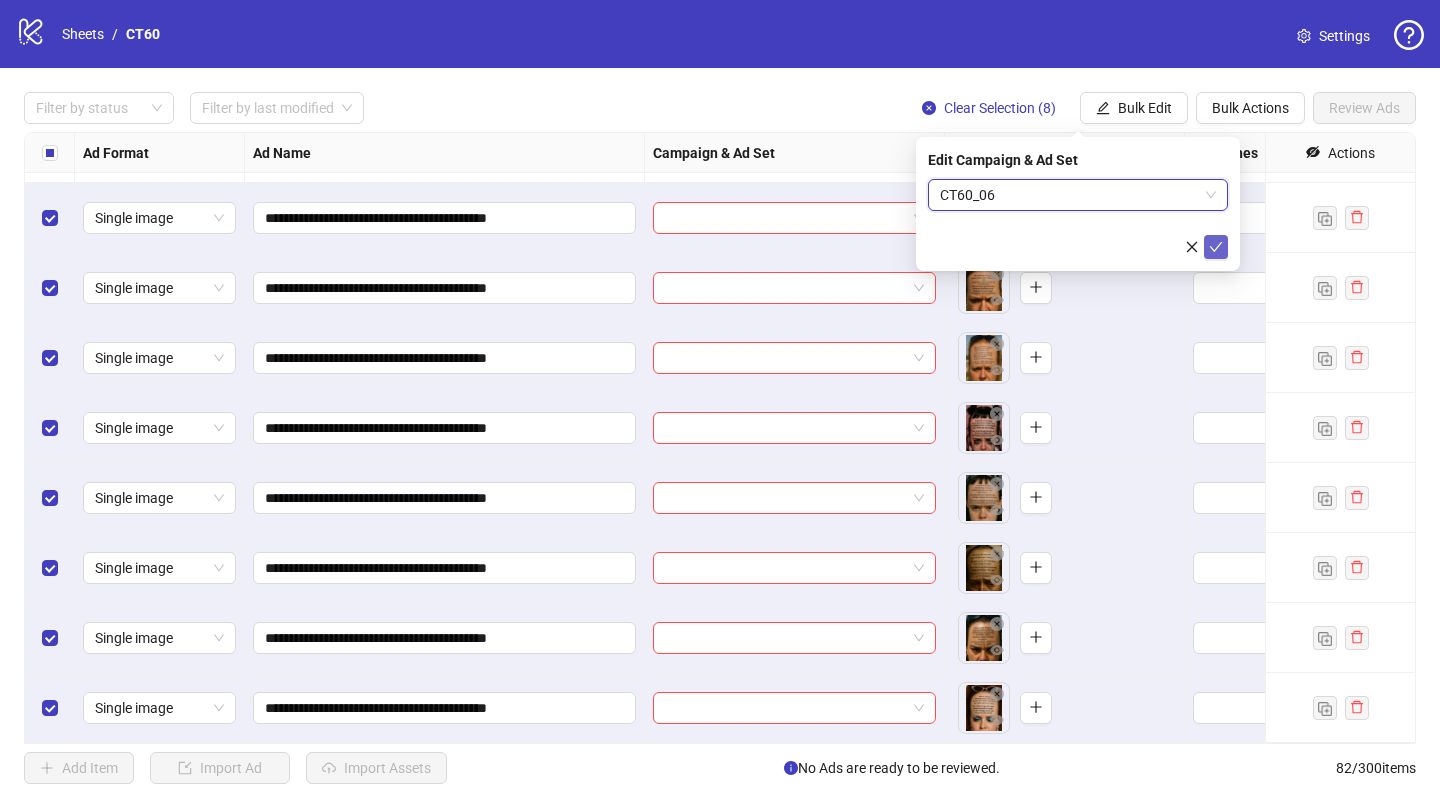 click at bounding box center (1216, 247) 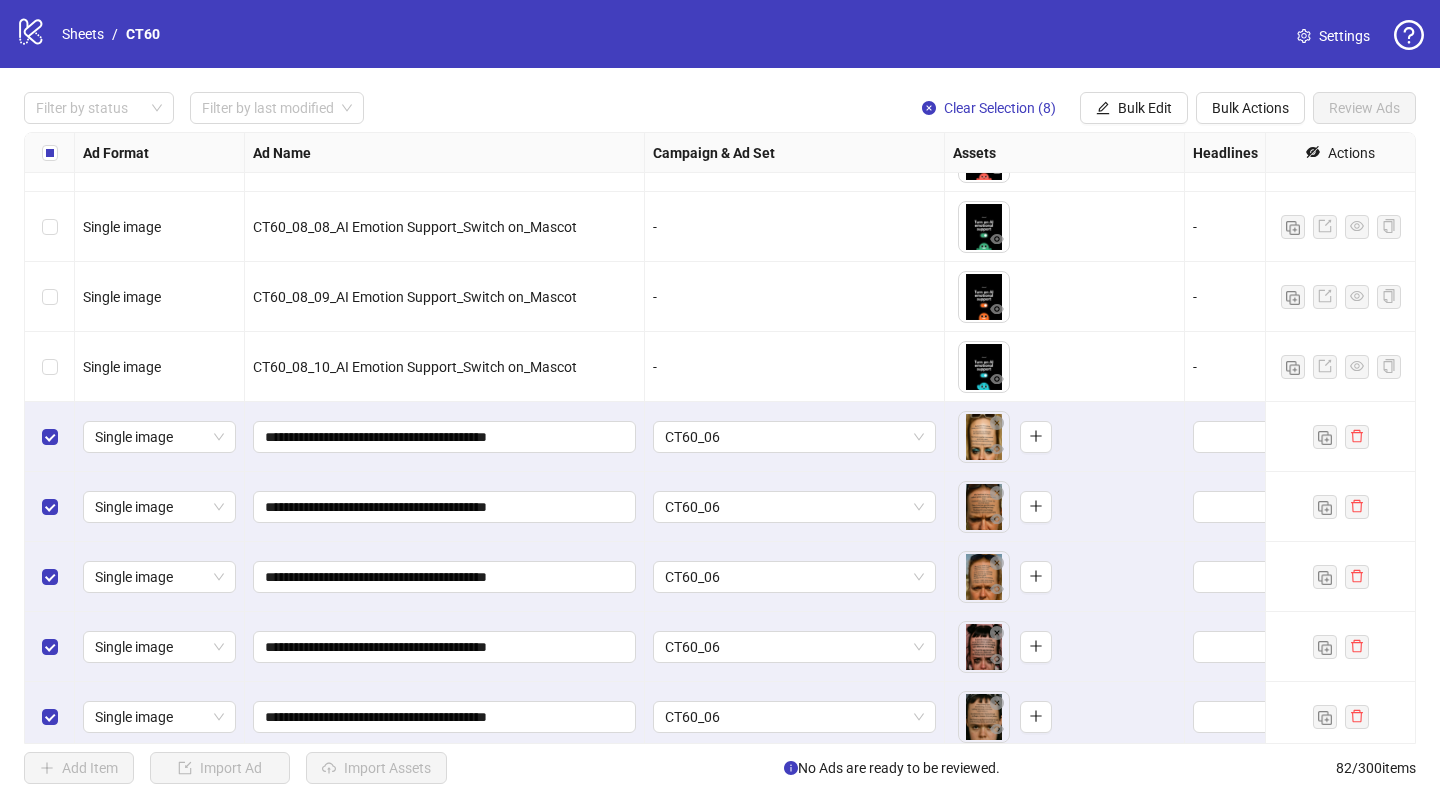 scroll, scrollTop: 5170, scrollLeft: 0, axis: vertical 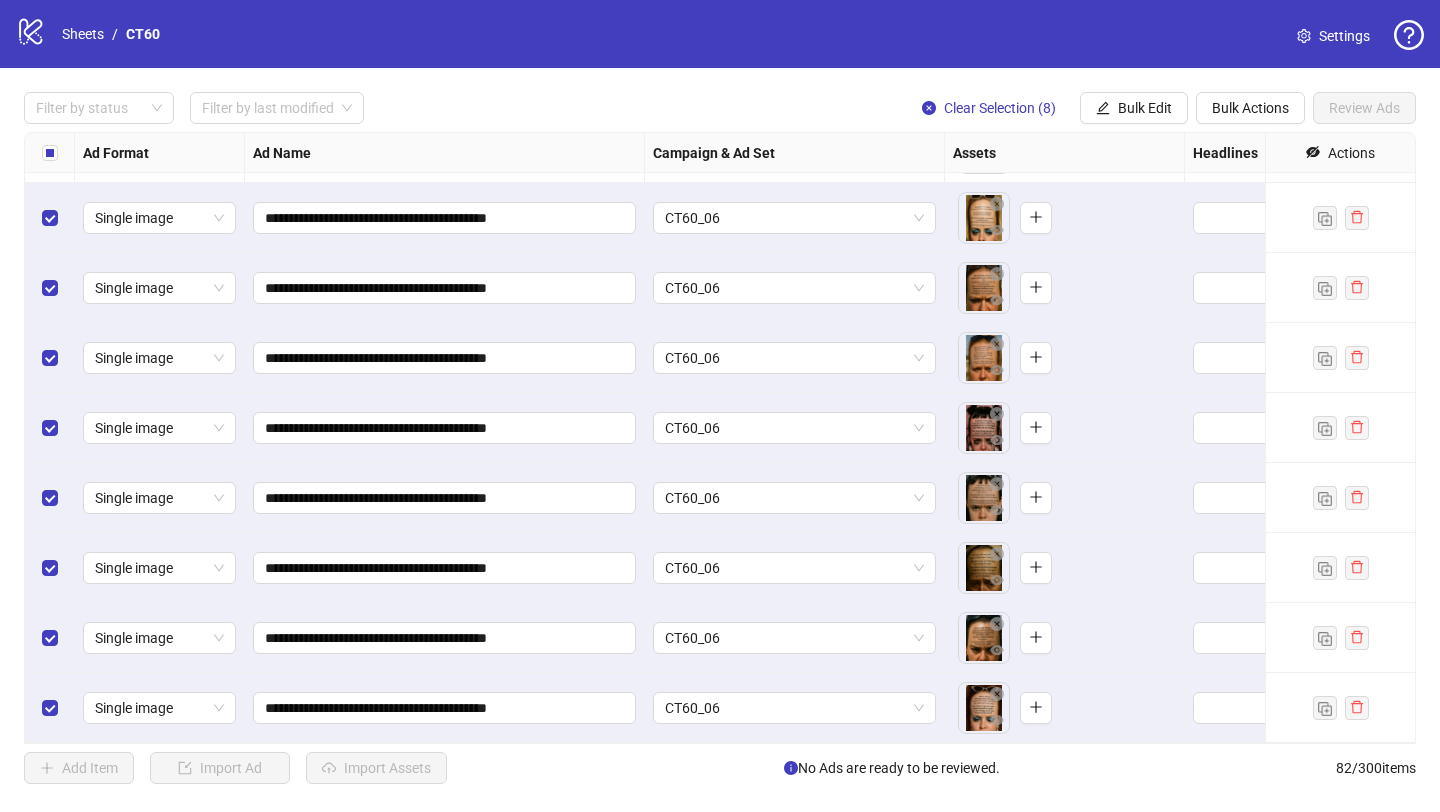 click on "Filter by status Filter by last modified Clear Selection (8) Bulk Edit Bulk Actions Review Ads" at bounding box center (720, 108) 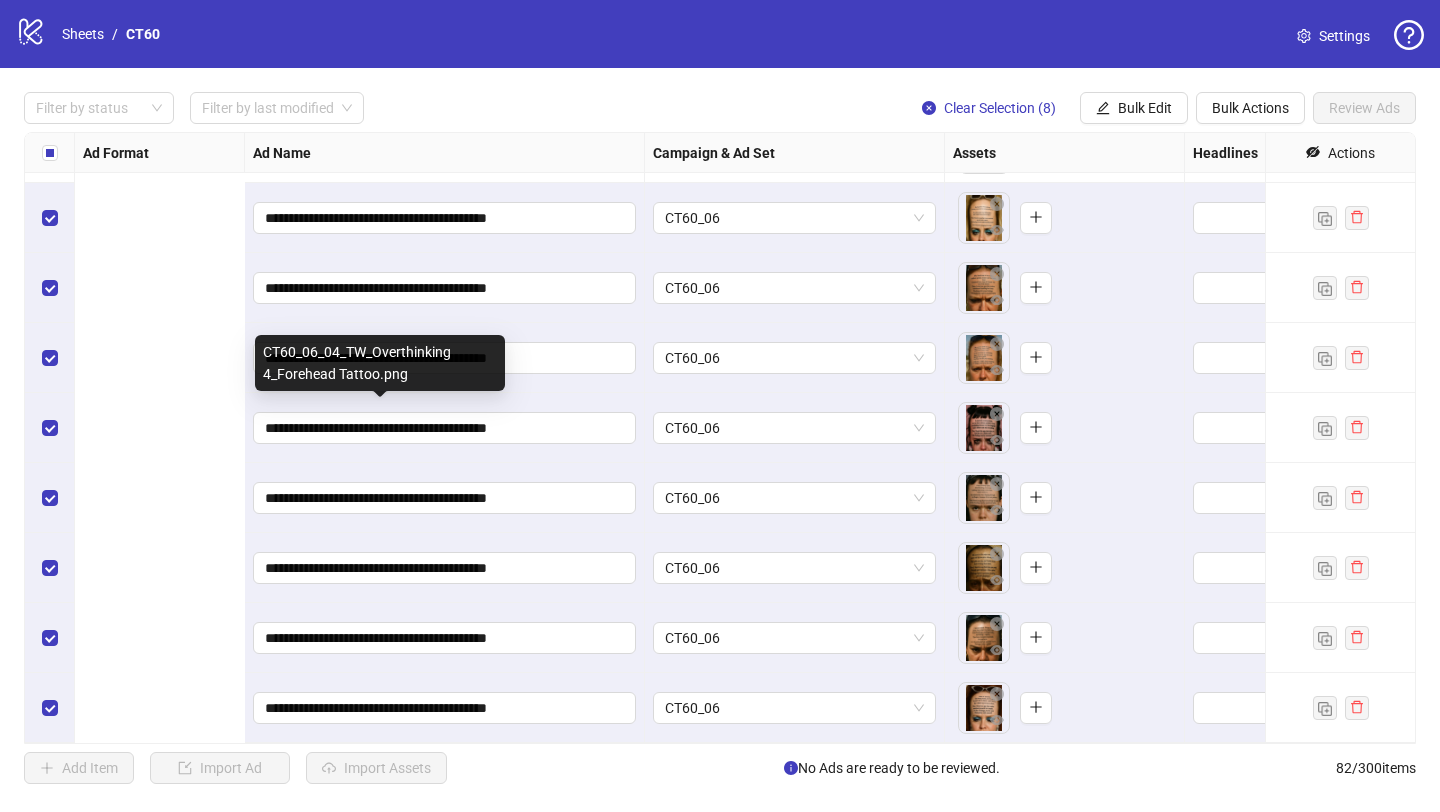 scroll, scrollTop: 5170, scrollLeft: 715, axis: both 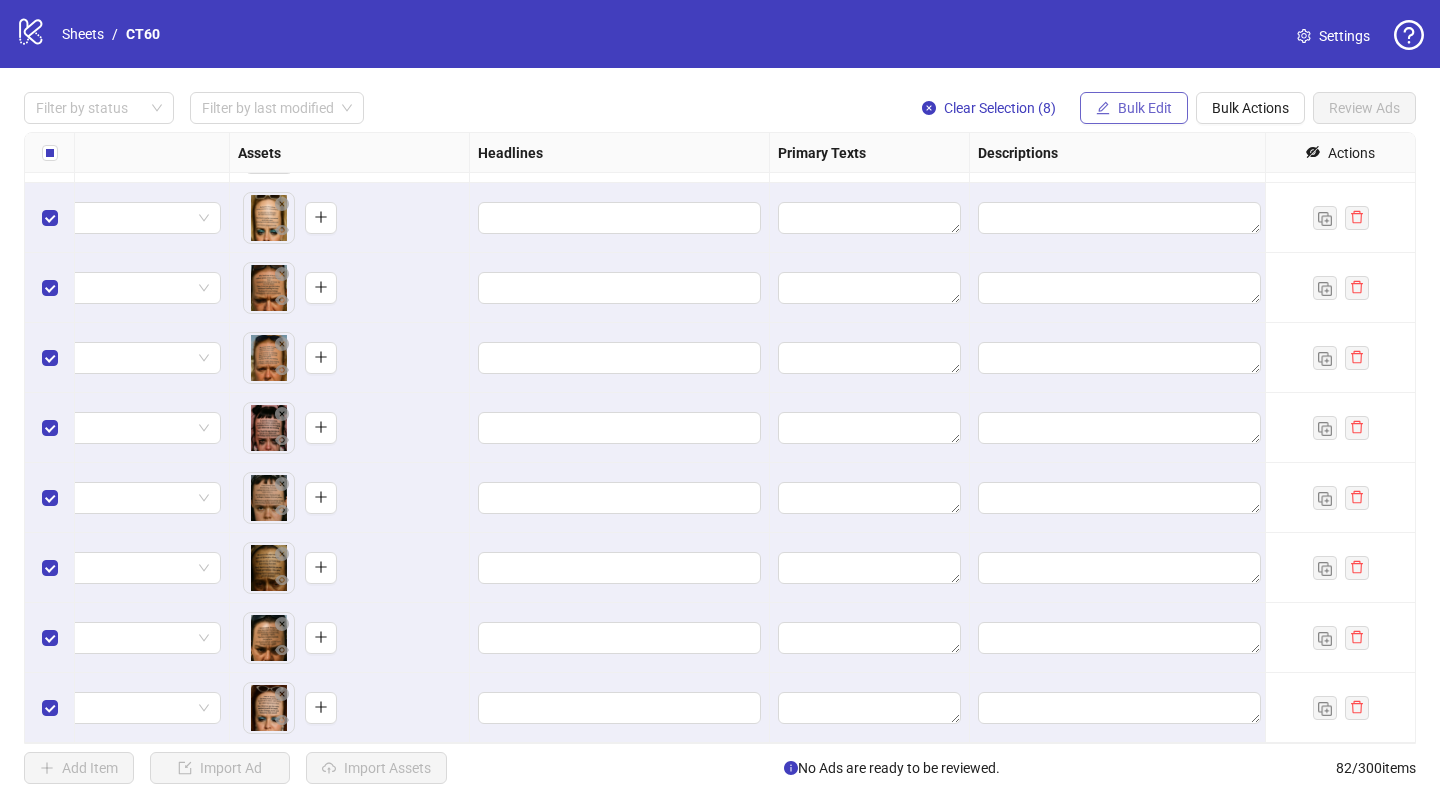 click on "Bulk Edit" at bounding box center (1145, 108) 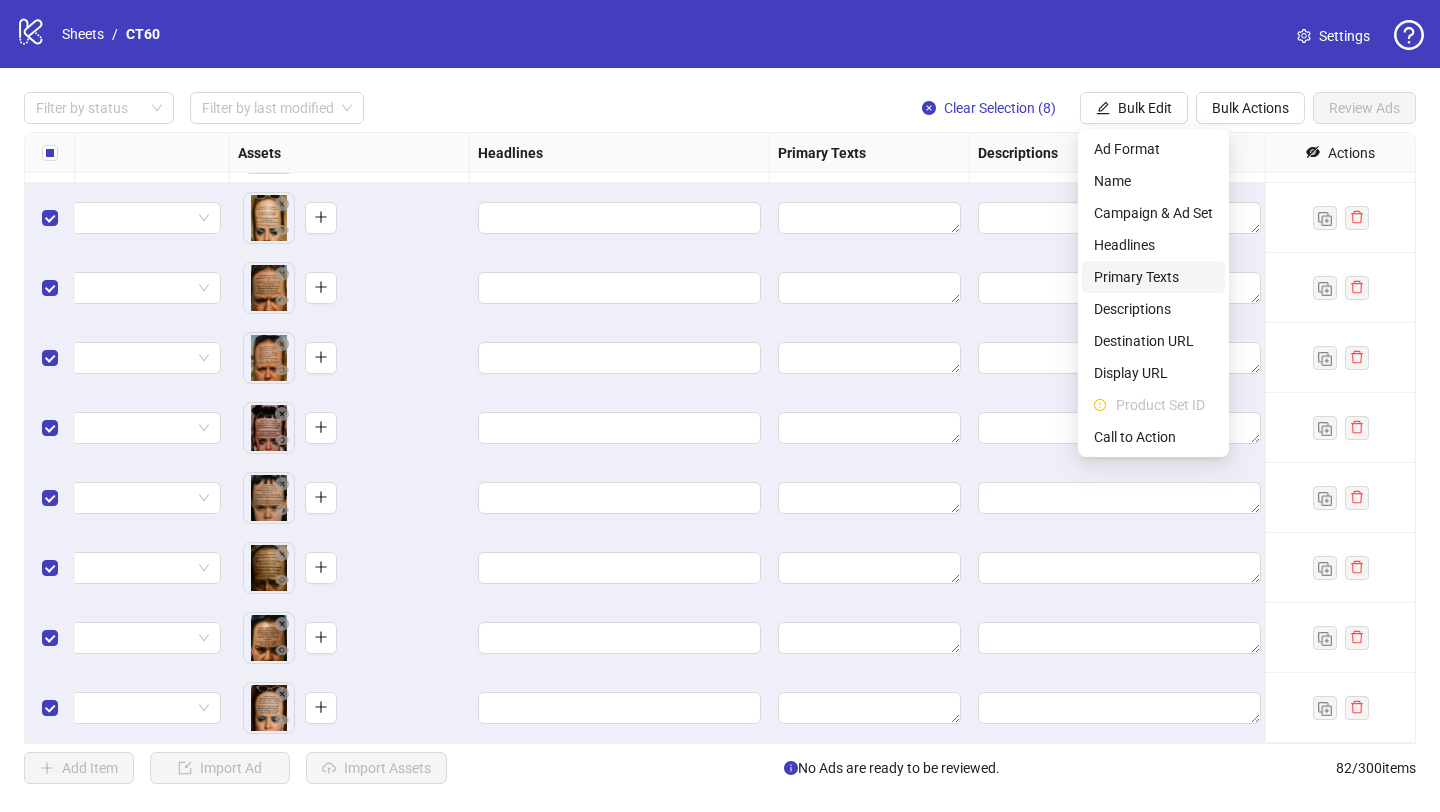 click on "Primary Texts" at bounding box center [1153, 277] 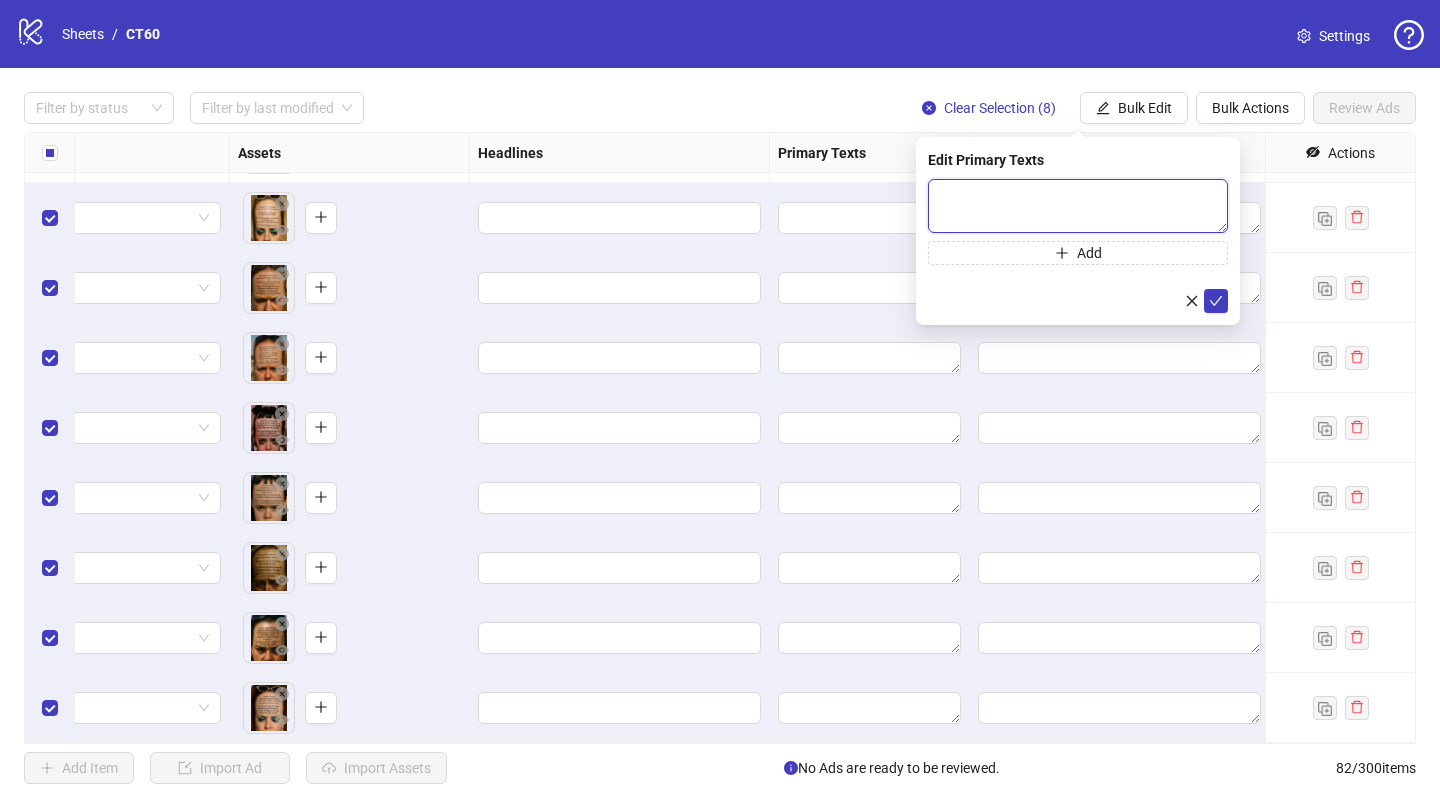 click at bounding box center (1078, 206) 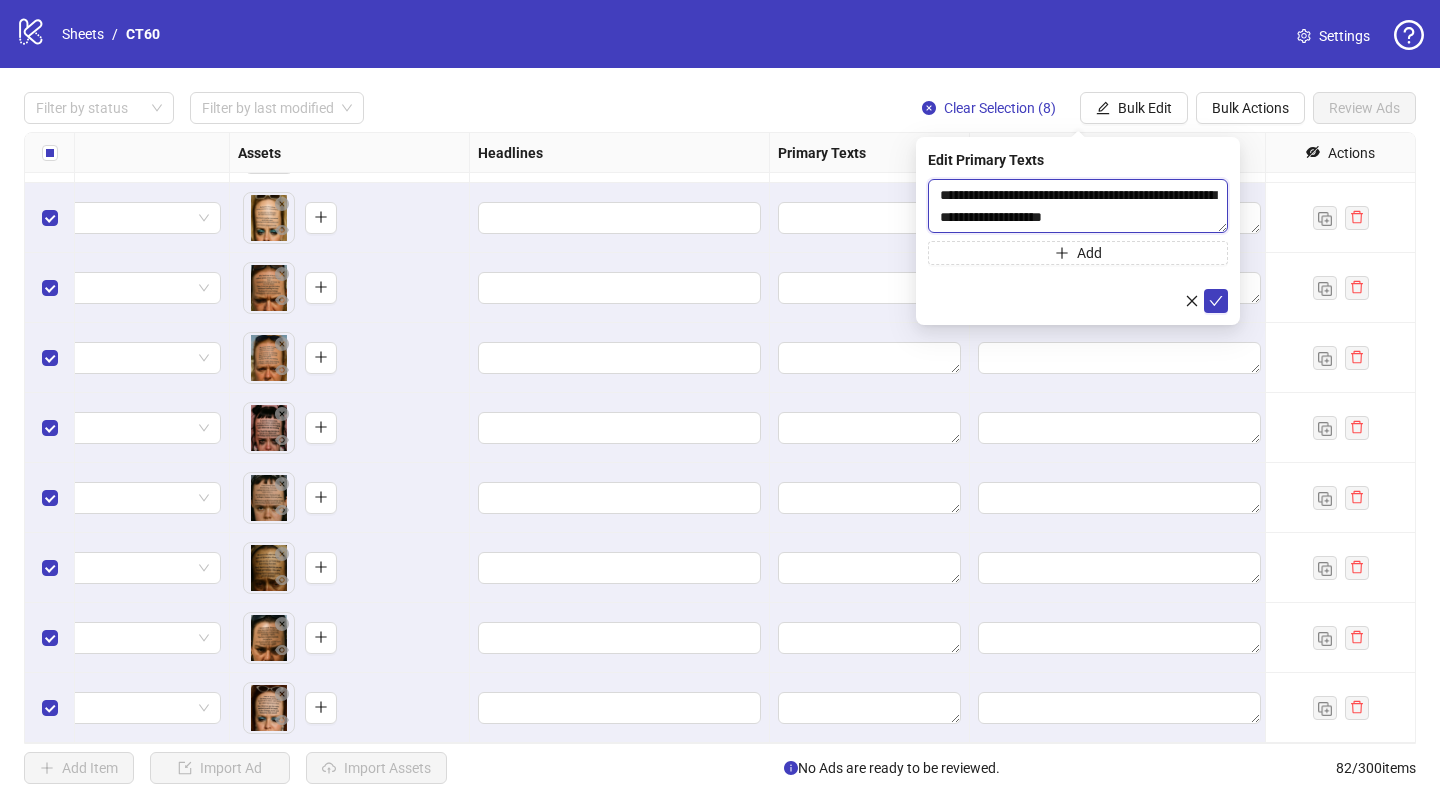 type on "**********" 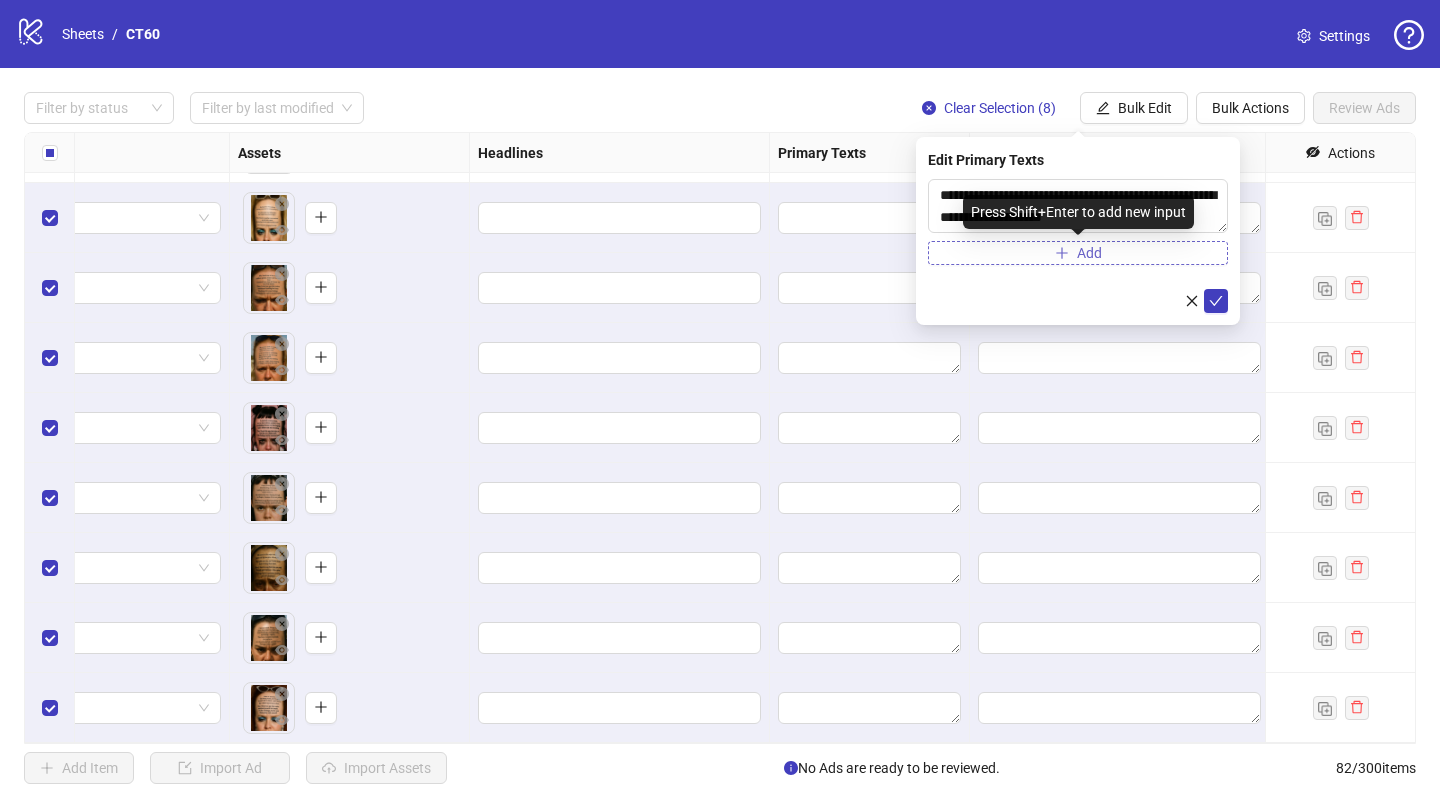 click on "Add" at bounding box center (1078, 253) 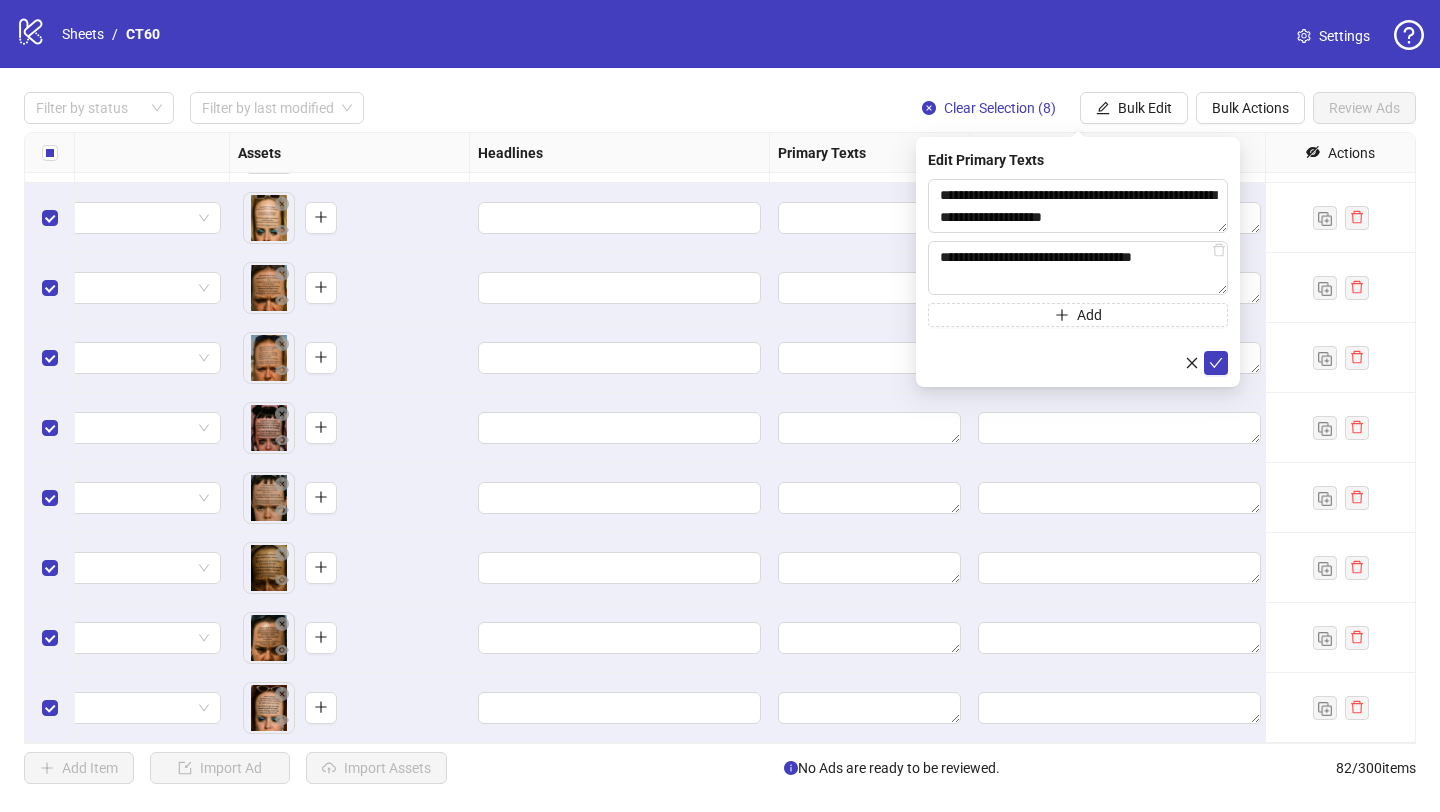 type on "**********" 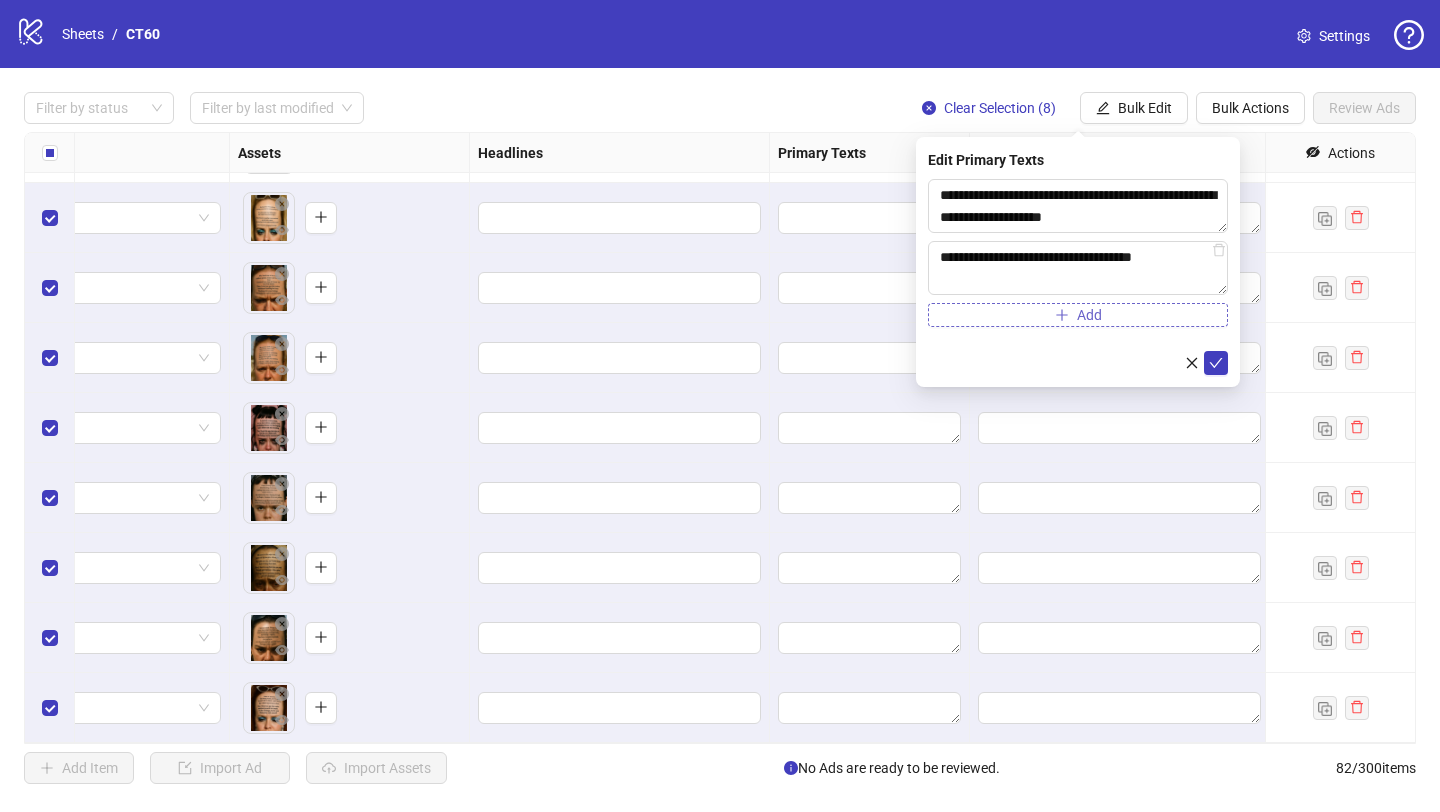 click on "Add" at bounding box center [1078, 315] 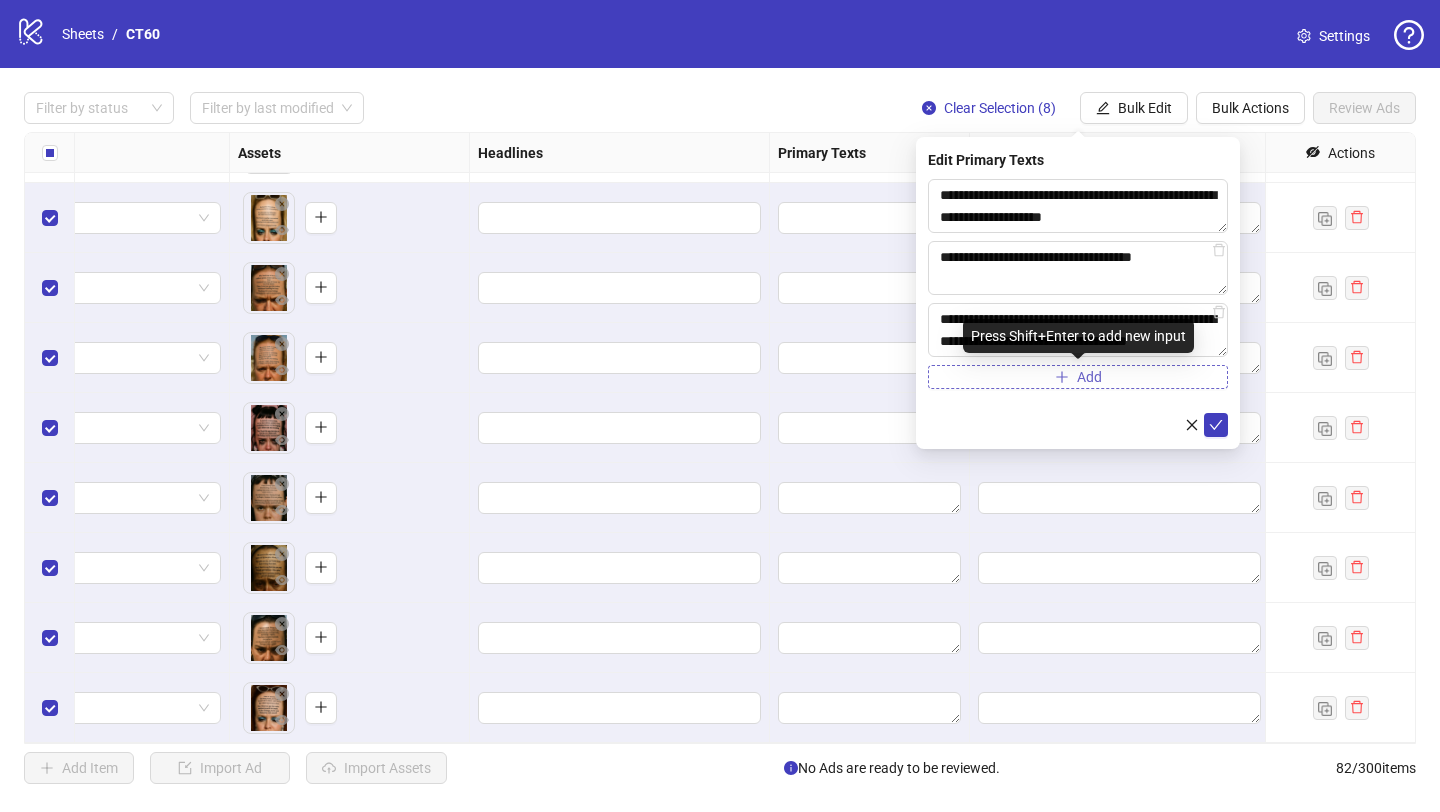 scroll, scrollTop: 15, scrollLeft: 0, axis: vertical 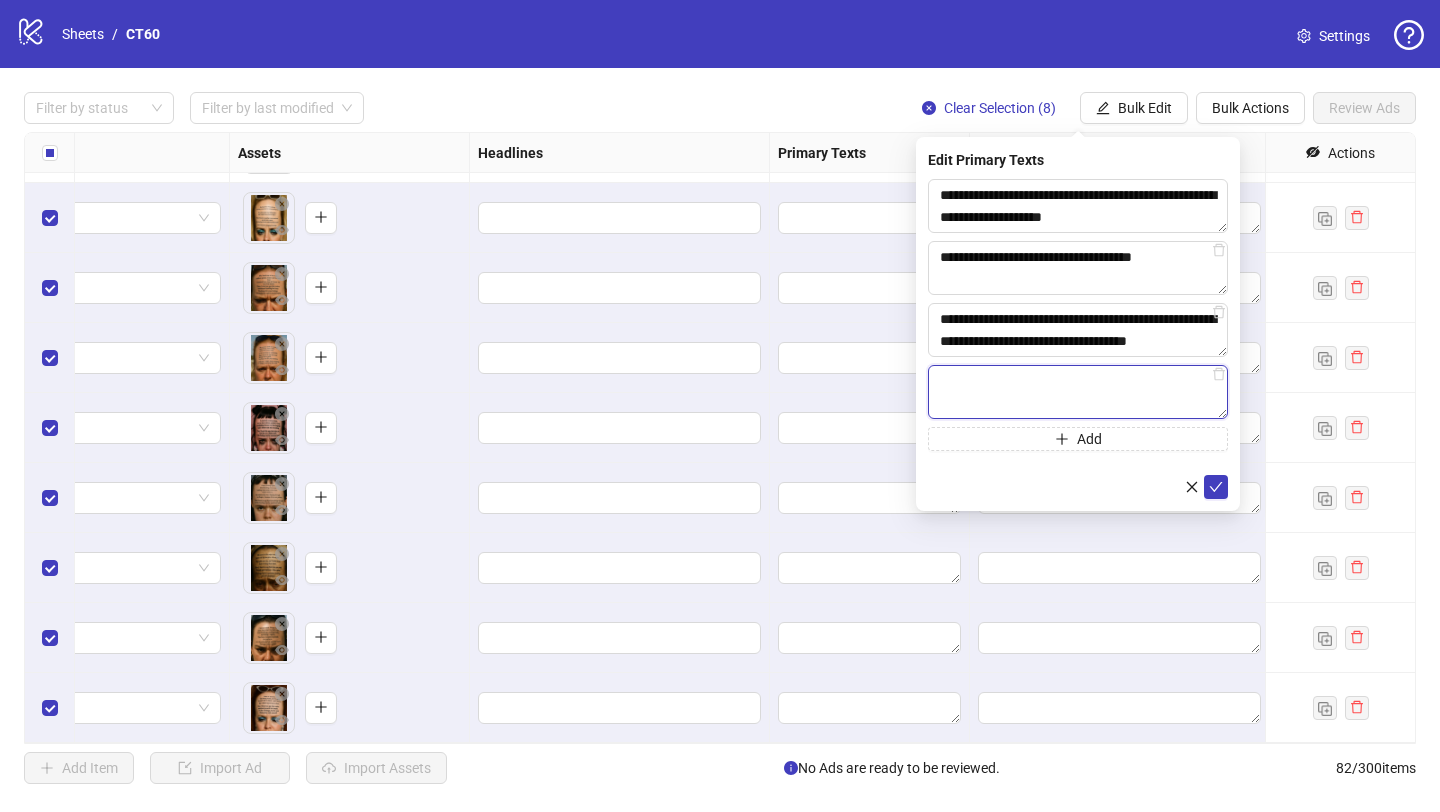 paste on "**********" 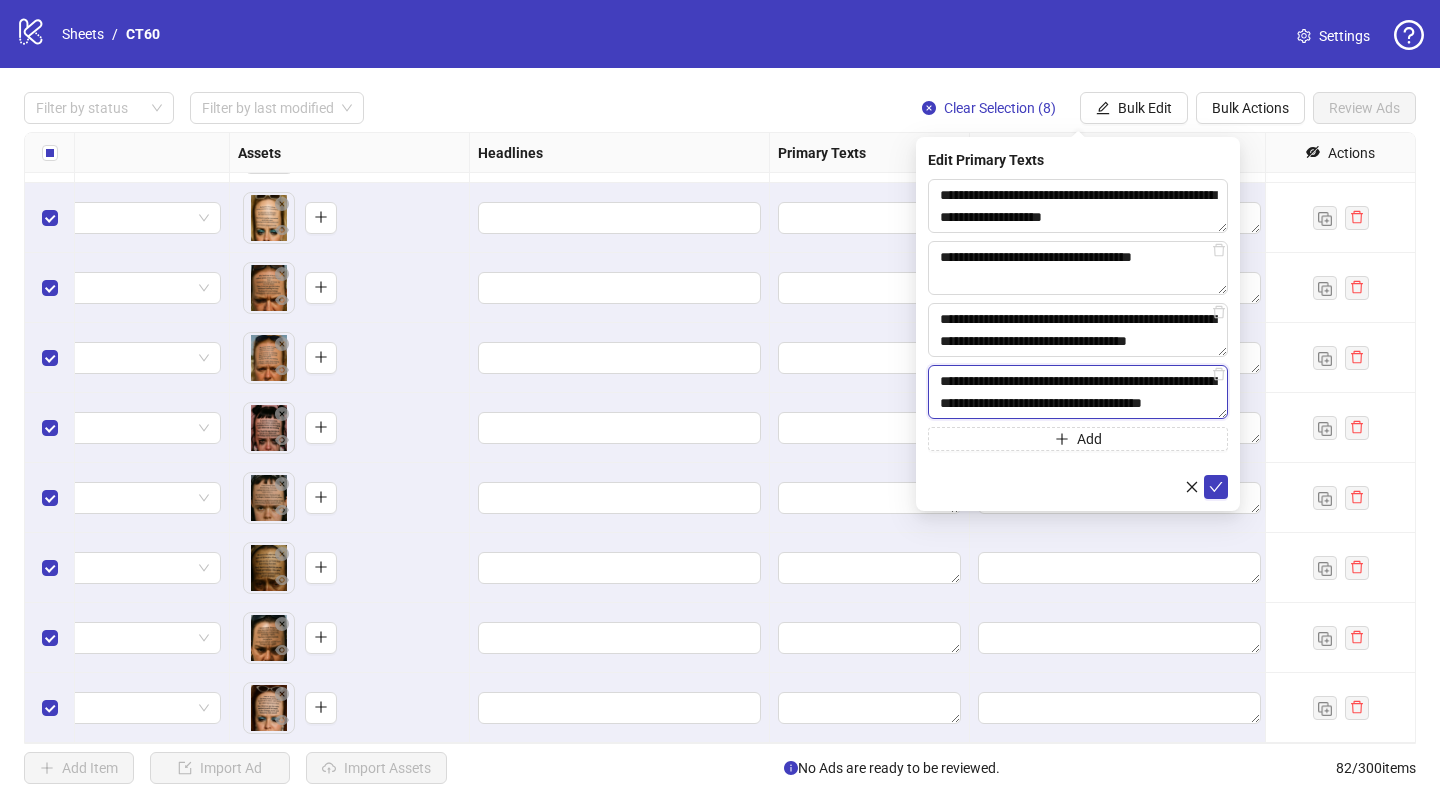 scroll, scrollTop: 37, scrollLeft: 0, axis: vertical 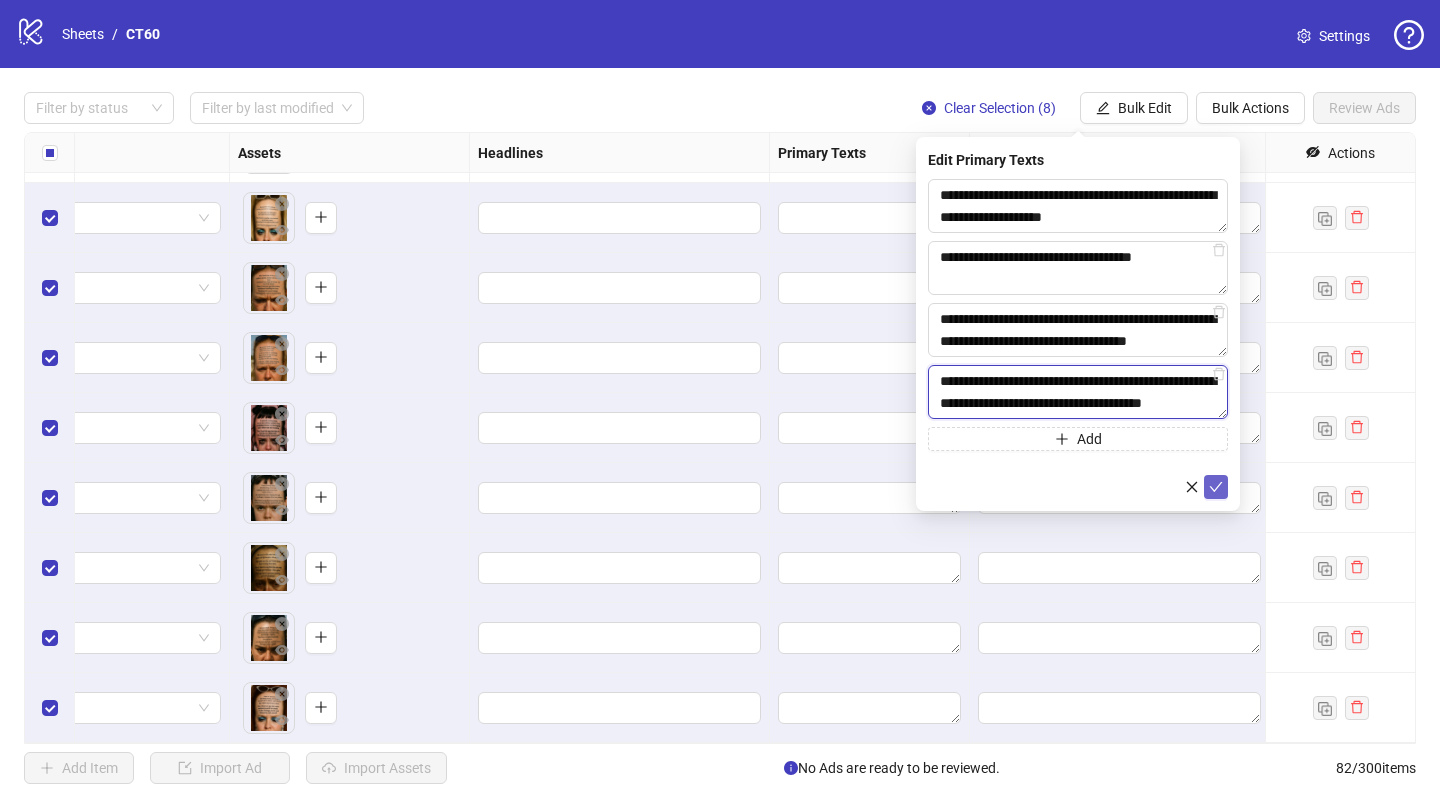 type on "**********" 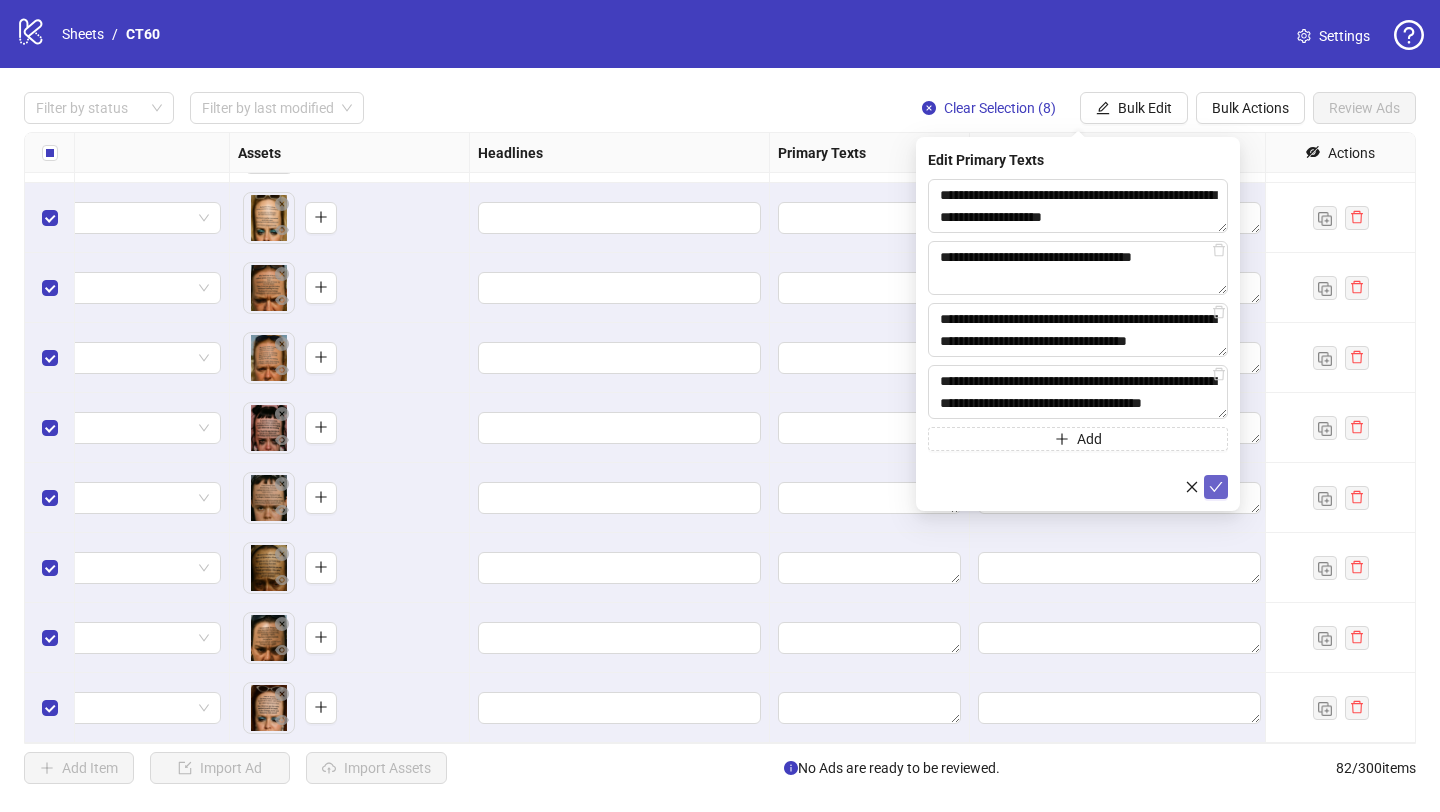 click 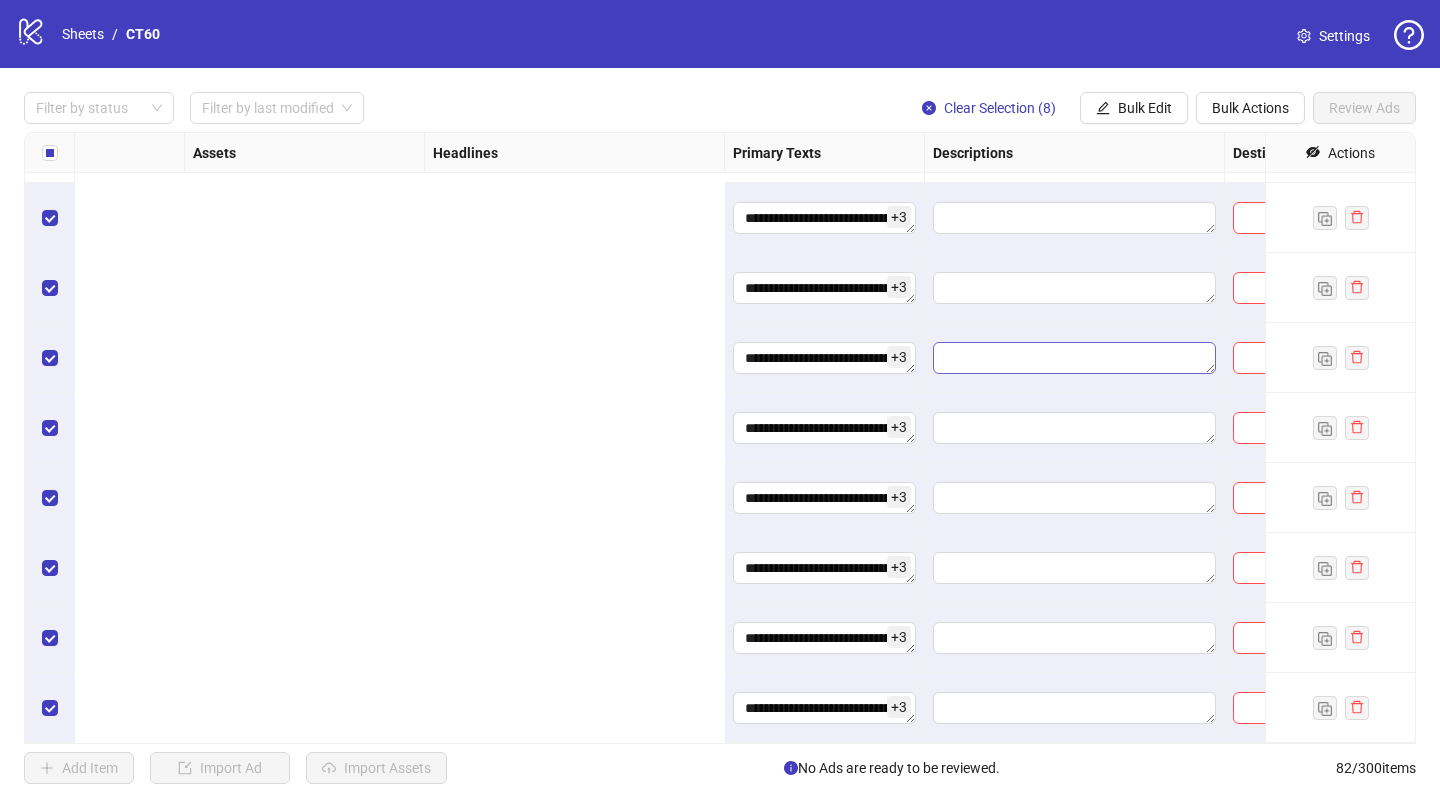 scroll, scrollTop: 5170, scrollLeft: 1826, axis: both 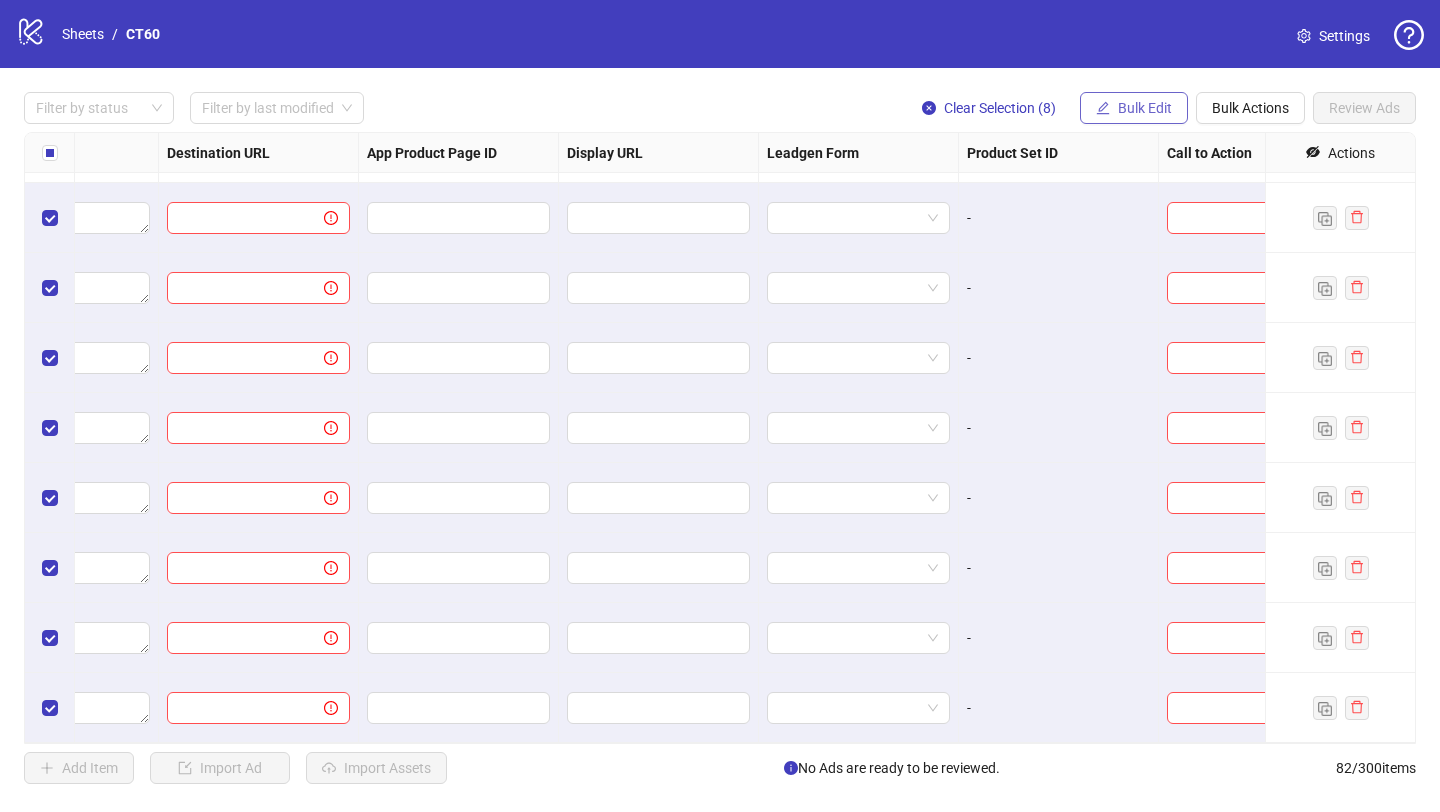 click on "Bulk Edit" at bounding box center [1145, 108] 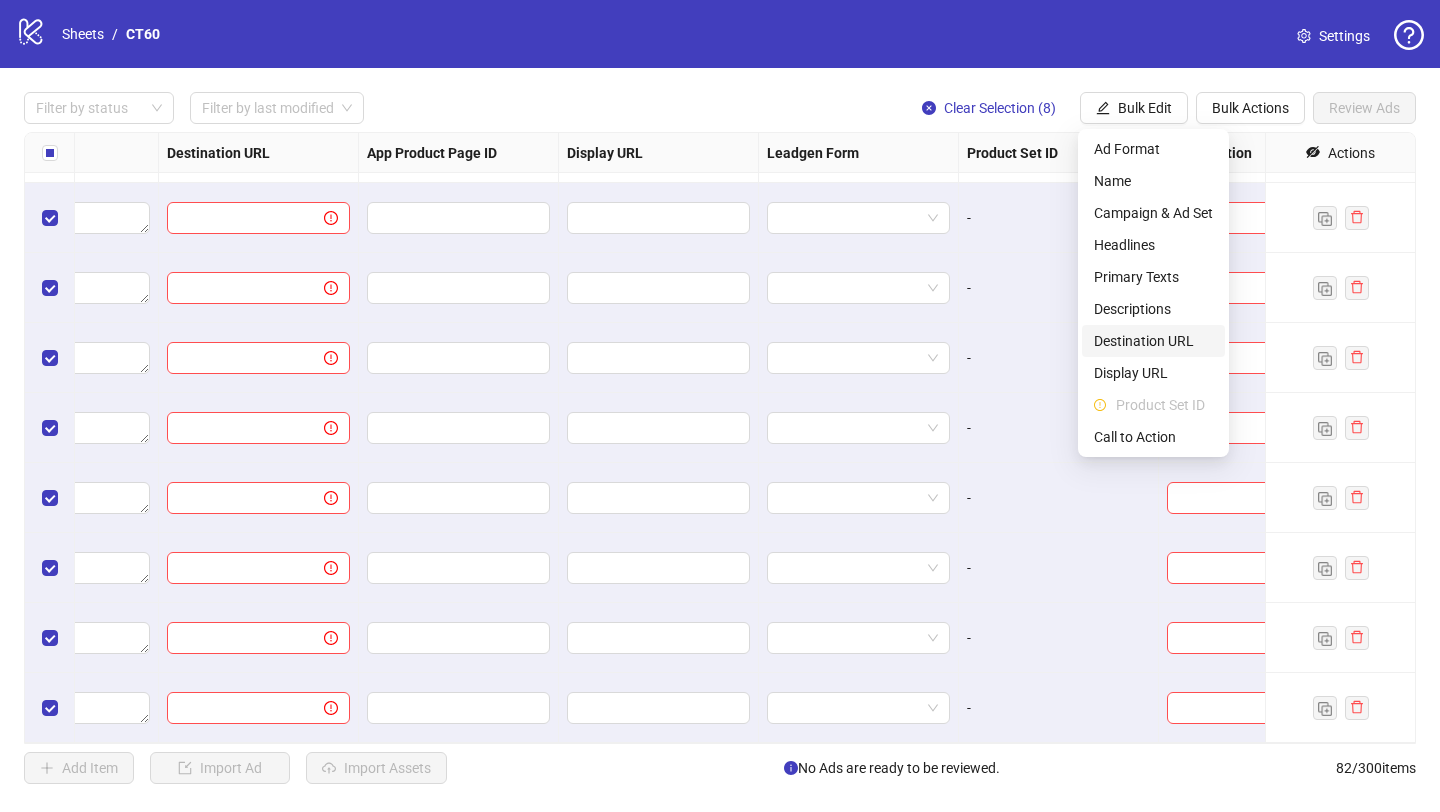 click on "Destination URL" at bounding box center [1153, 341] 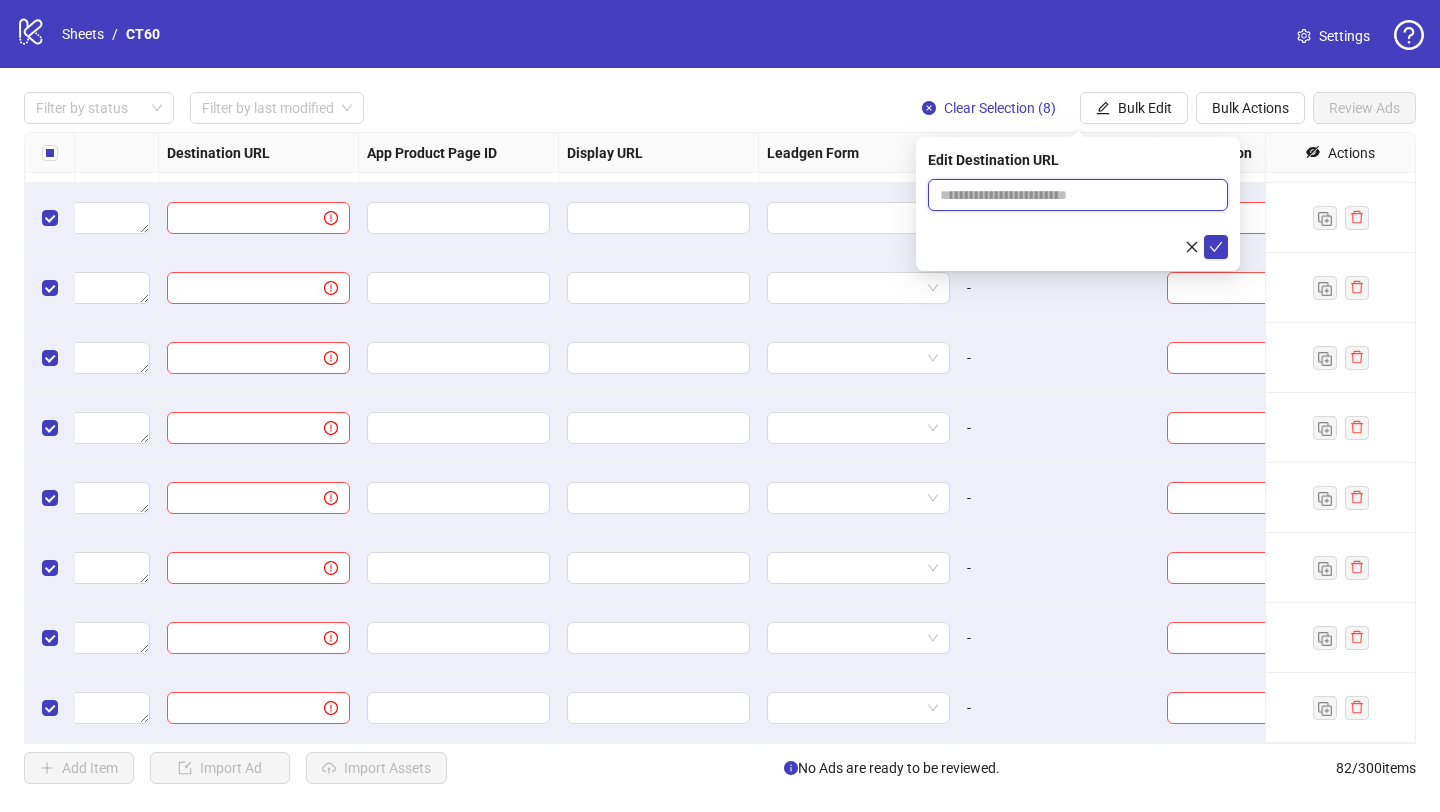 click at bounding box center [1070, 195] 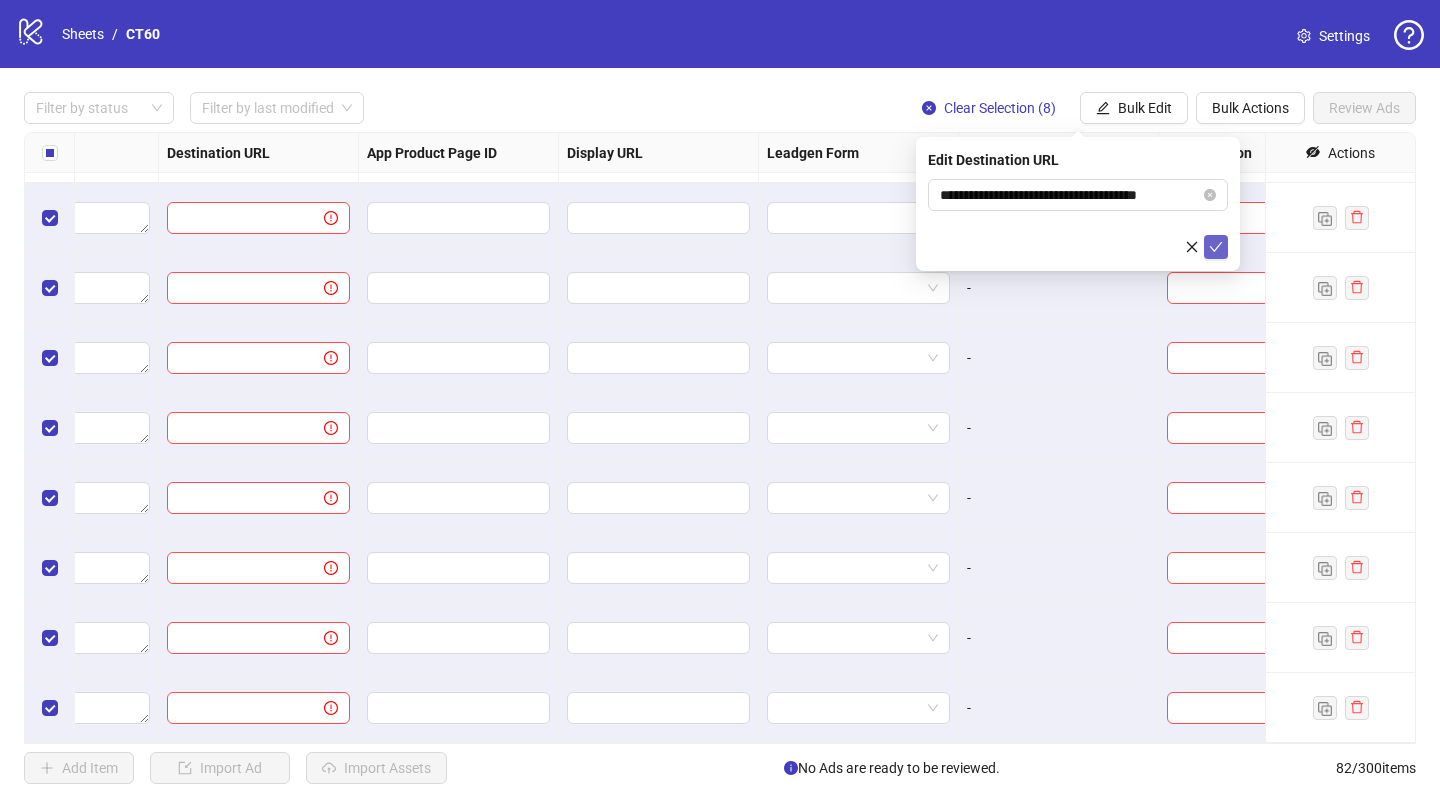 click 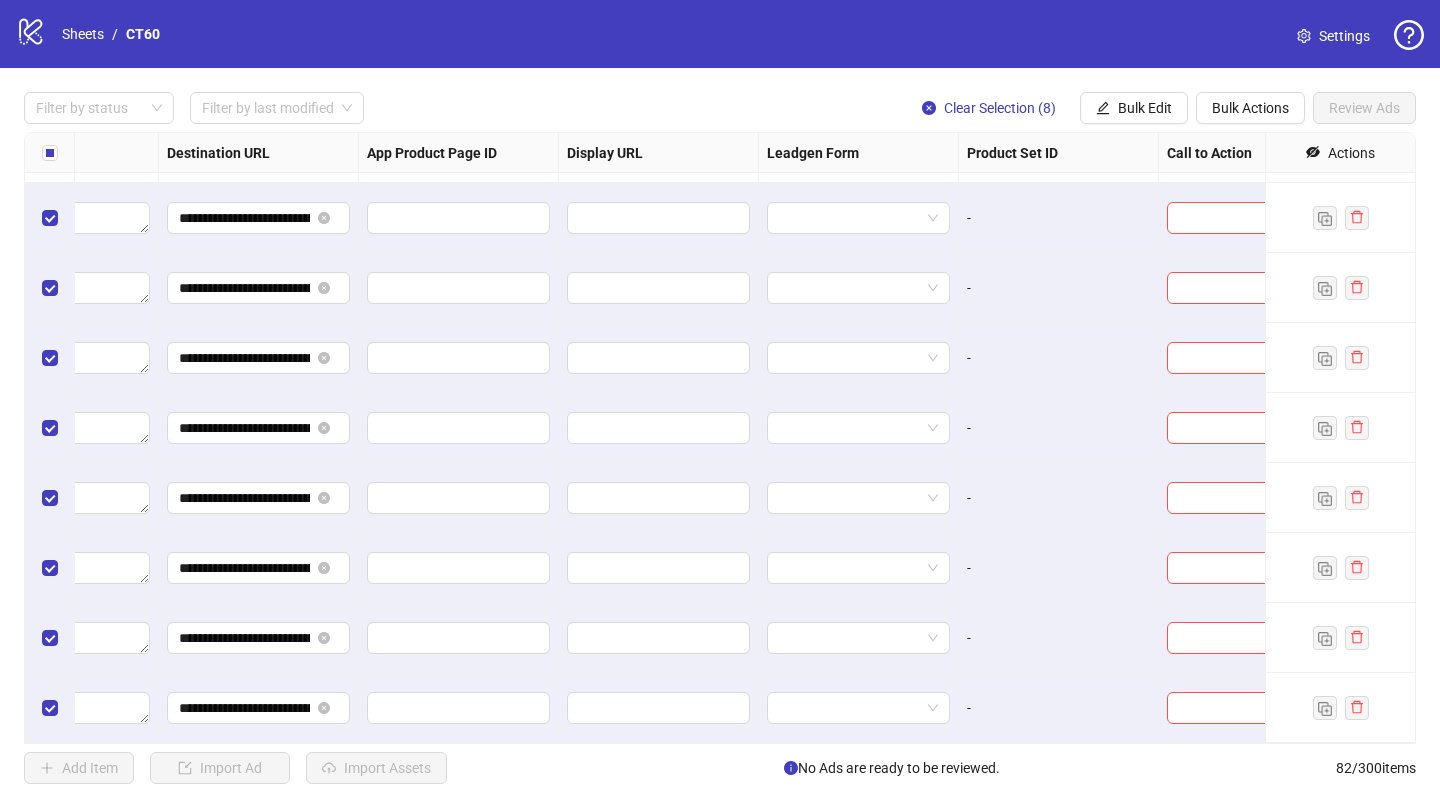scroll, scrollTop: 5170, scrollLeft: 1880, axis: both 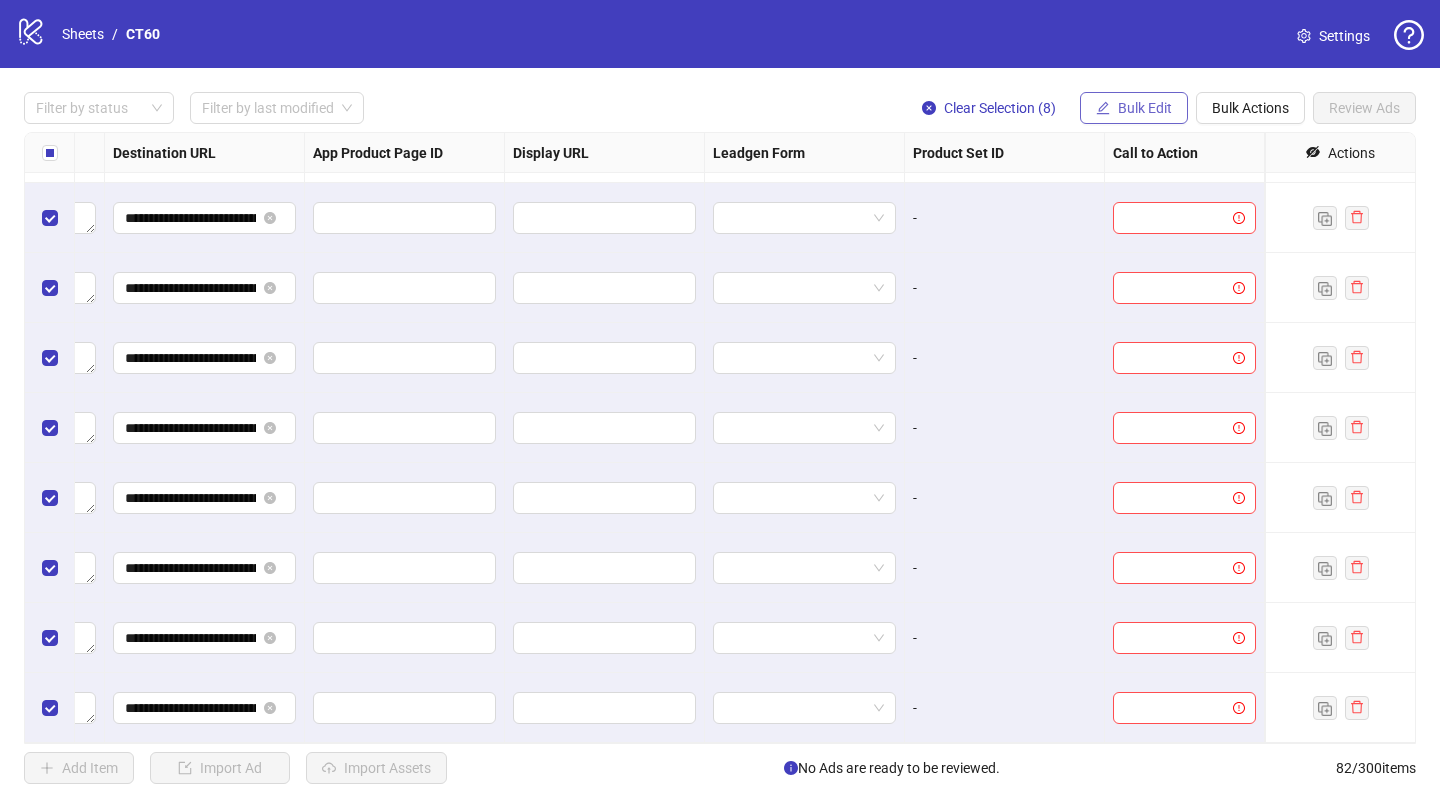 click on "Bulk Edit" at bounding box center [1145, 108] 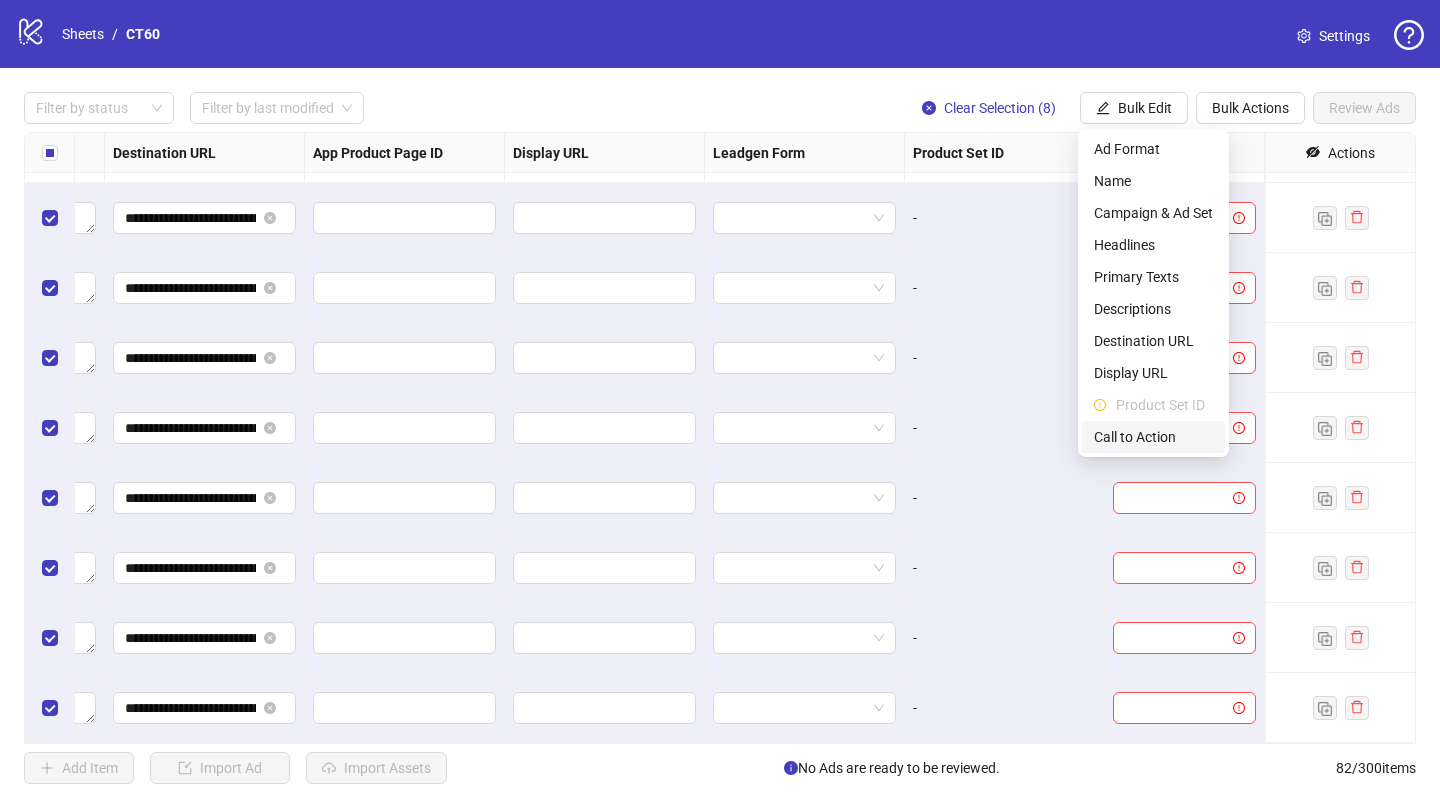 click on "Call to Action" at bounding box center (1153, 437) 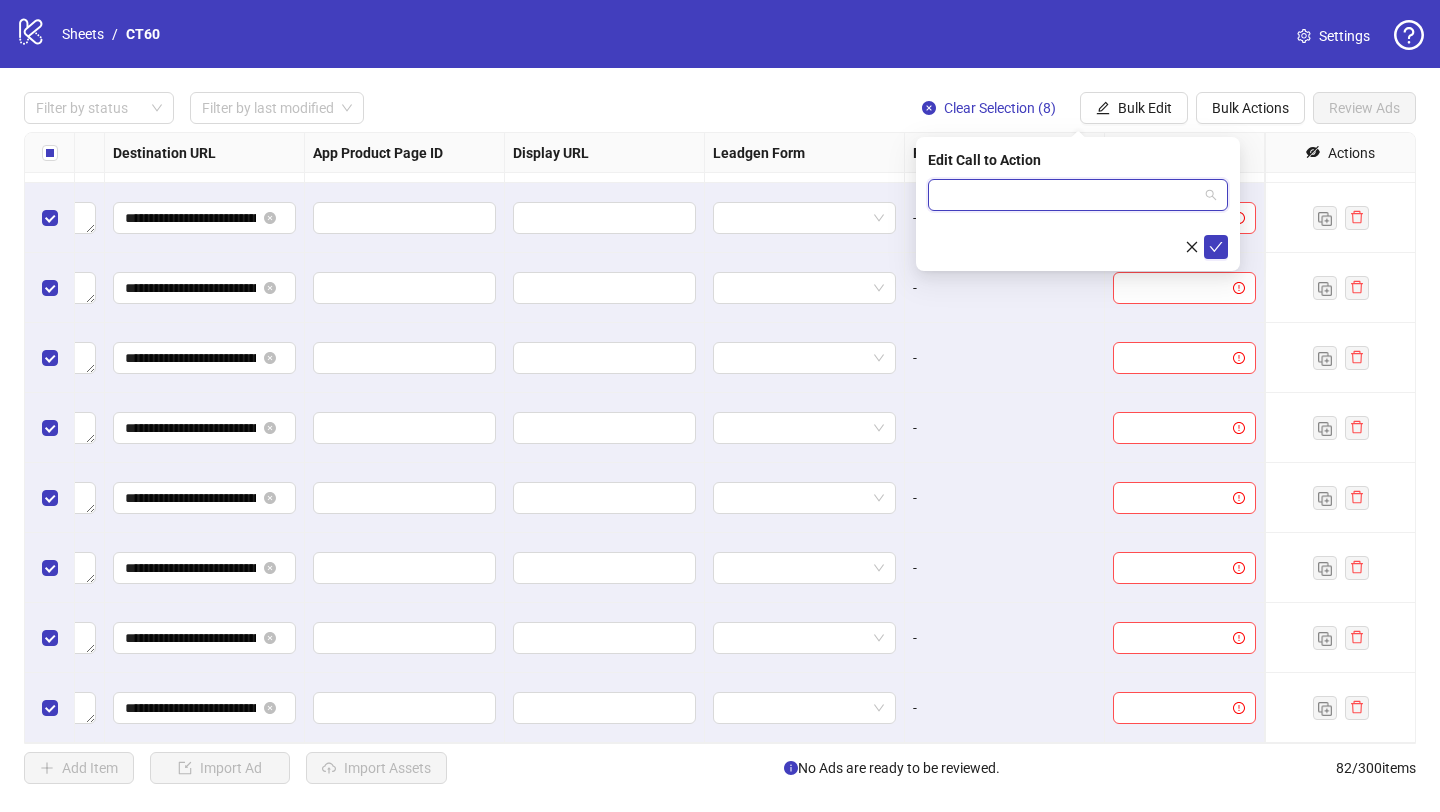 click at bounding box center (1069, 195) 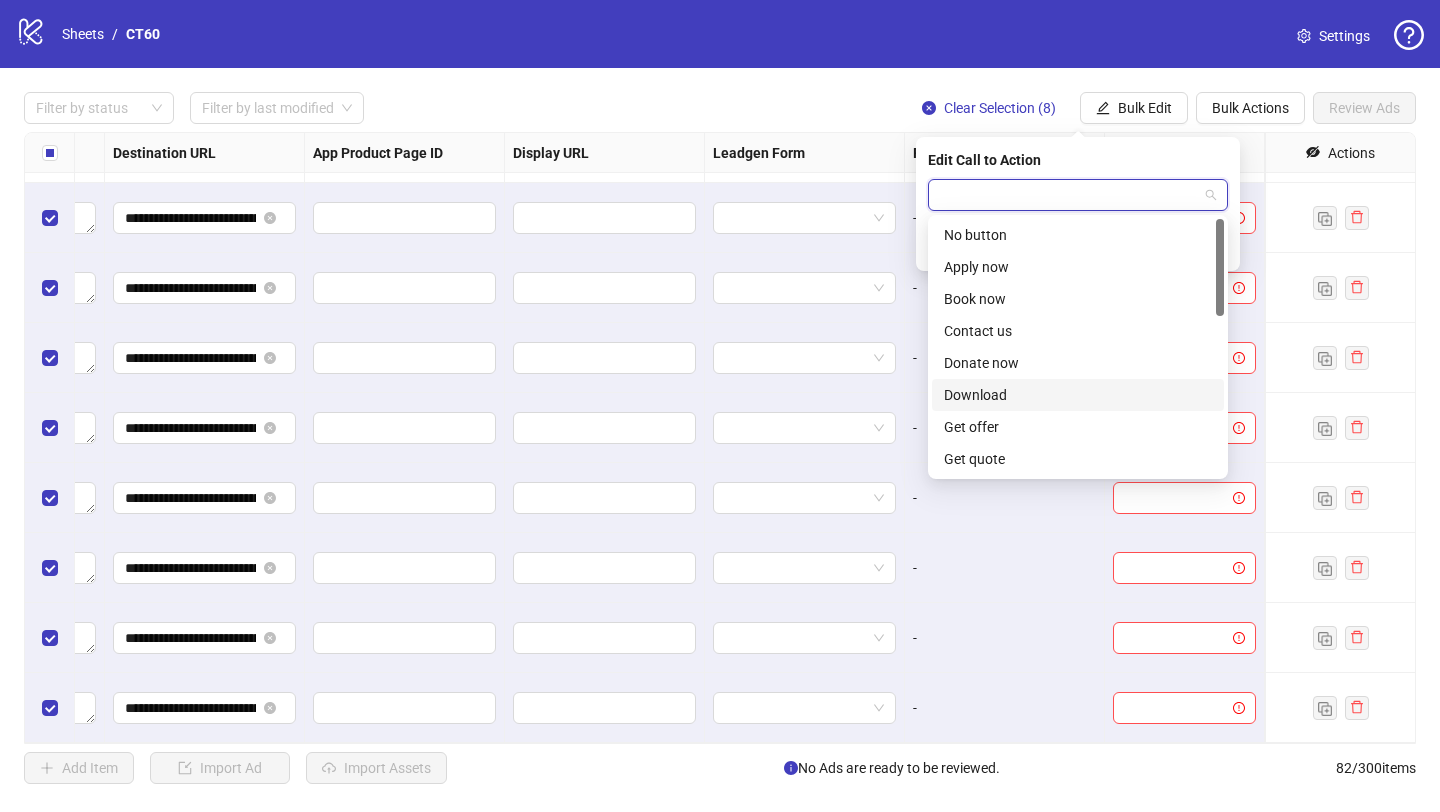 click on "Download" at bounding box center [1078, 395] 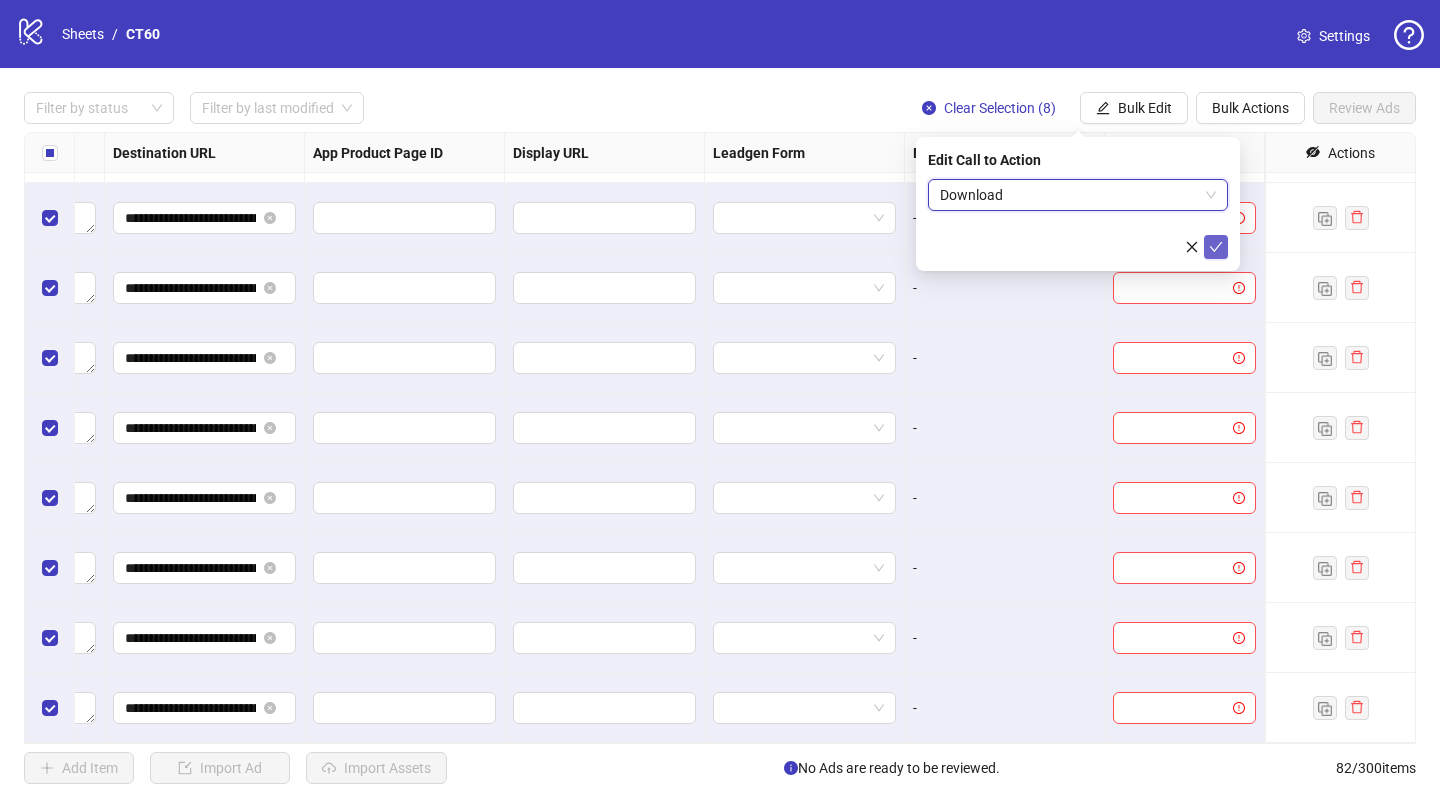 click 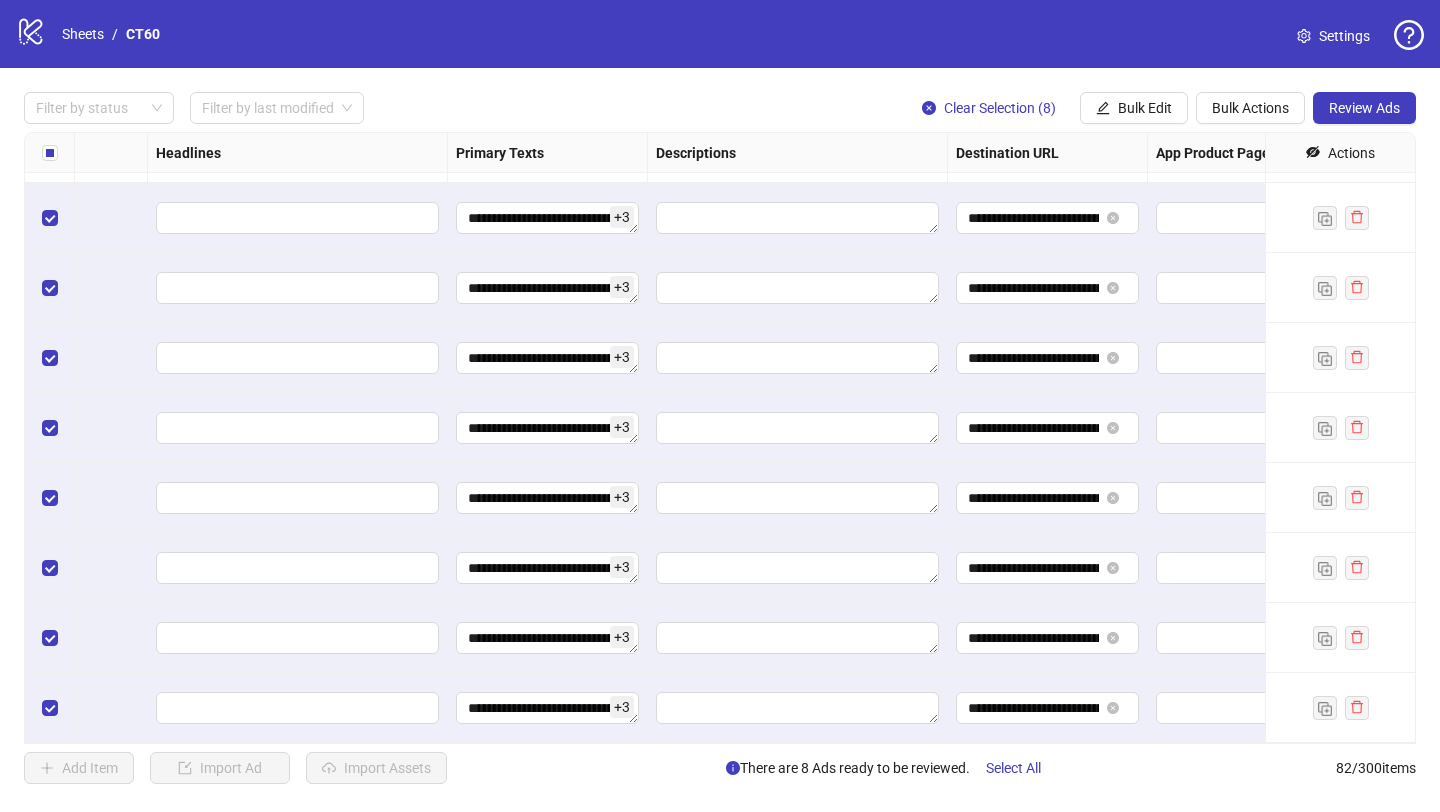 scroll, scrollTop: 5170, scrollLeft: 944, axis: both 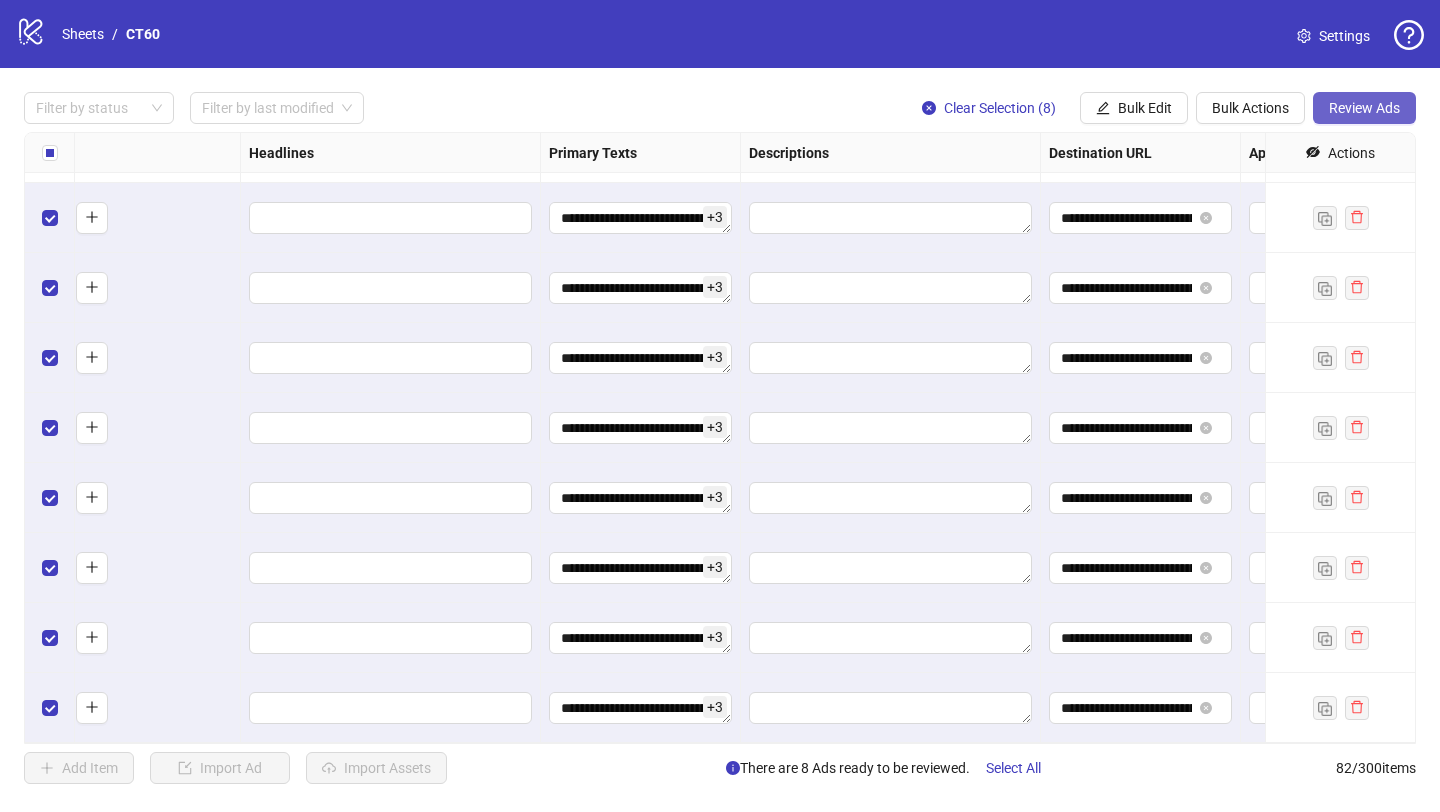 click on "Review Ads" at bounding box center (1364, 108) 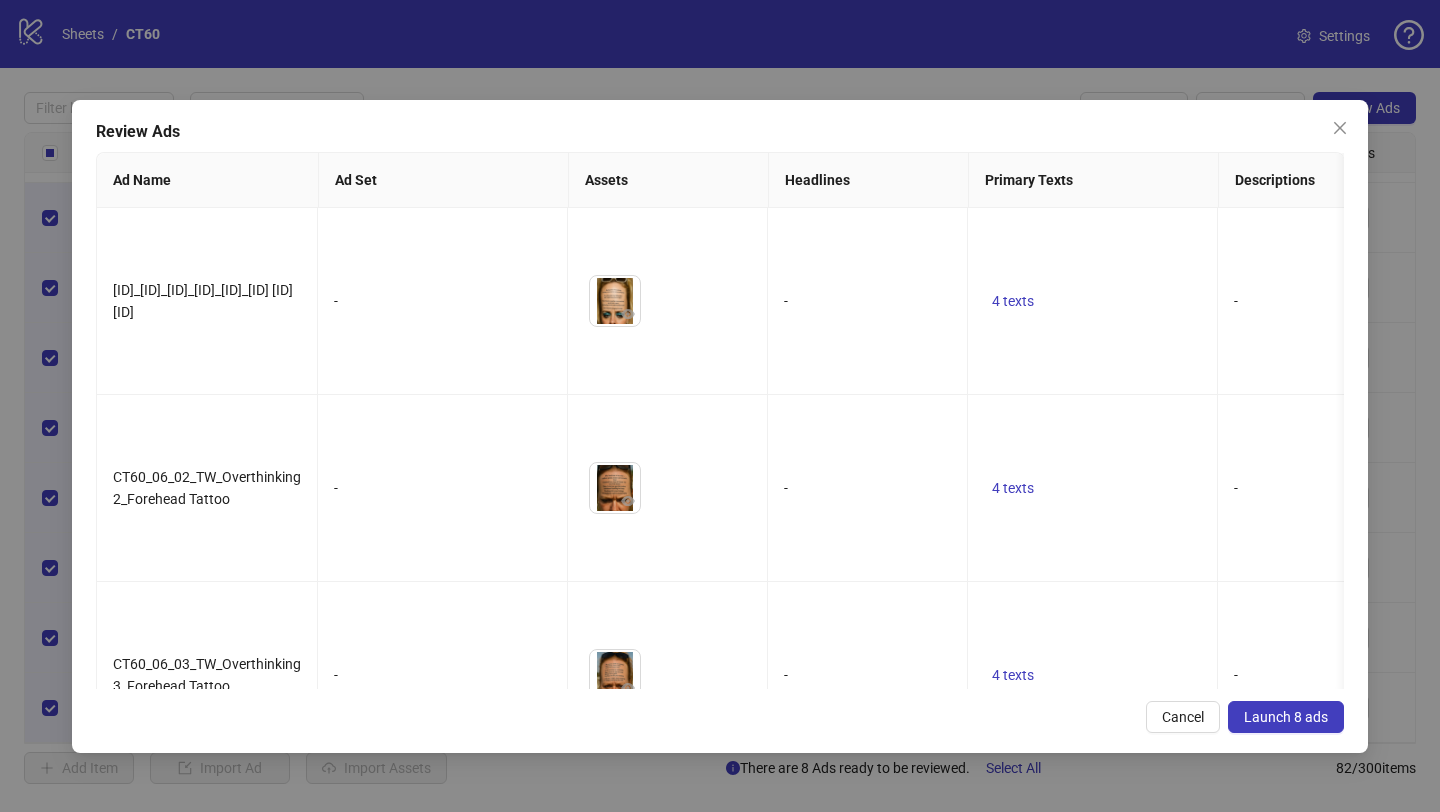 click on "Launch 8 ads" at bounding box center [1286, 717] 